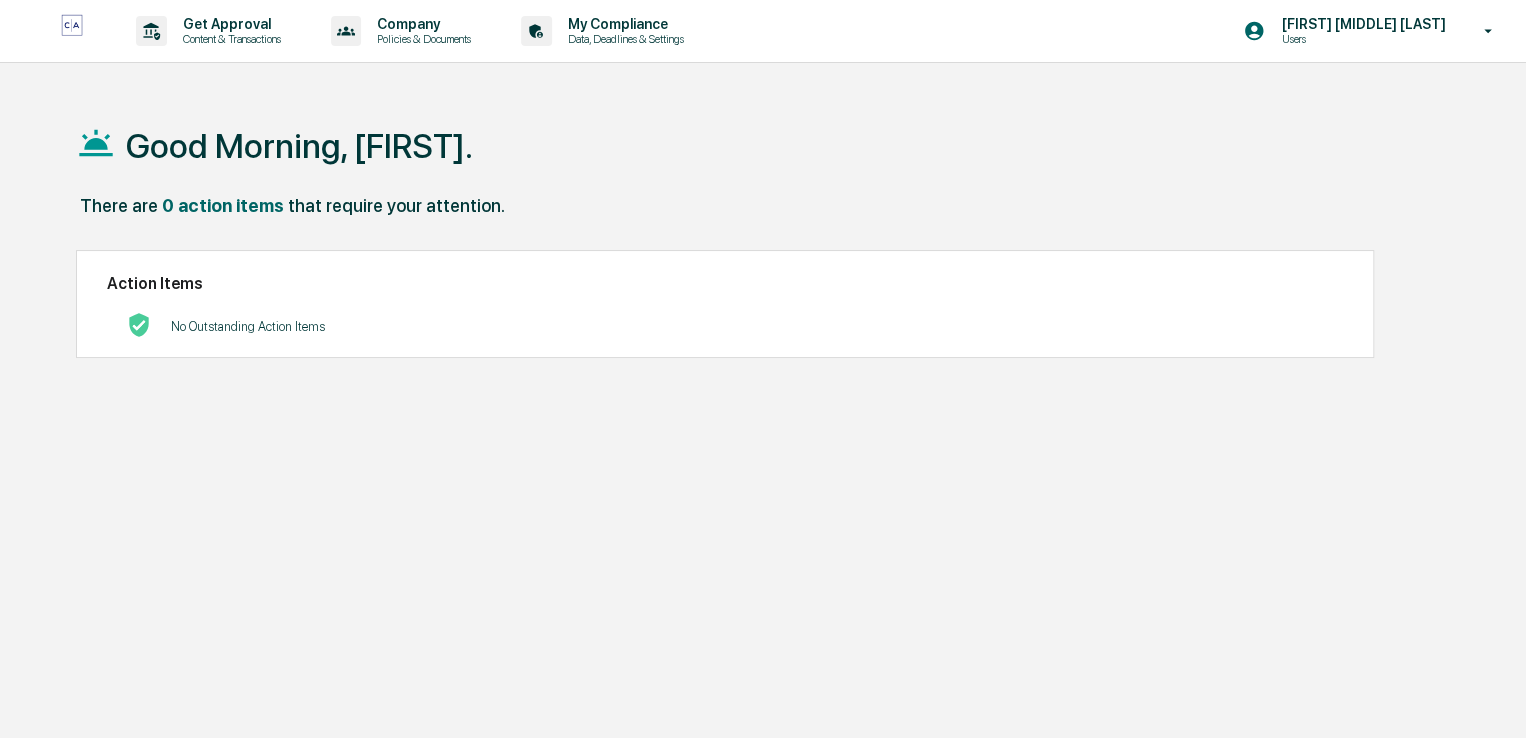 scroll, scrollTop: 0, scrollLeft: 0, axis: both 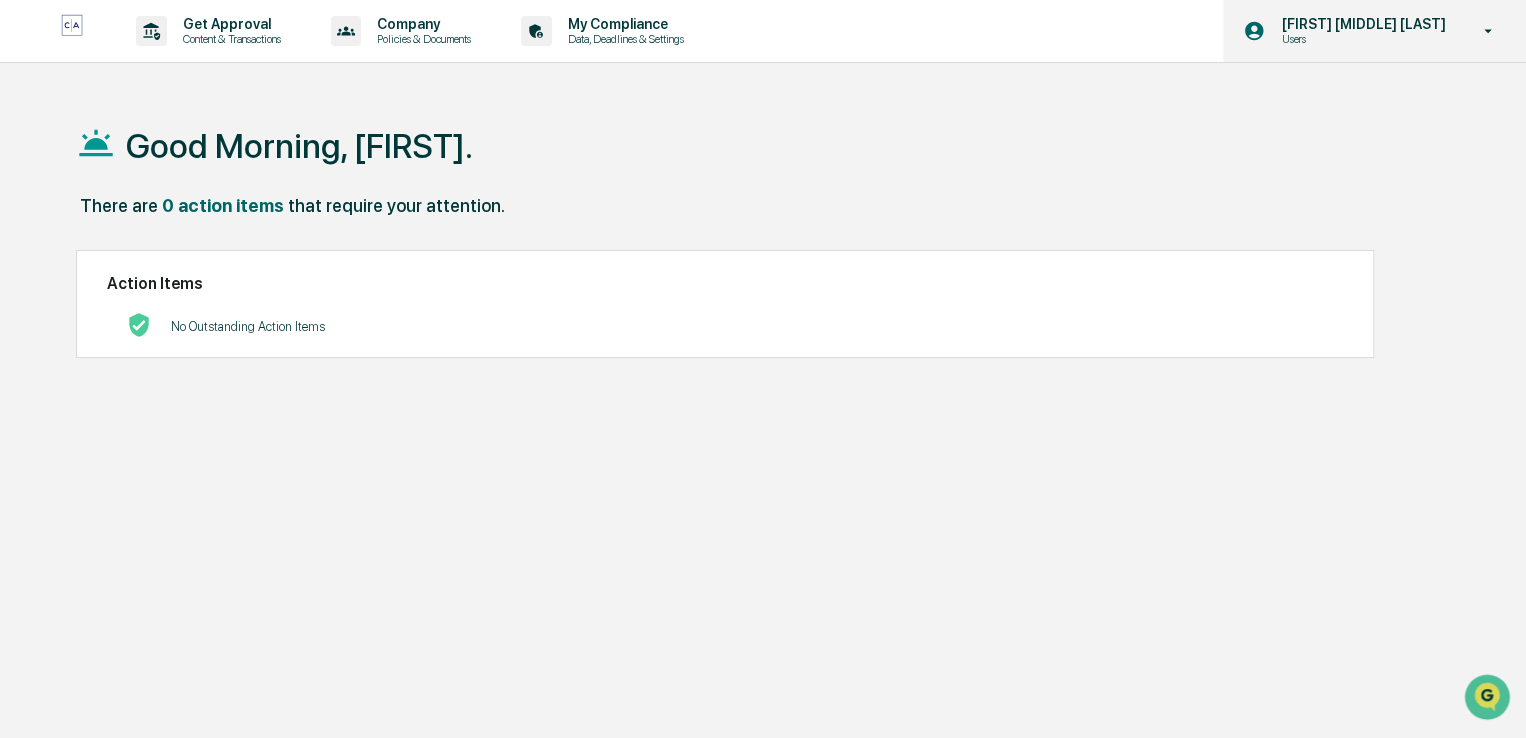 click 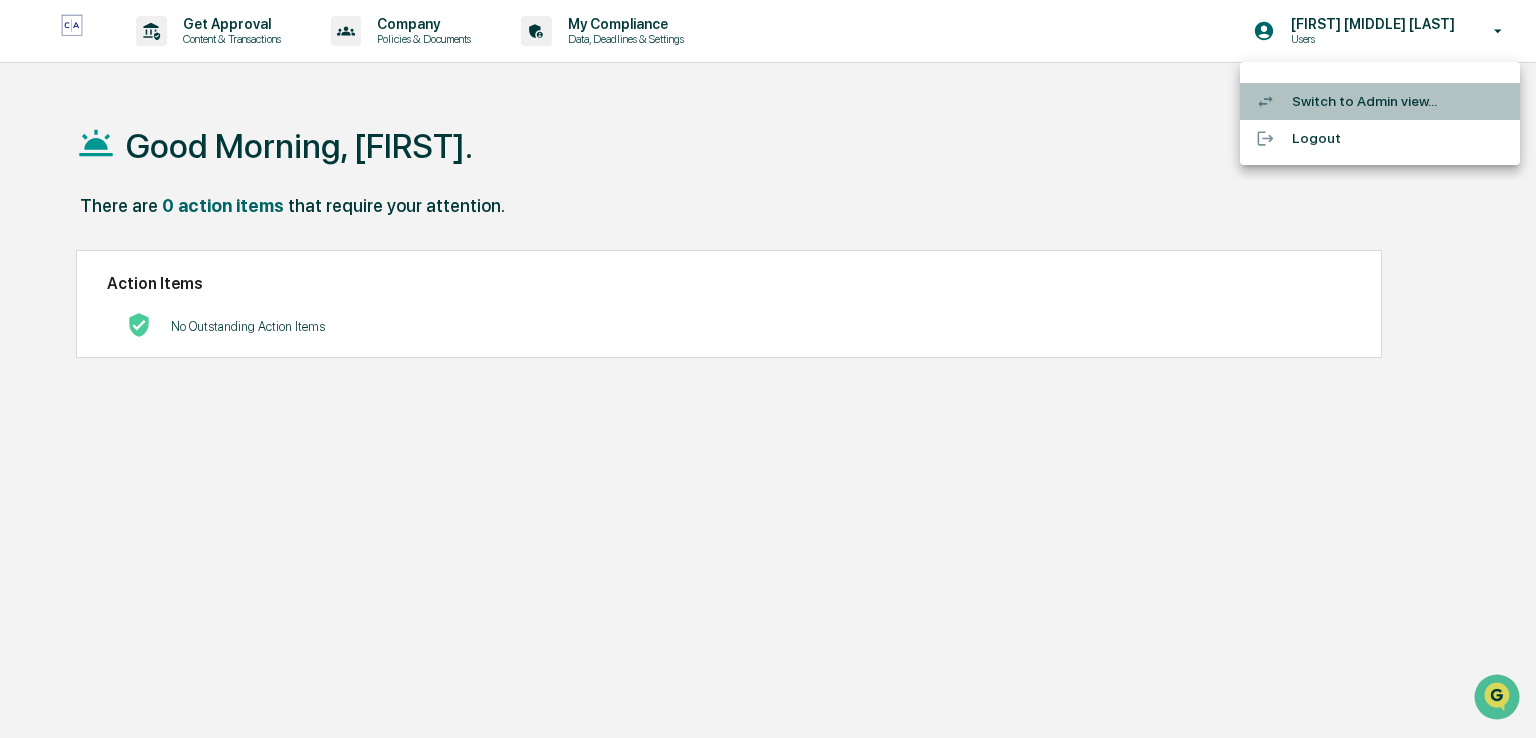 click on "Switch to Admin view..." at bounding box center [1380, 101] 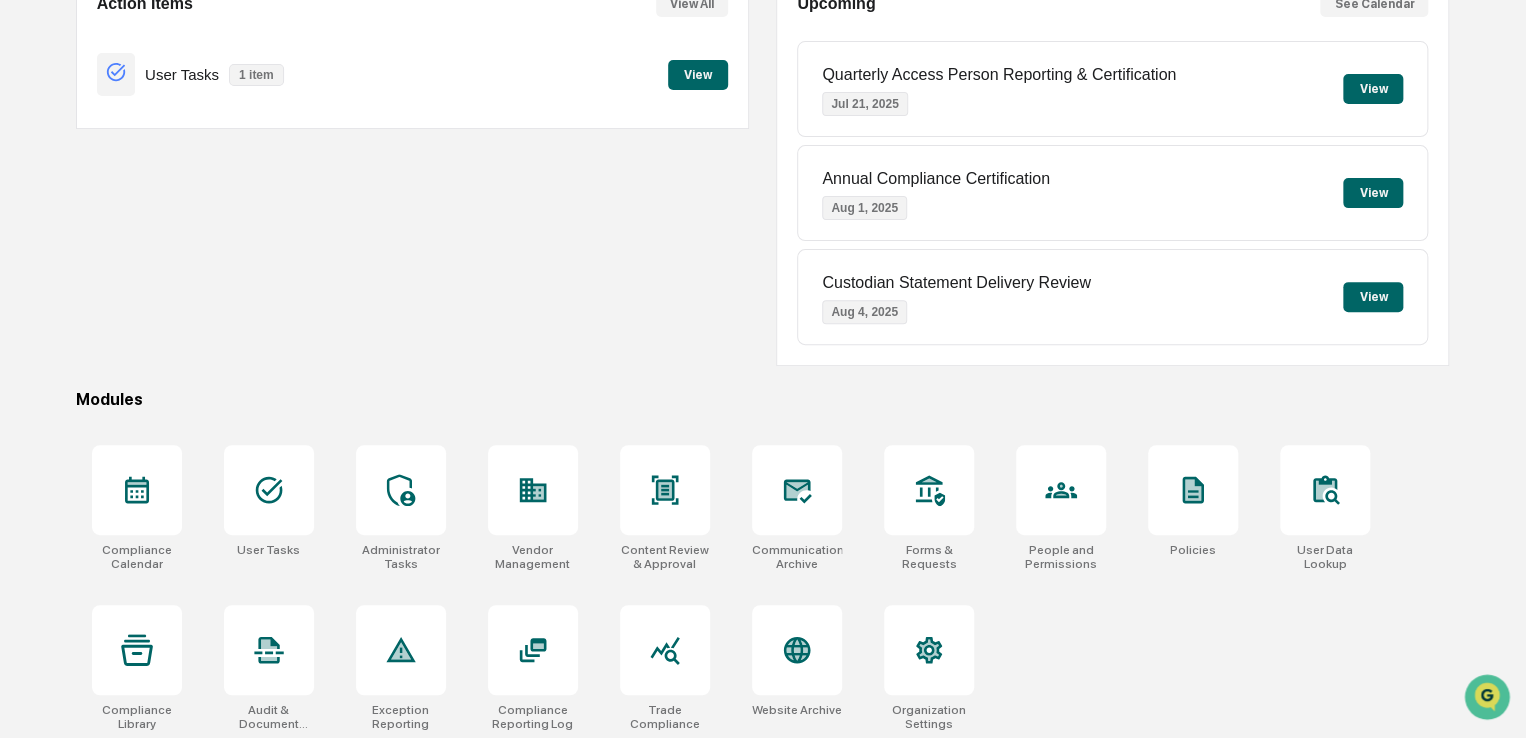 scroll, scrollTop: 229, scrollLeft: 0, axis: vertical 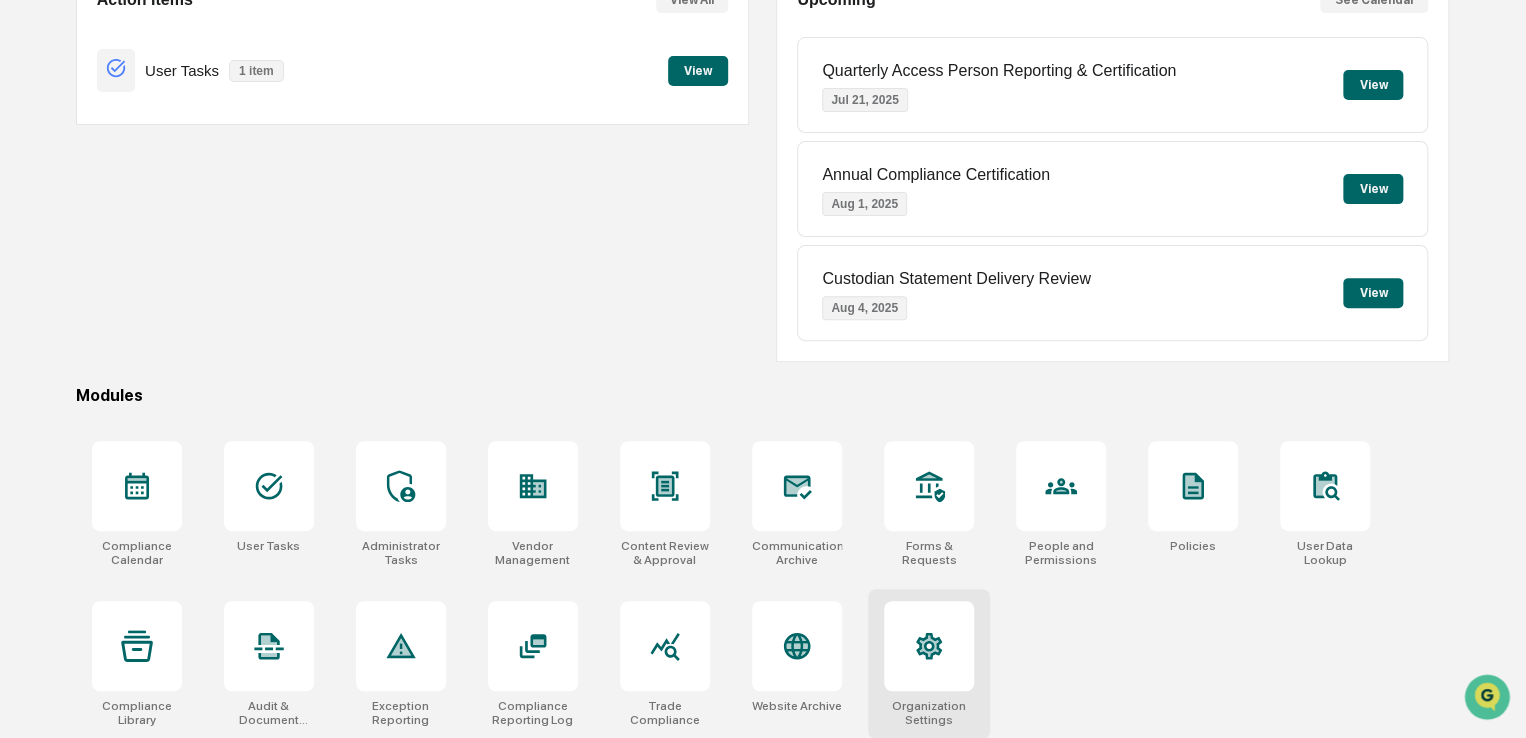 click at bounding box center (929, 646) 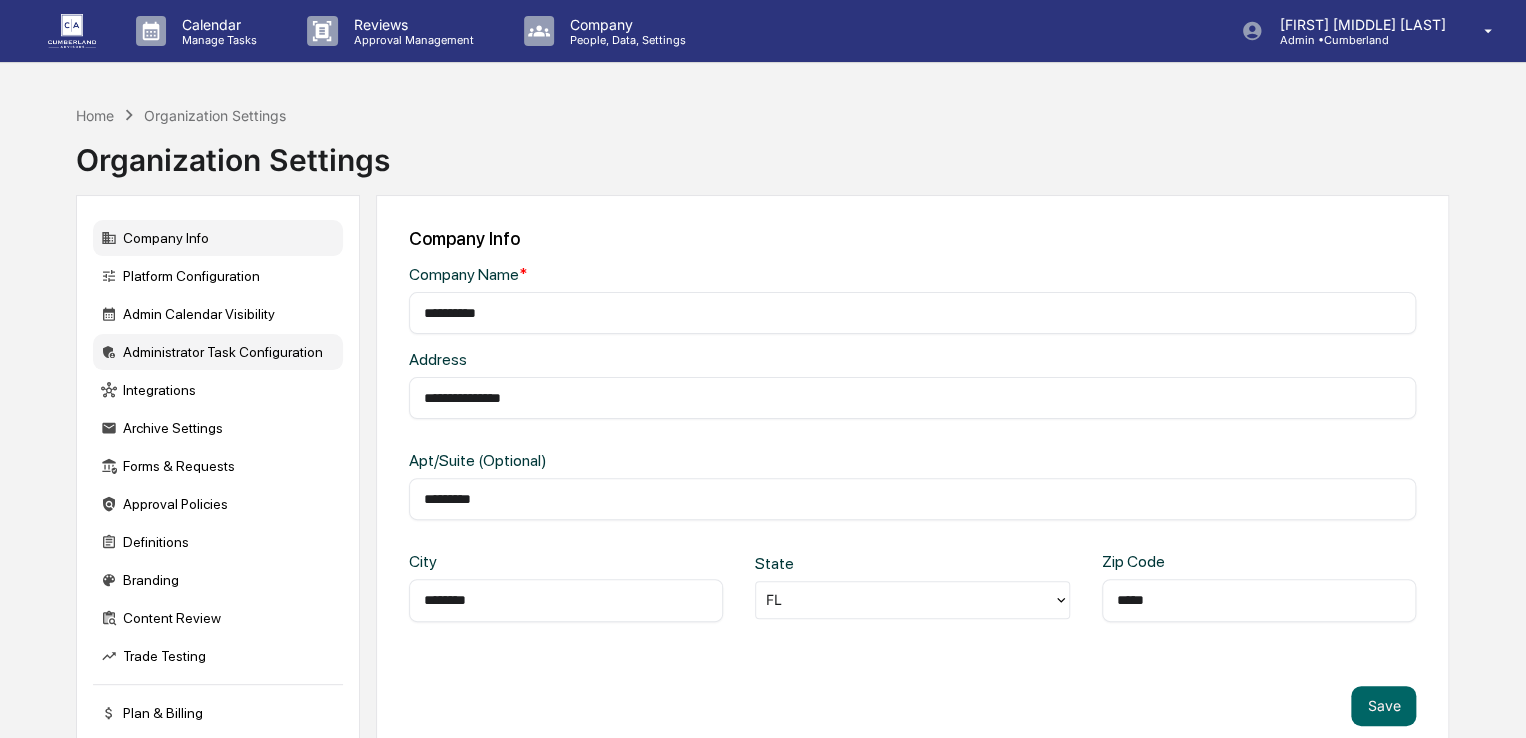 scroll, scrollTop: 0, scrollLeft: 0, axis: both 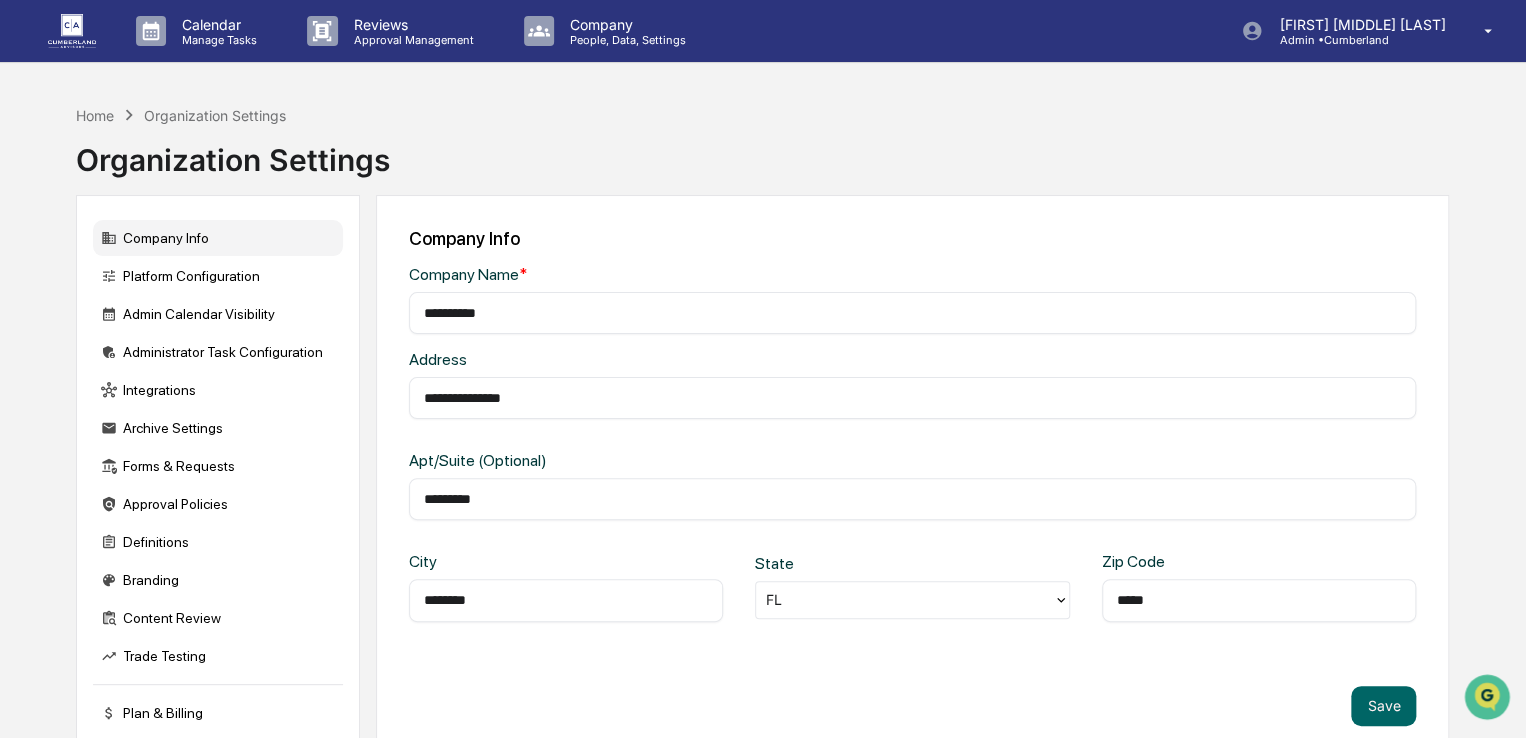 drag, startPoint x: 439, startPoint y: 393, endPoint x: 447, endPoint y: 386, distance: 10.630146 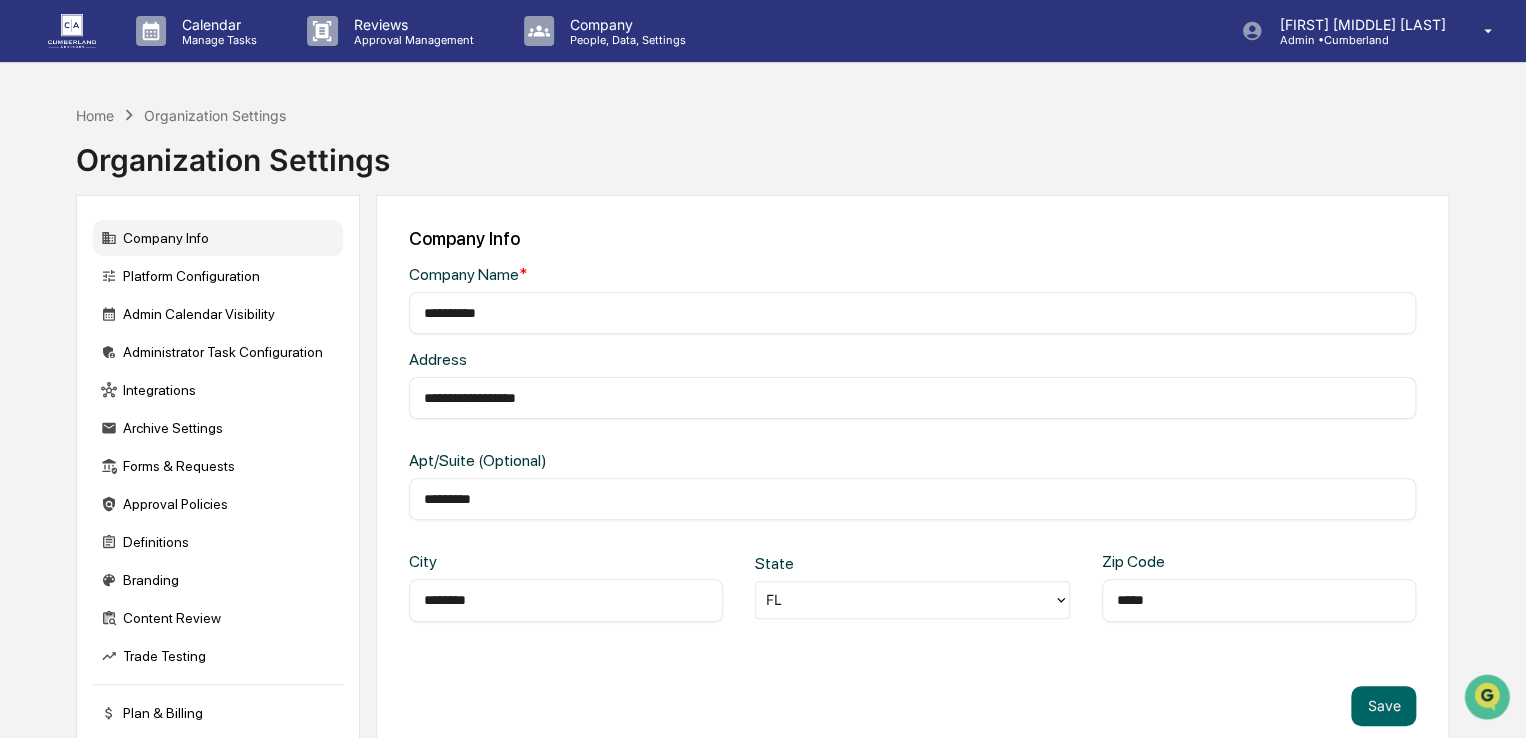 click on "**********" at bounding box center (912, 398) 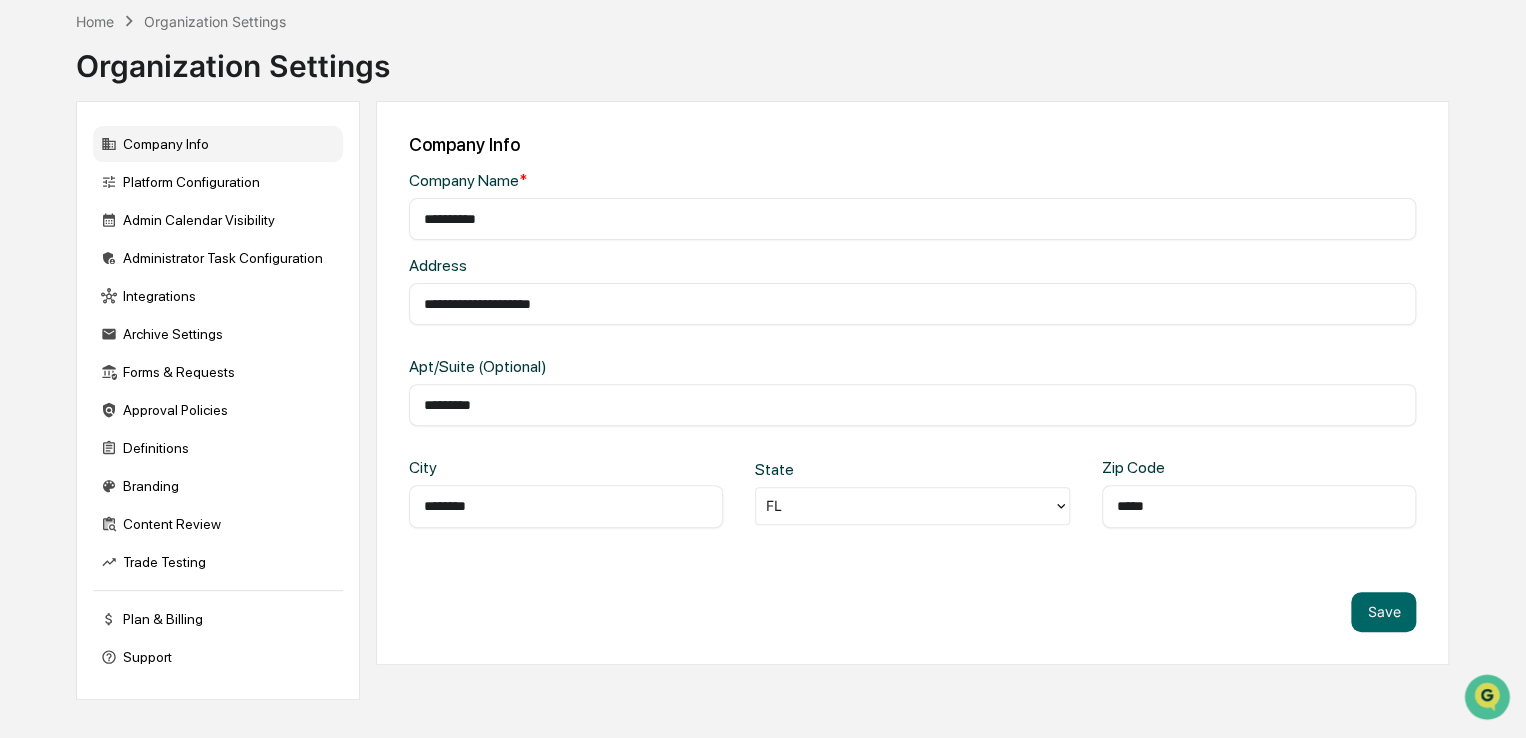 scroll, scrollTop: 95, scrollLeft: 0, axis: vertical 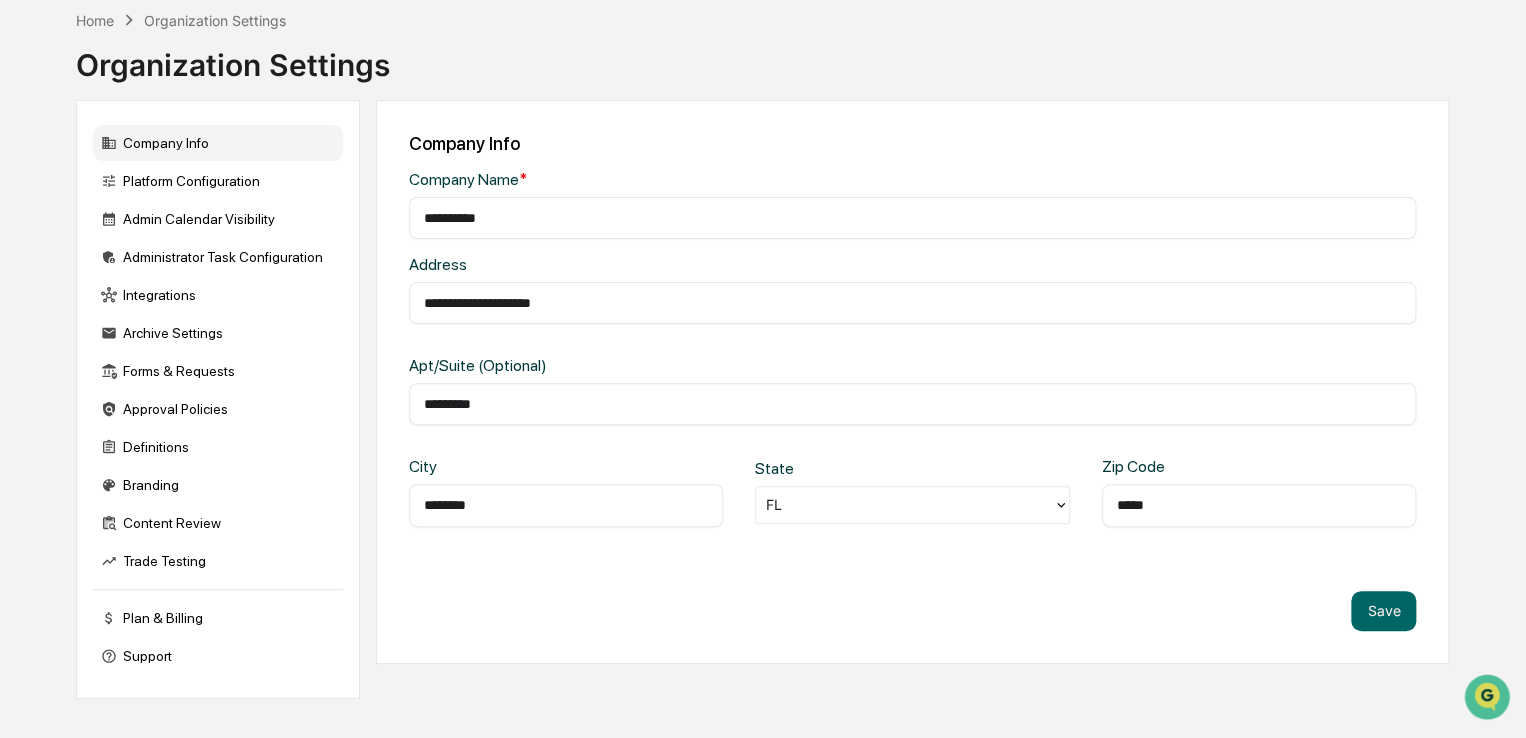 type on "**********" 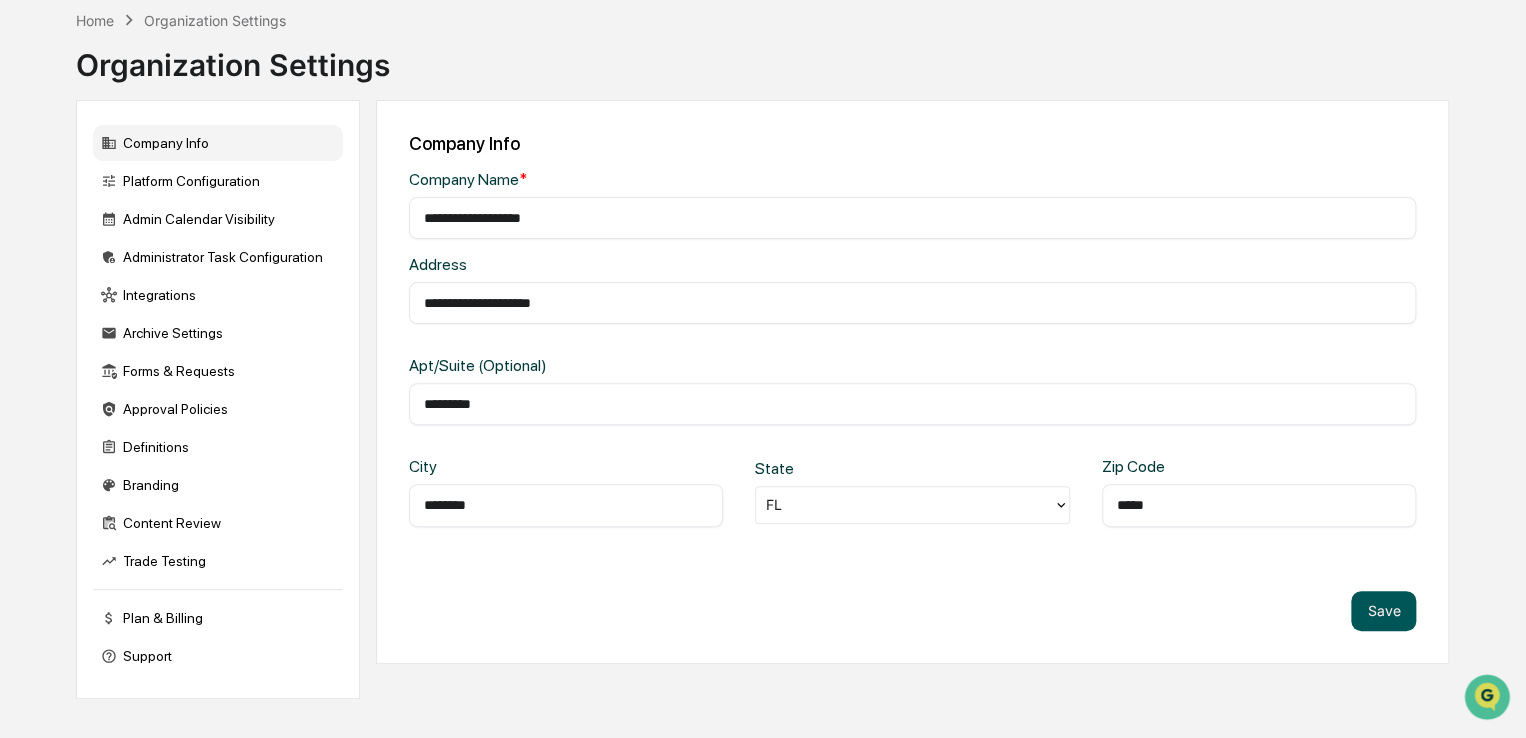 type on "**********" 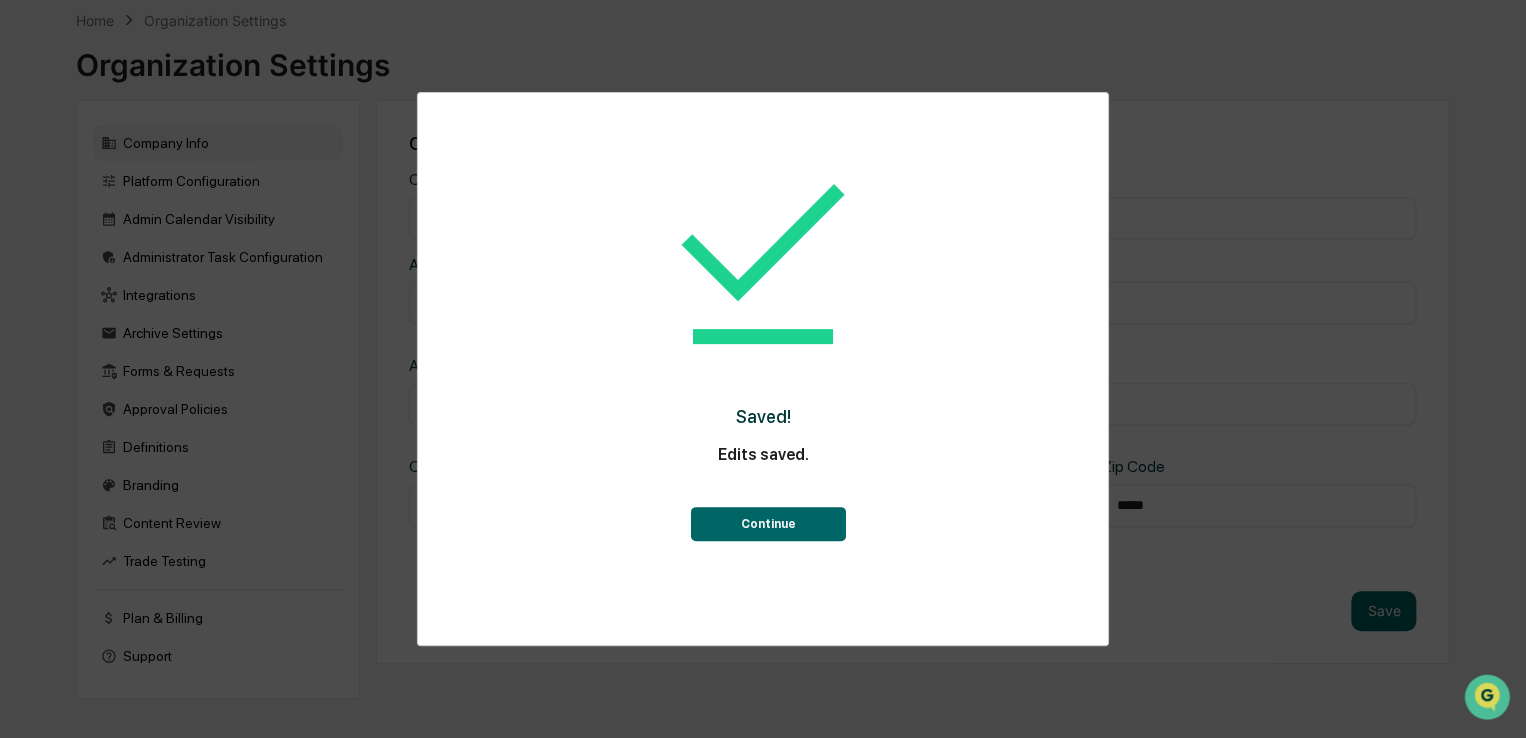 click on "Continue" at bounding box center (767, 524) 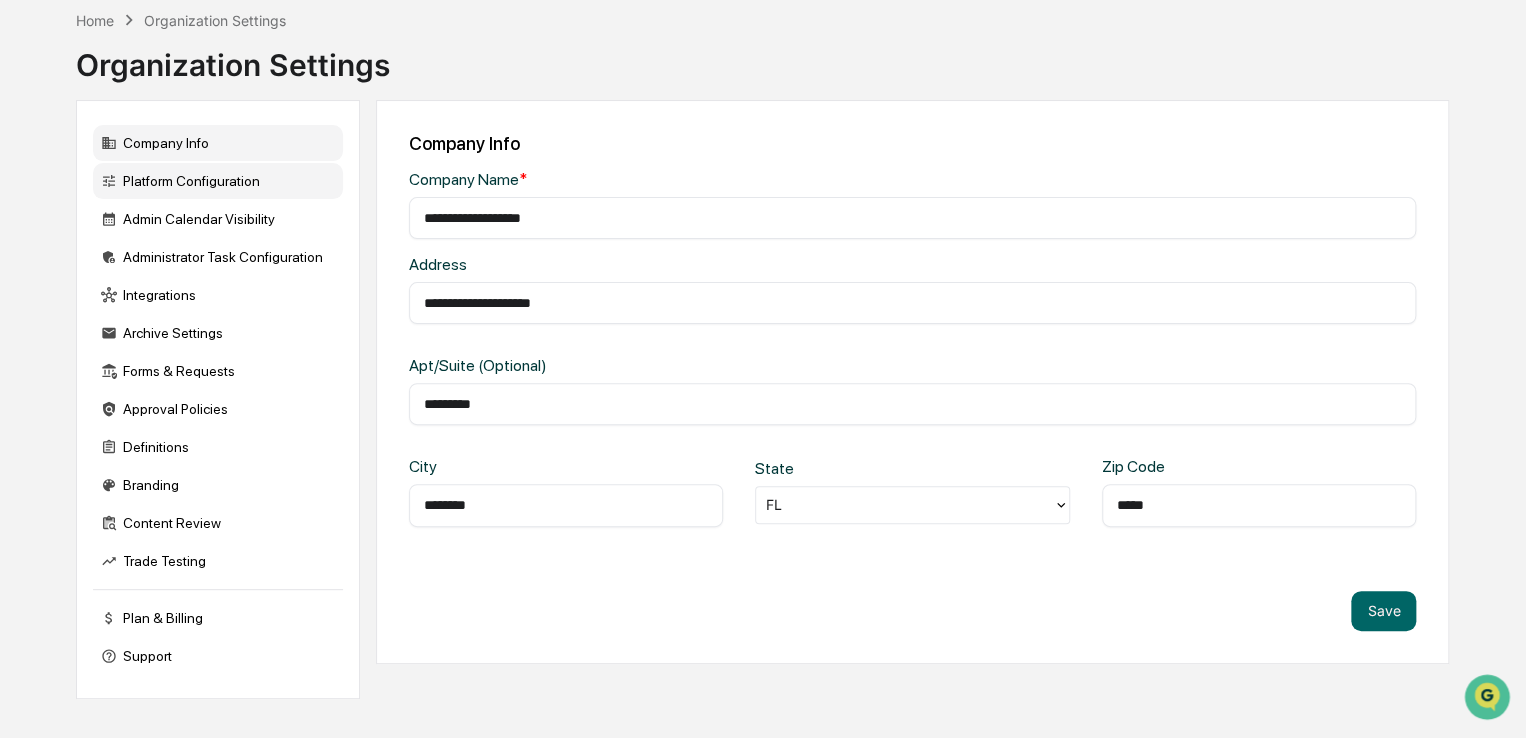 click on "Platform Configuration" at bounding box center (218, 181) 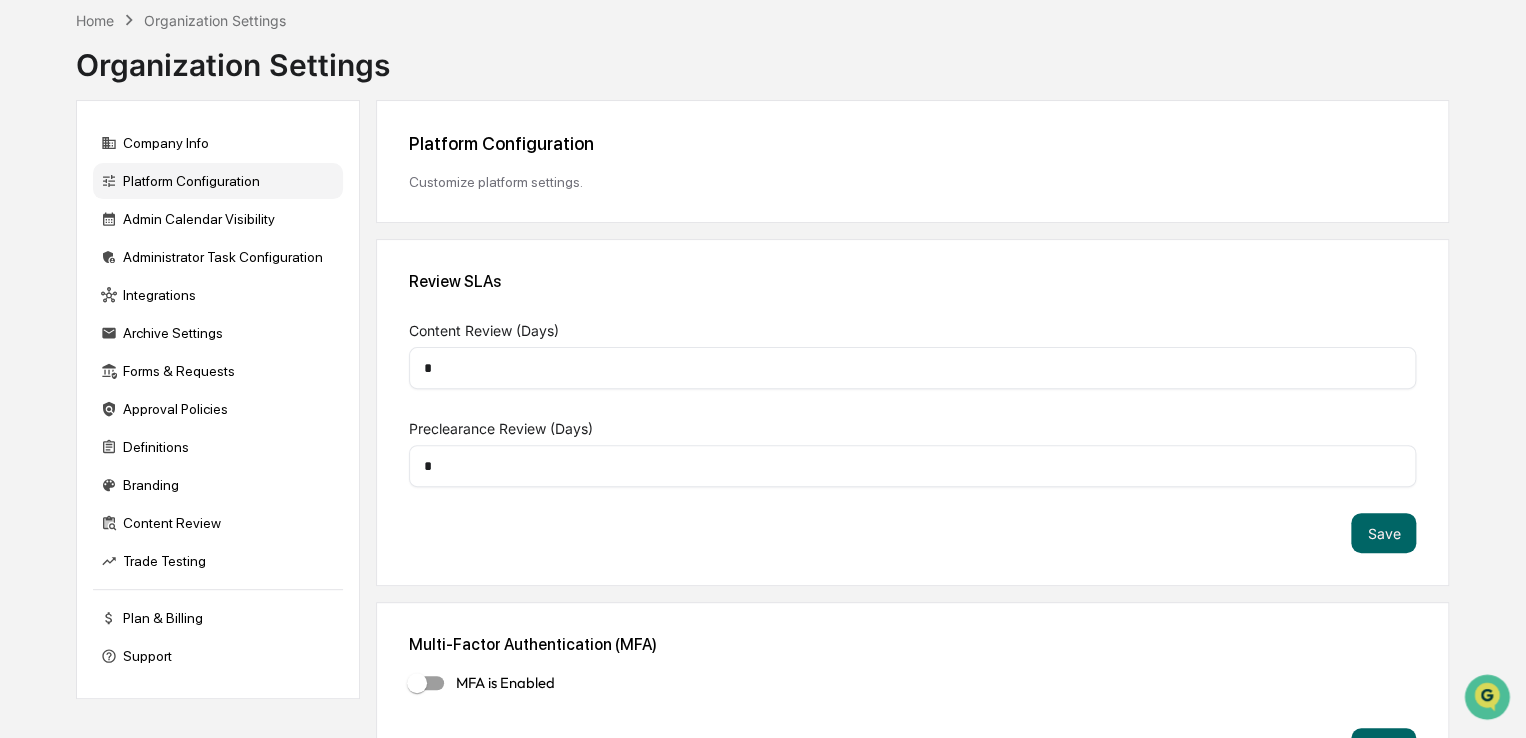 scroll, scrollTop: 157, scrollLeft: 0, axis: vertical 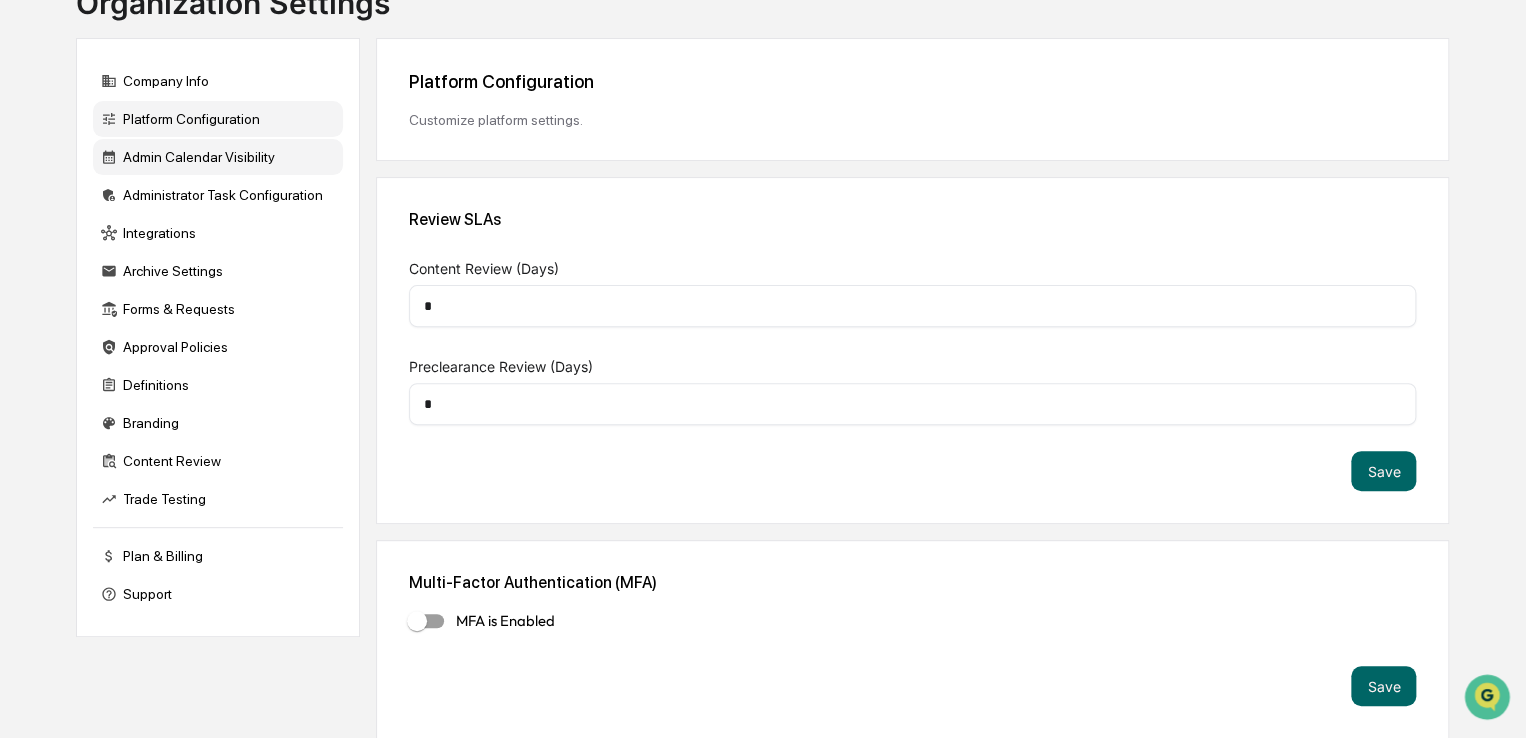 click on "Admin Calendar Visibility" at bounding box center [218, 157] 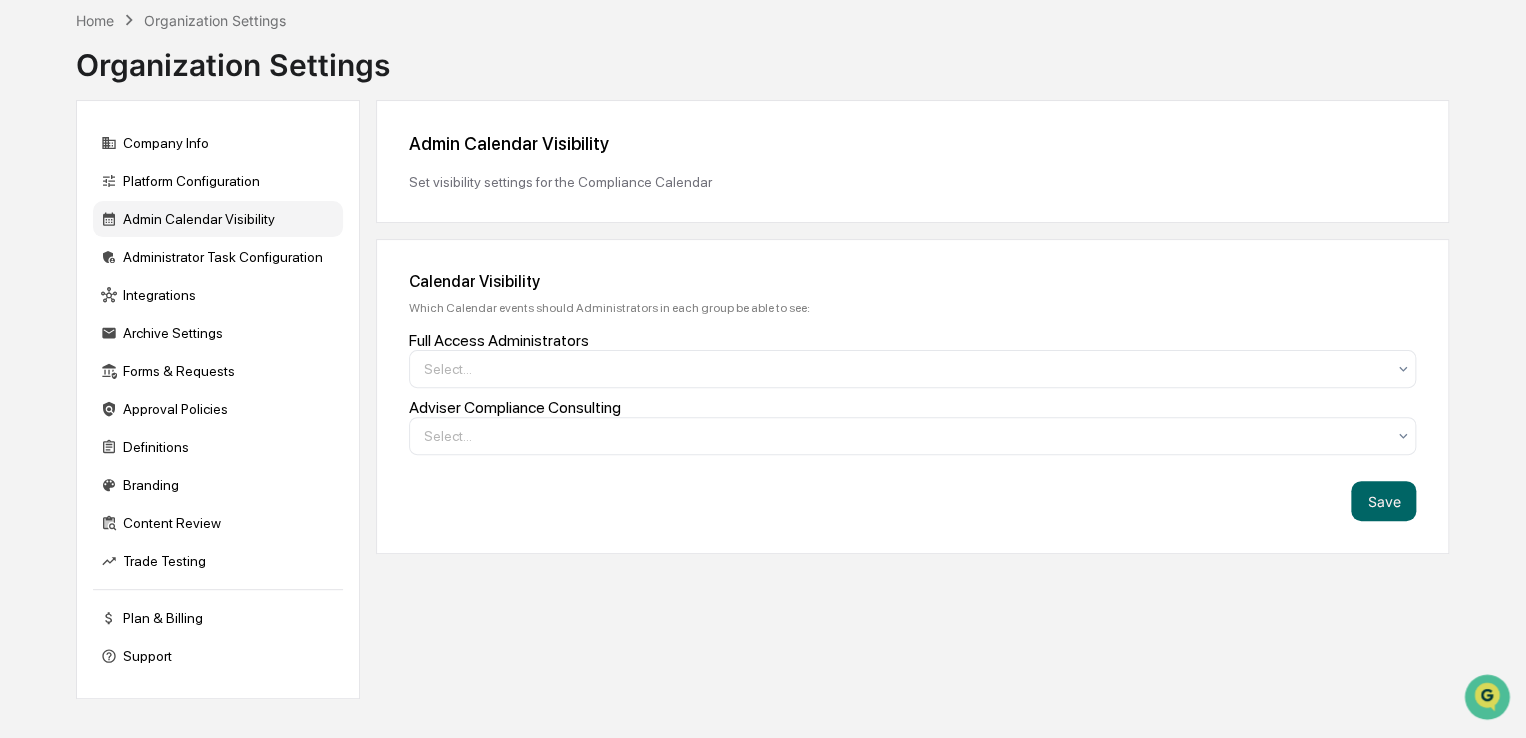 scroll, scrollTop: 95, scrollLeft: 0, axis: vertical 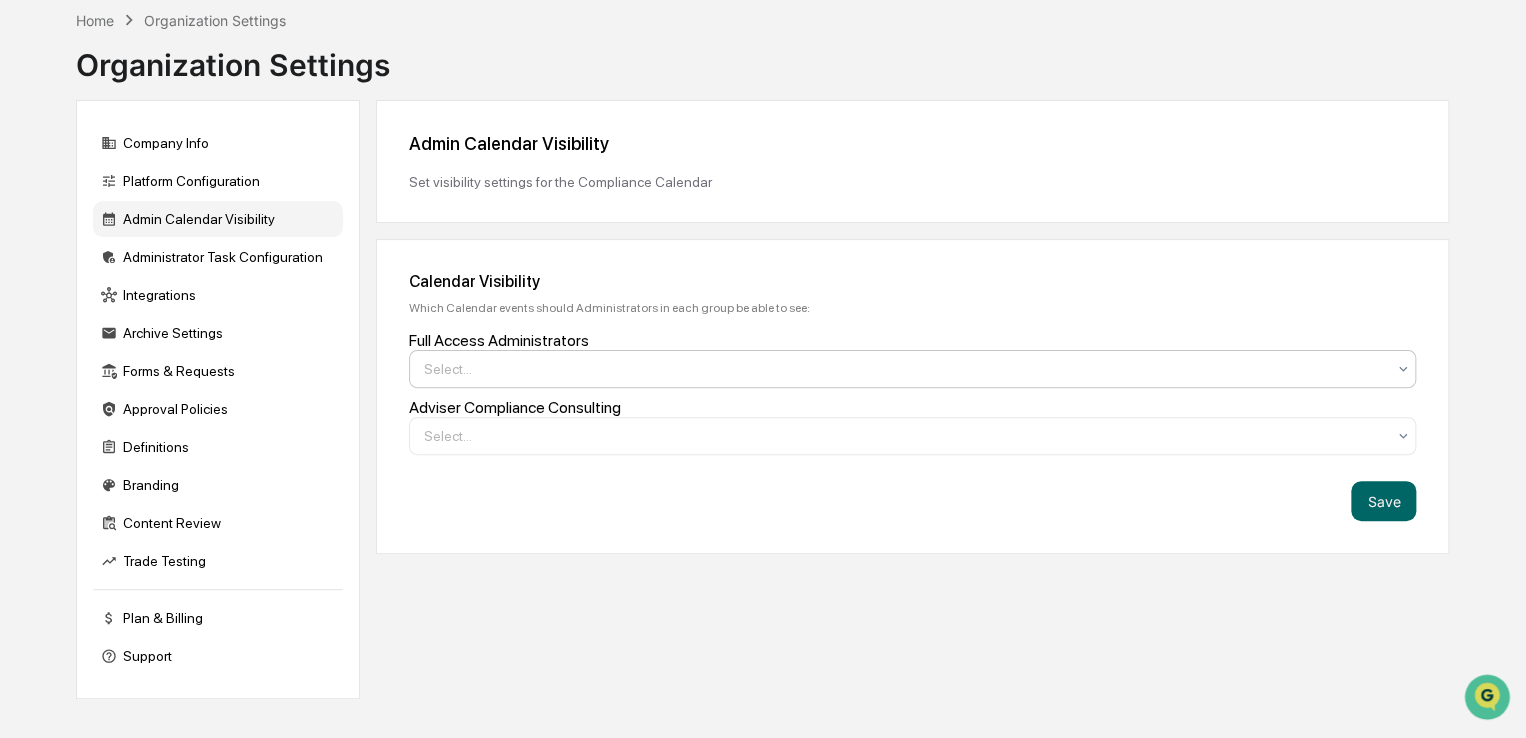 click at bounding box center (904, 369) 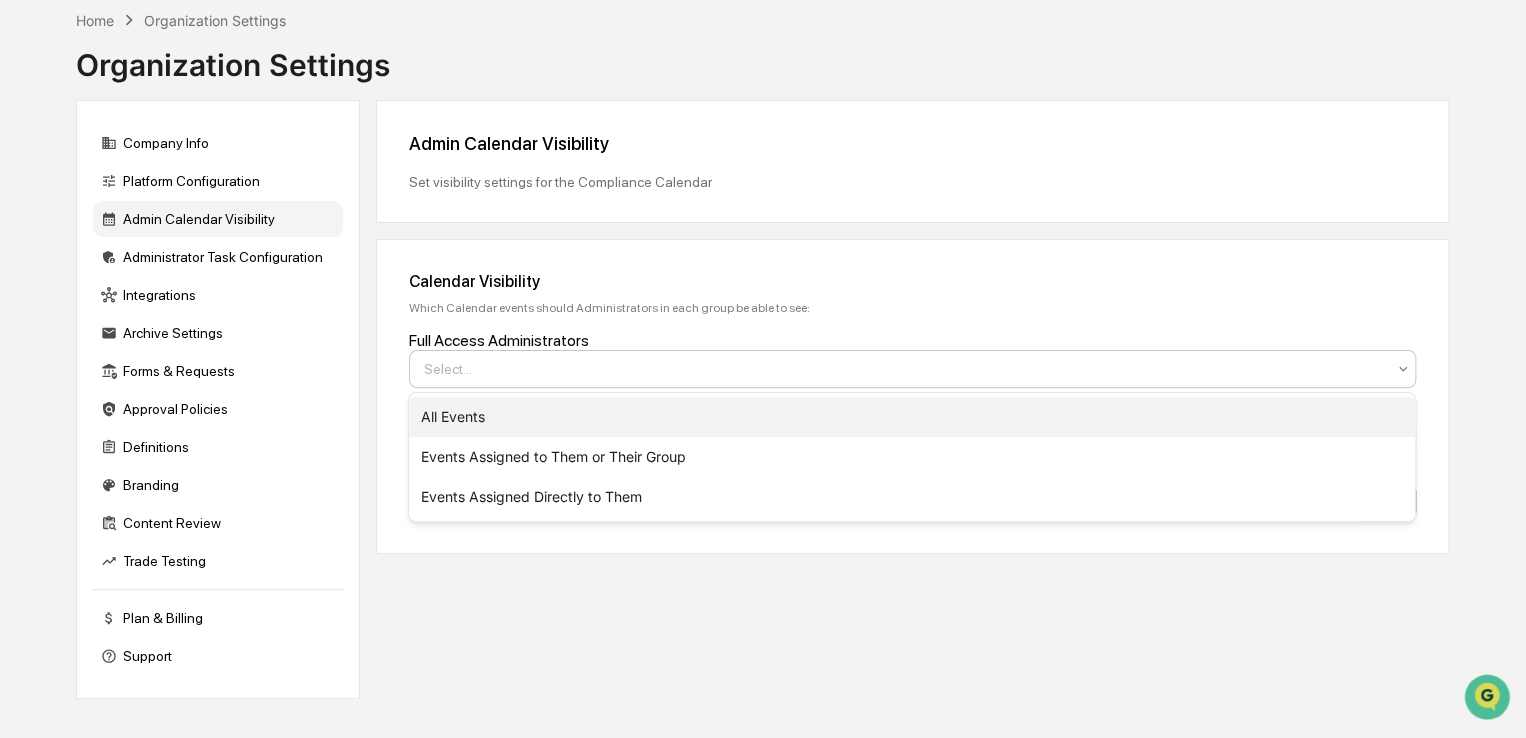 click on "All Events" at bounding box center (912, 417) 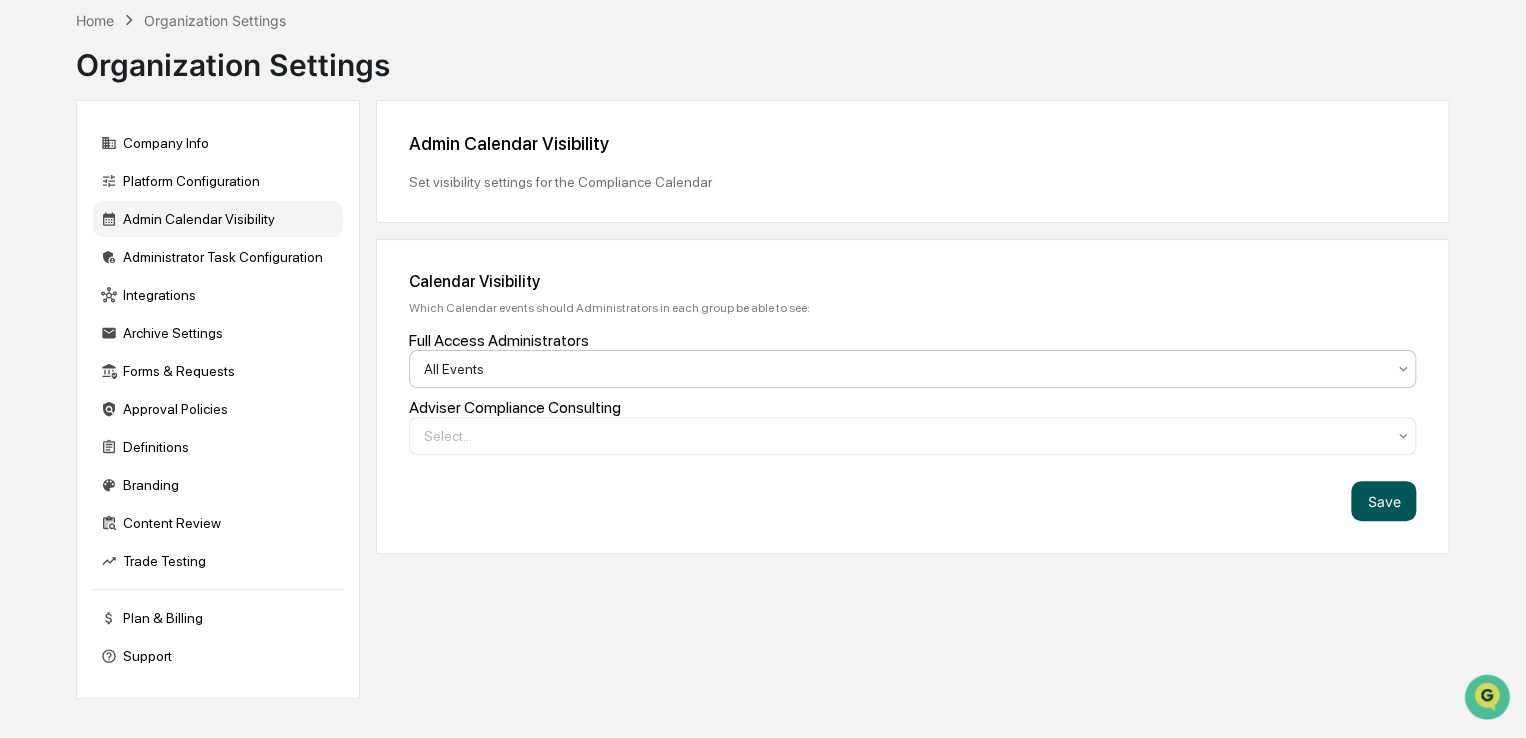 click on "Save" at bounding box center (1383, 501) 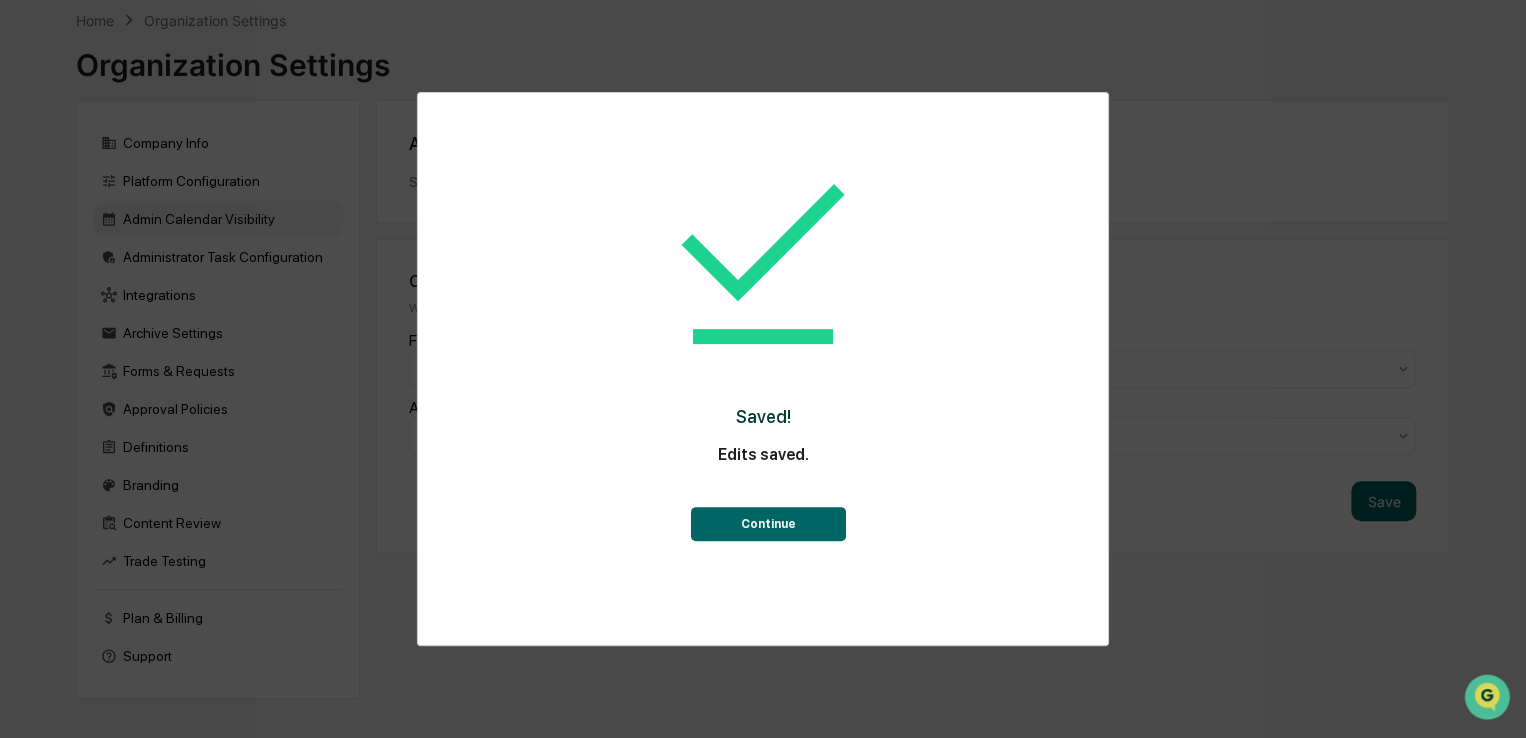 click on "Continue" at bounding box center (767, 524) 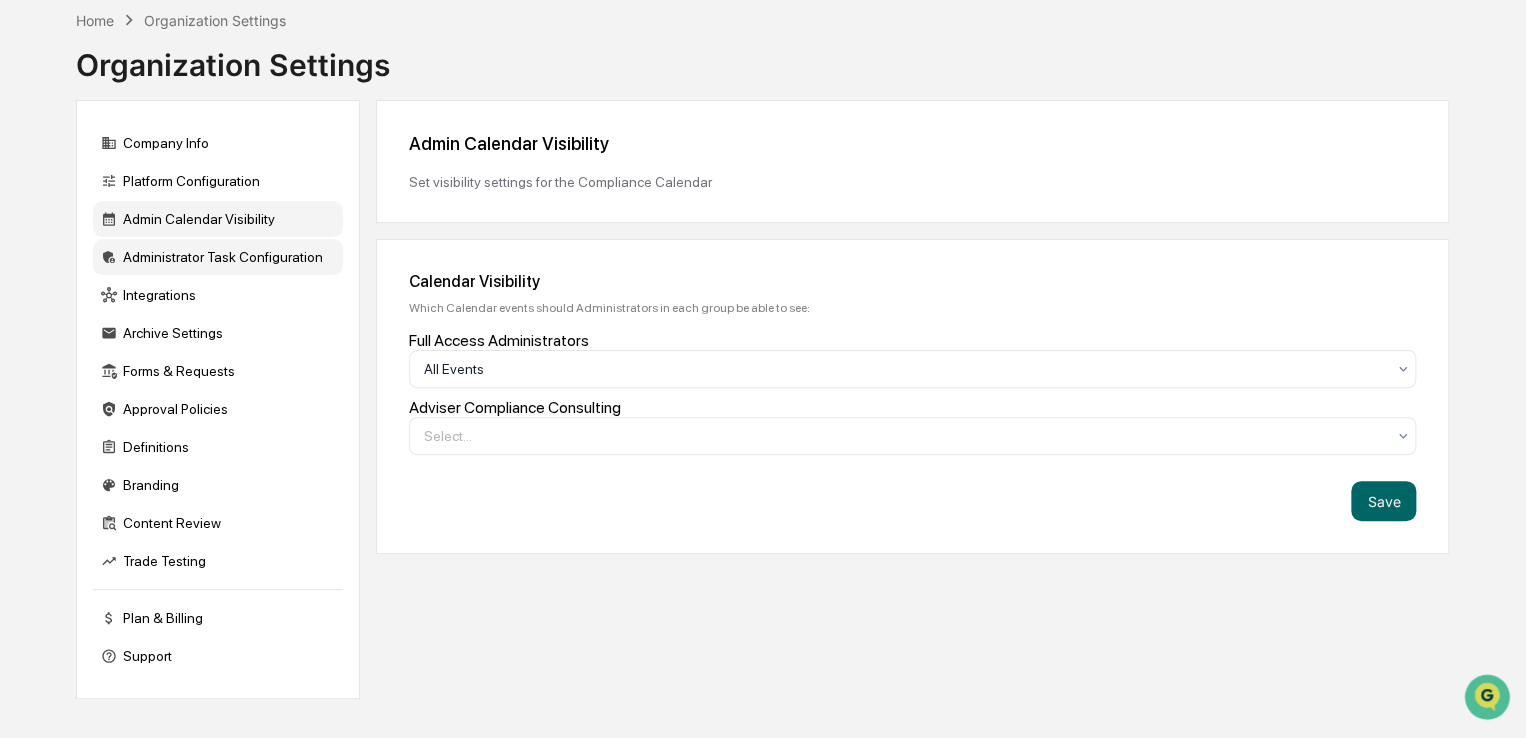 click on "Administrator Task Configuration" at bounding box center [218, 257] 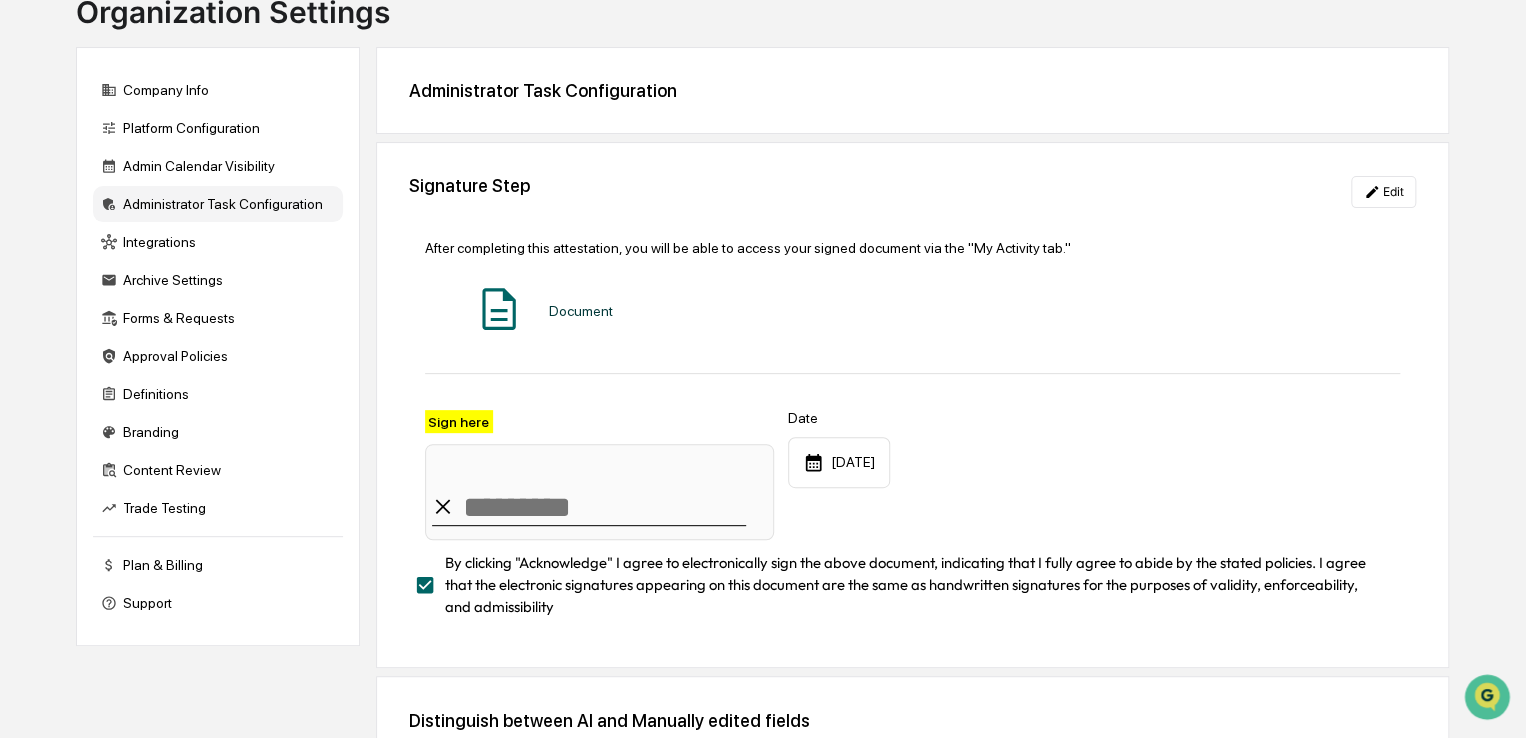 scroll, scrollTop: 195, scrollLeft: 0, axis: vertical 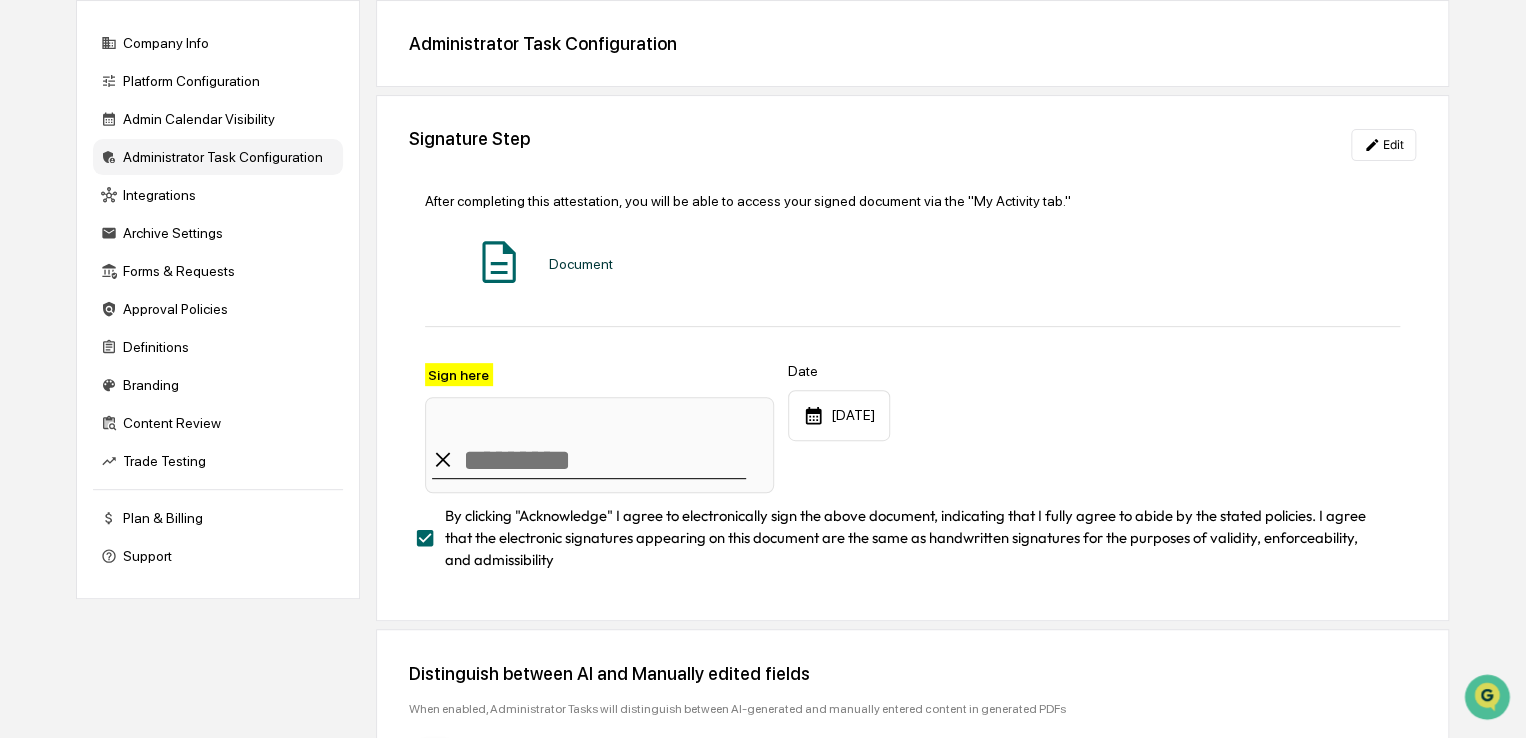 click at bounding box center (499, 262) 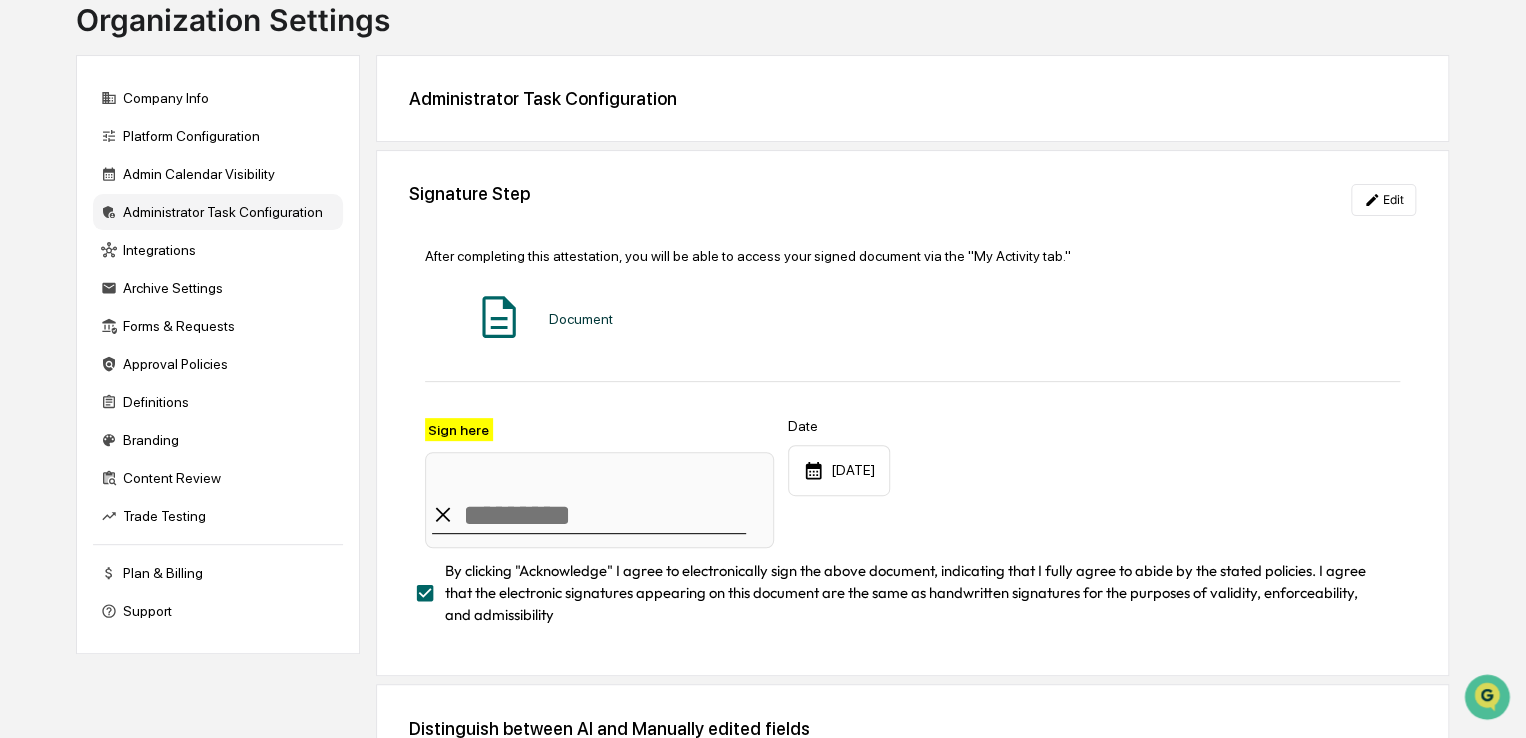 scroll, scrollTop: 175, scrollLeft: 0, axis: vertical 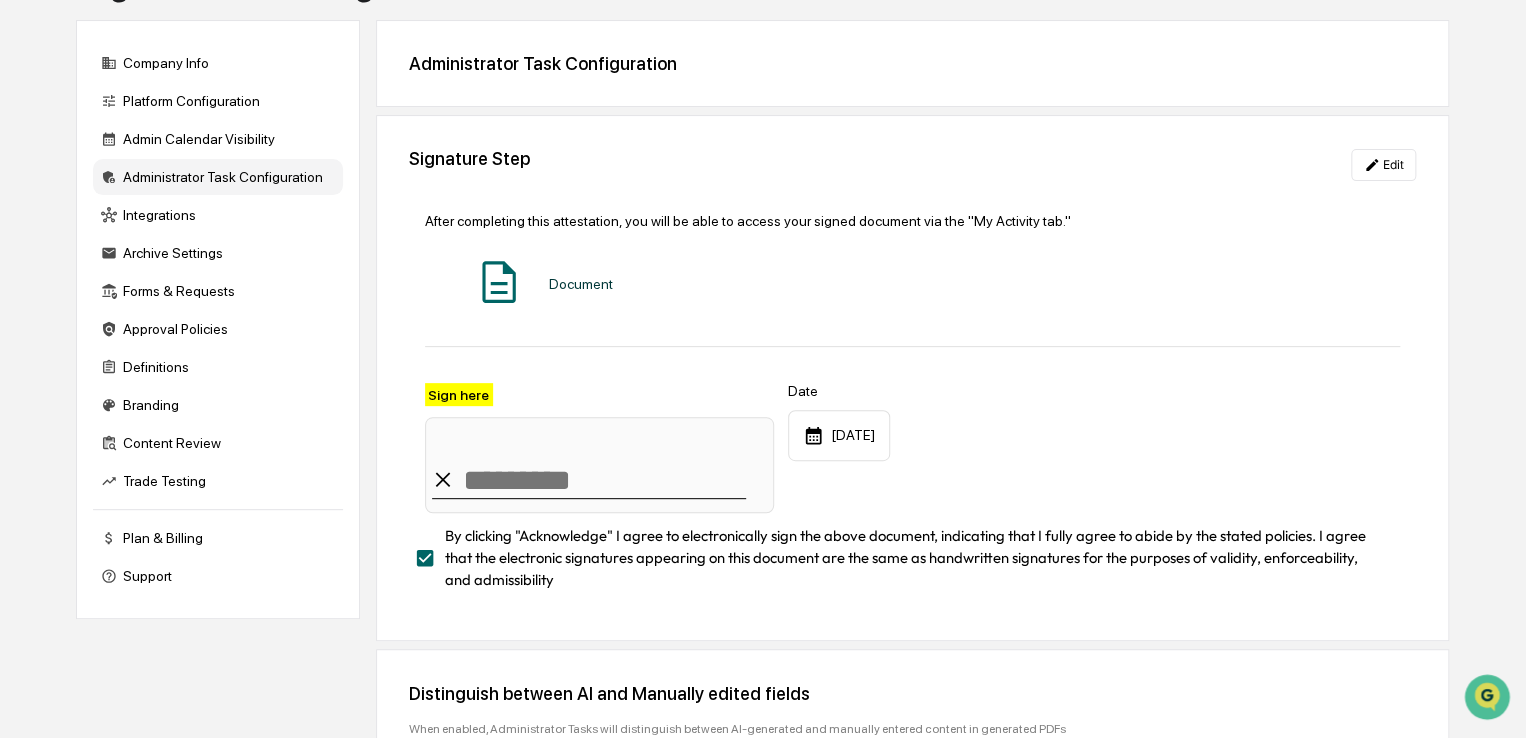 click on "Sign here" at bounding box center (459, 394) 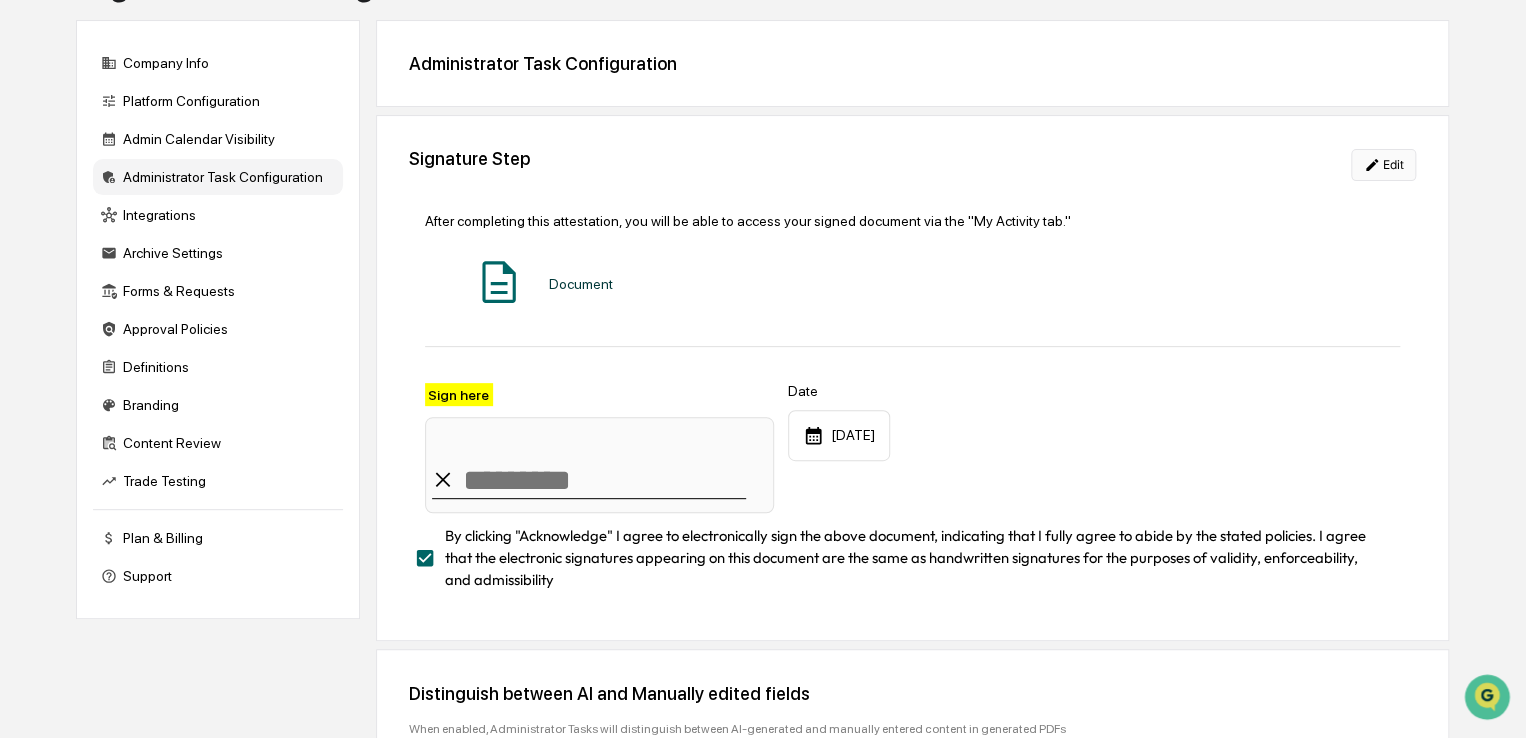 click on "Edit" at bounding box center [1383, 165] 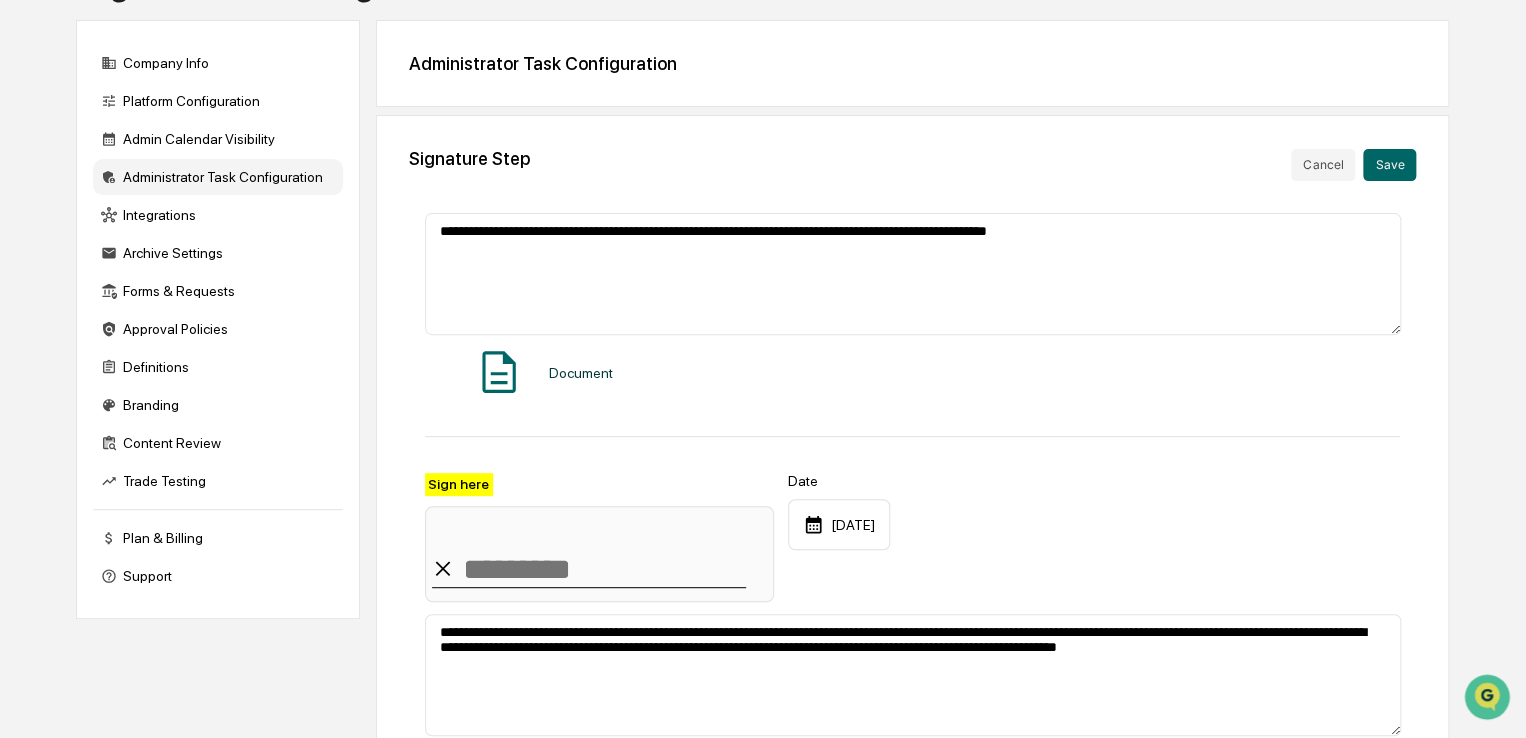 click on "Document" at bounding box center (581, 373) 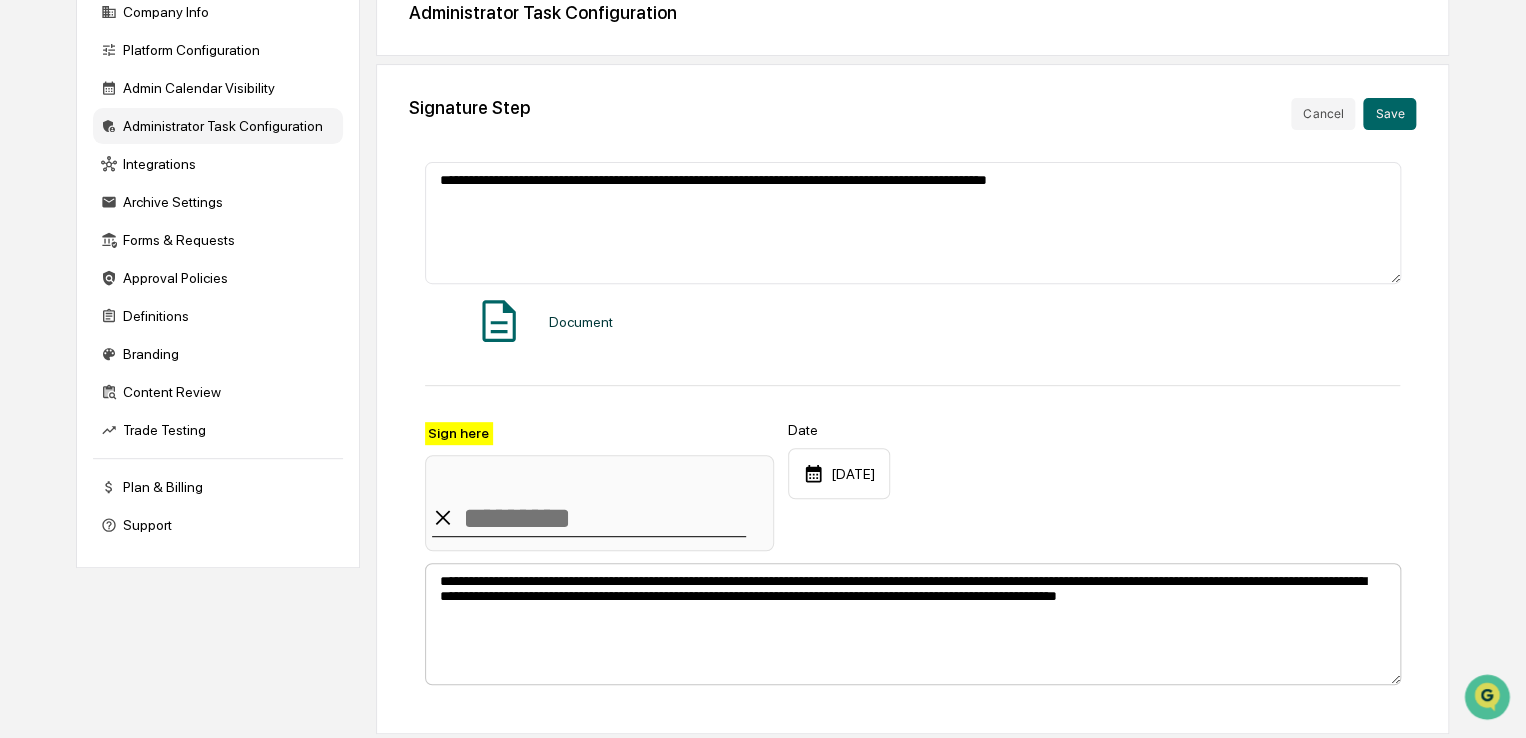 scroll, scrollTop: 275, scrollLeft: 0, axis: vertical 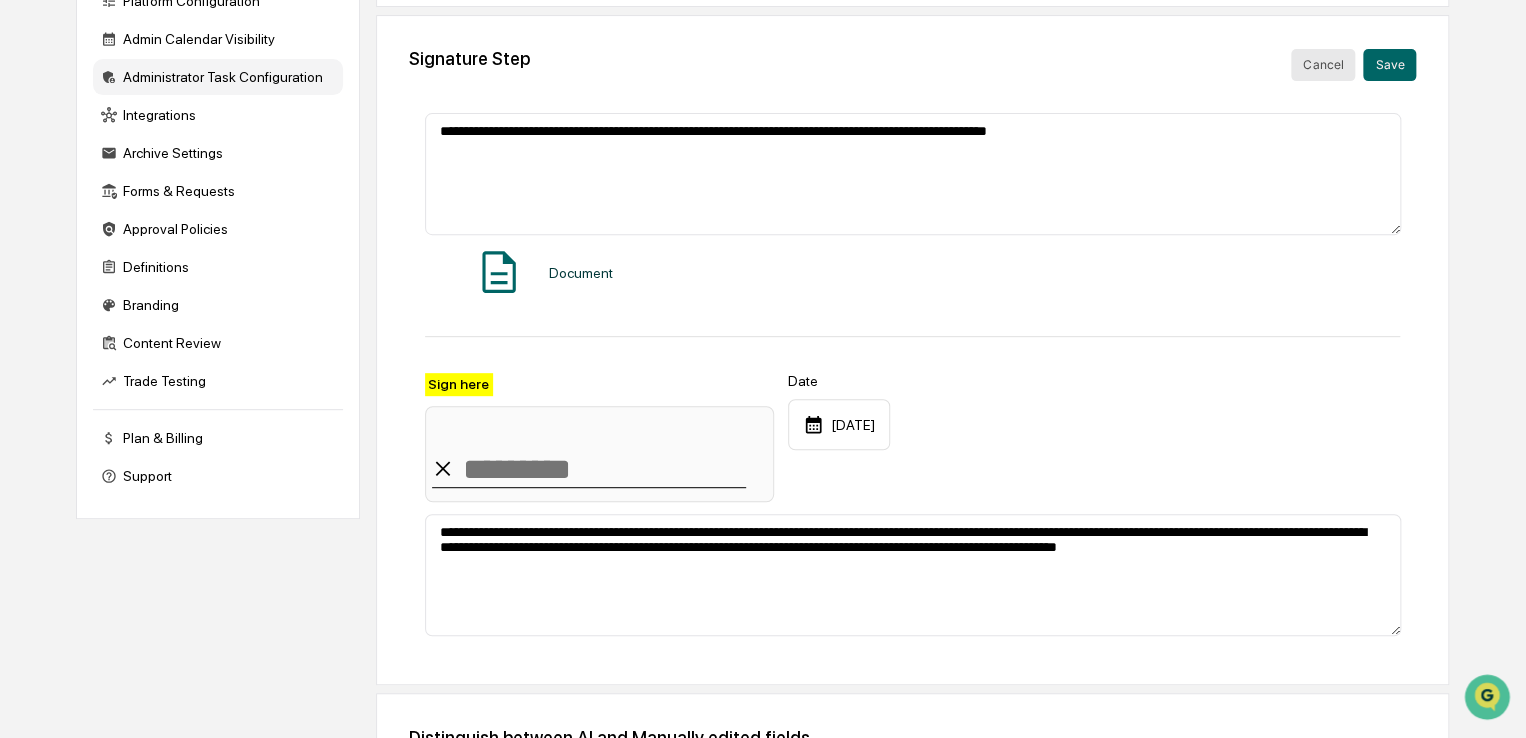click on "Cancel" at bounding box center [1323, 65] 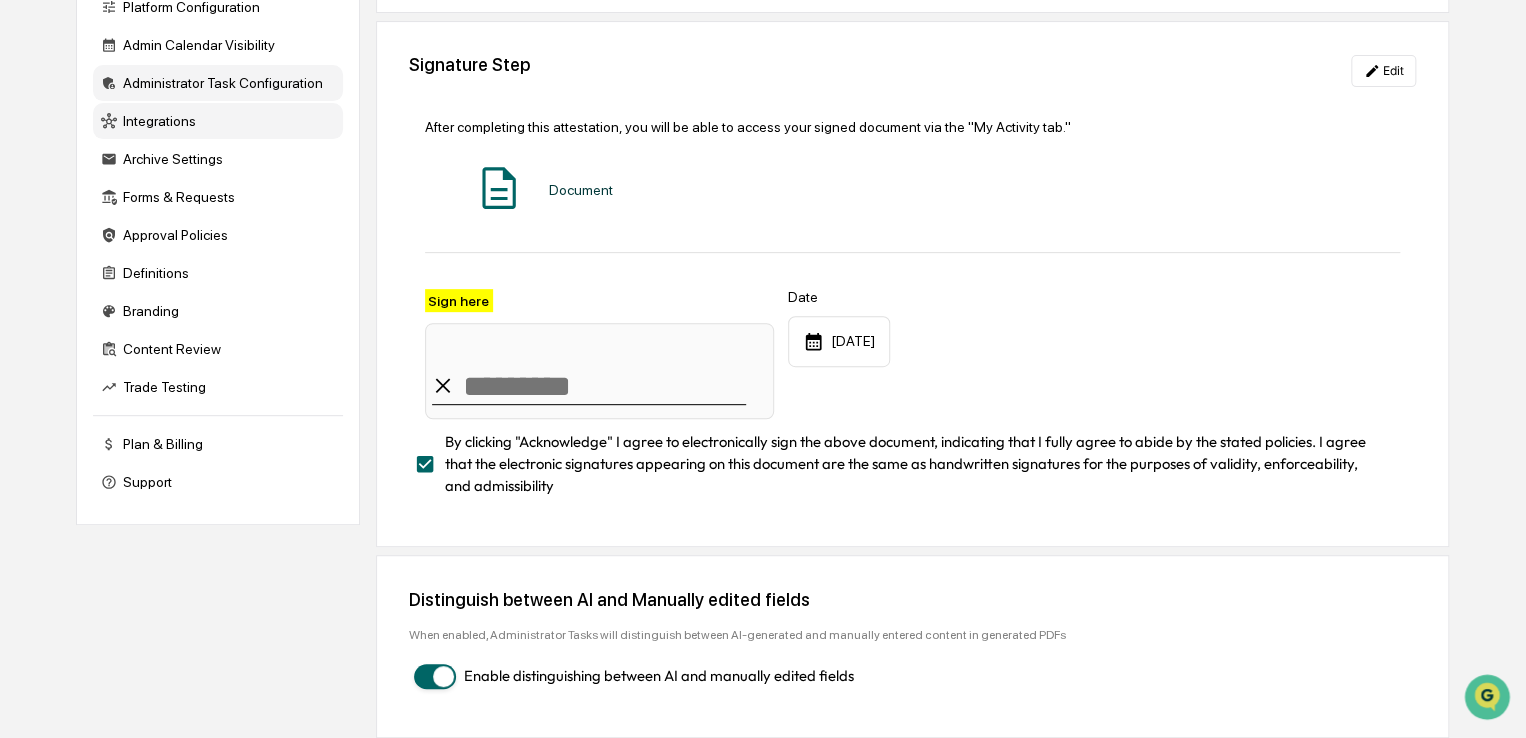 click on "Integrations" at bounding box center [218, 121] 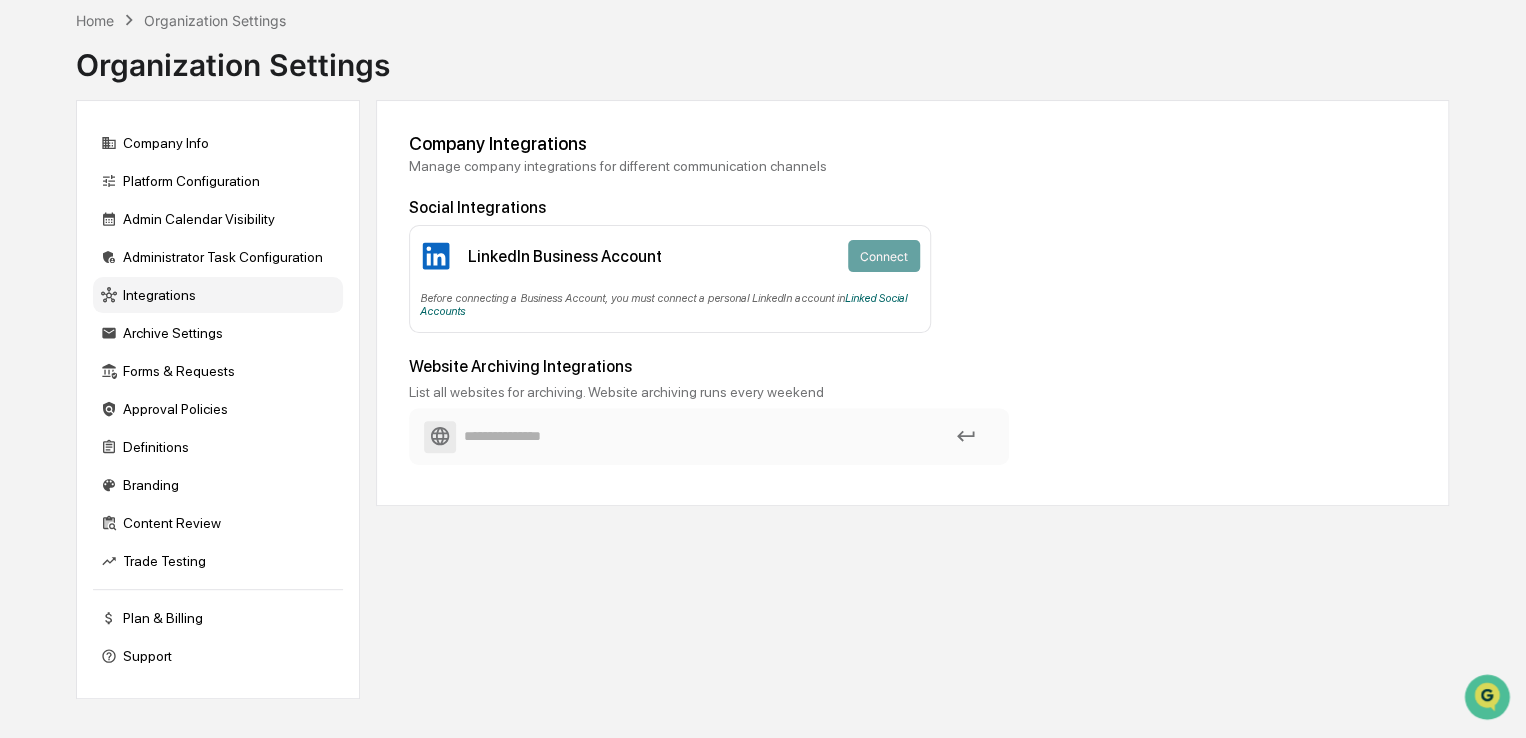 scroll, scrollTop: 95, scrollLeft: 0, axis: vertical 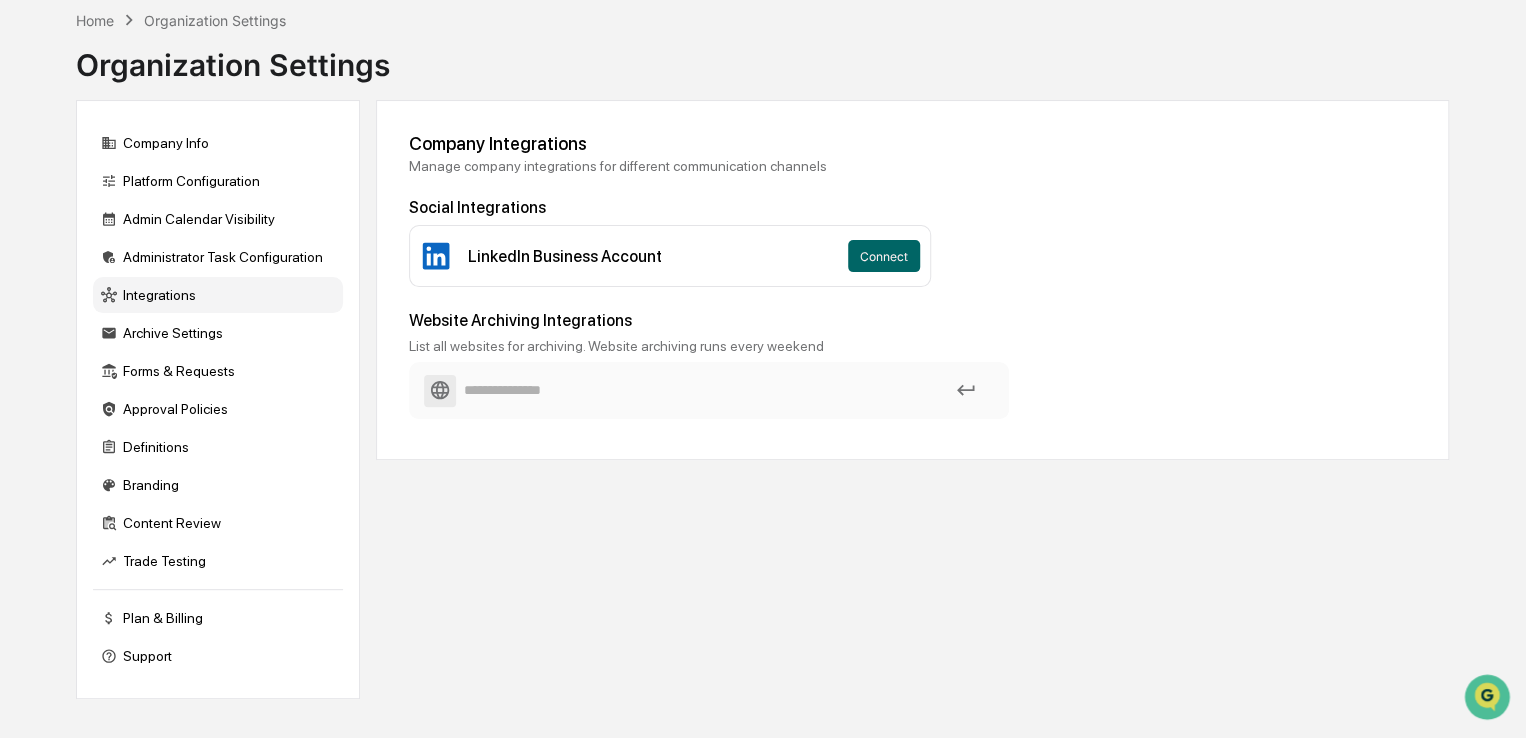 click 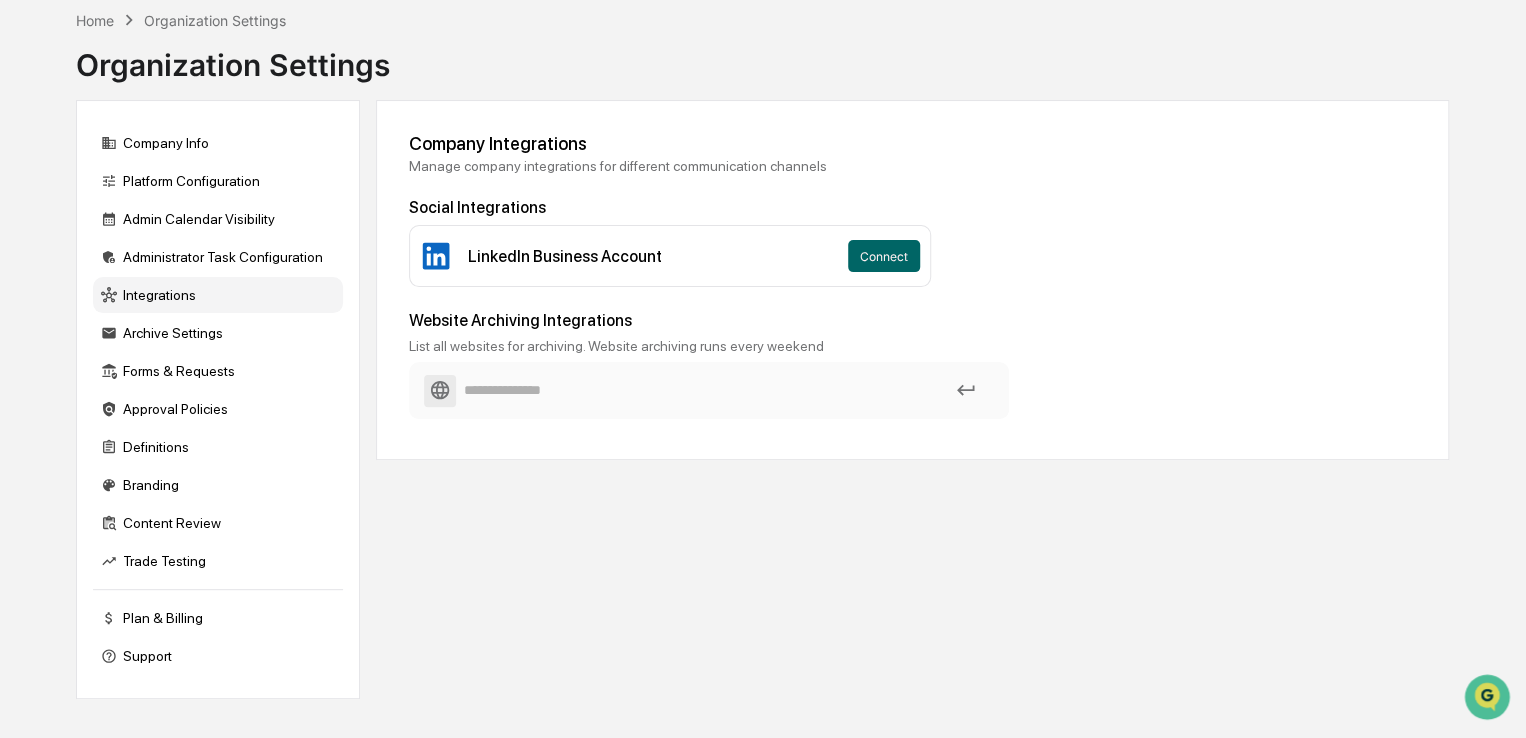 click on "Company Integrations Manage company integrations for different communication channels" at bounding box center (912, 153) 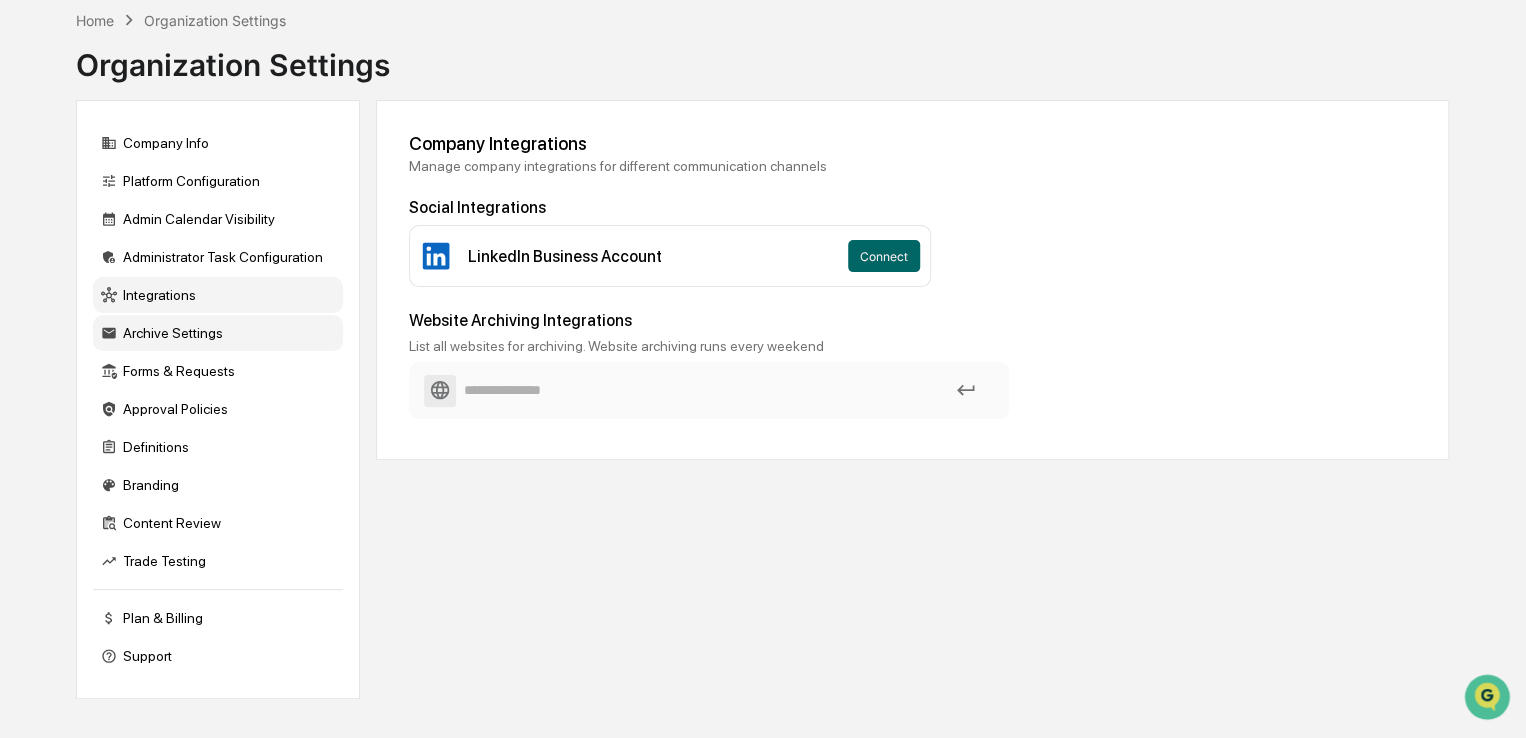 click on "Archive Settings" at bounding box center [218, 333] 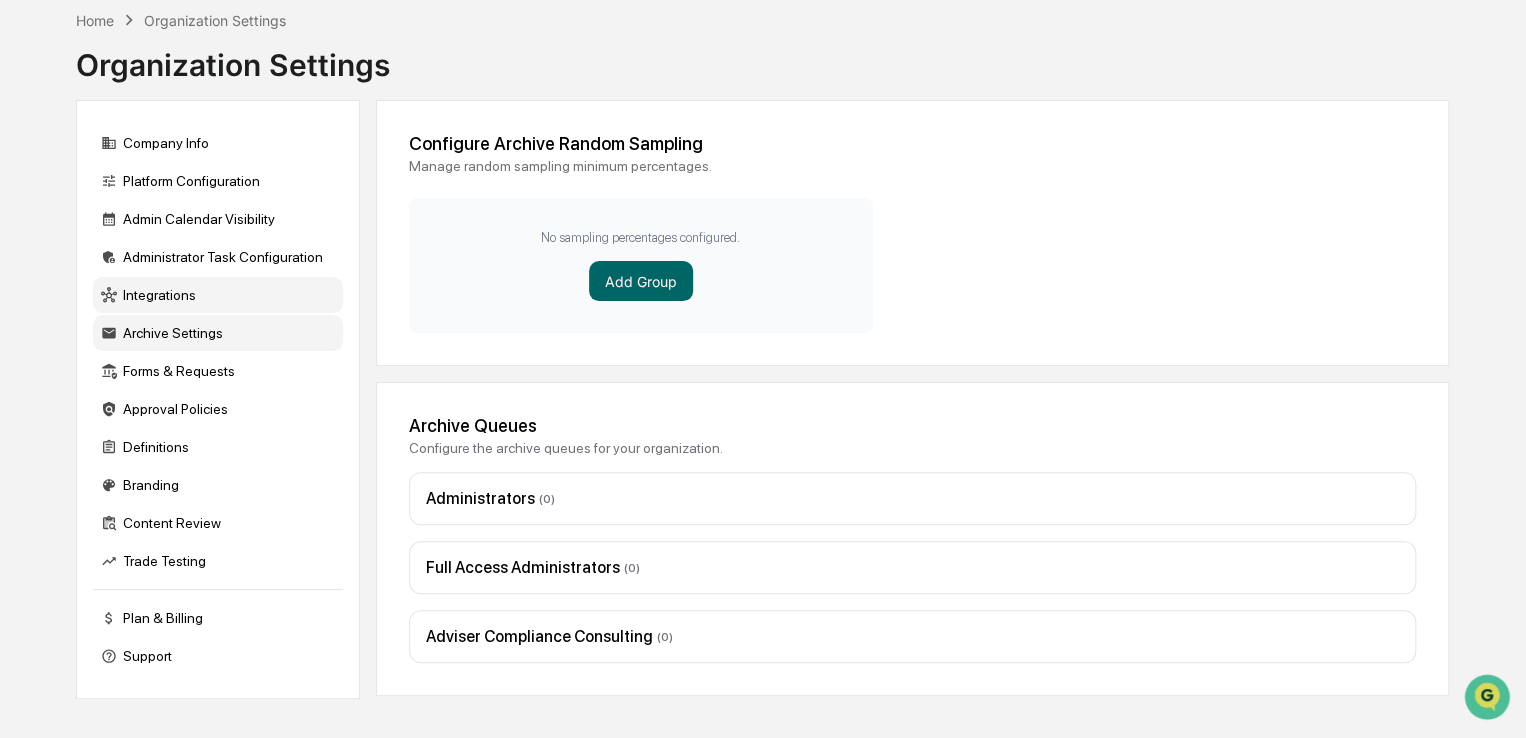 click on "Integrations" at bounding box center [218, 295] 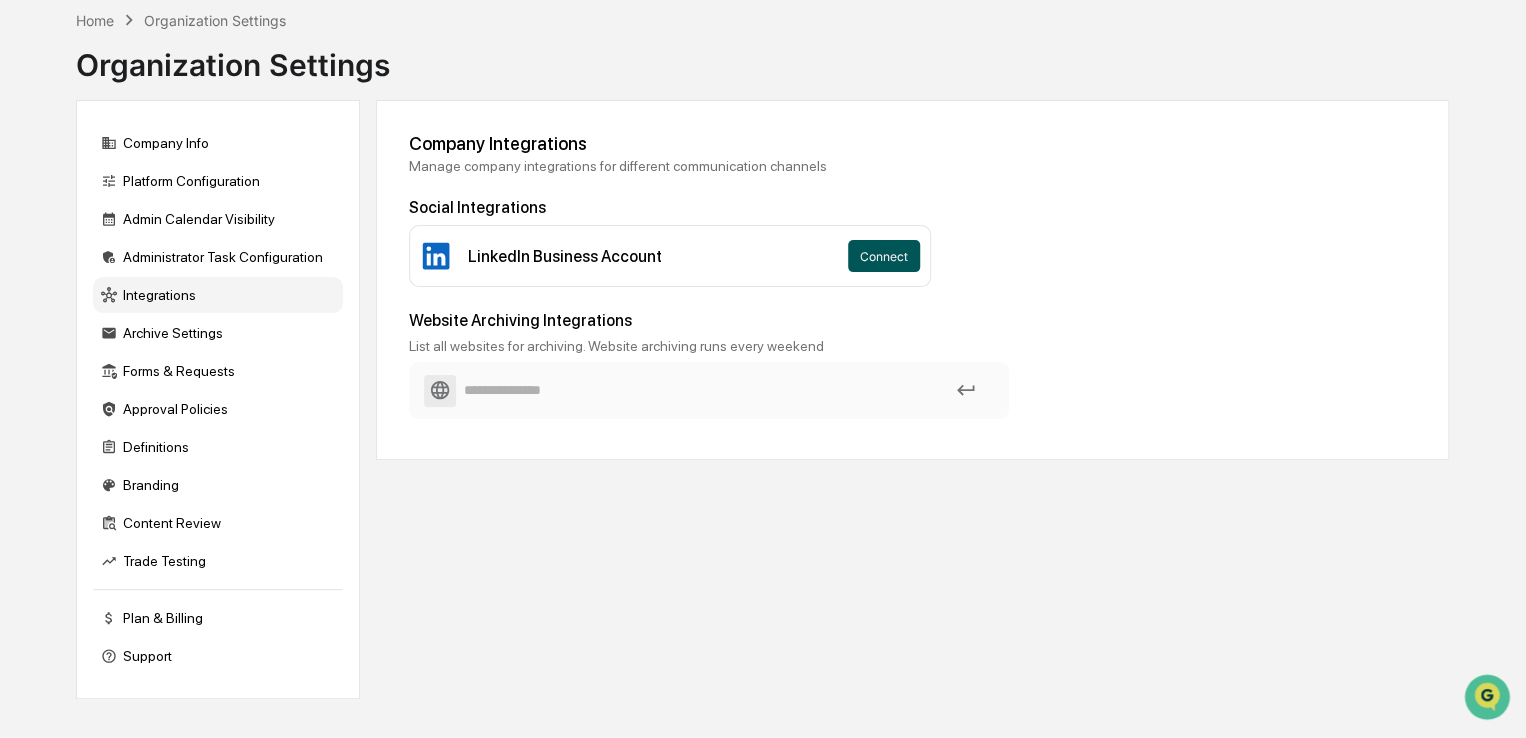 click on "Connect" at bounding box center [884, 256] 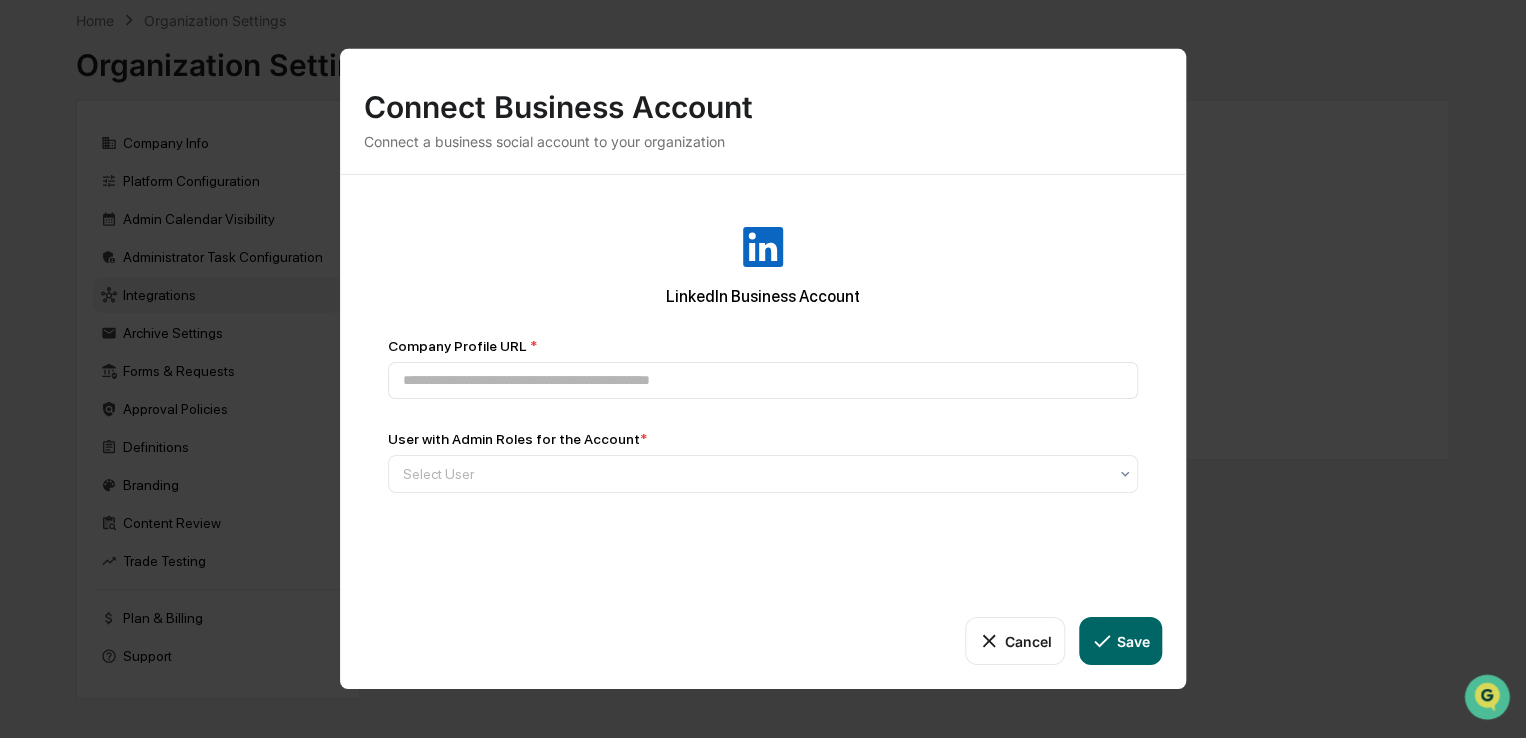 click 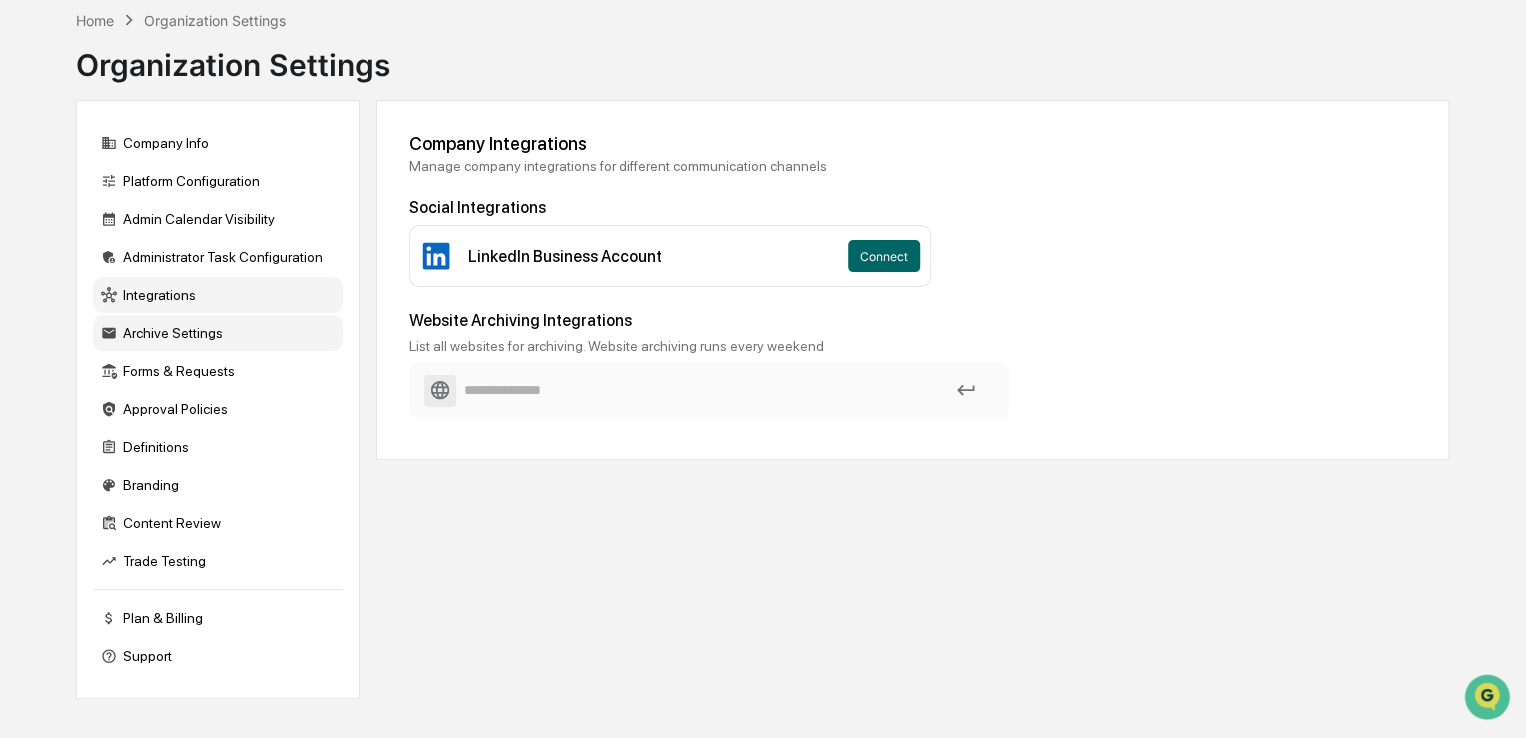 click on "Archive Settings" at bounding box center [218, 333] 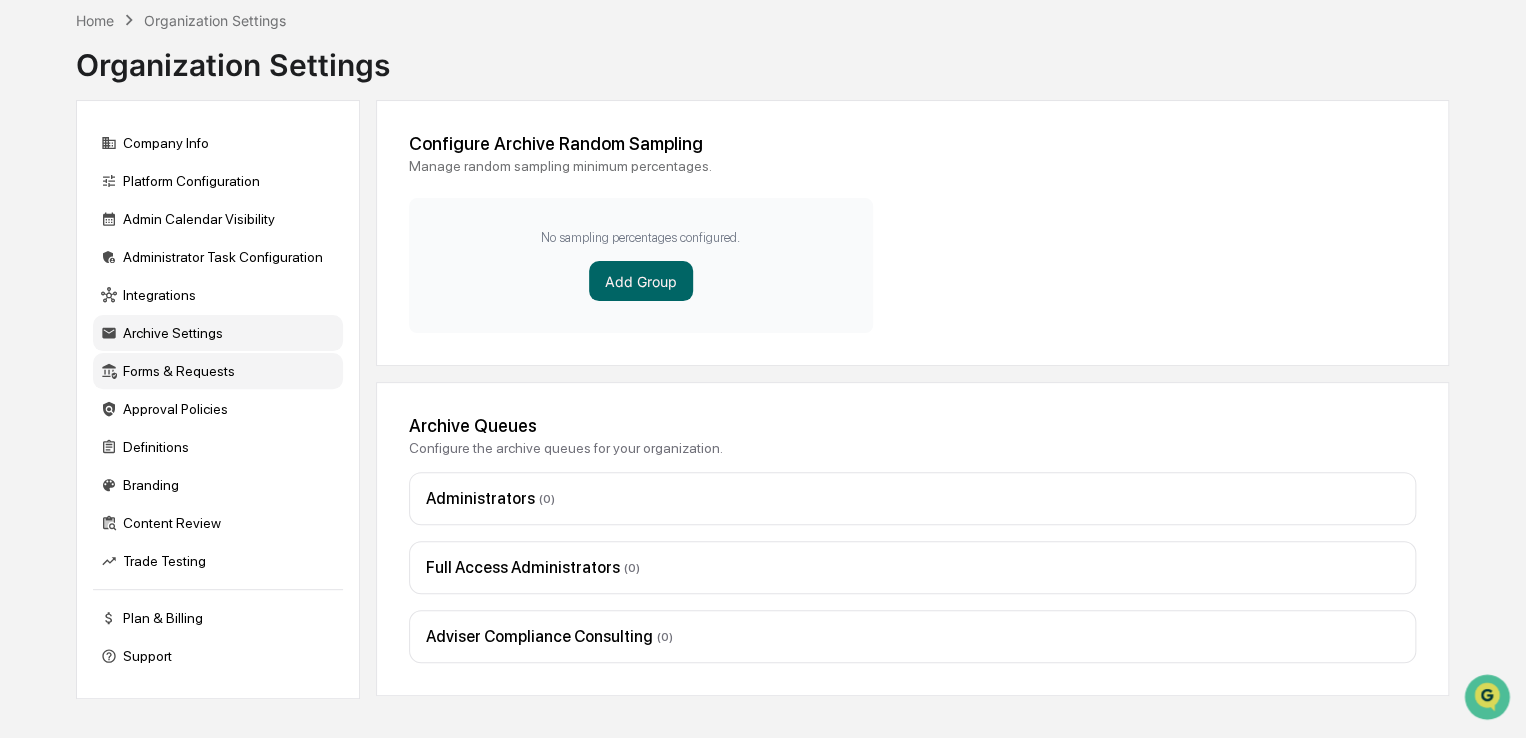 click on "Forms & Requests" at bounding box center (218, 371) 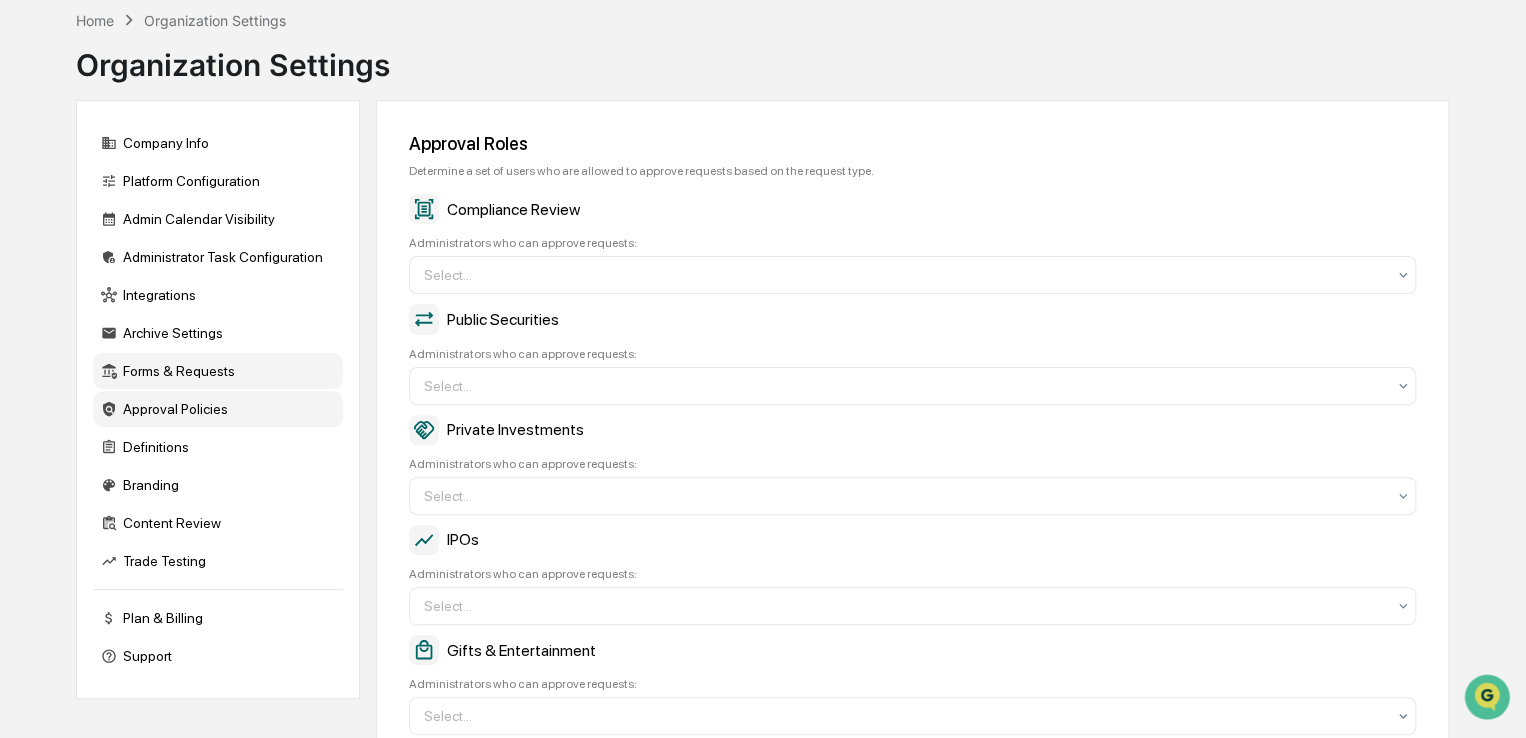 click on "Approval Policies" at bounding box center (218, 409) 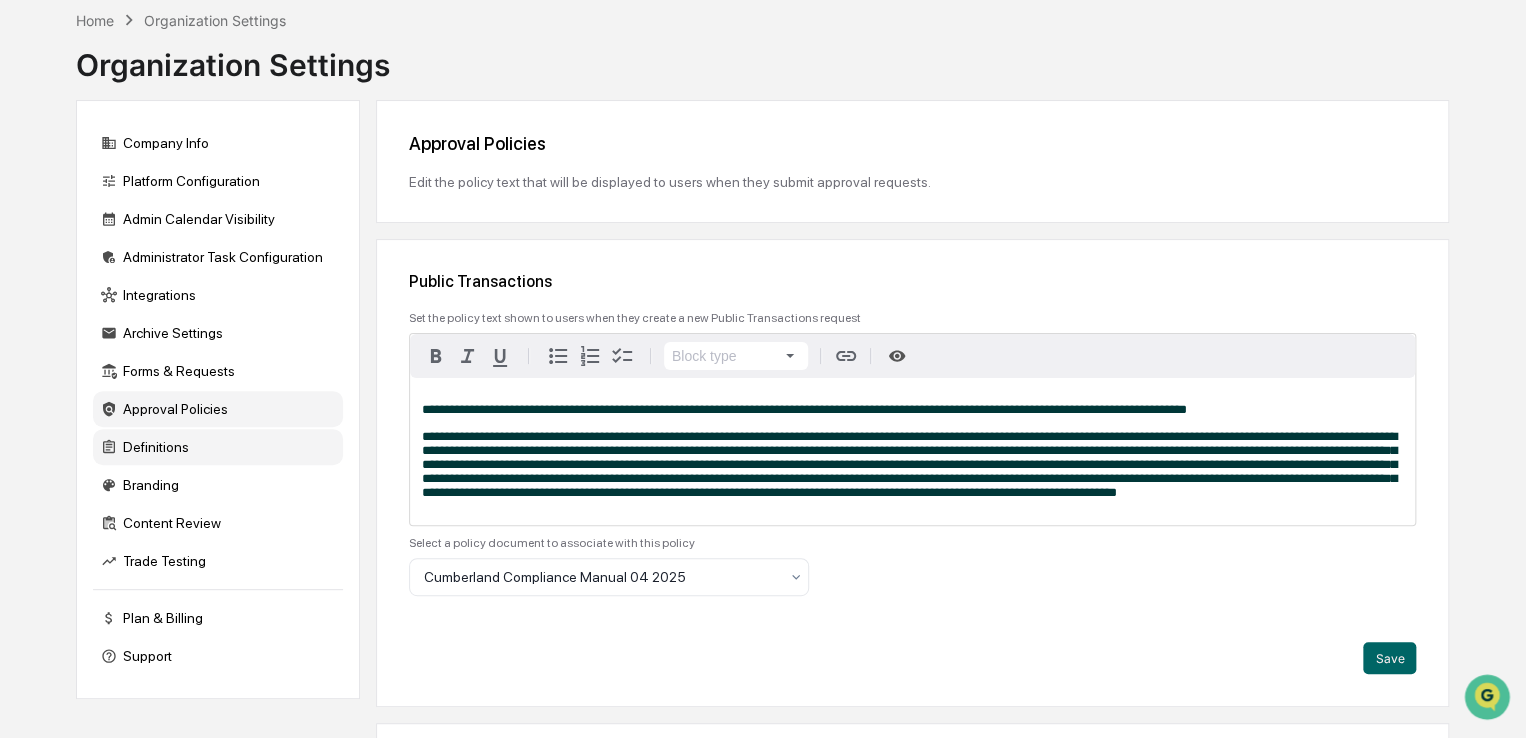 click on "Definitions" at bounding box center (218, 447) 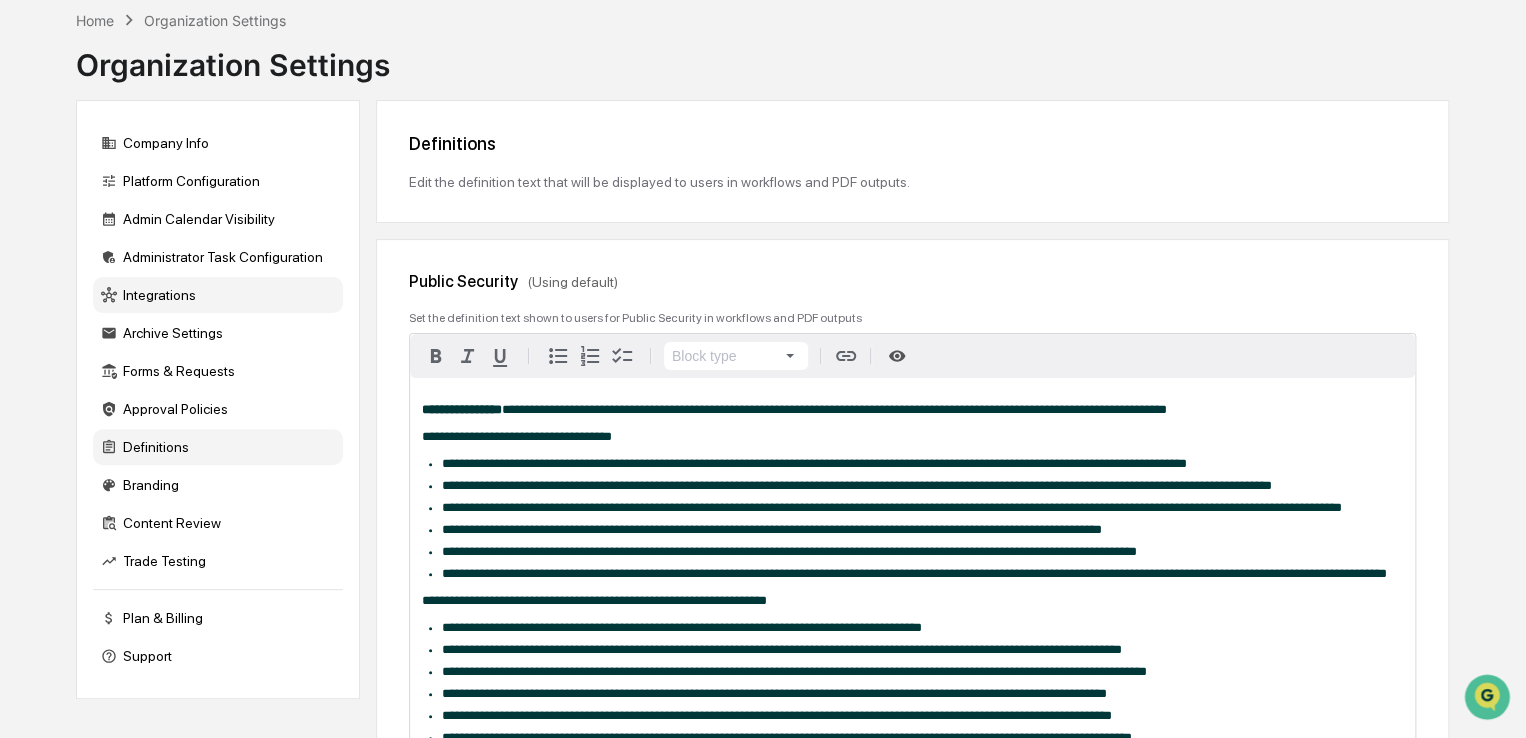 click on "Integrations" at bounding box center [218, 295] 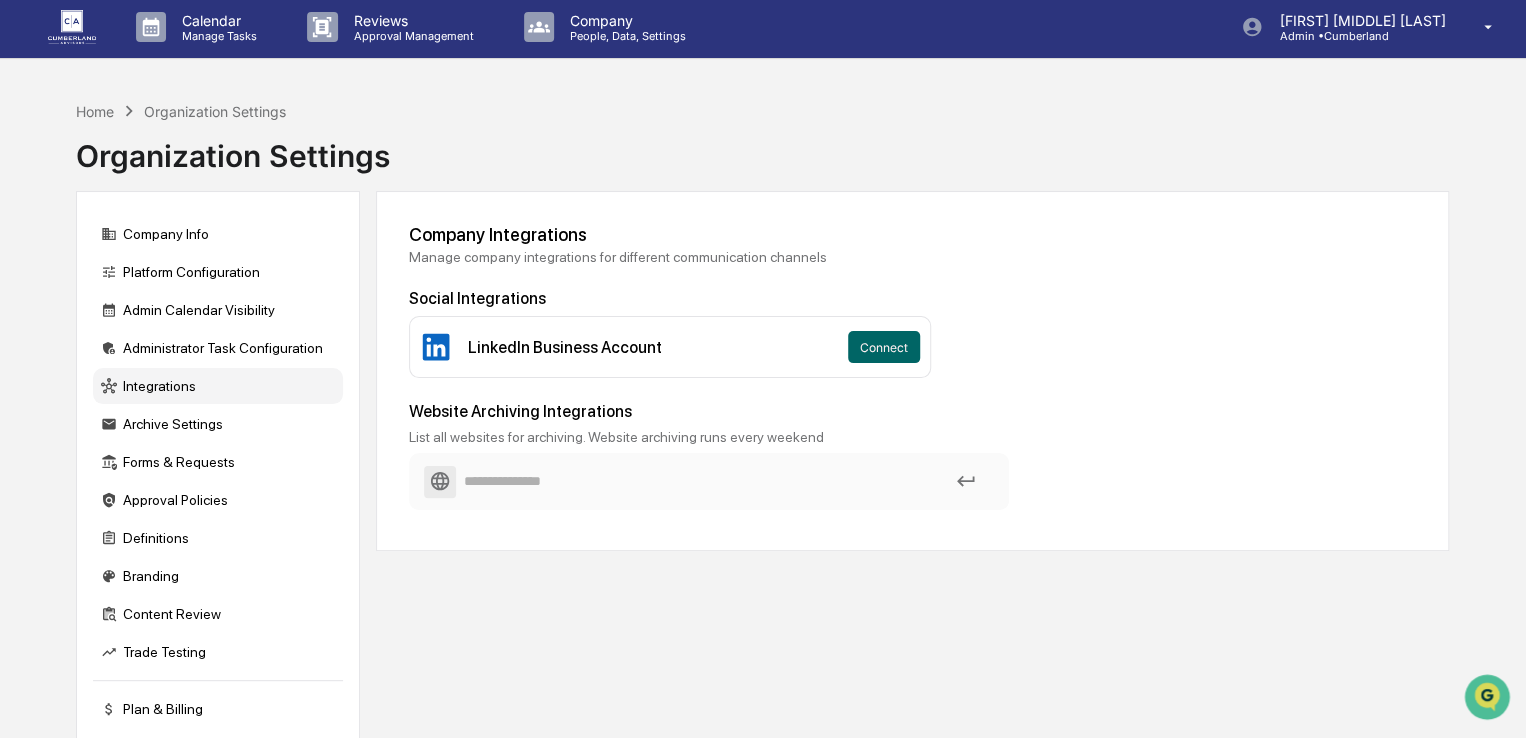 scroll, scrollTop: 0, scrollLeft: 0, axis: both 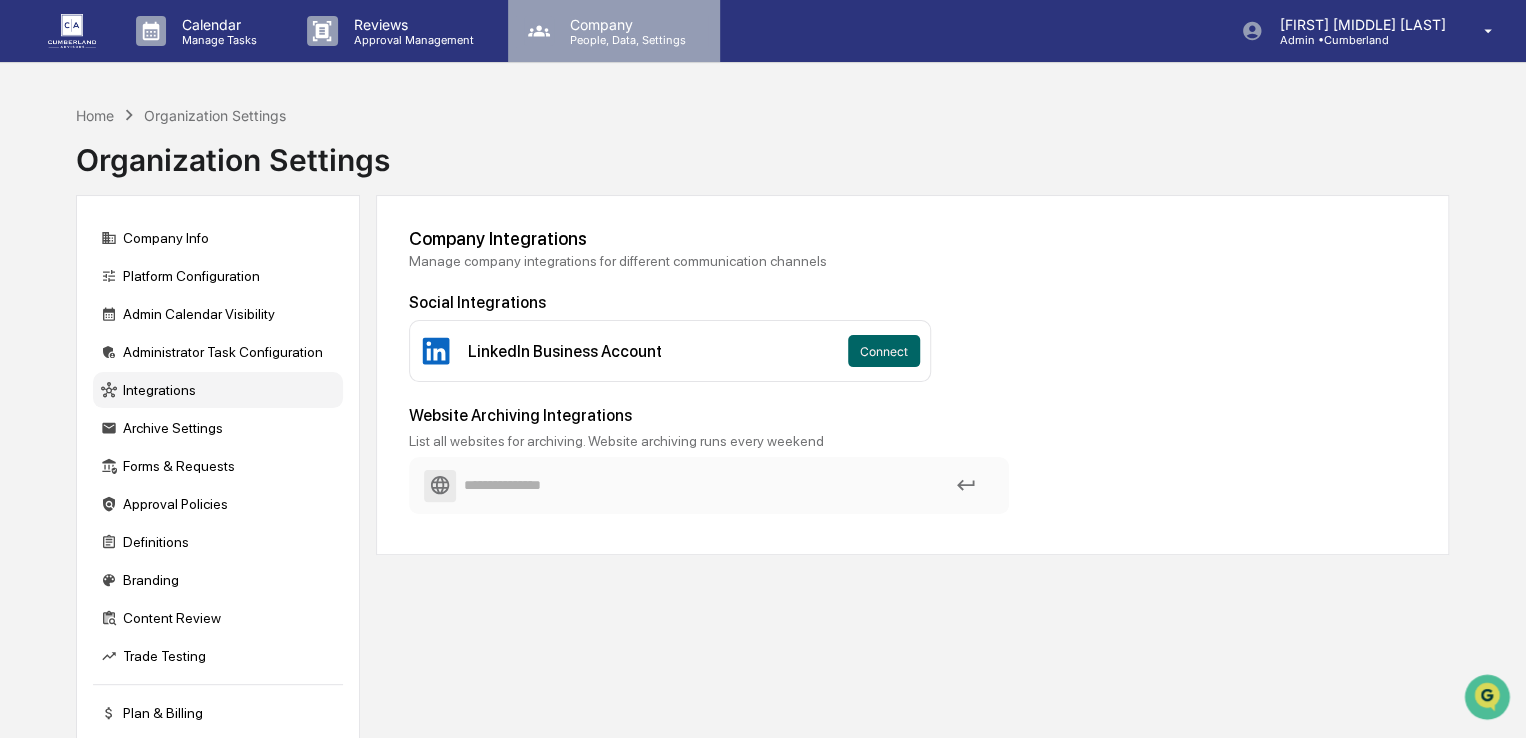 click on "Company" at bounding box center [625, 24] 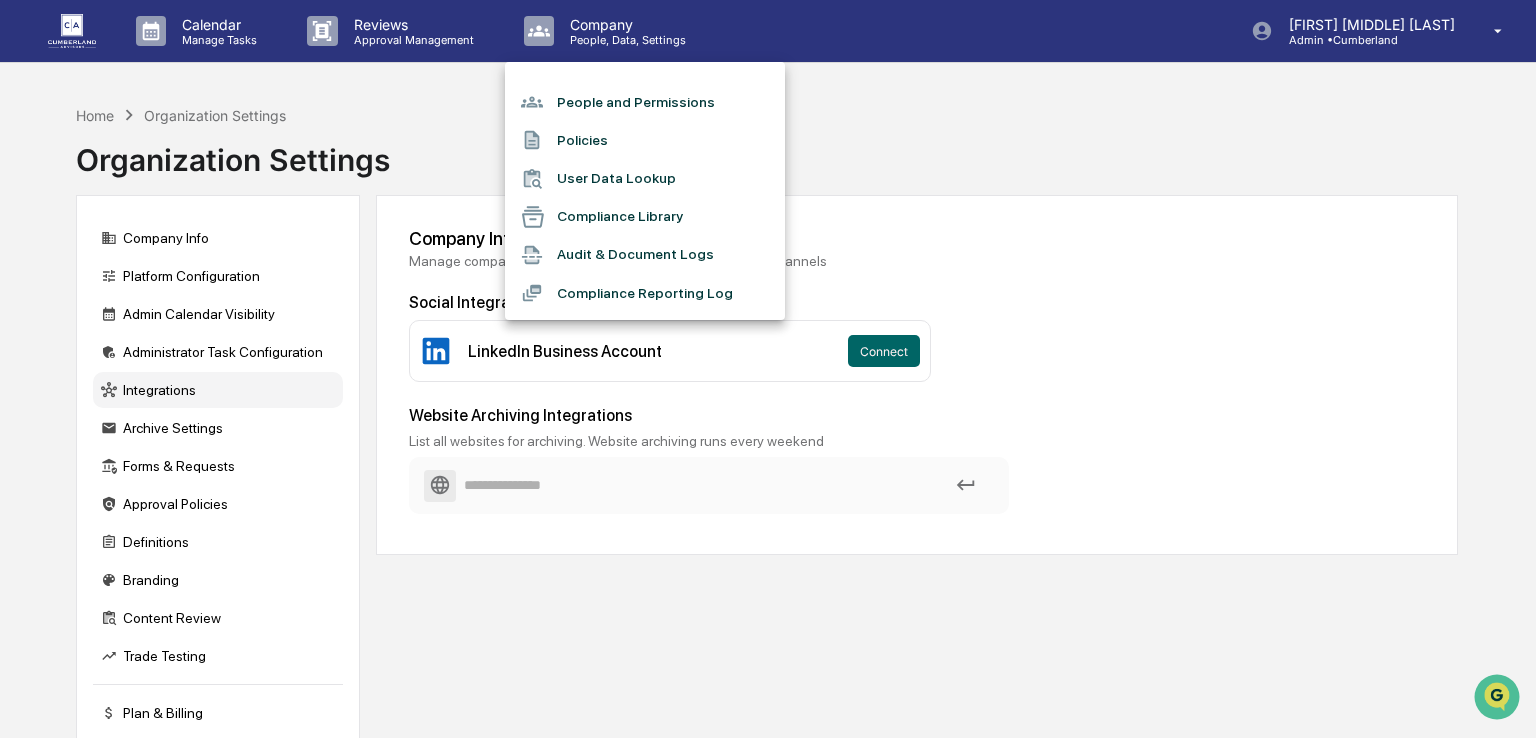 click at bounding box center [768, 369] 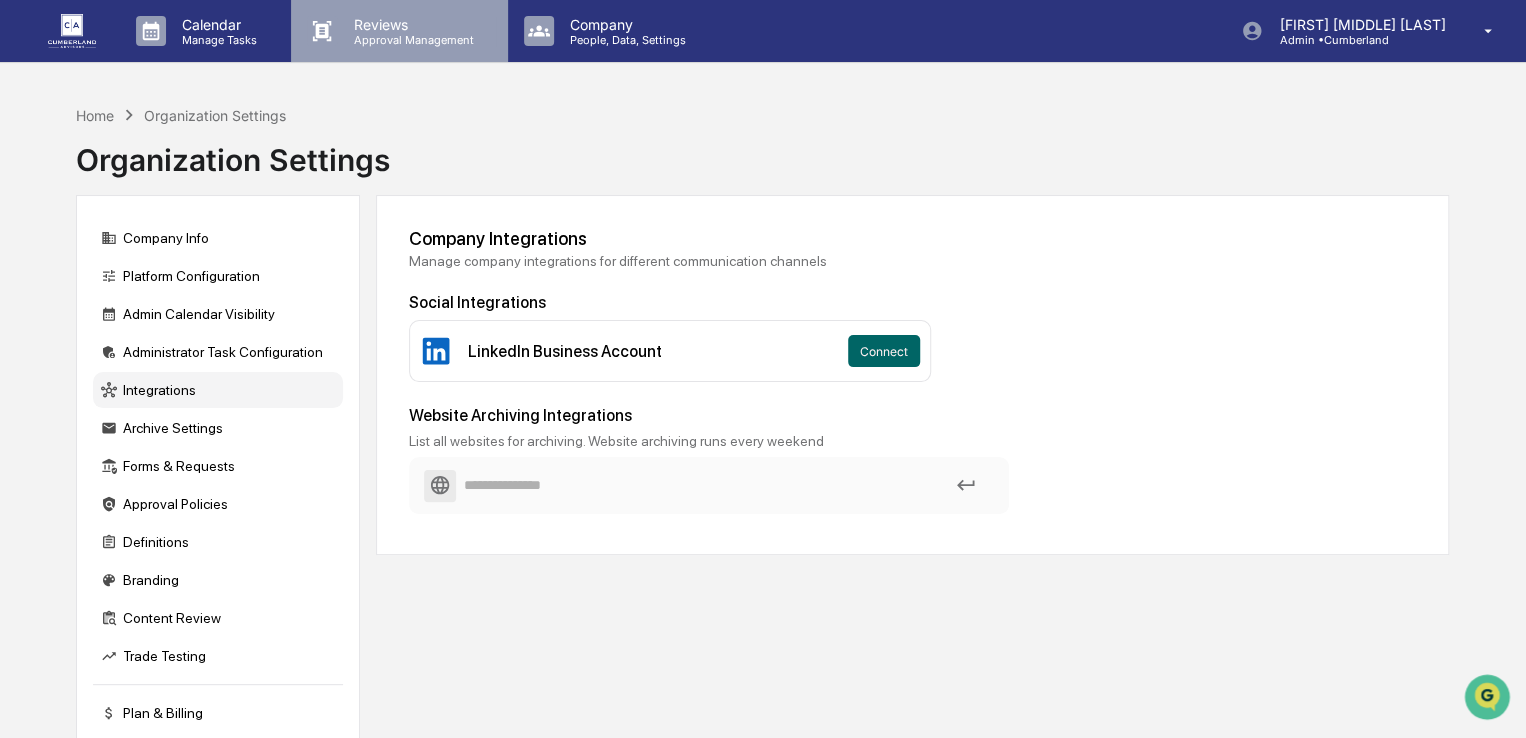 click on "Approval Management" at bounding box center [411, 40] 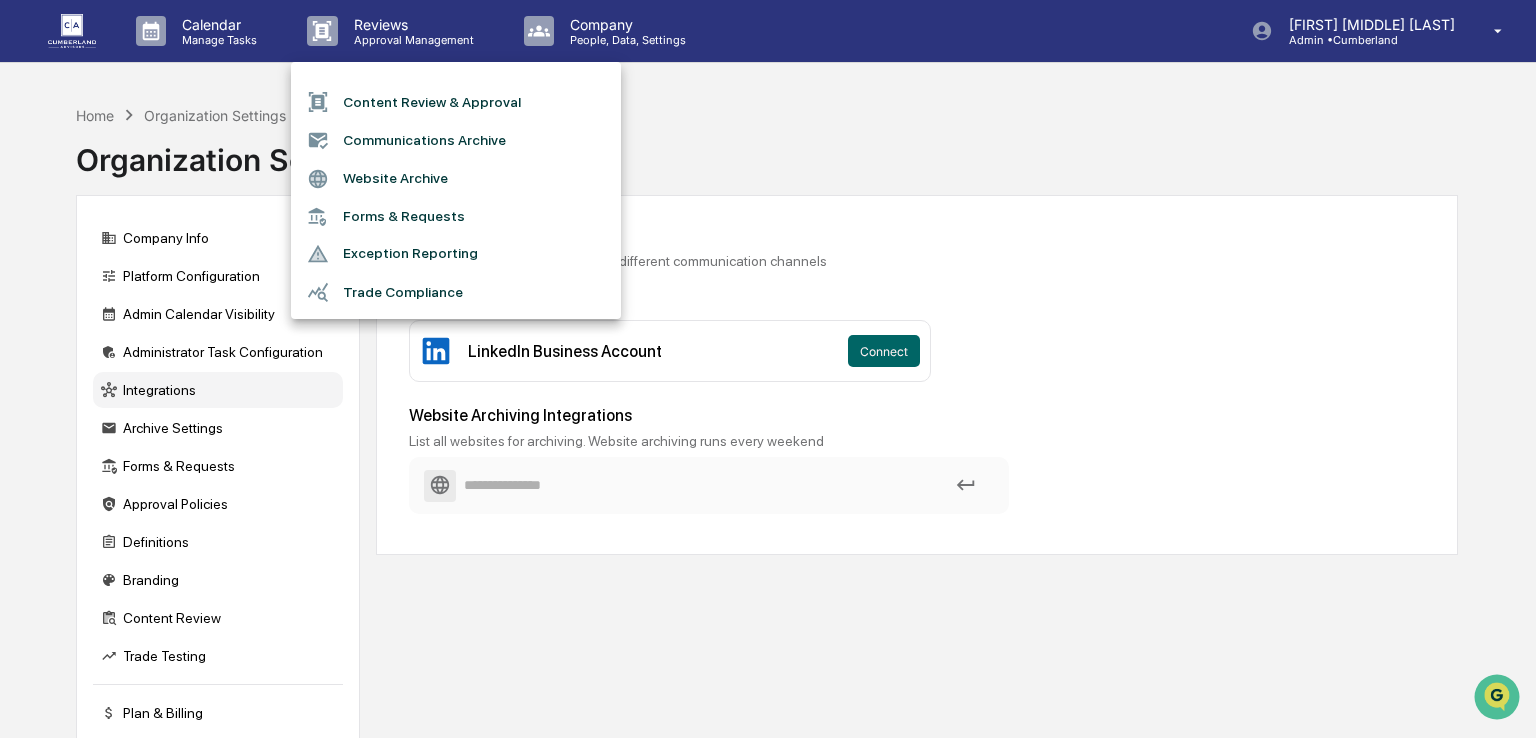 click on "Communications Archive" at bounding box center (456, 140) 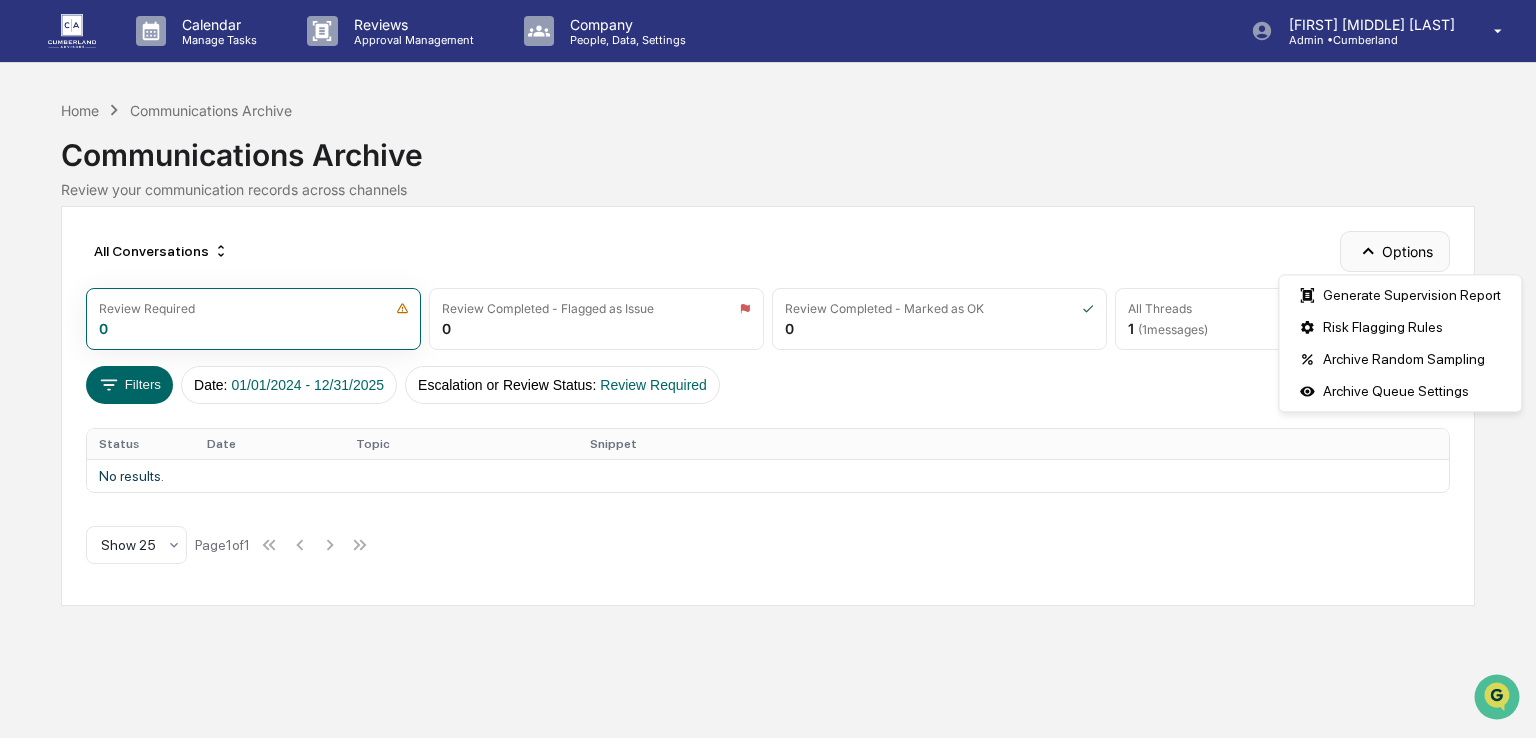 click on "Options" at bounding box center (1394, 251) 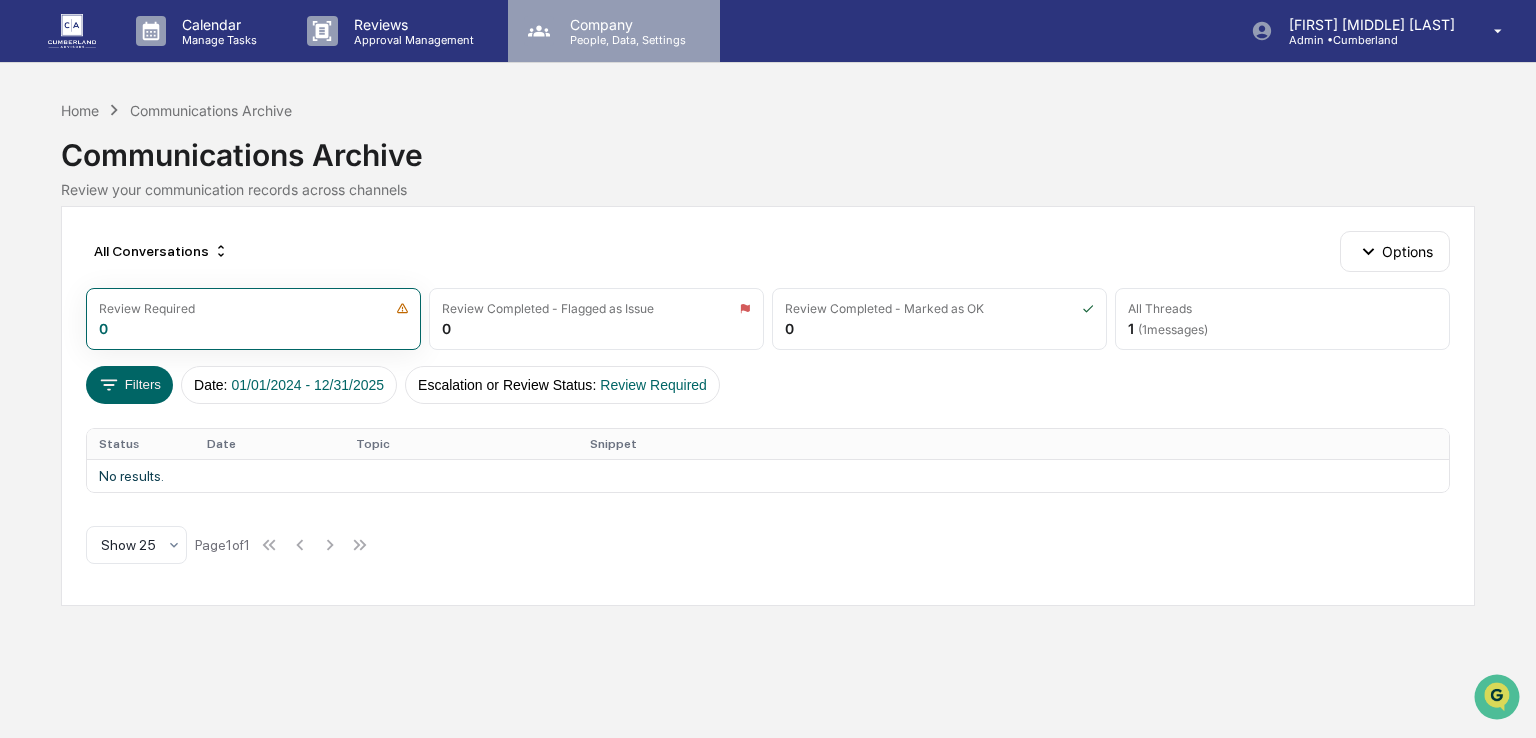 click on "People, Data, Settings" at bounding box center (625, 40) 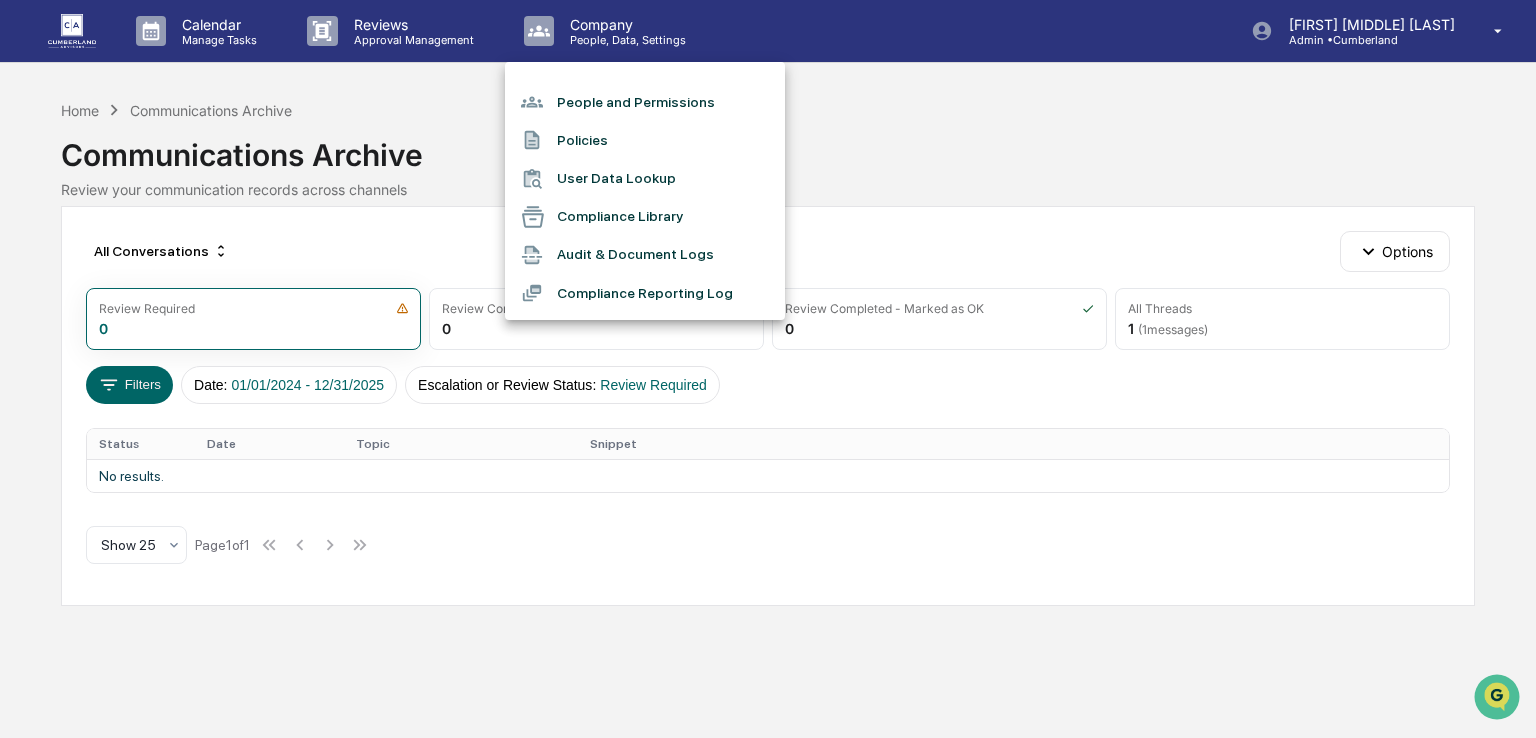 click at bounding box center (768, 369) 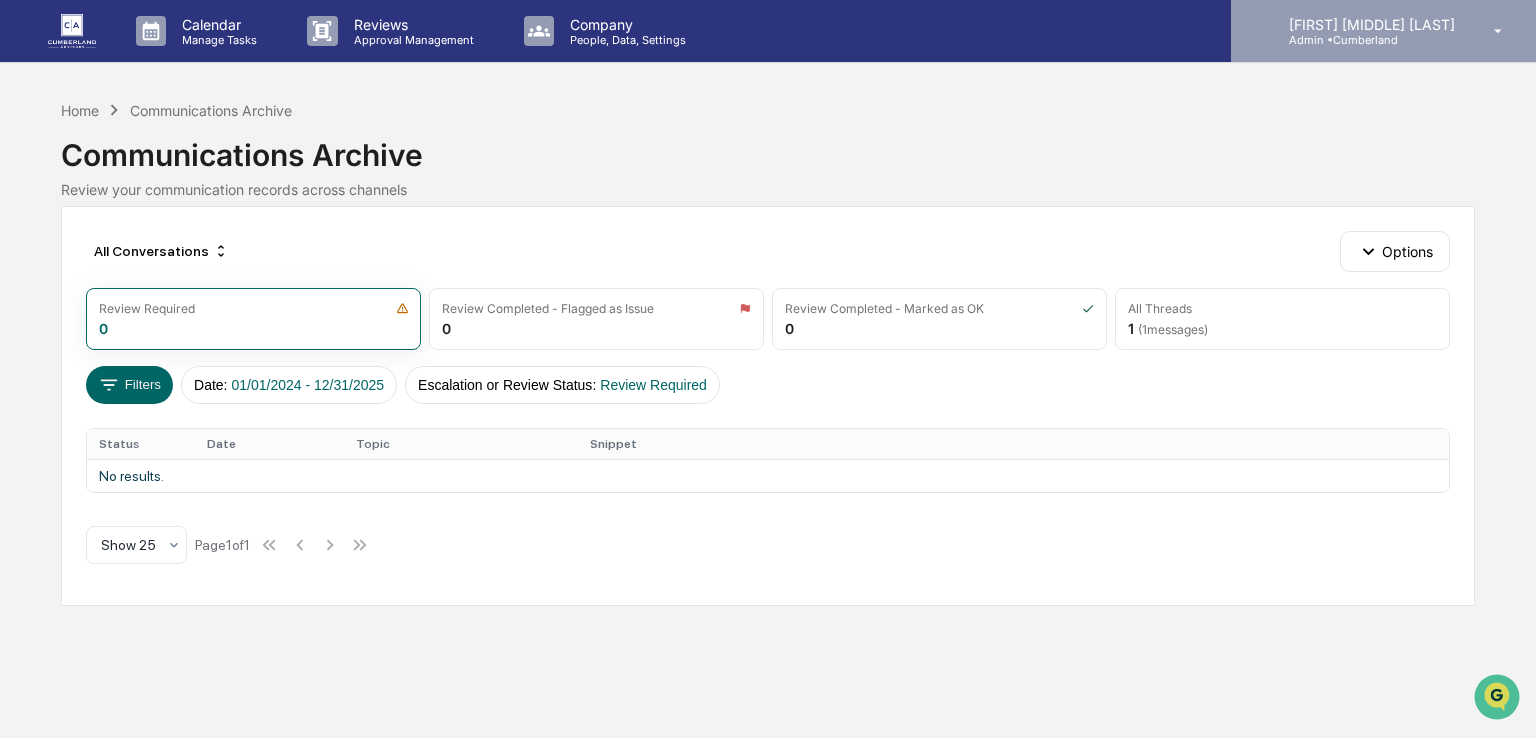 click on "[PERSON] [PERSON]" at bounding box center [1369, 24] 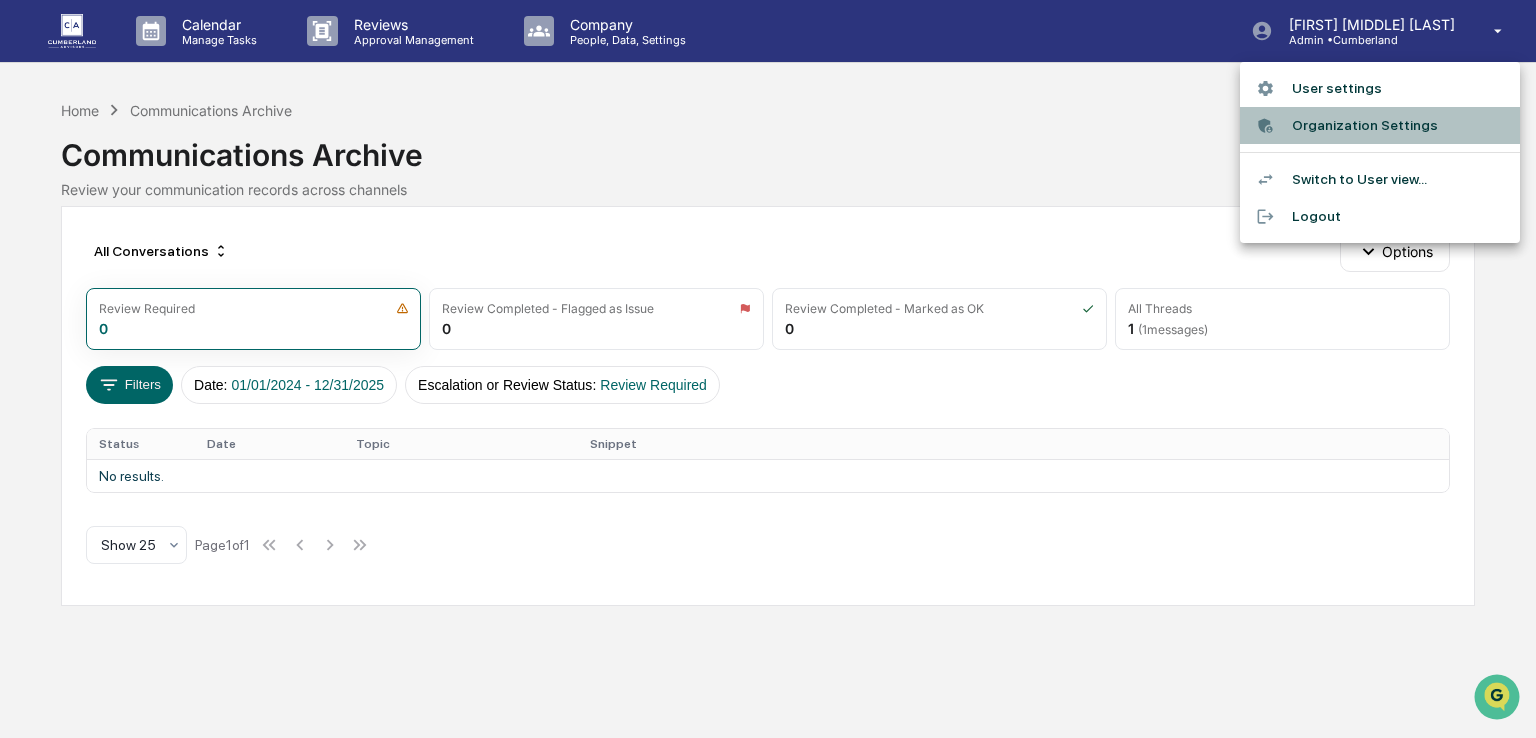 click on "Organization Settings" at bounding box center [1380, 125] 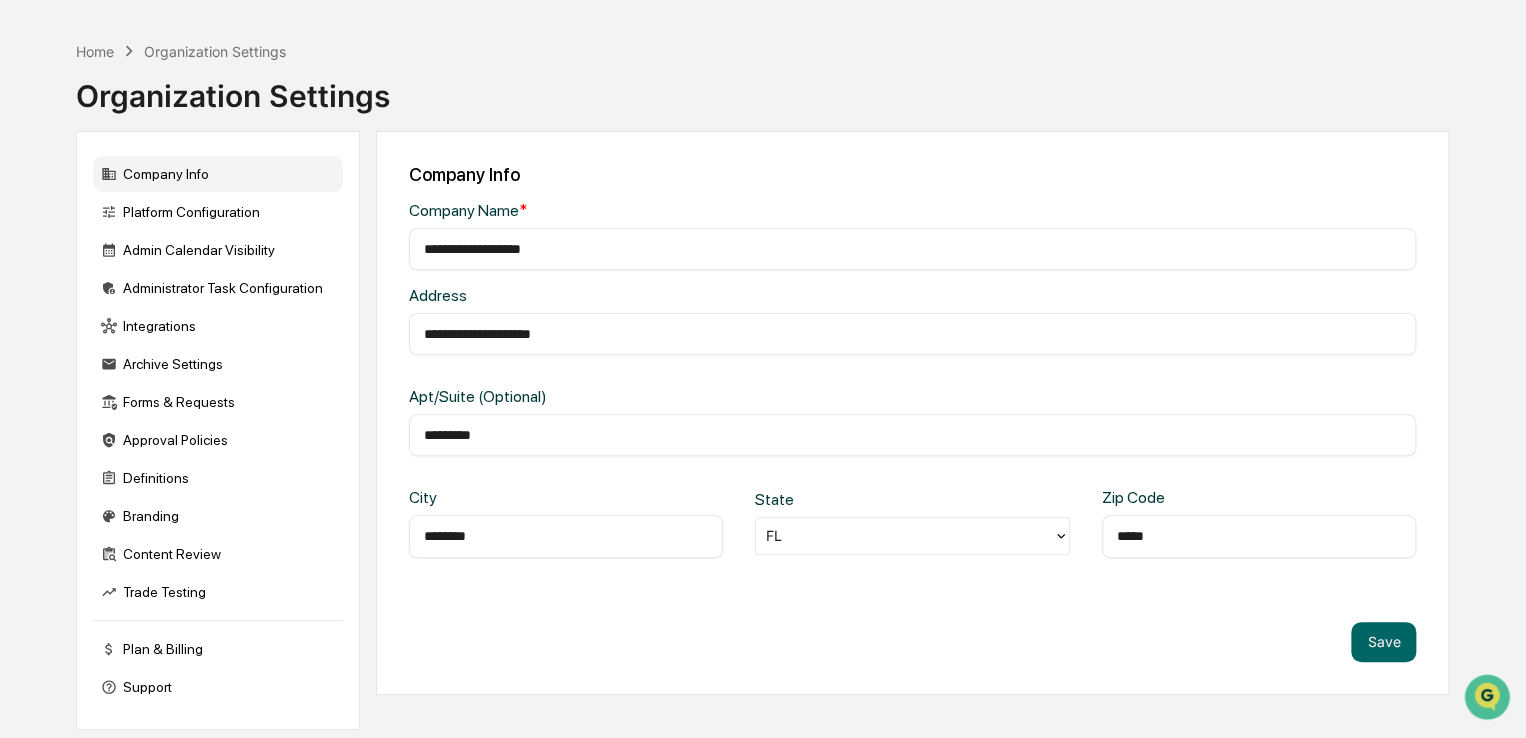 scroll, scrollTop: 95, scrollLeft: 0, axis: vertical 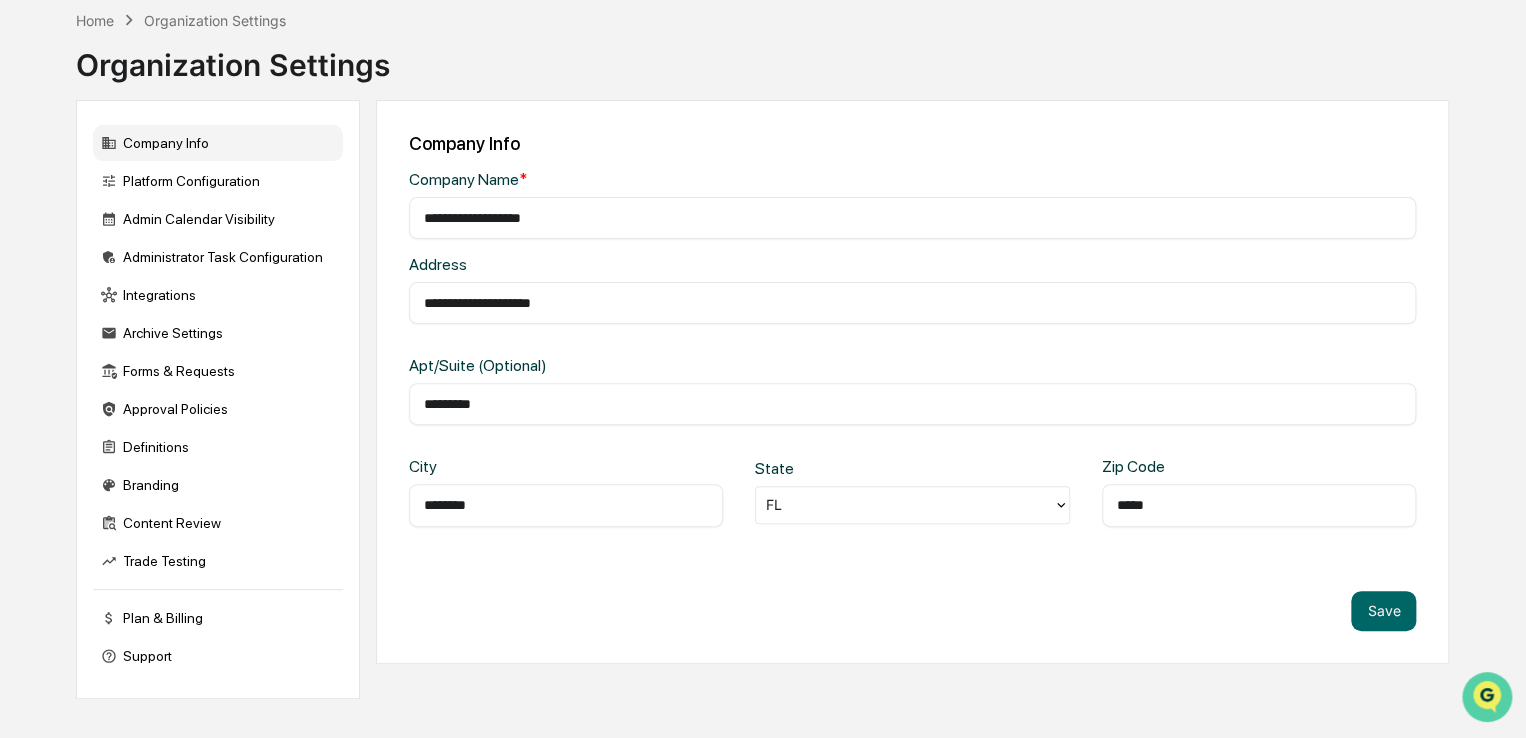 click at bounding box center [1487, 697] 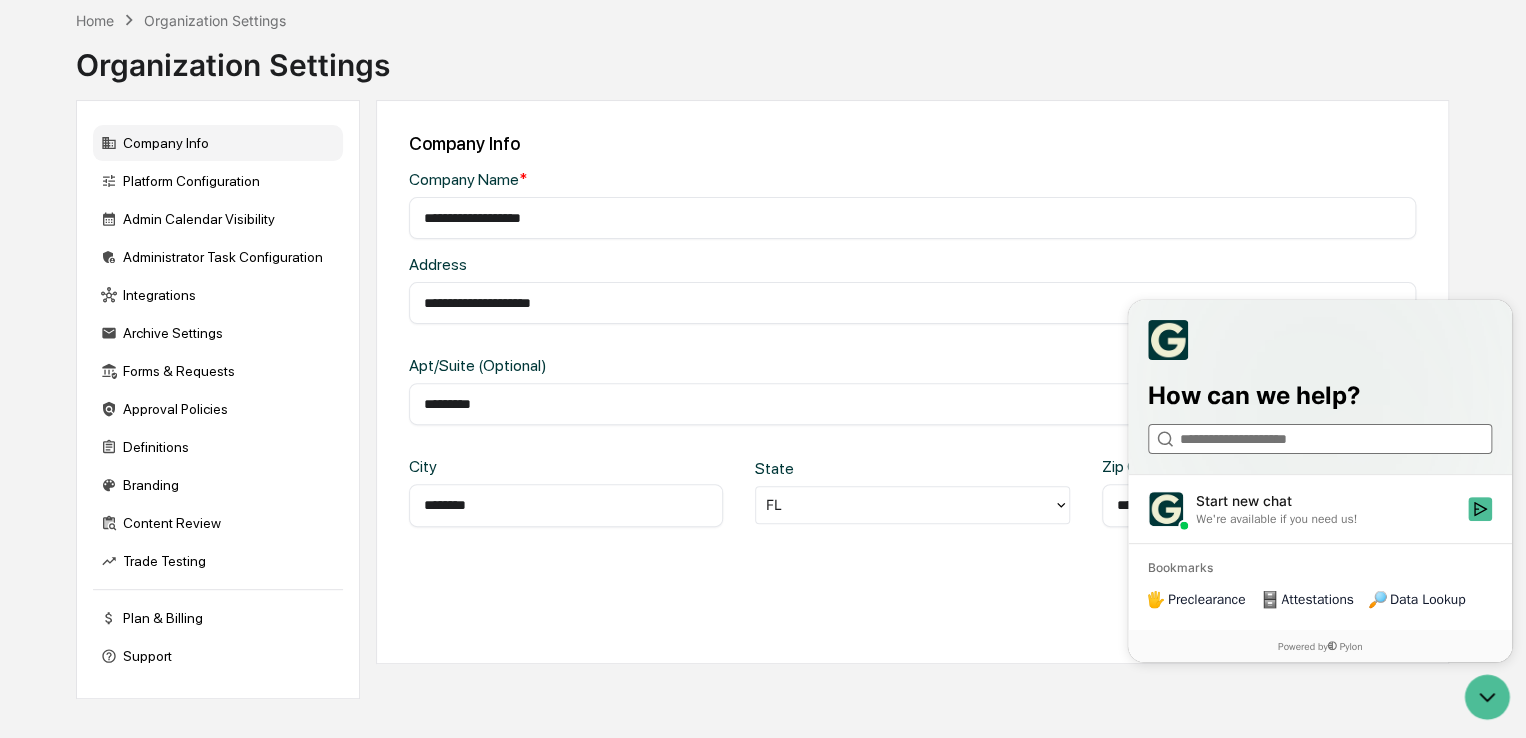 click at bounding box center (1319, 439) 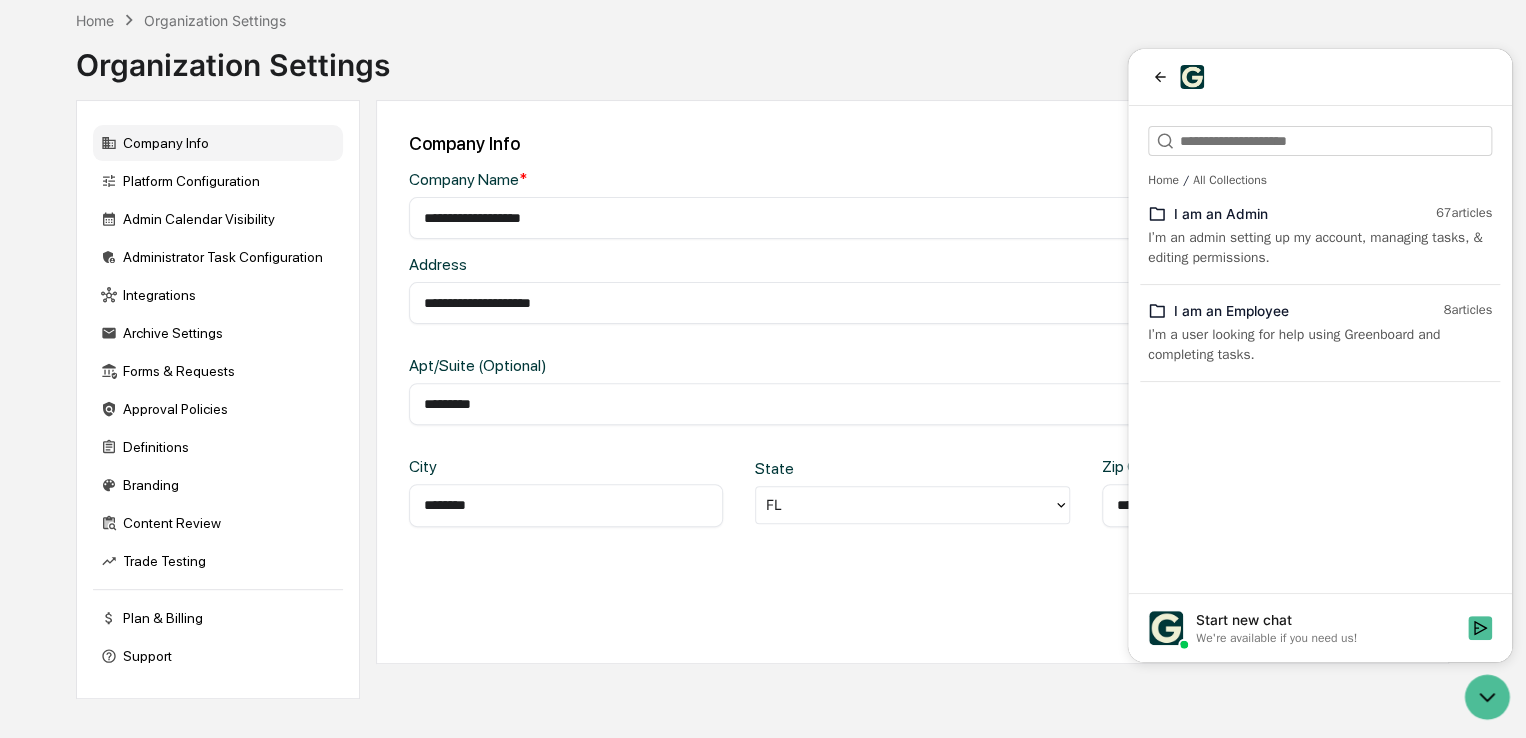 click on "I am an Admin" at bounding box center [1301, 214] 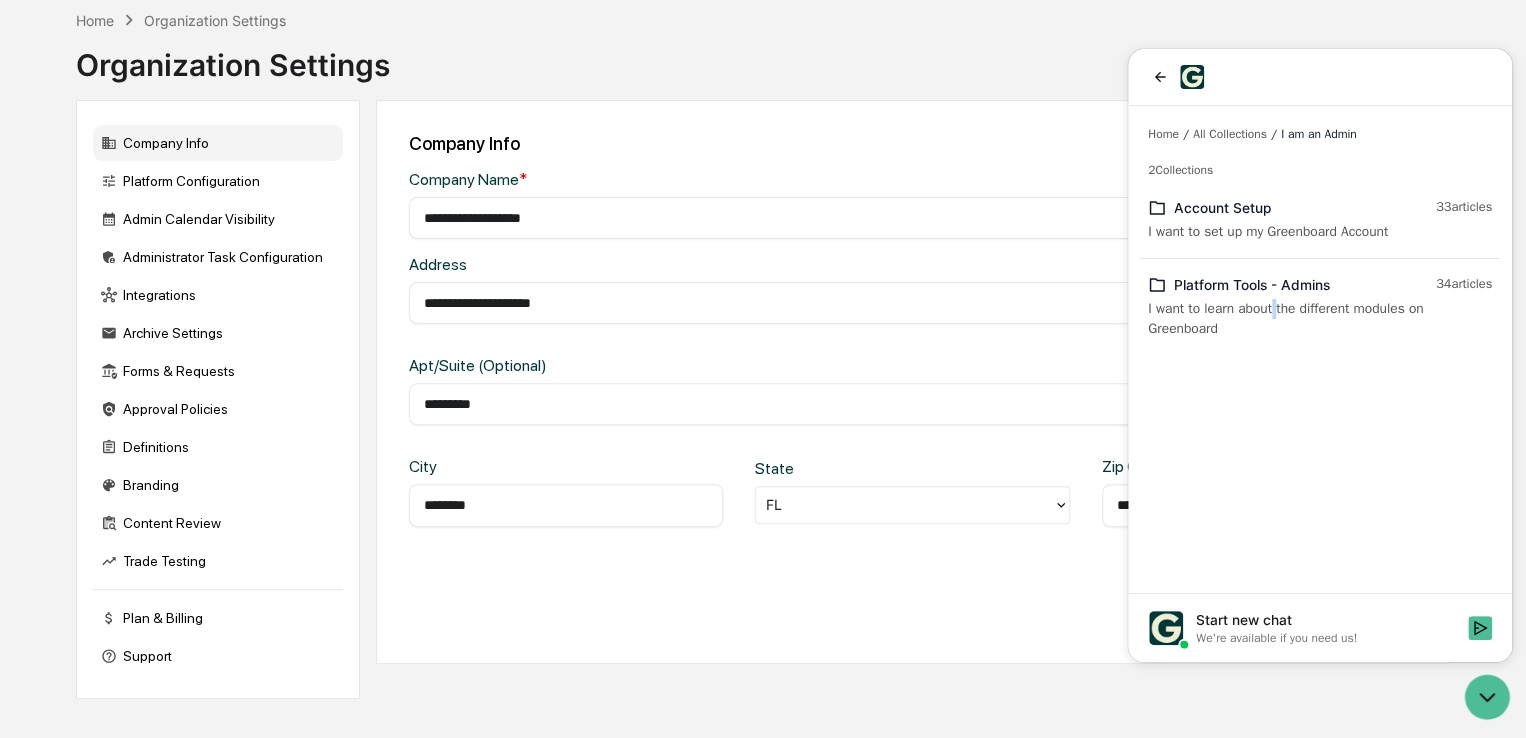 click on "I want to learn about the different modules on Greenboard" at bounding box center [1320, 319] 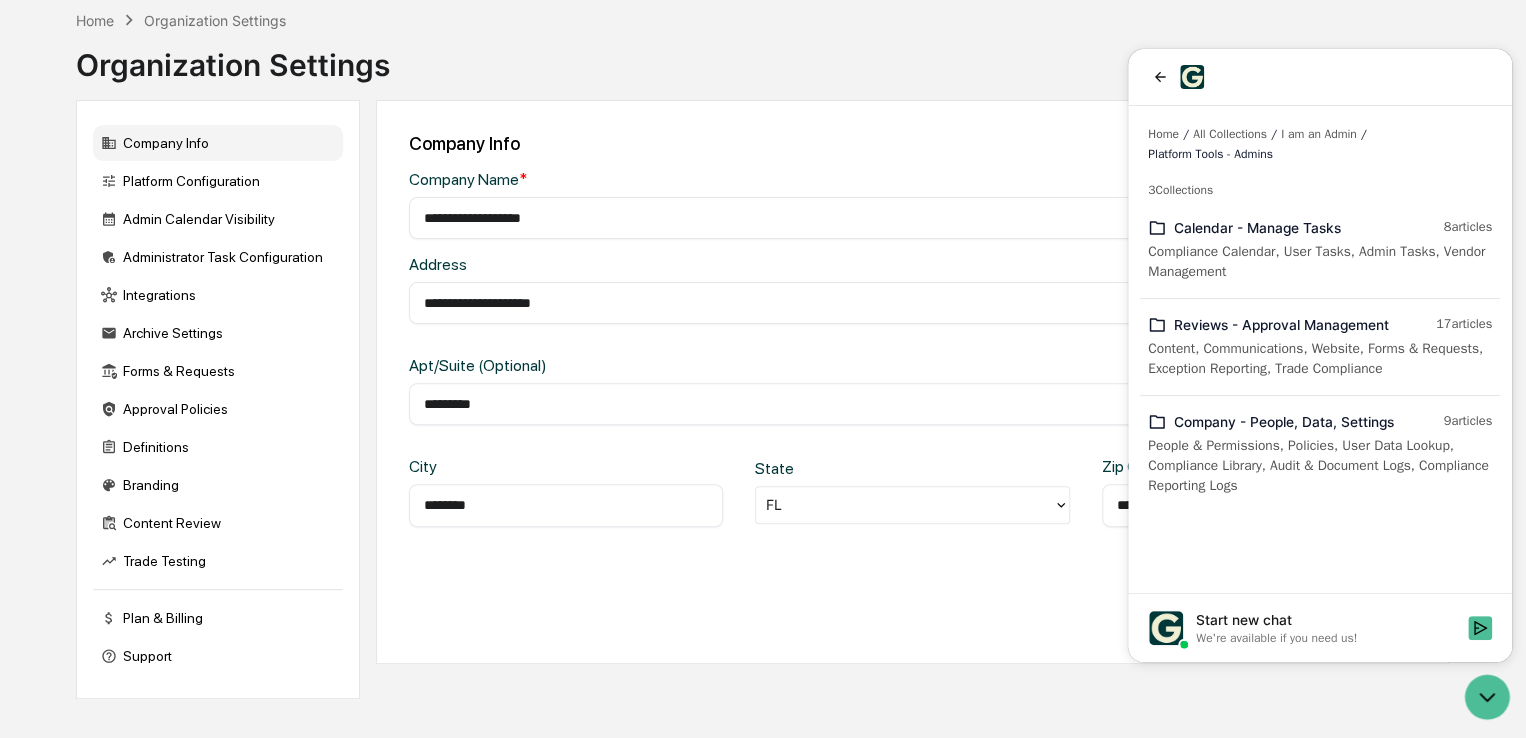 click on "People & Permissions, Policies, User Data Lookup, Compliance Library, Audit & Document Logs, Compliance Reporting Logs" at bounding box center (1320, 466) 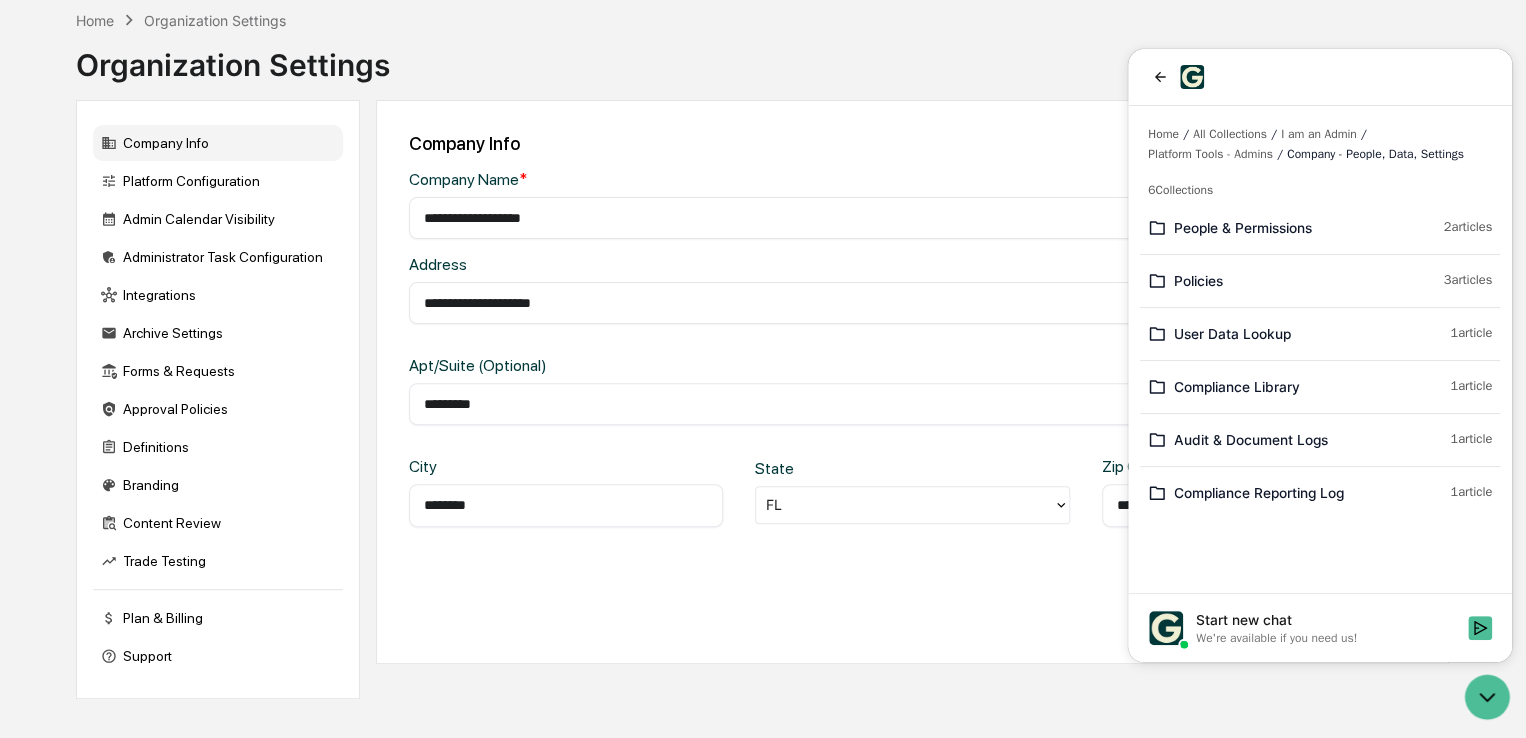 click on "Audit & Document Logs" at bounding box center (1308, 440) 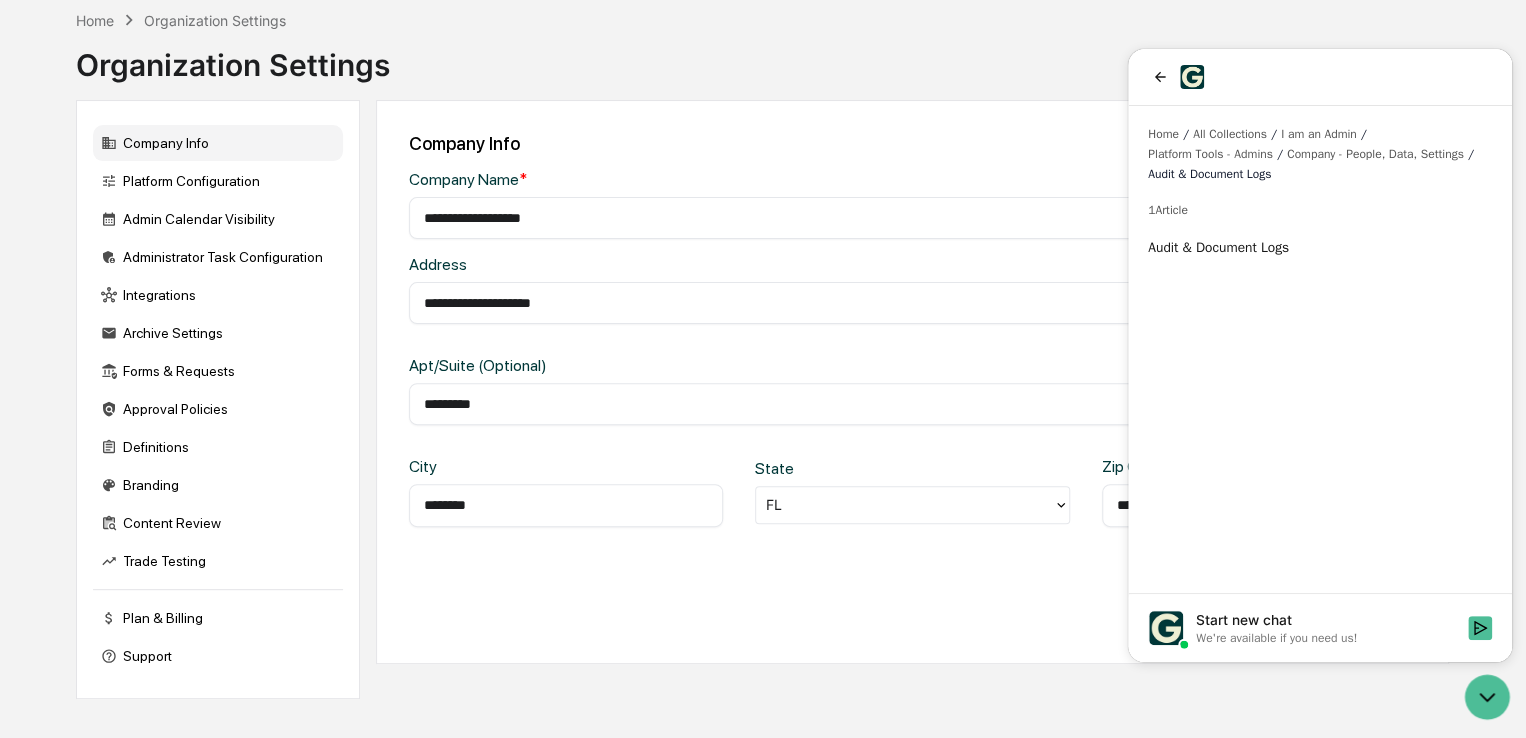 click on "Audit & Document Logs" at bounding box center [1320, 248] 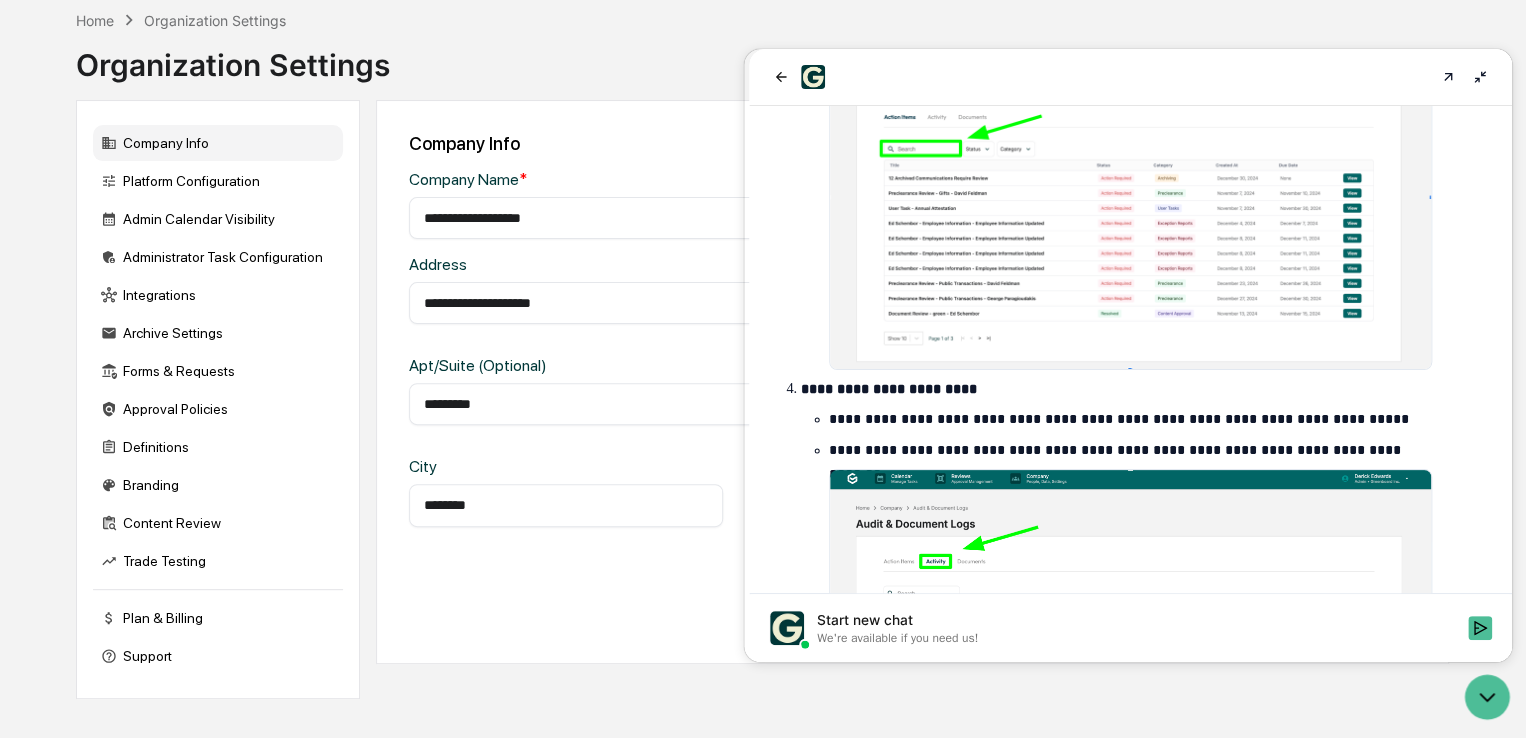 scroll, scrollTop: 2400, scrollLeft: 0, axis: vertical 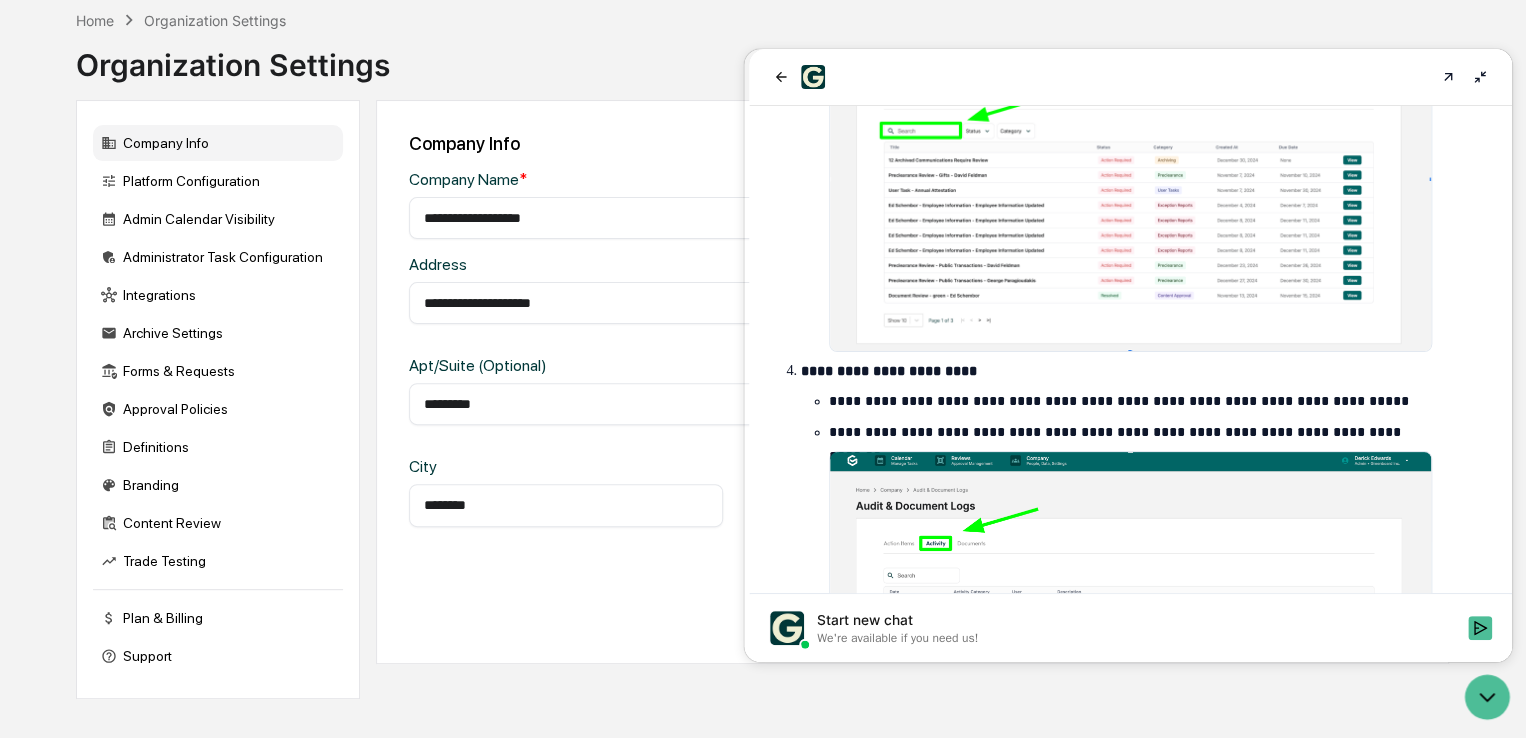 drag, startPoint x: 524, startPoint y: 57, endPoint x: 544, endPoint y: 69, distance: 23.323807 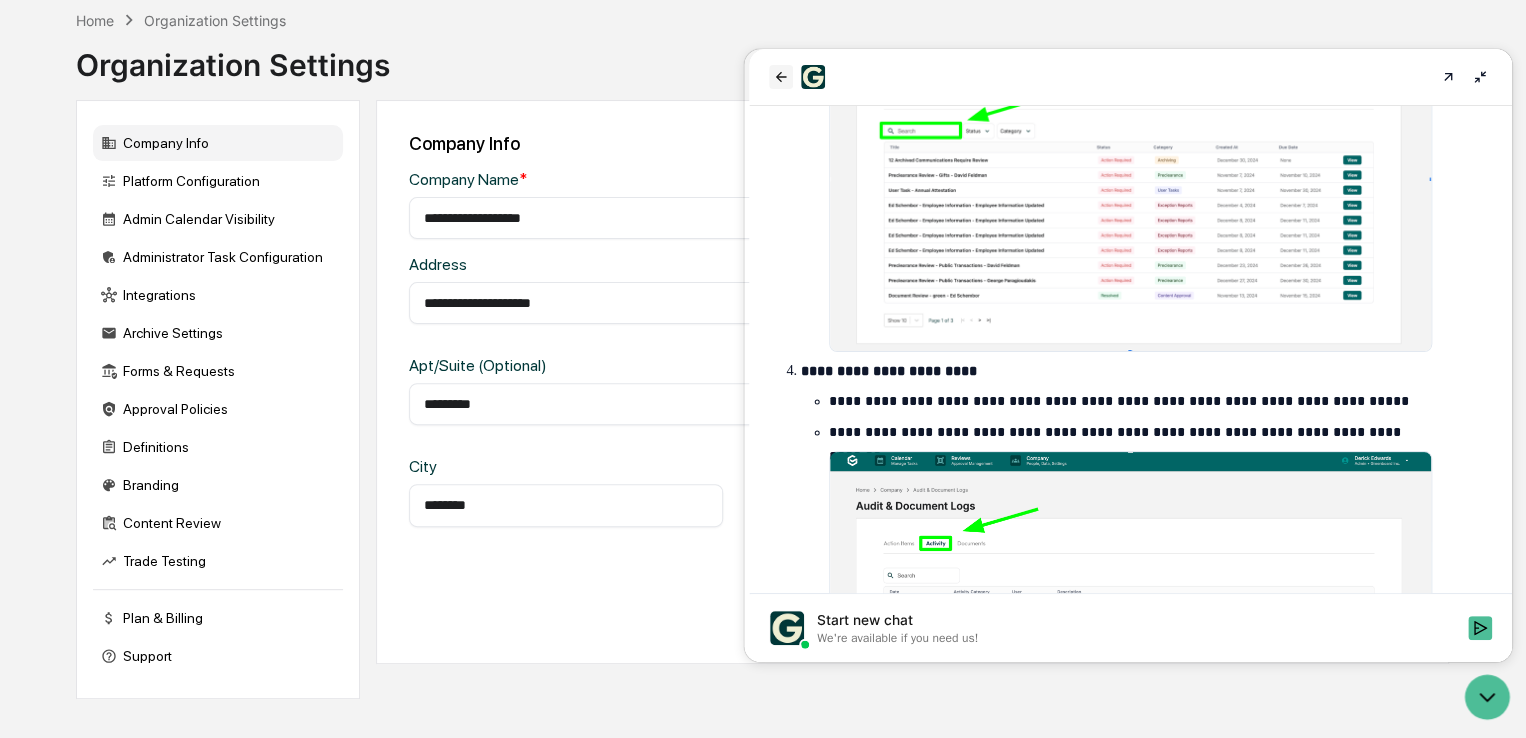 click 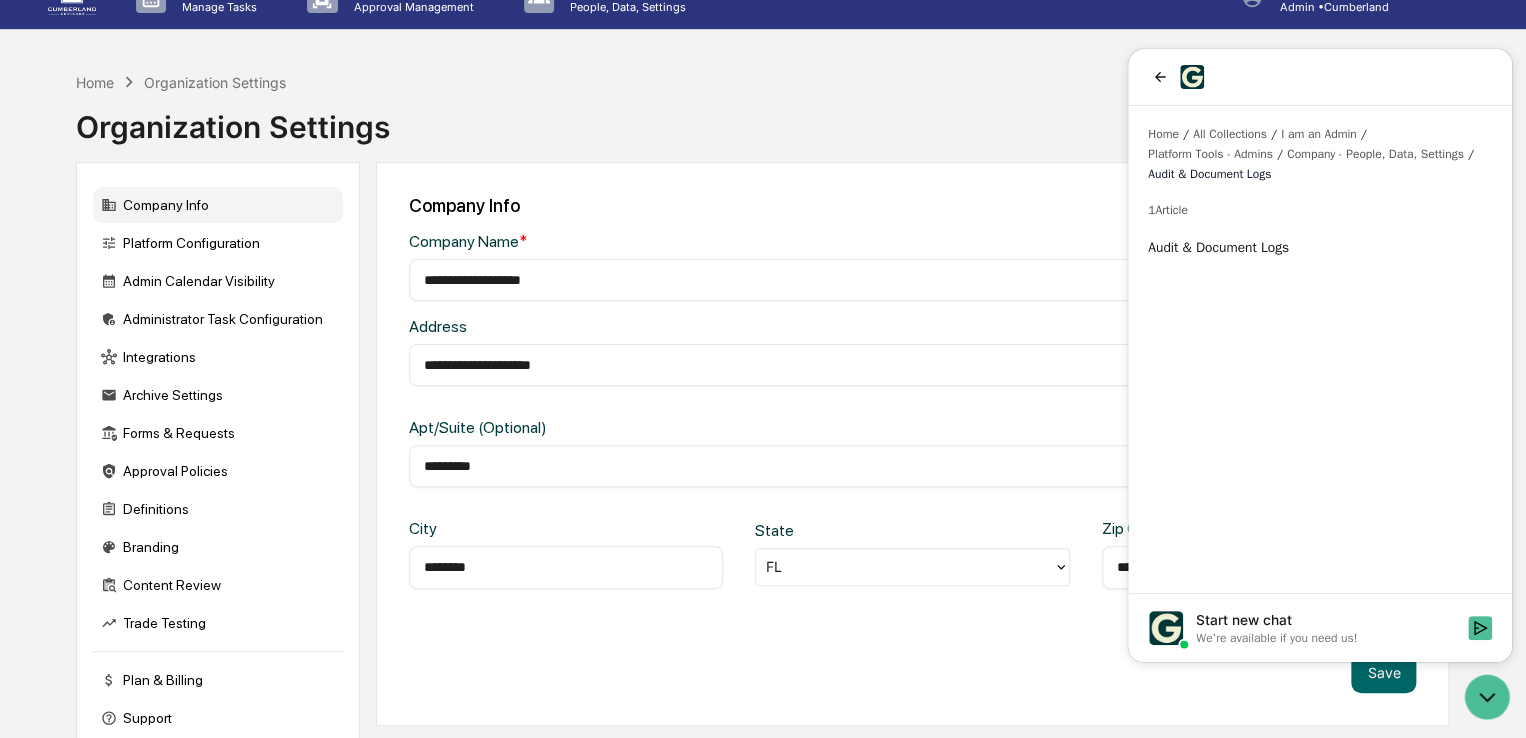 scroll, scrollTop: 0, scrollLeft: 0, axis: both 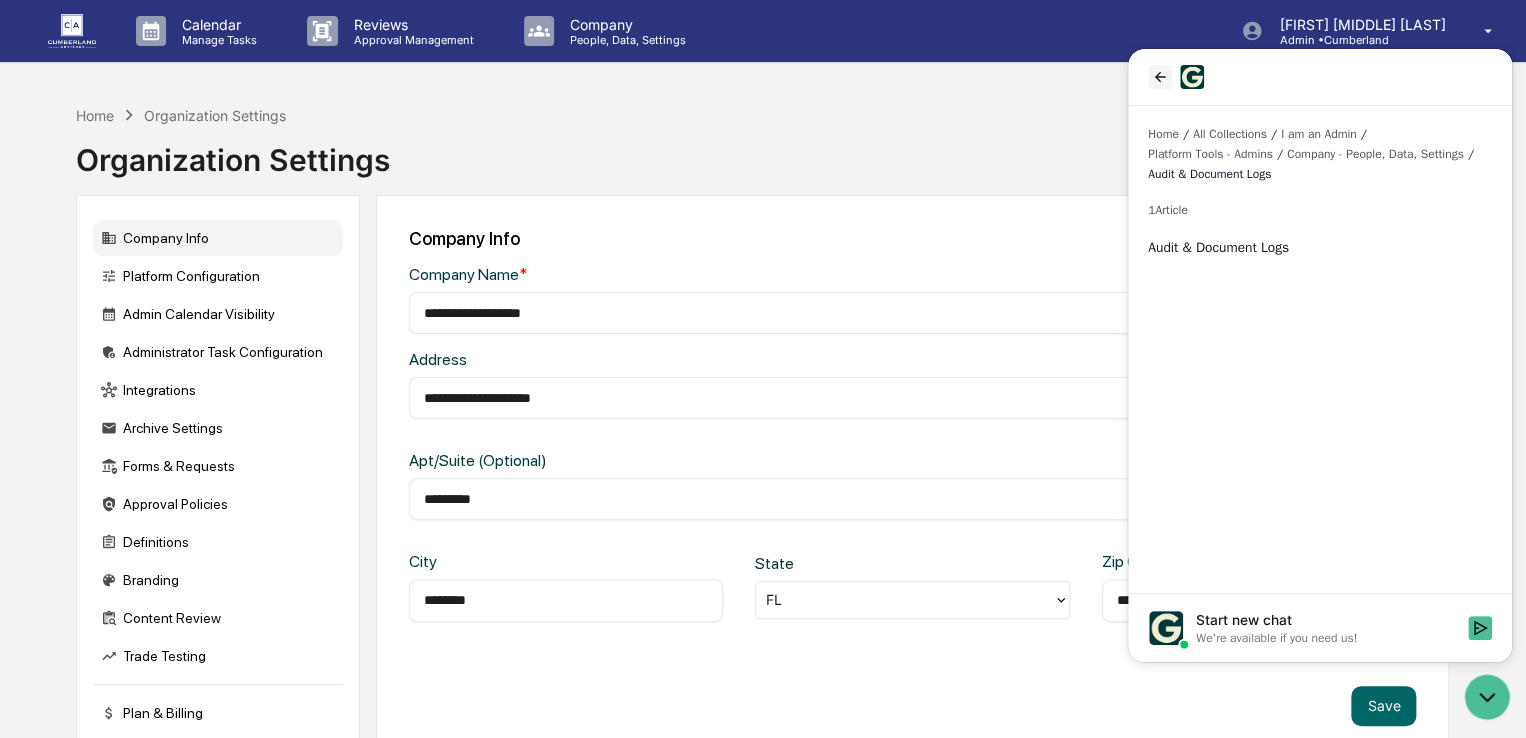 click 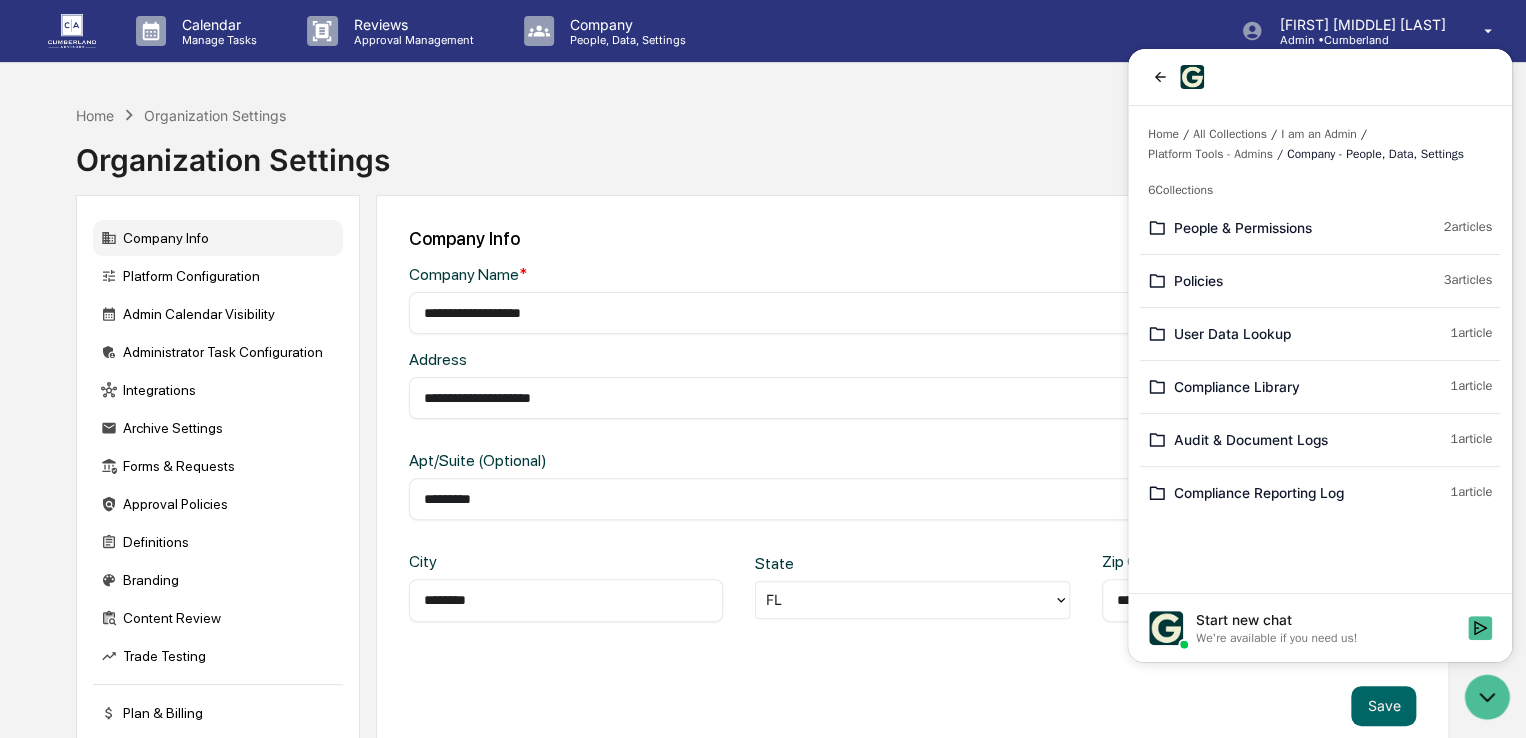 click on "Home Organization Settings Organization Settings" at bounding box center [762, 145] 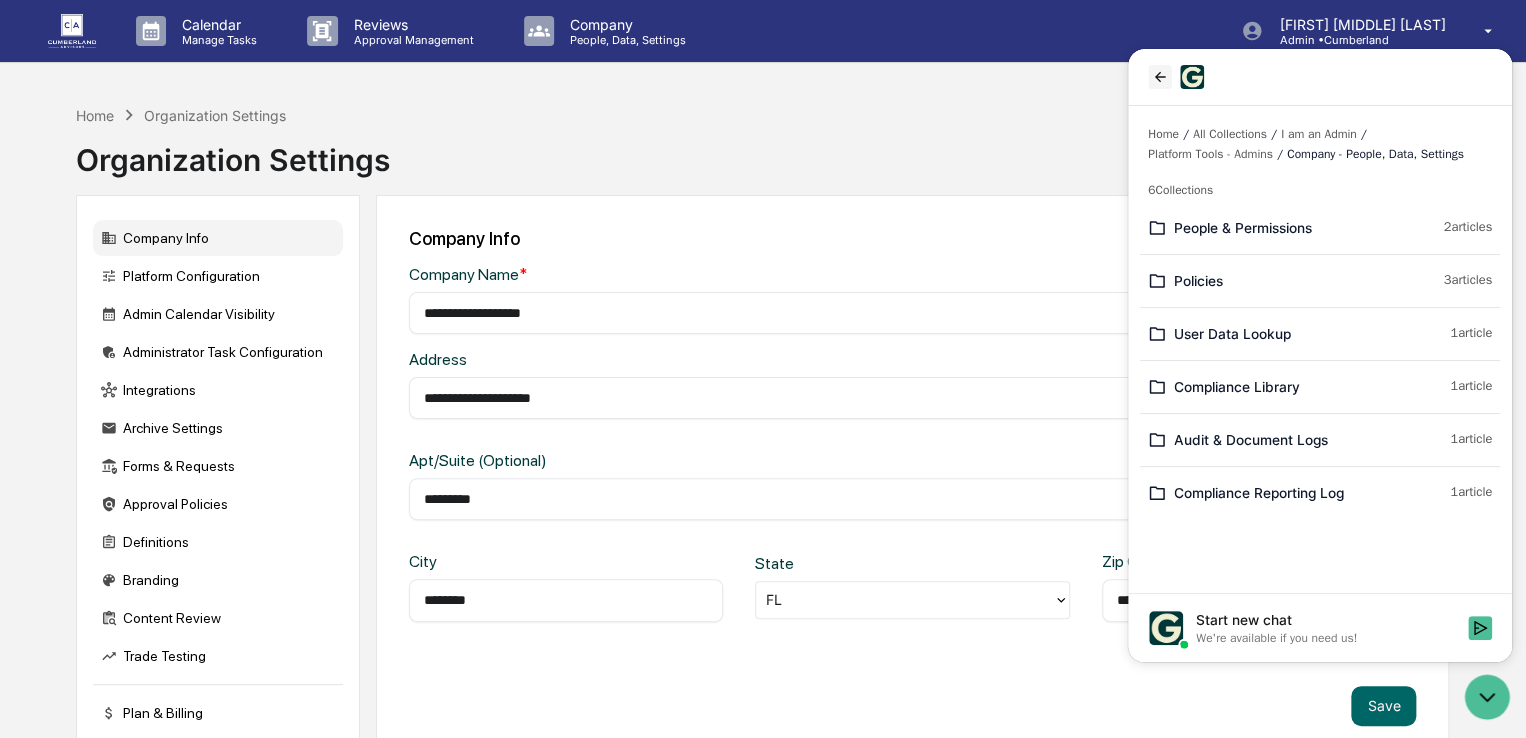click at bounding box center [1160, 77] 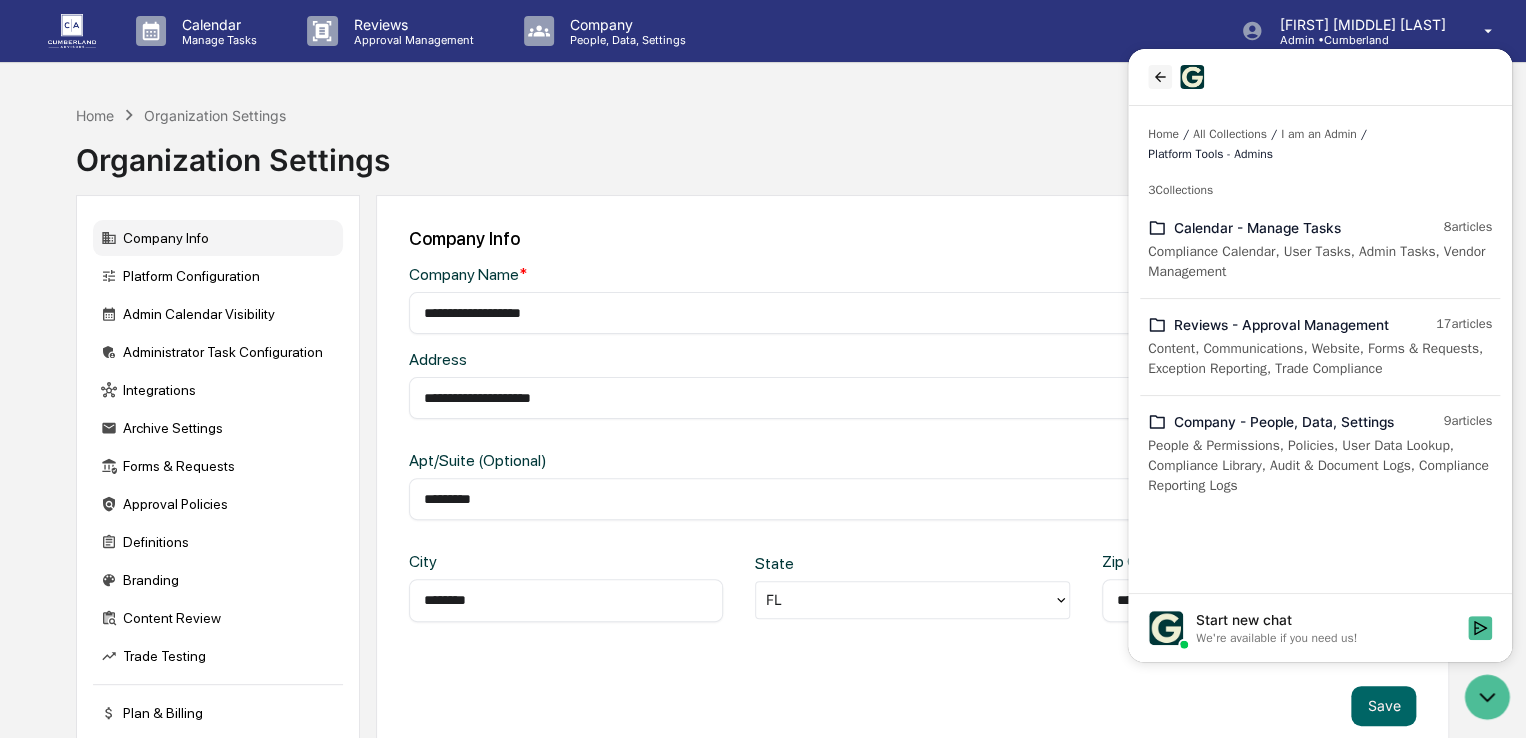 click 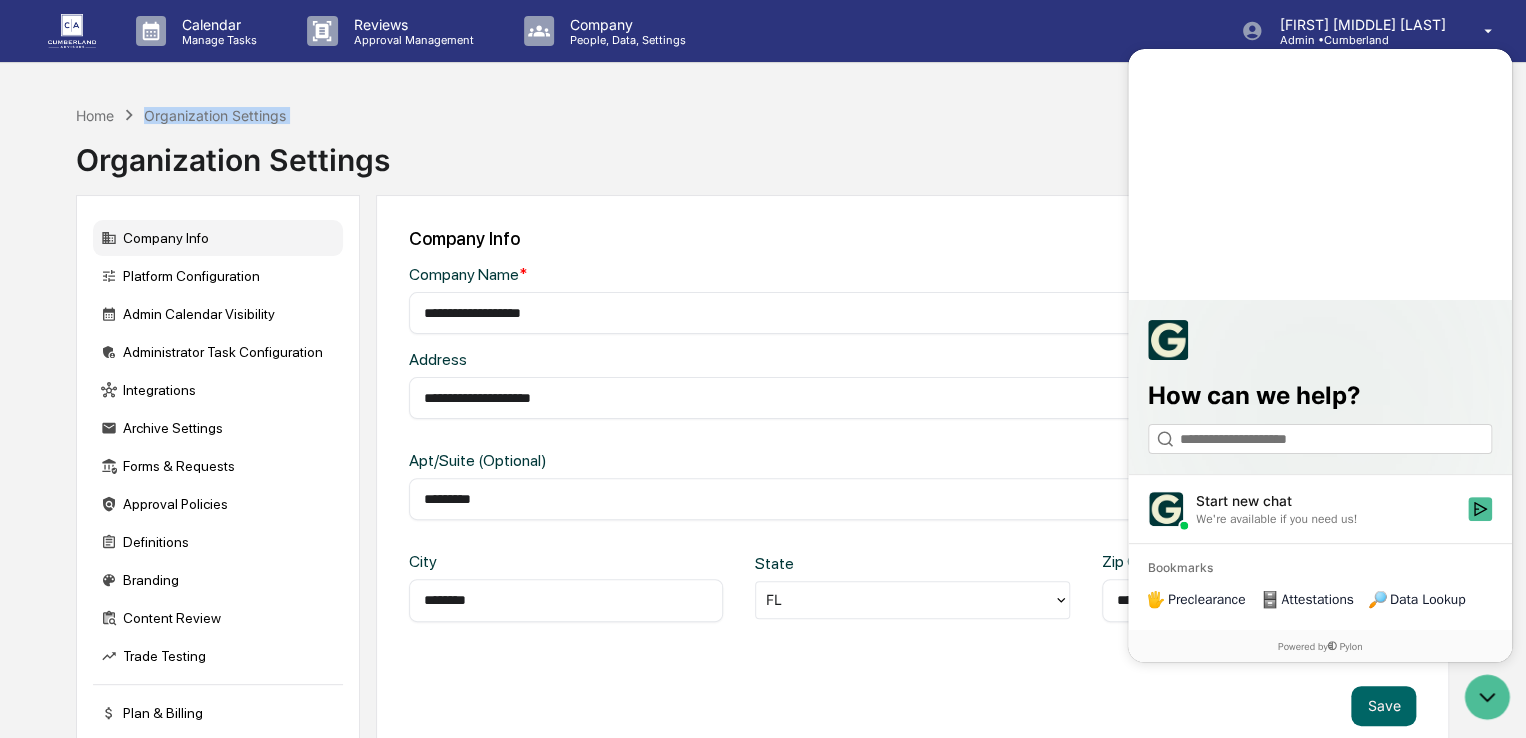 click on "**********" at bounding box center (763, 416) 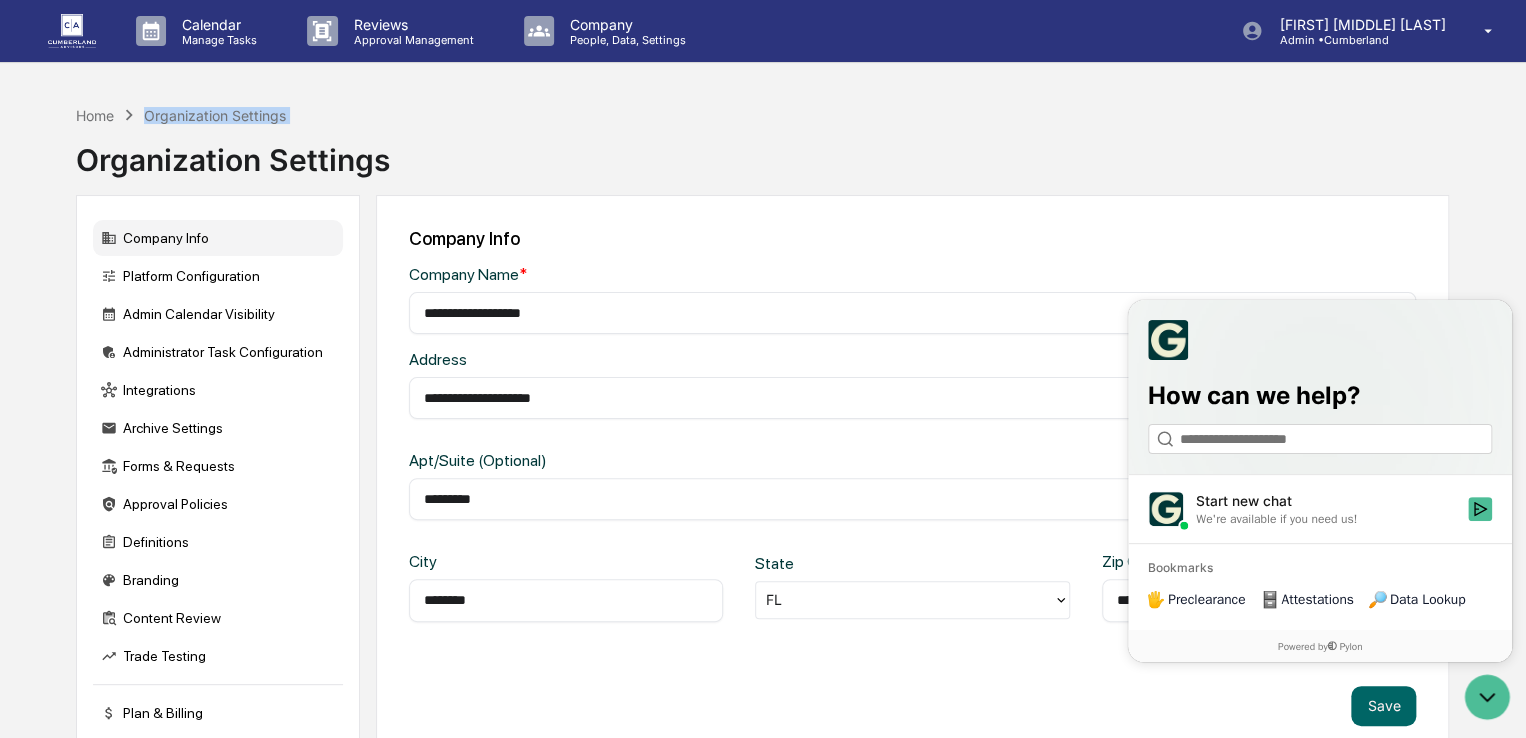 click on "**********" at bounding box center [763, 416] 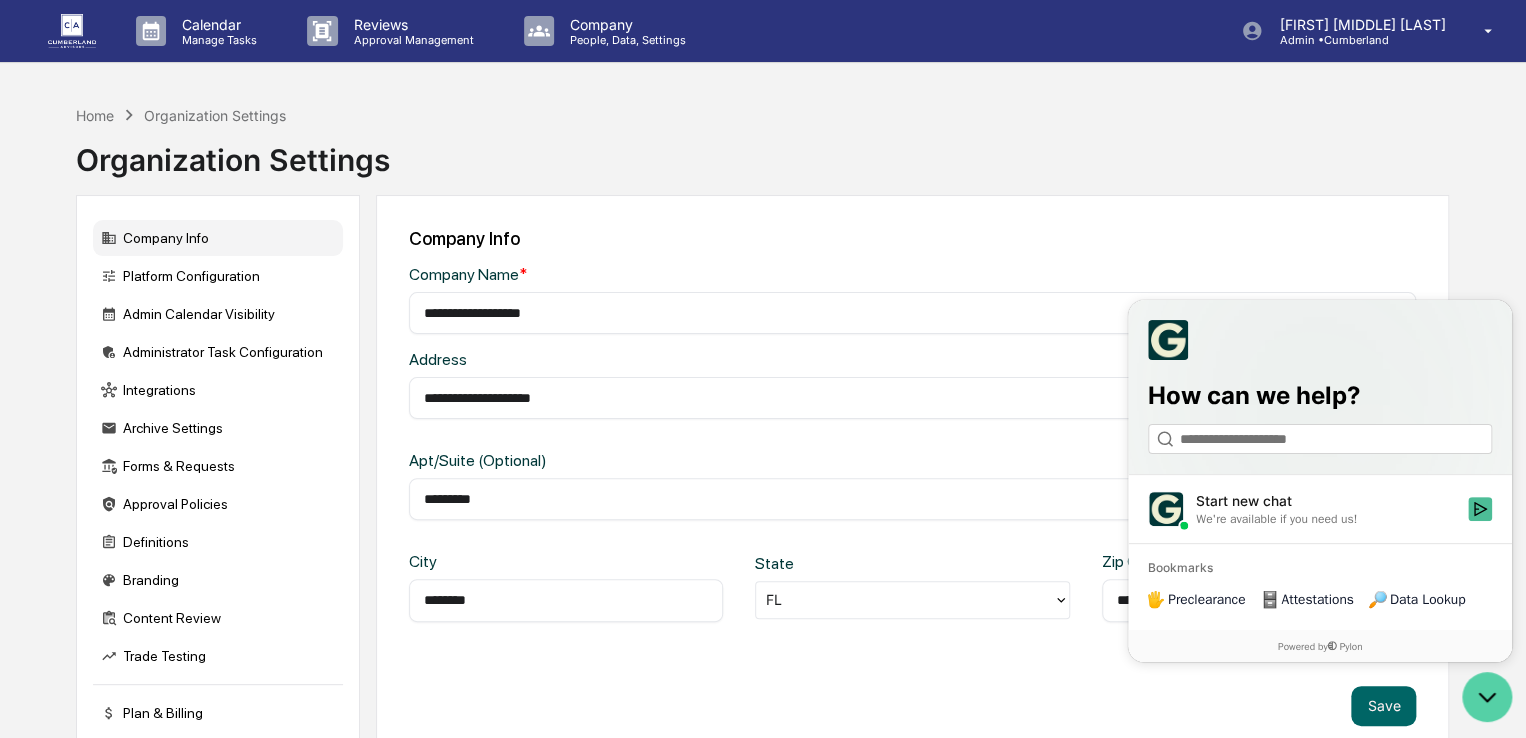 click 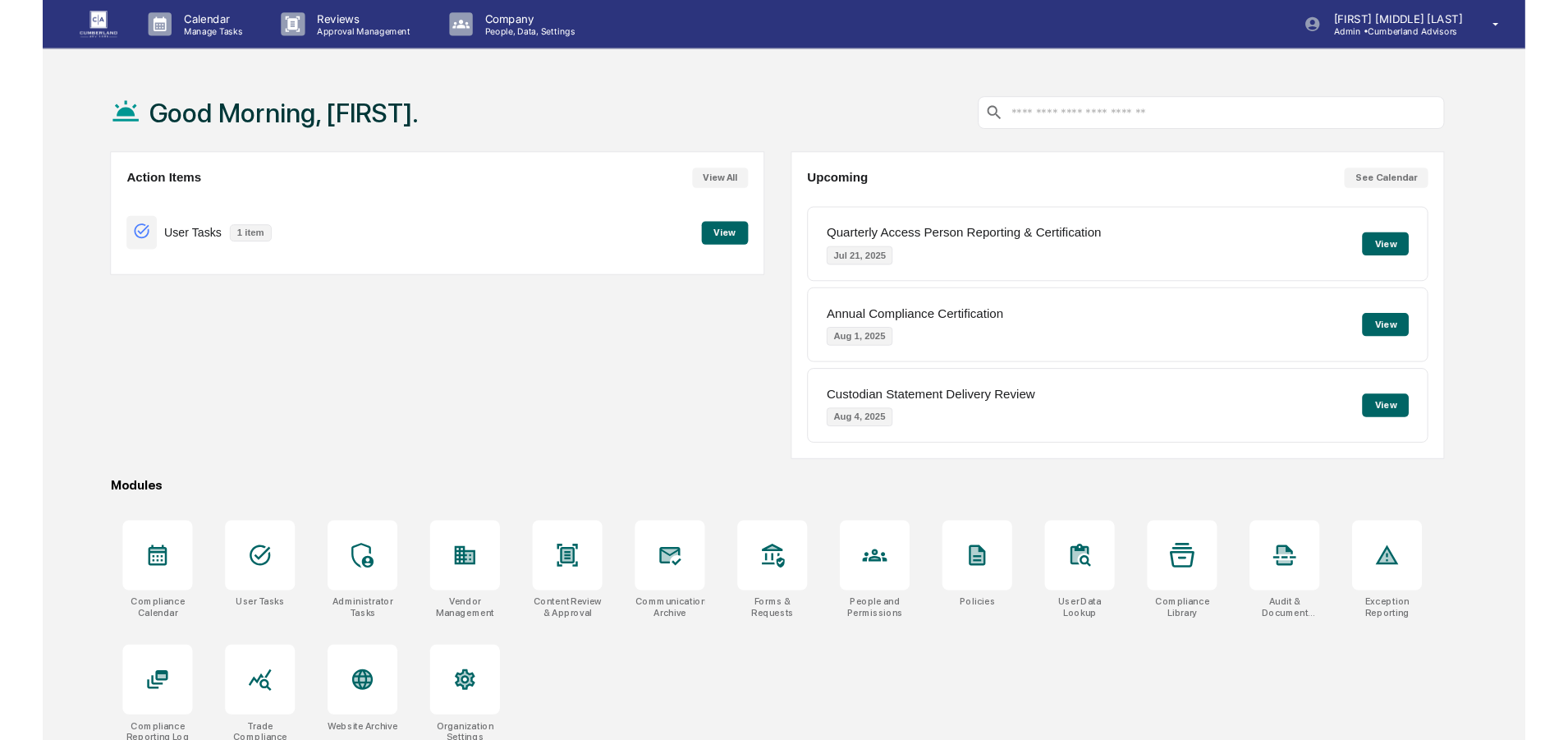 scroll, scrollTop: 0, scrollLeft: 0, axis: both 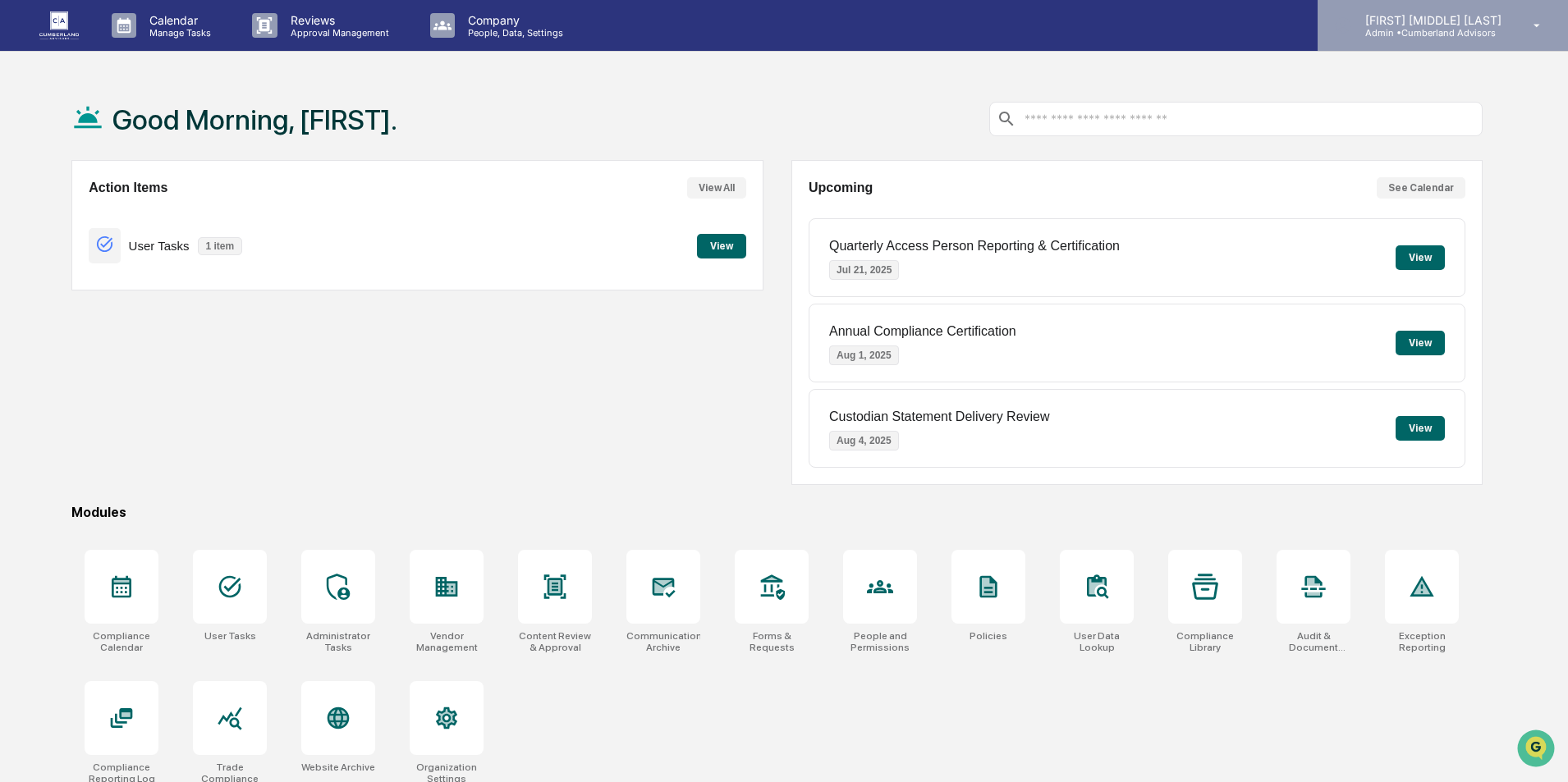 click on "Admin •  Cumberland Advisors" at bounding box center [1428, 33] 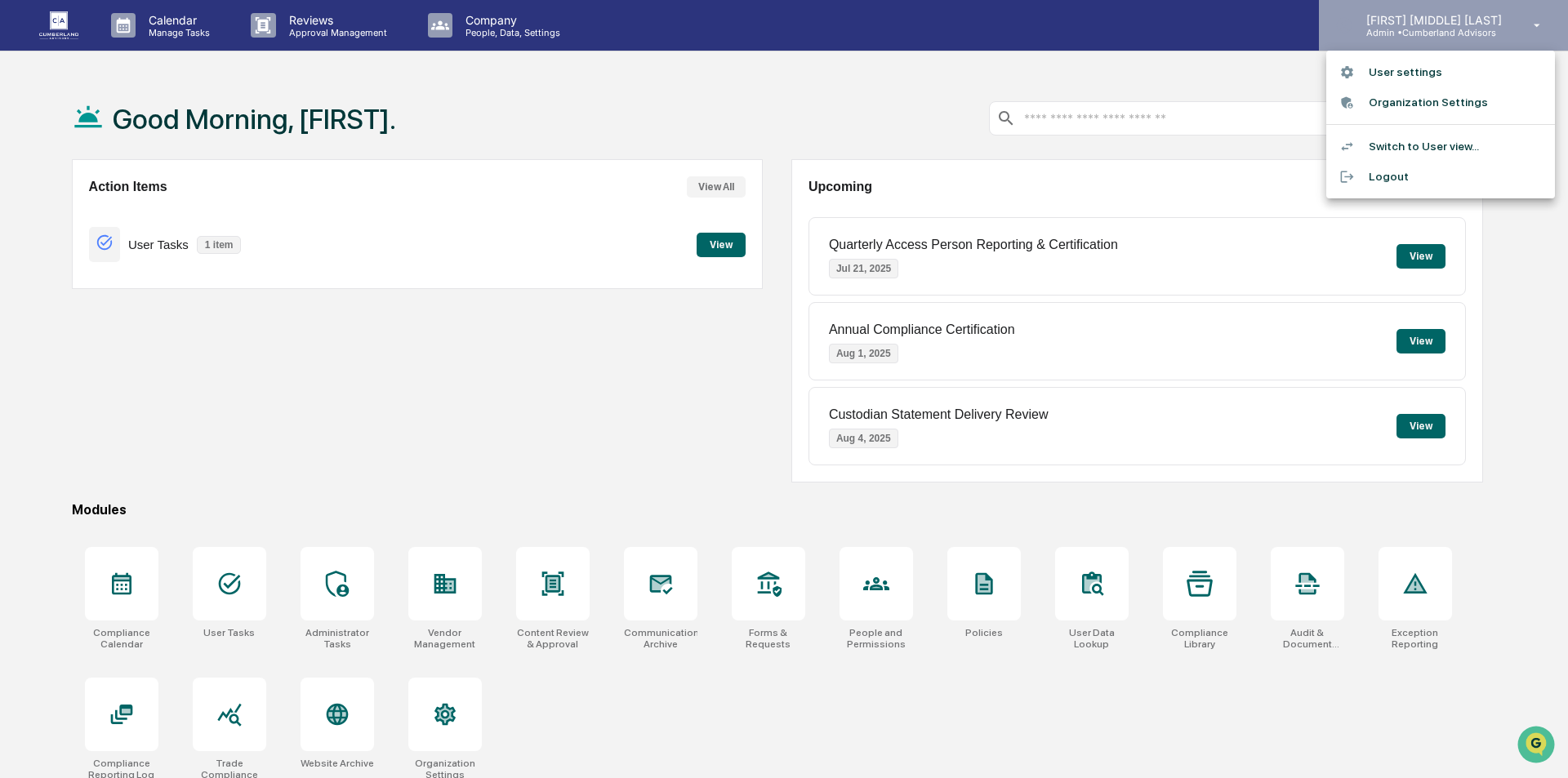 click at bounding box center [784, 389] 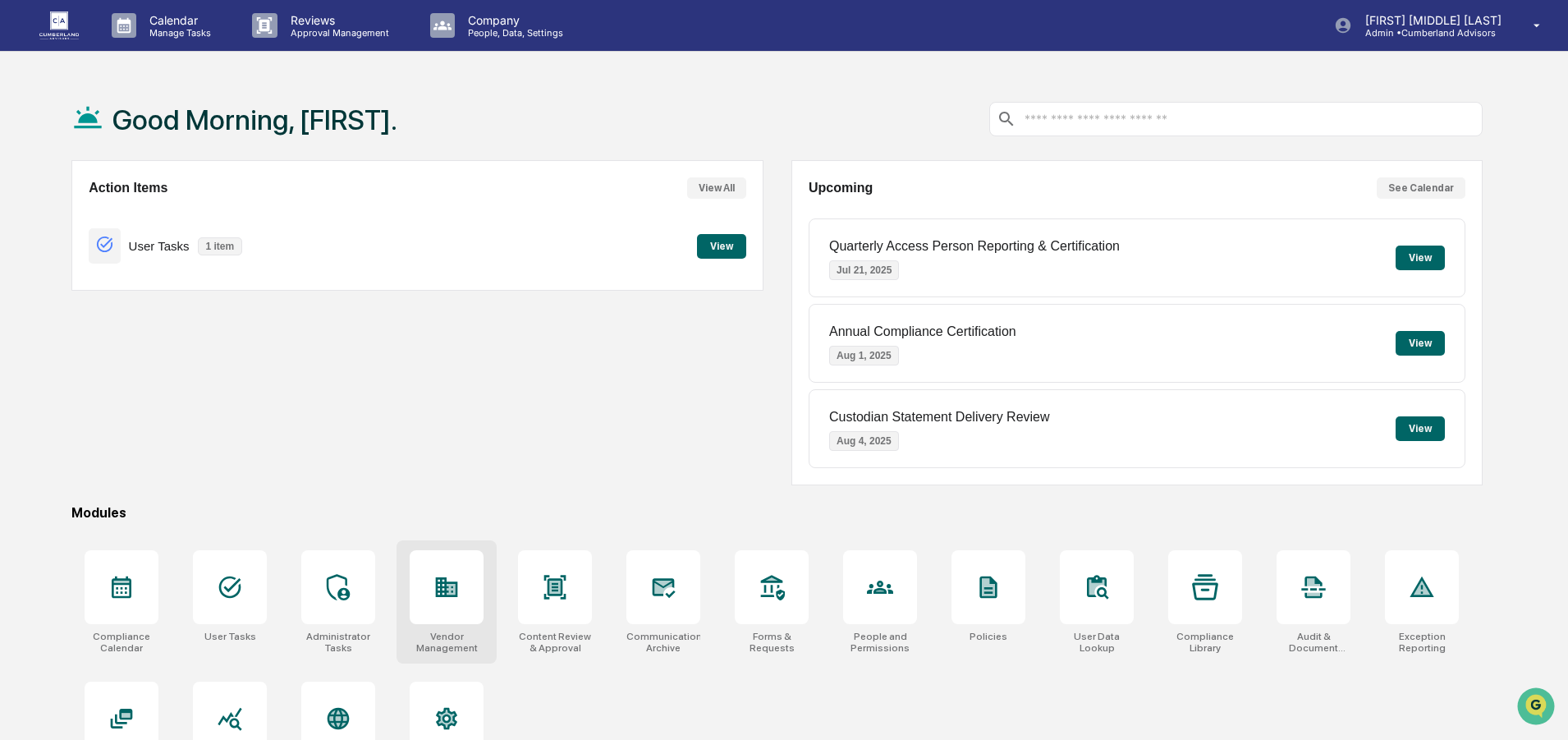 click at bounding box center (447, 587) 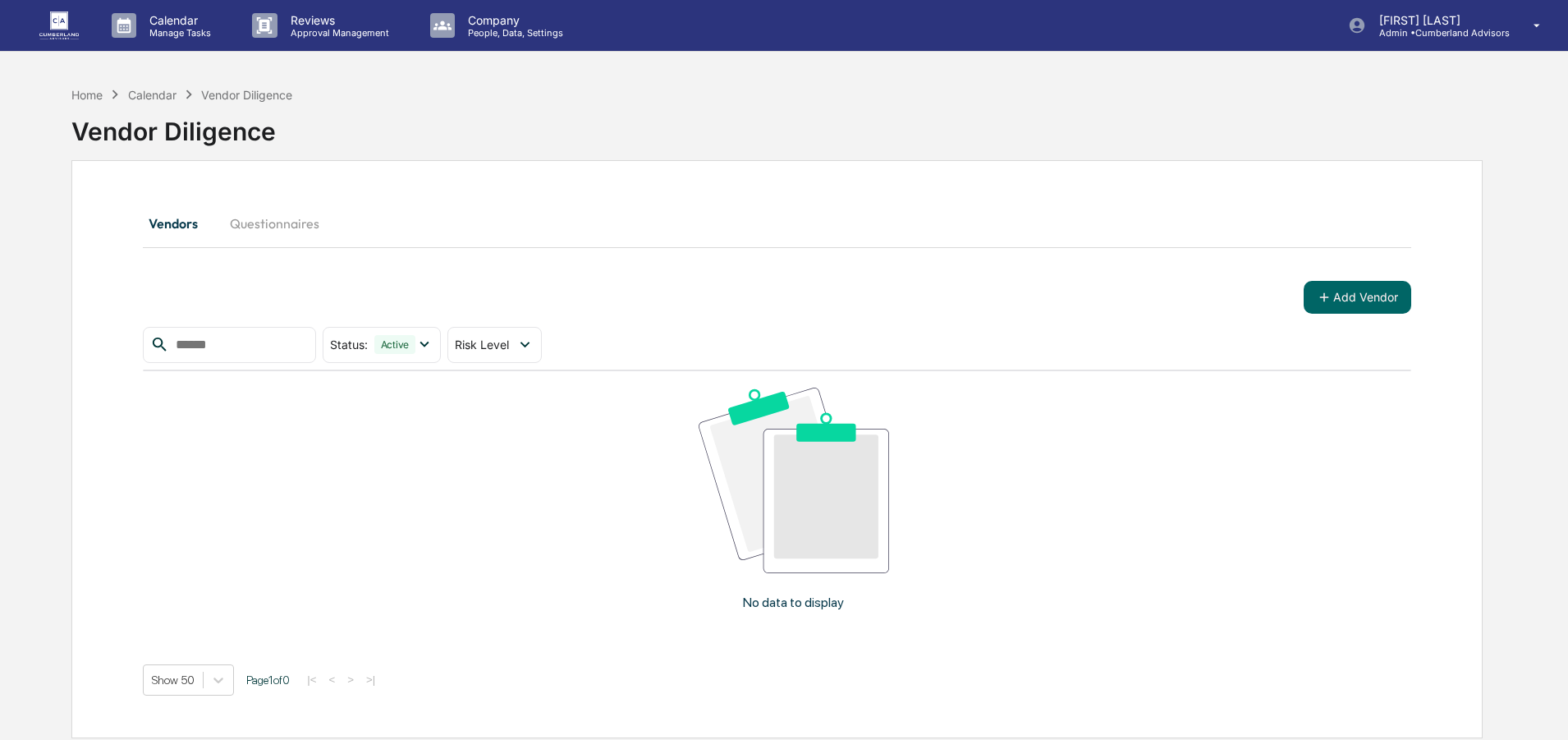 scroll, scrollTop: 0, scrollLeft: 0, axis: both 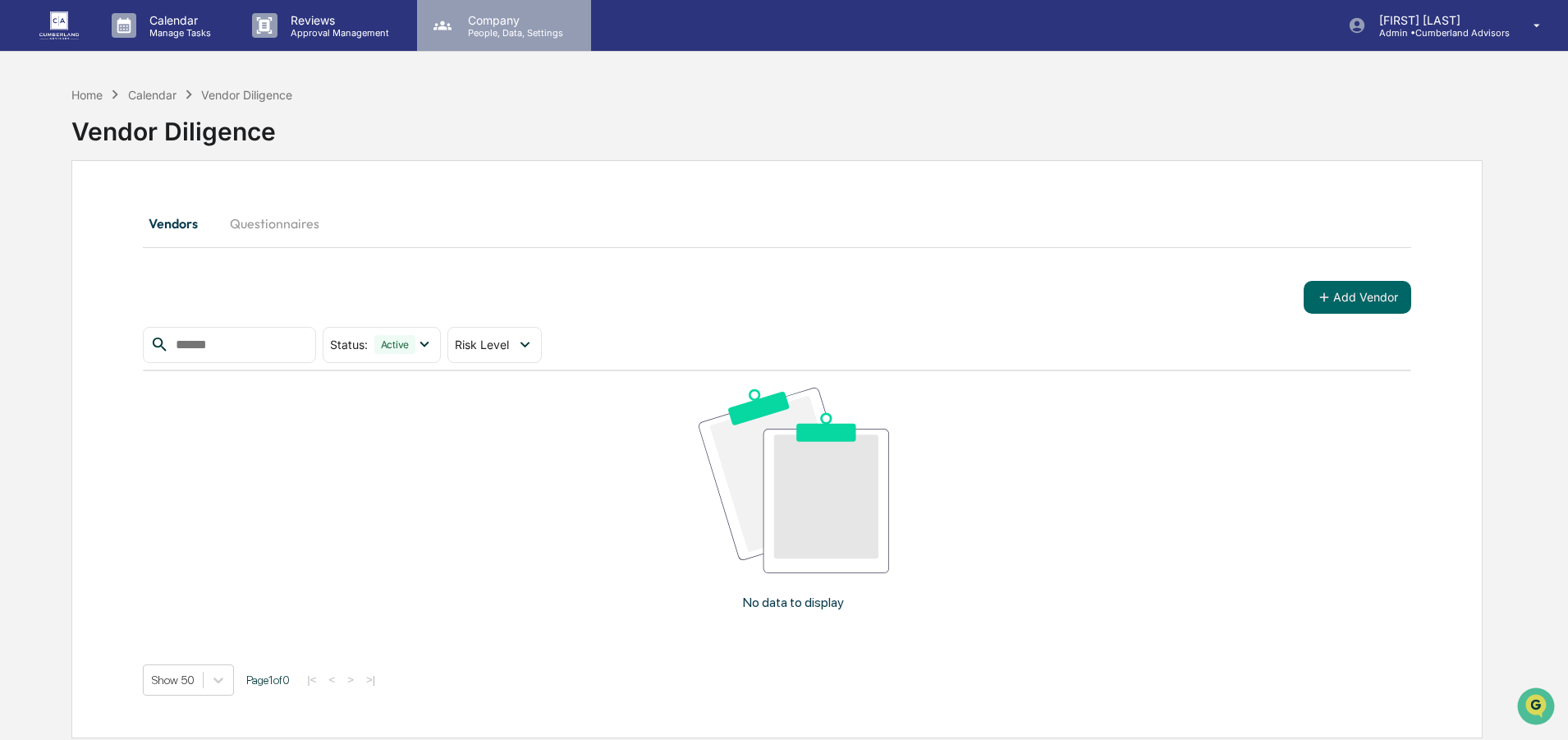 click on "Company" at bounding box center [513, 20] 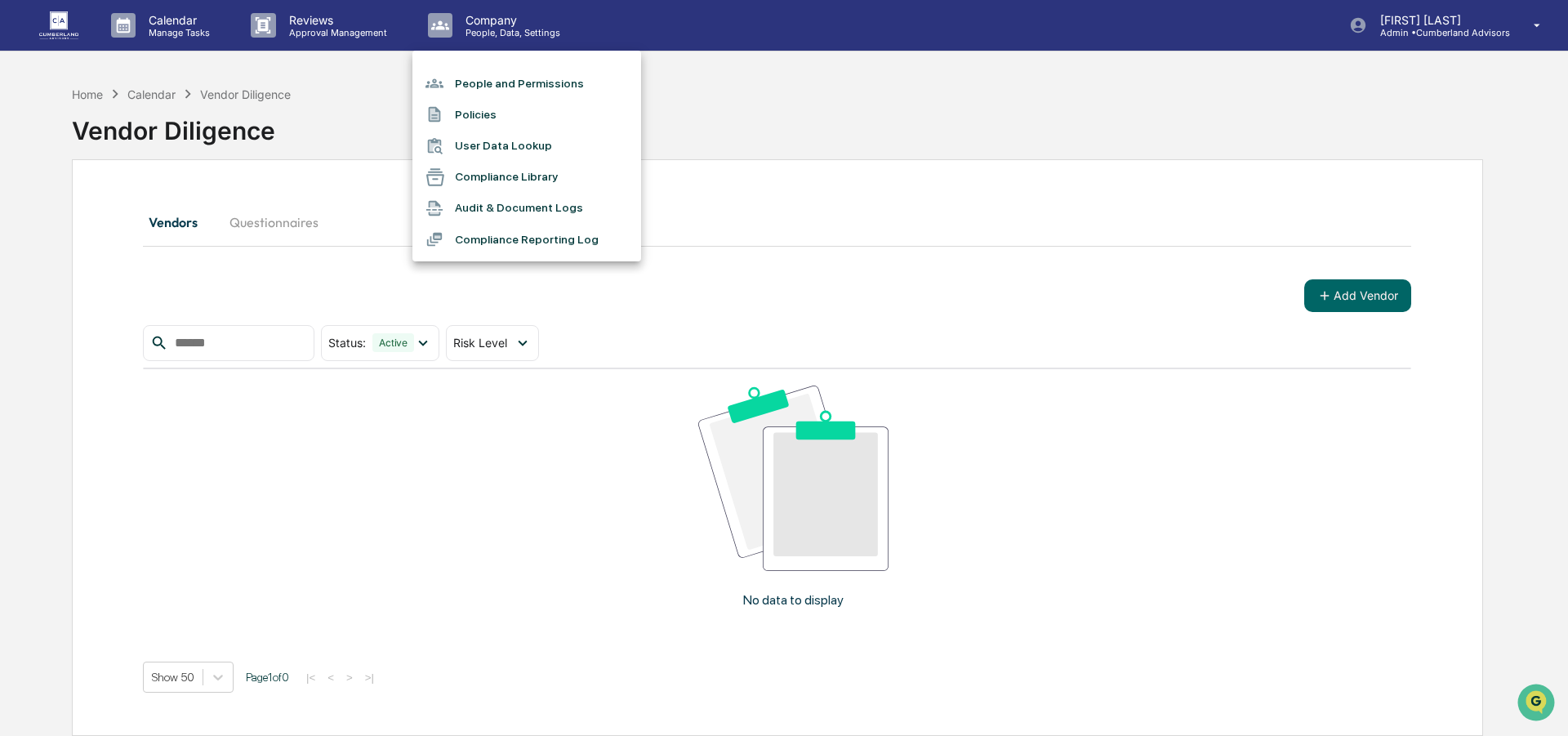 click on "People and Permissions" at bounding box center [527, 83] 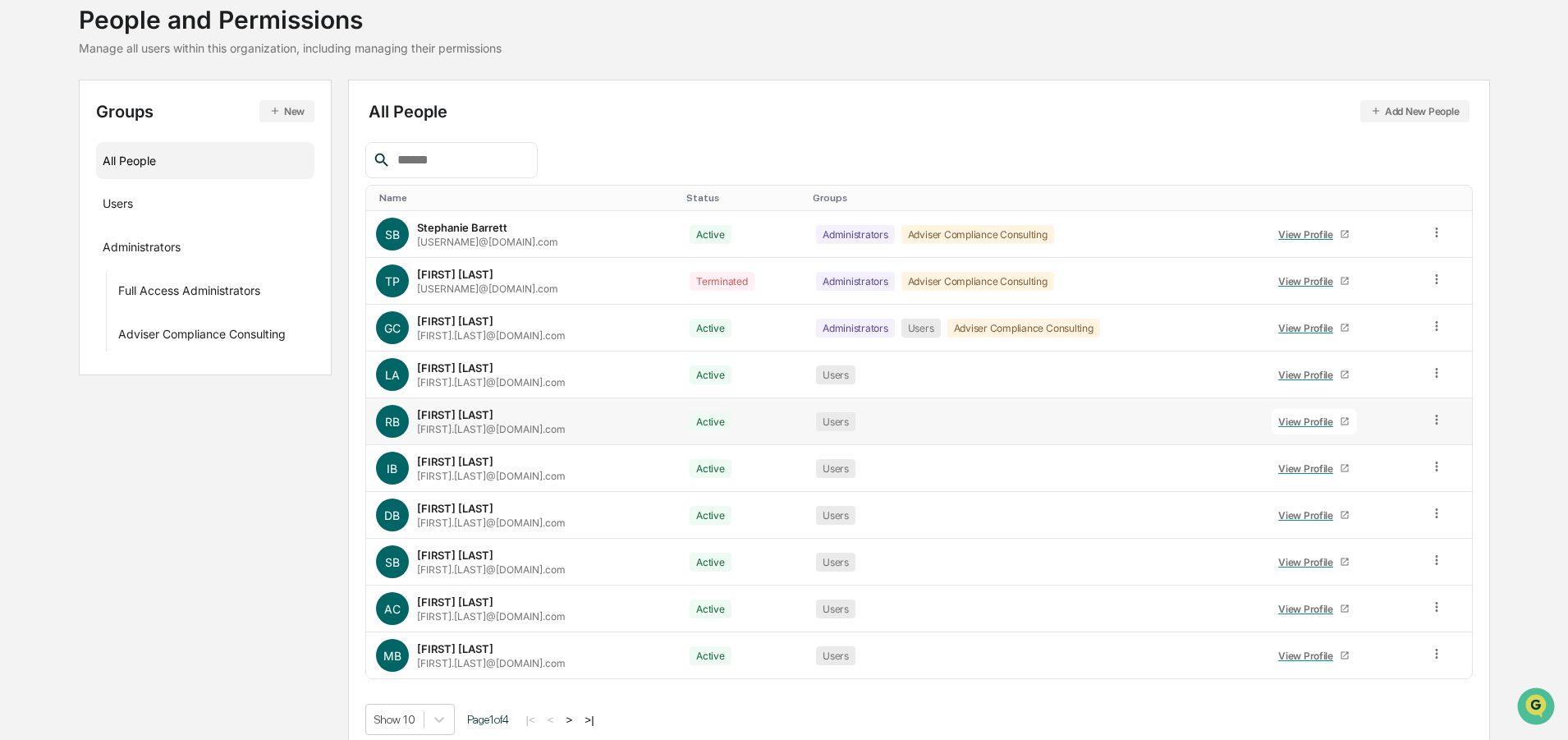 scroll, scrollTop: 117, scrollLeft: 0, axis: vertical 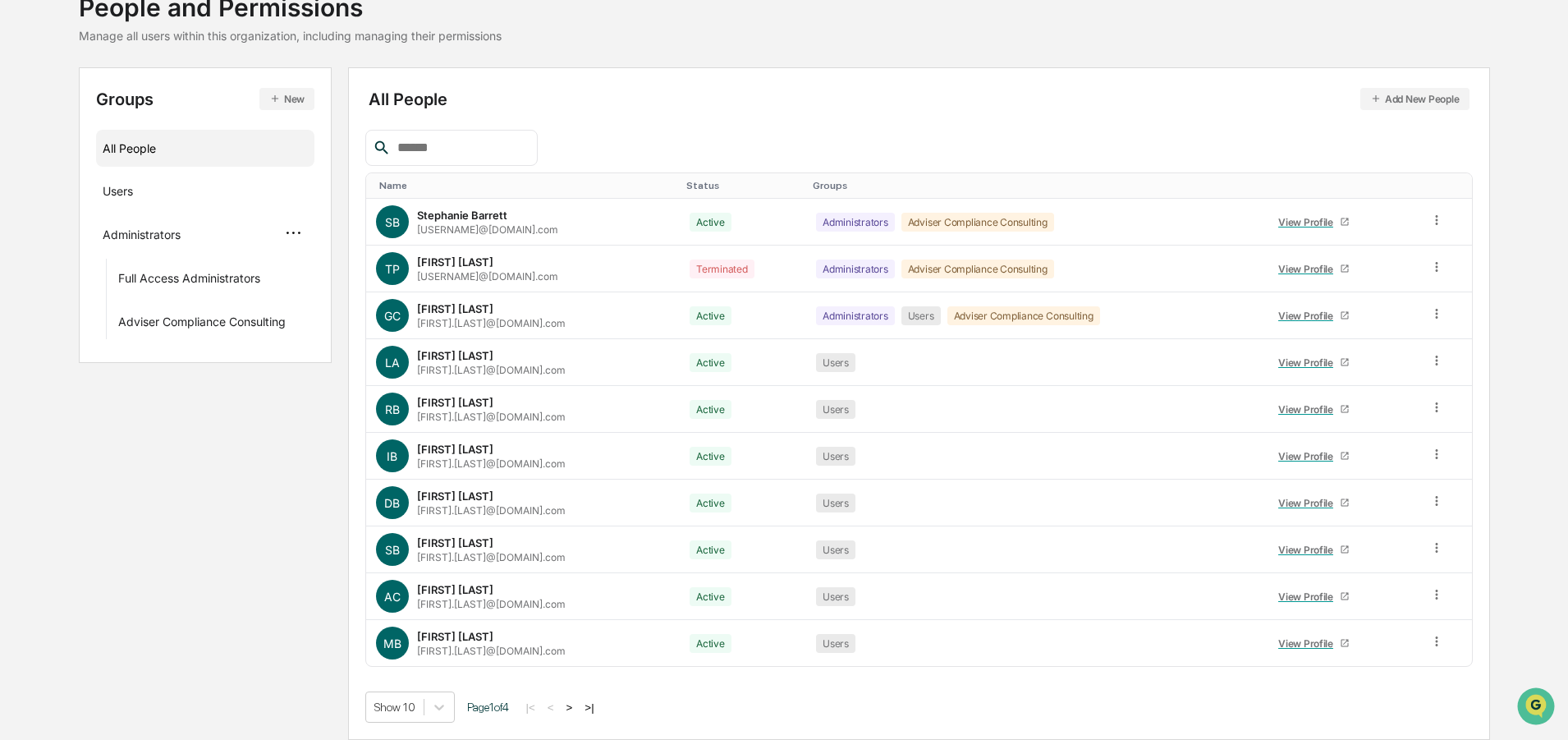 click on "Administrators ···" at bounding box center [205, 233] 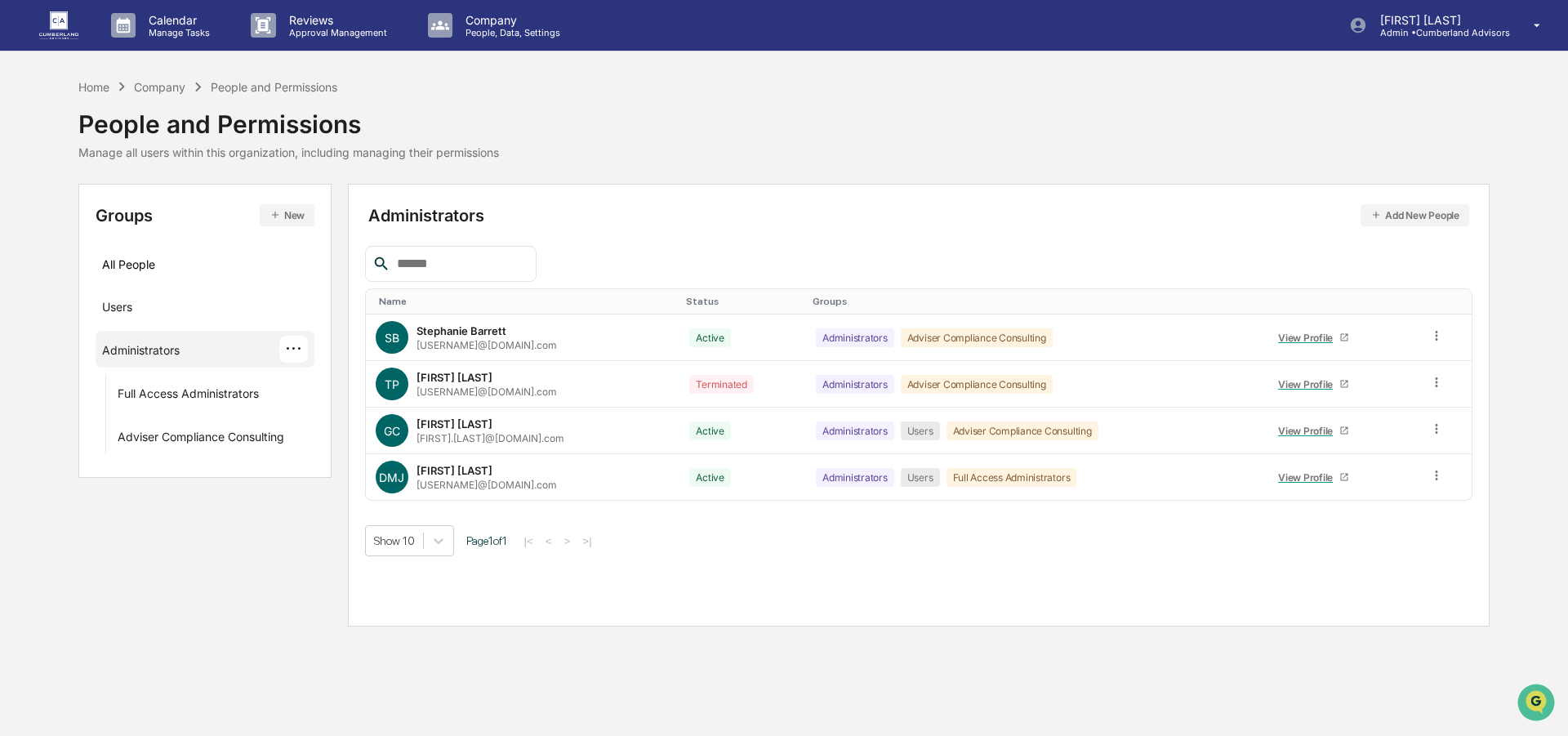 click on "New" at bounding box center (287, 215) 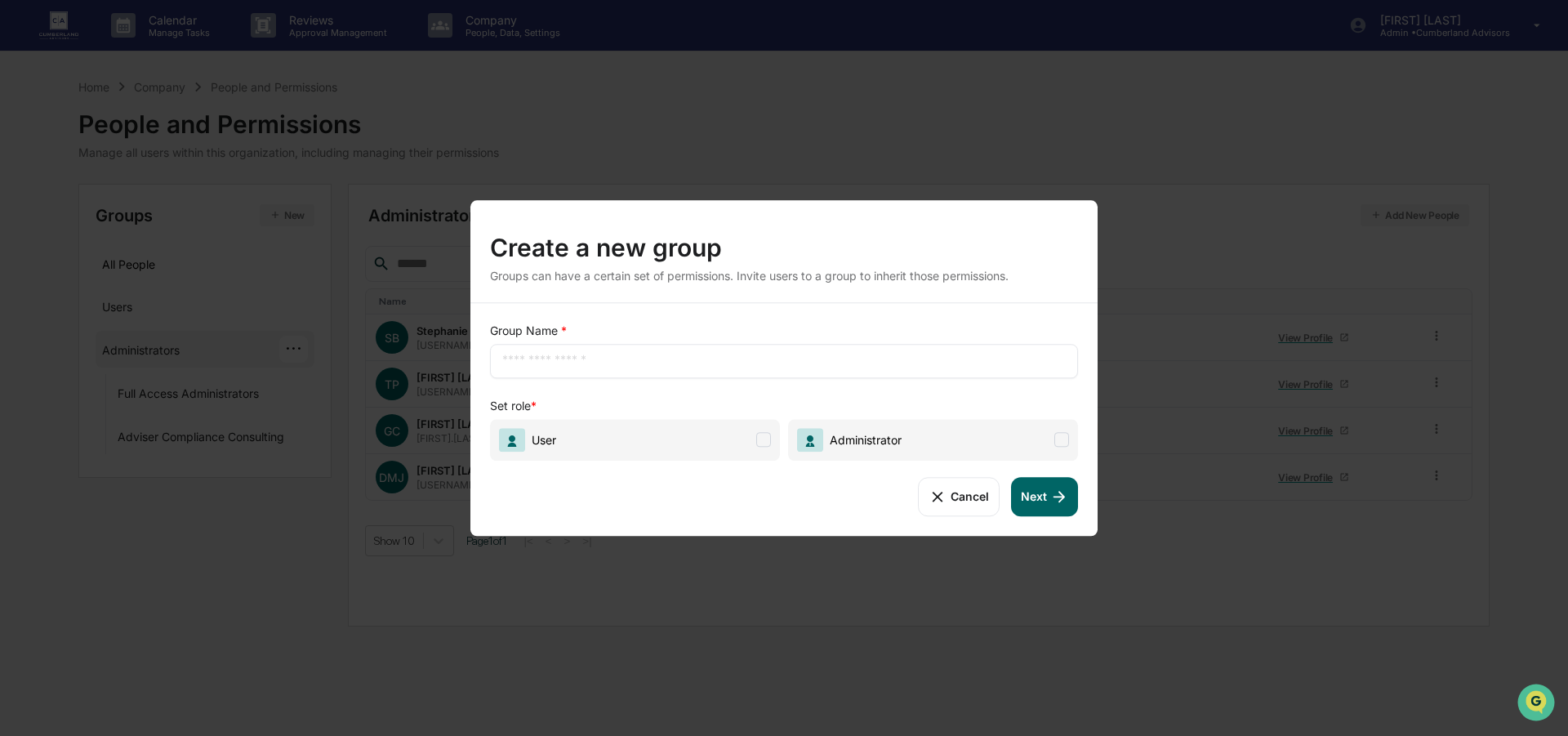 click on "Administrator" at bounding box center (862, 439) 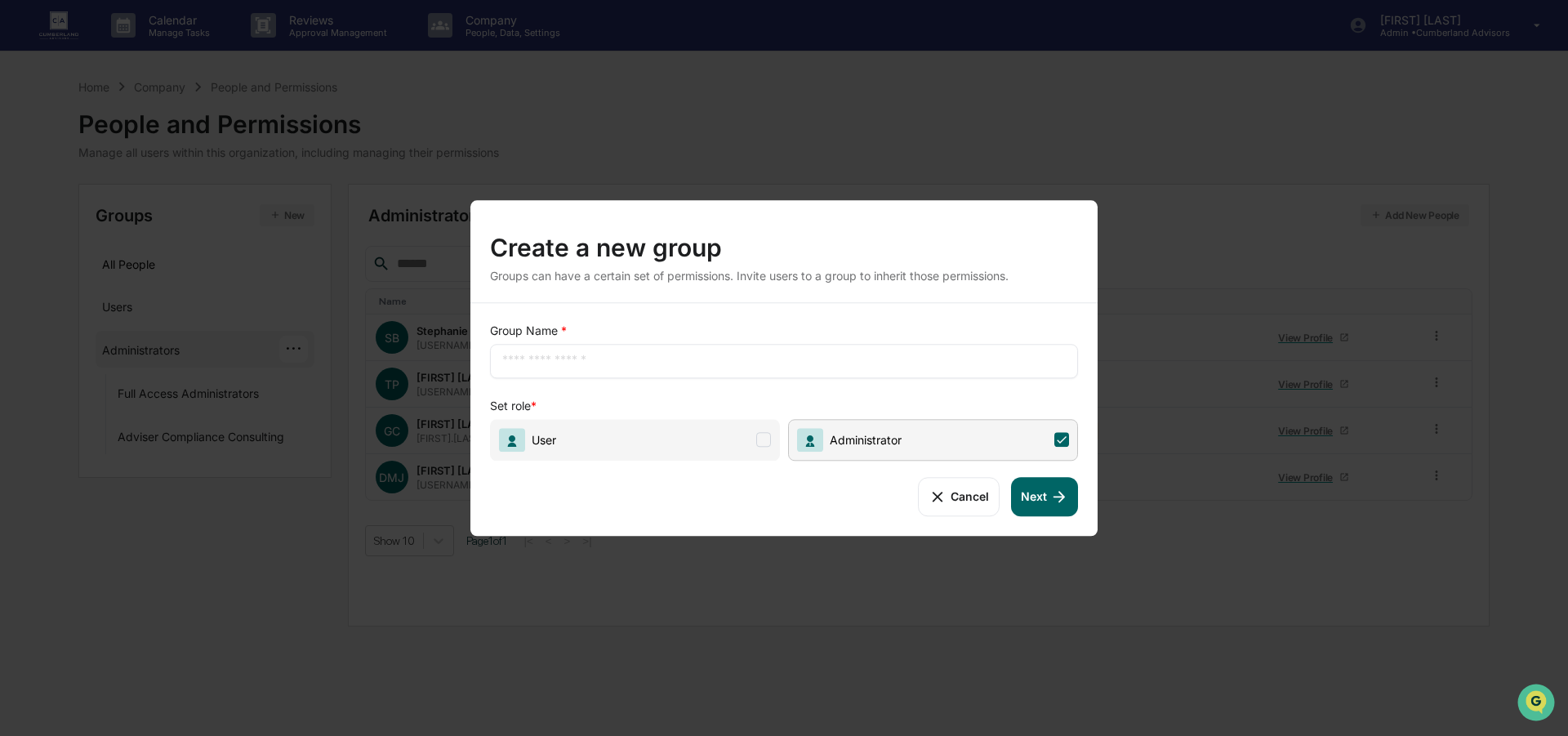 click 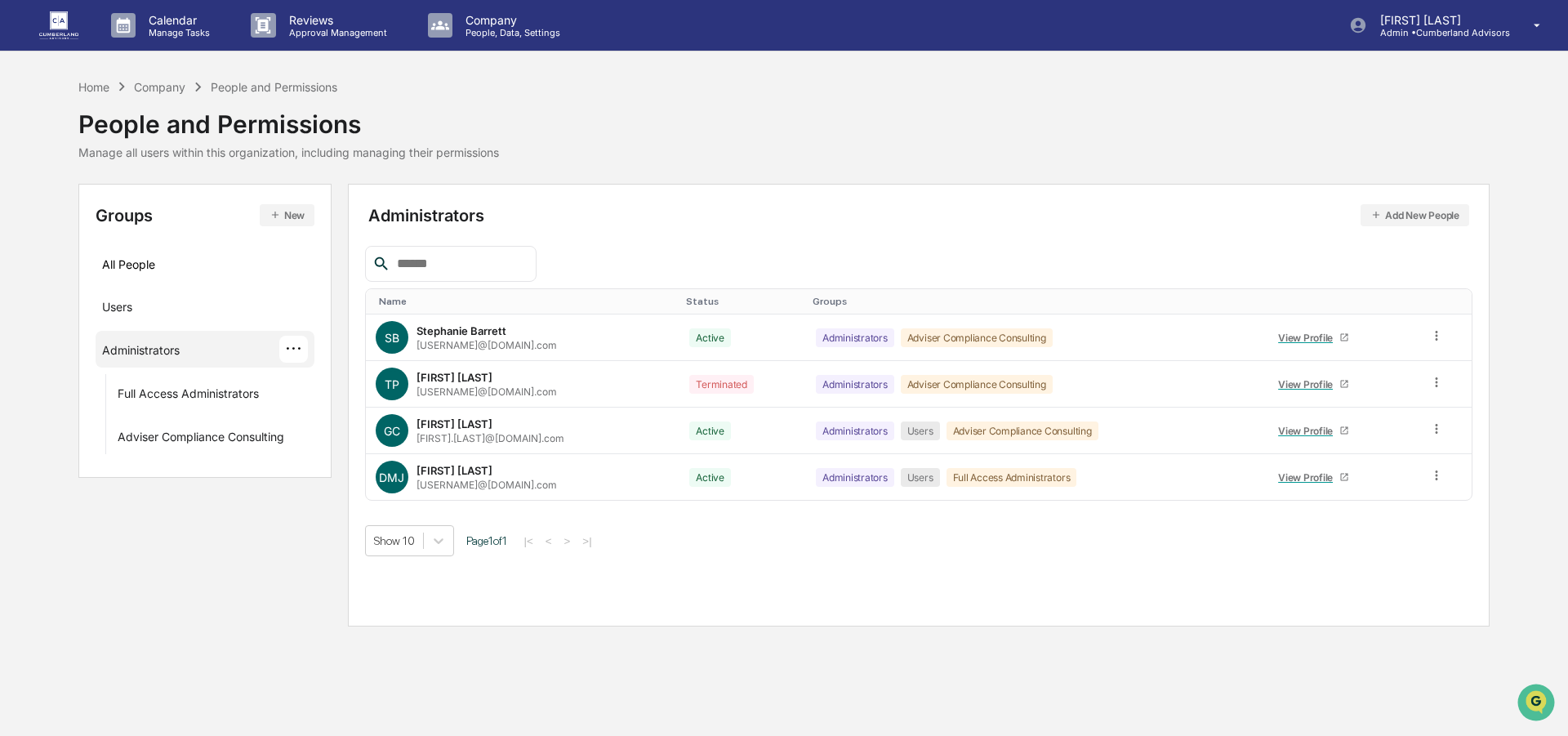 click 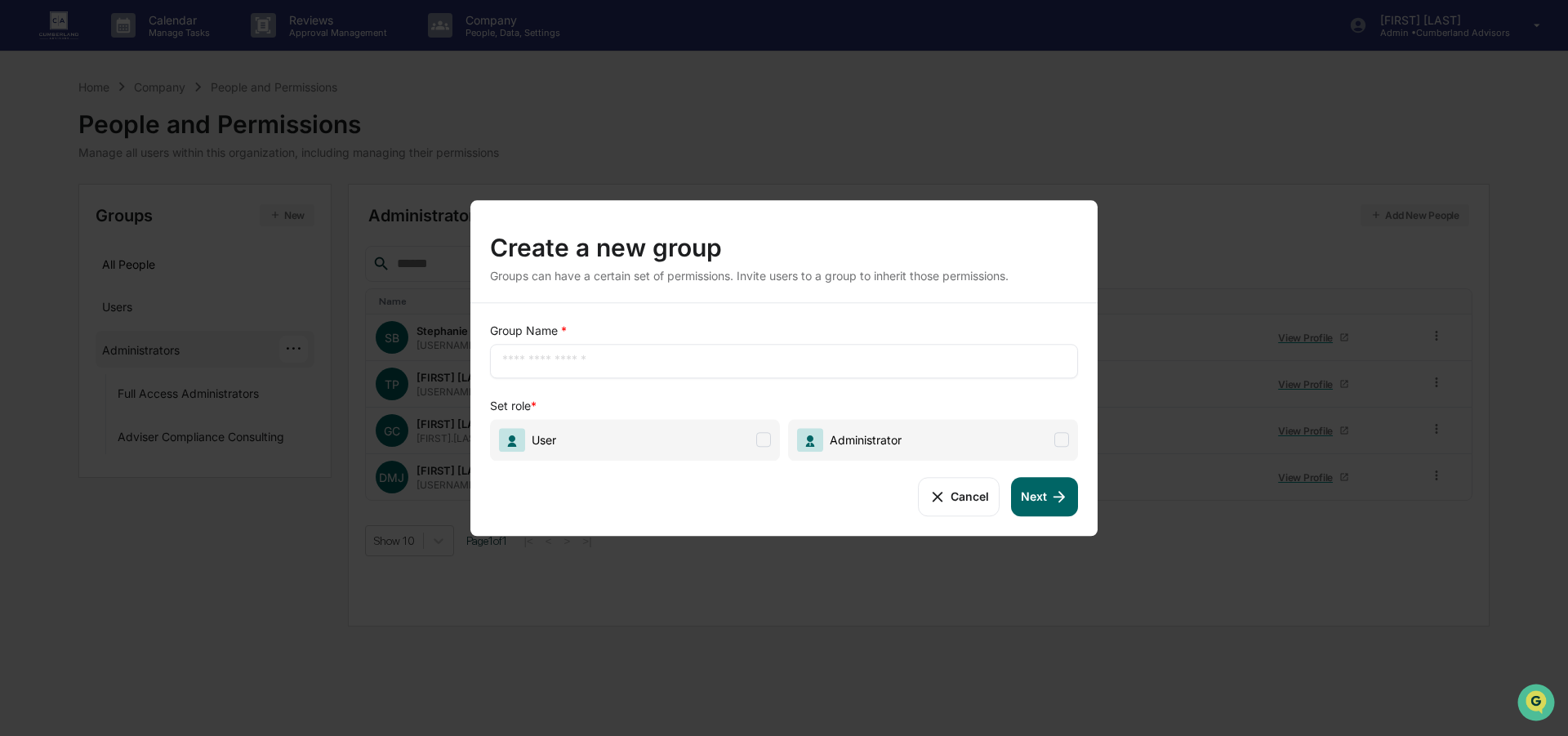 click on "Administrator" at bounding box center [933, 439] 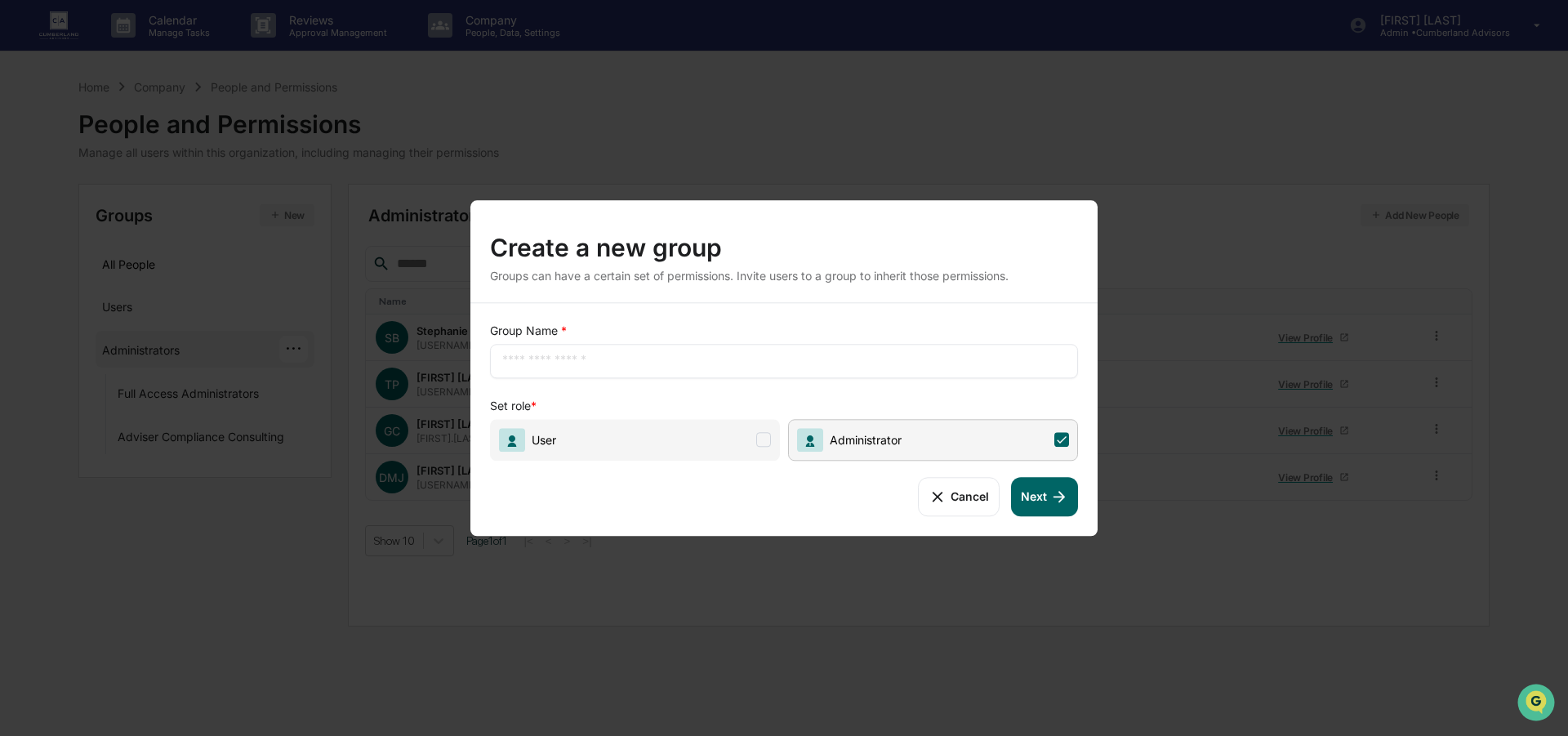 click on "Next" at bounding box center [1045, 497] 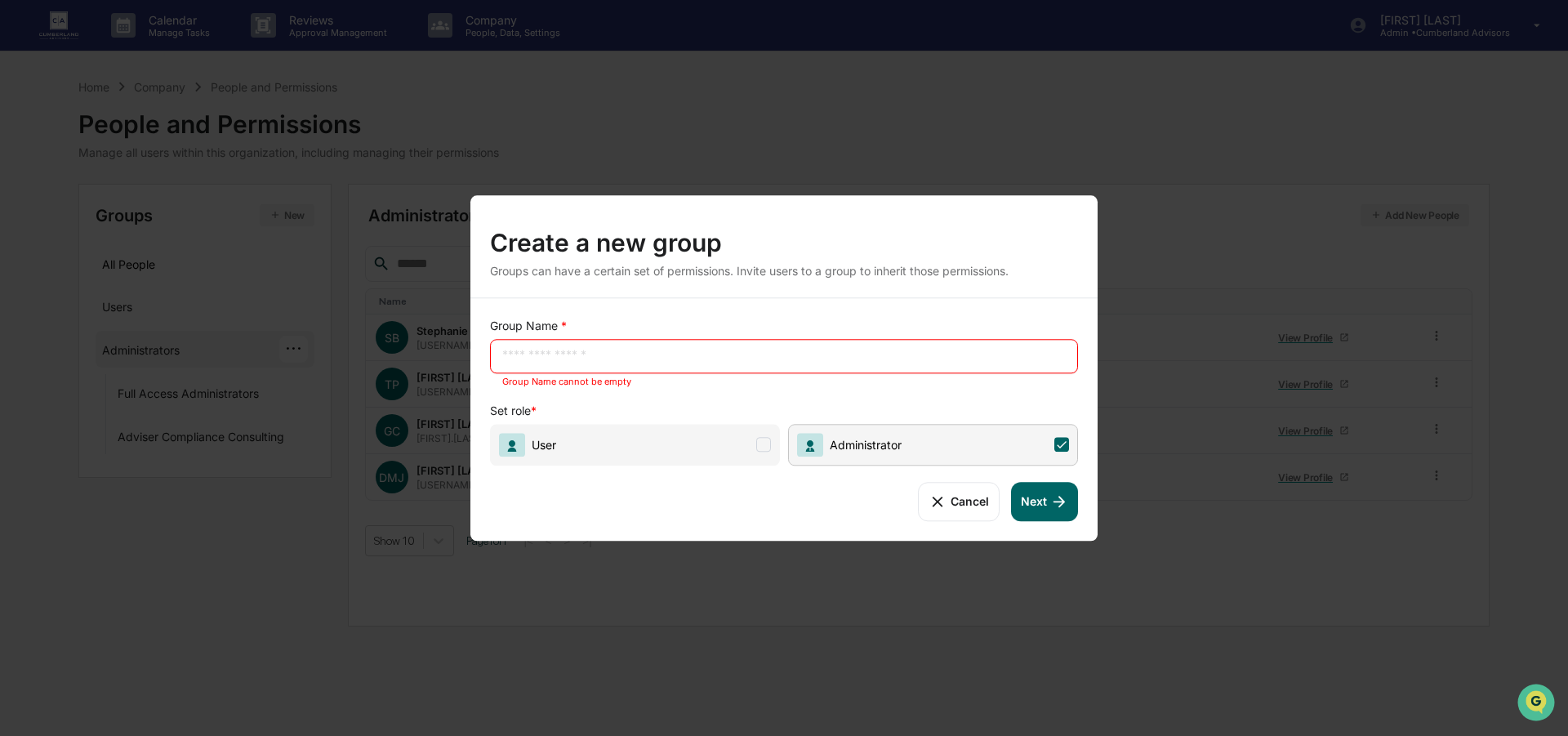 click at bounding box center (784, 356) 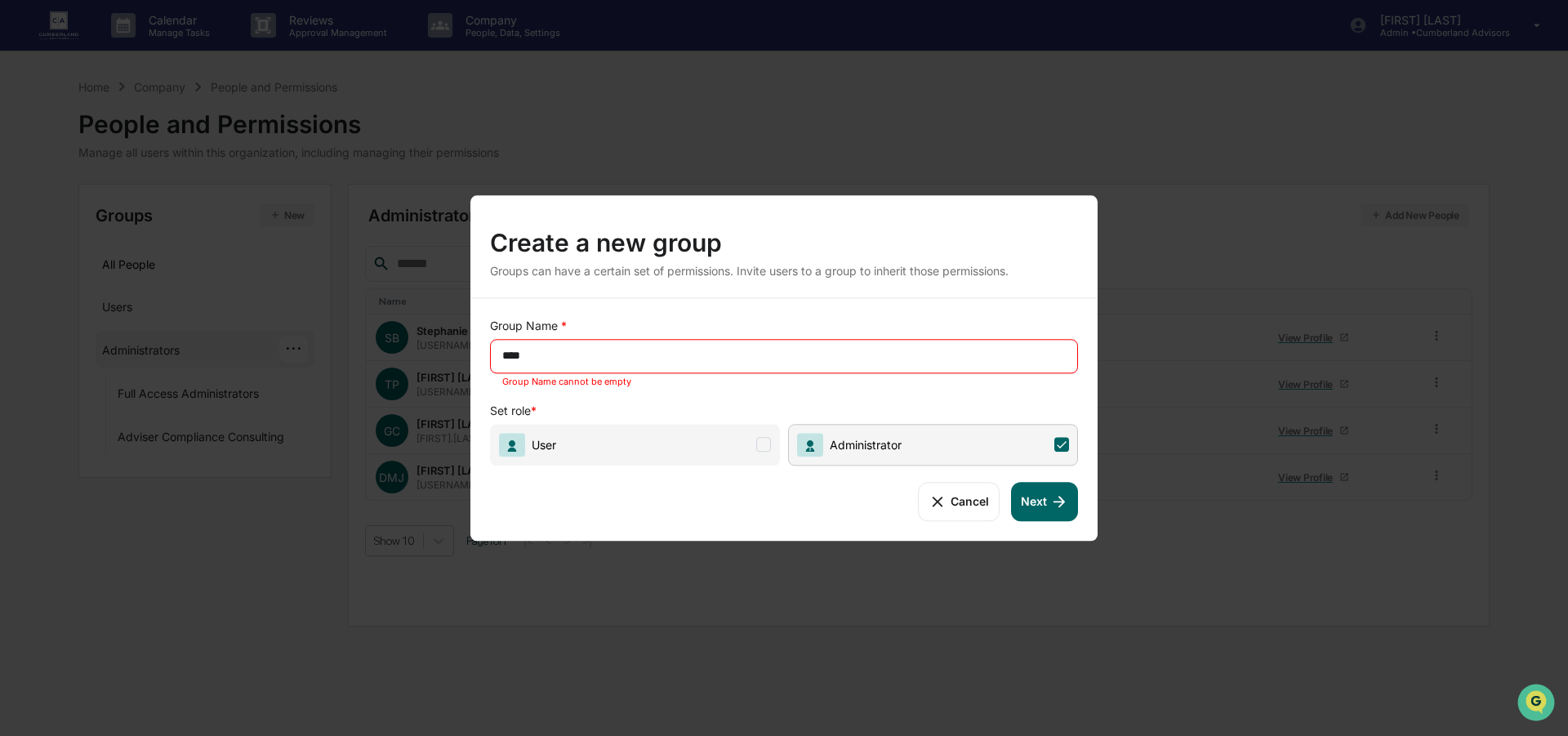 type on "****" 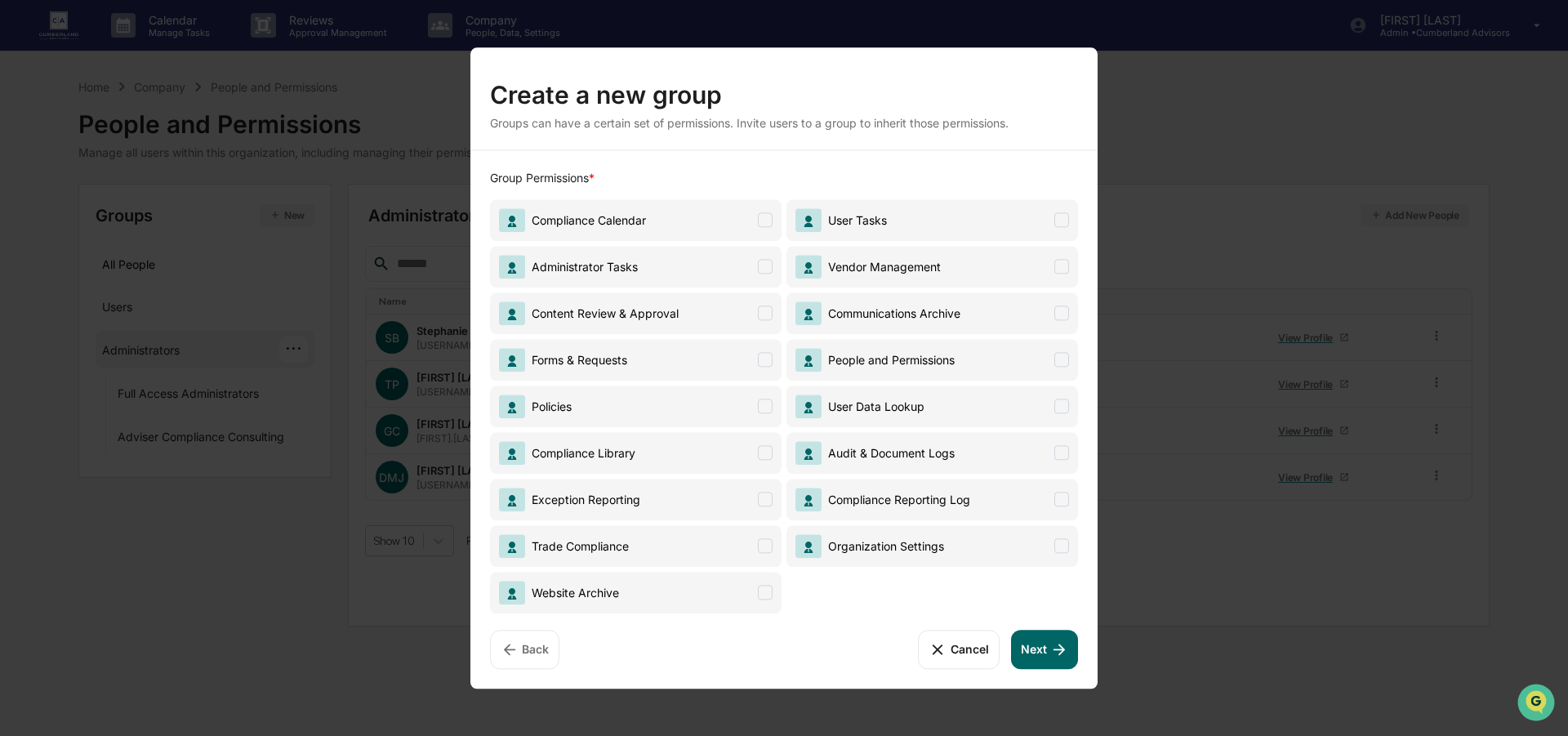 click on "Cancel" at bounding box center (958, 649) 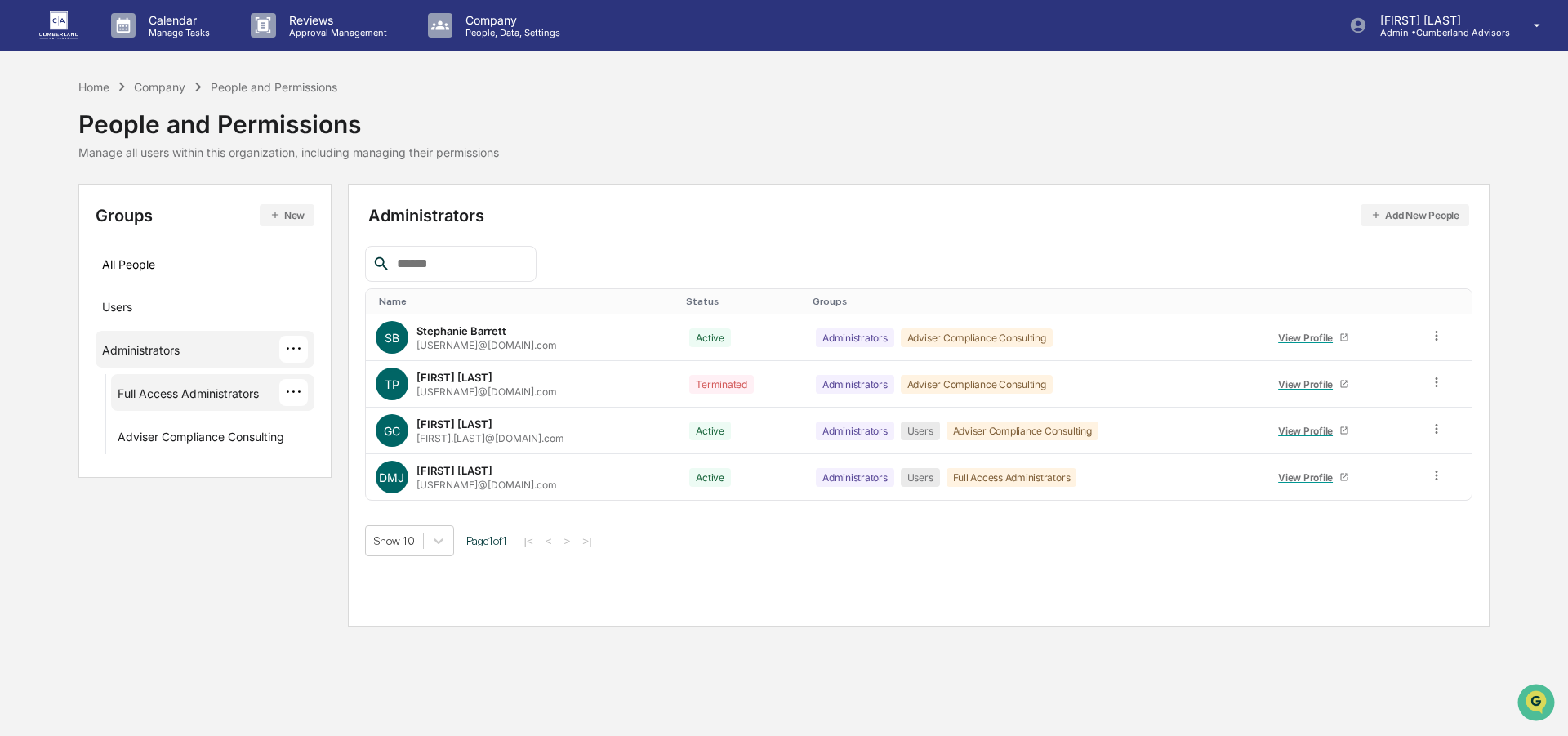 click on "Full Access Administrators" at bounding box center (188, 396) 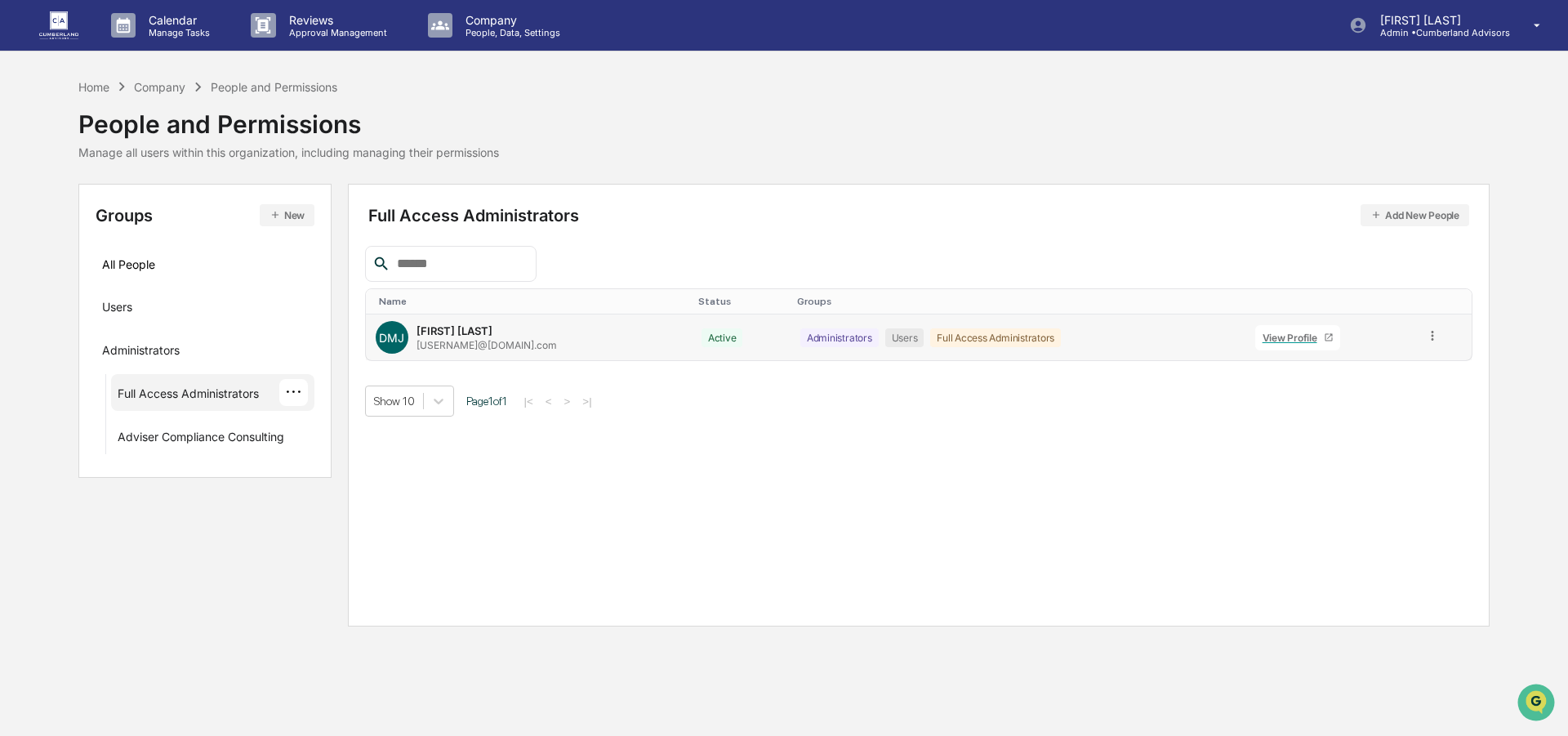 click on "View Profile" at bounding box center (1293, 337) 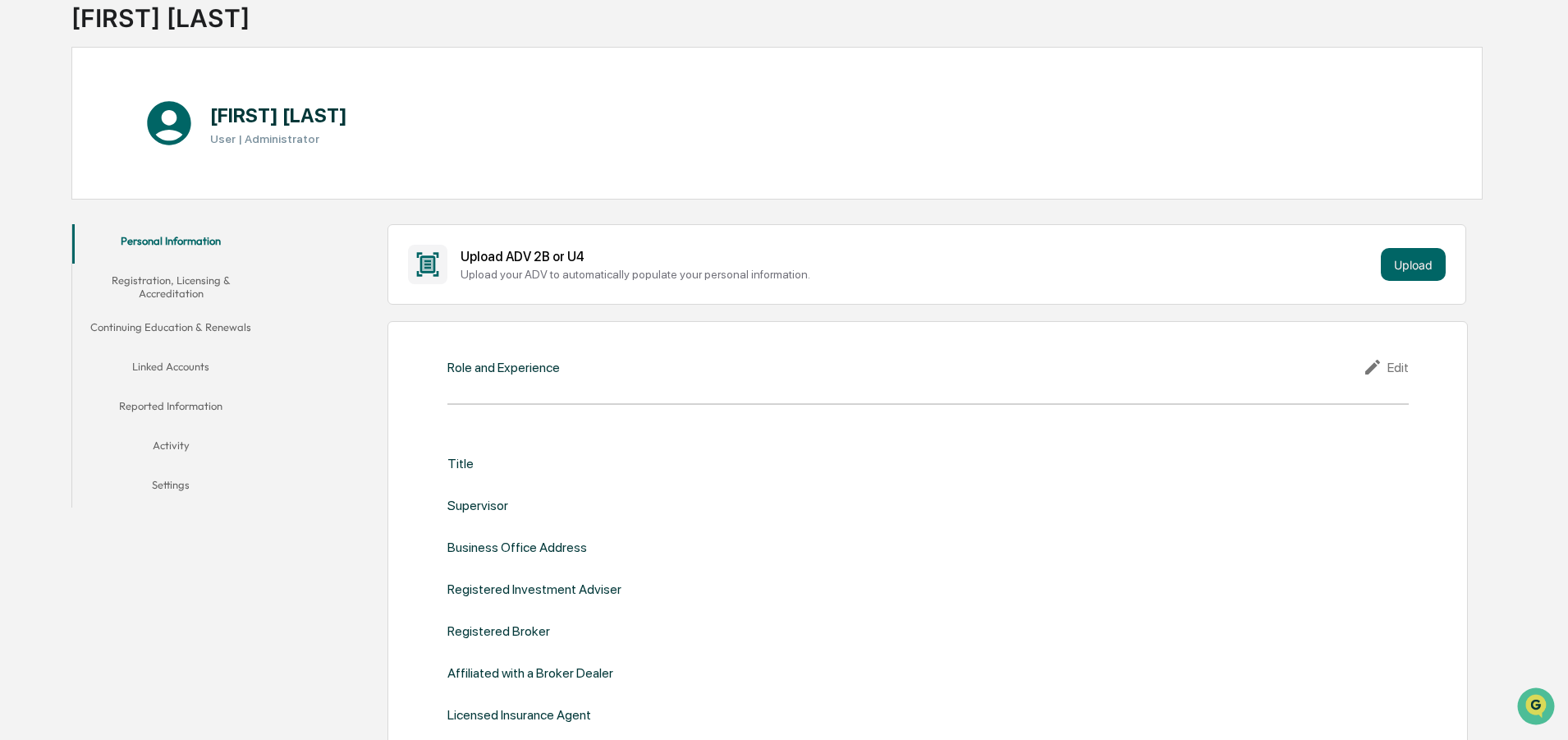 scroll, scrollTop: 82, scrollLeft: 0, axis: vertical 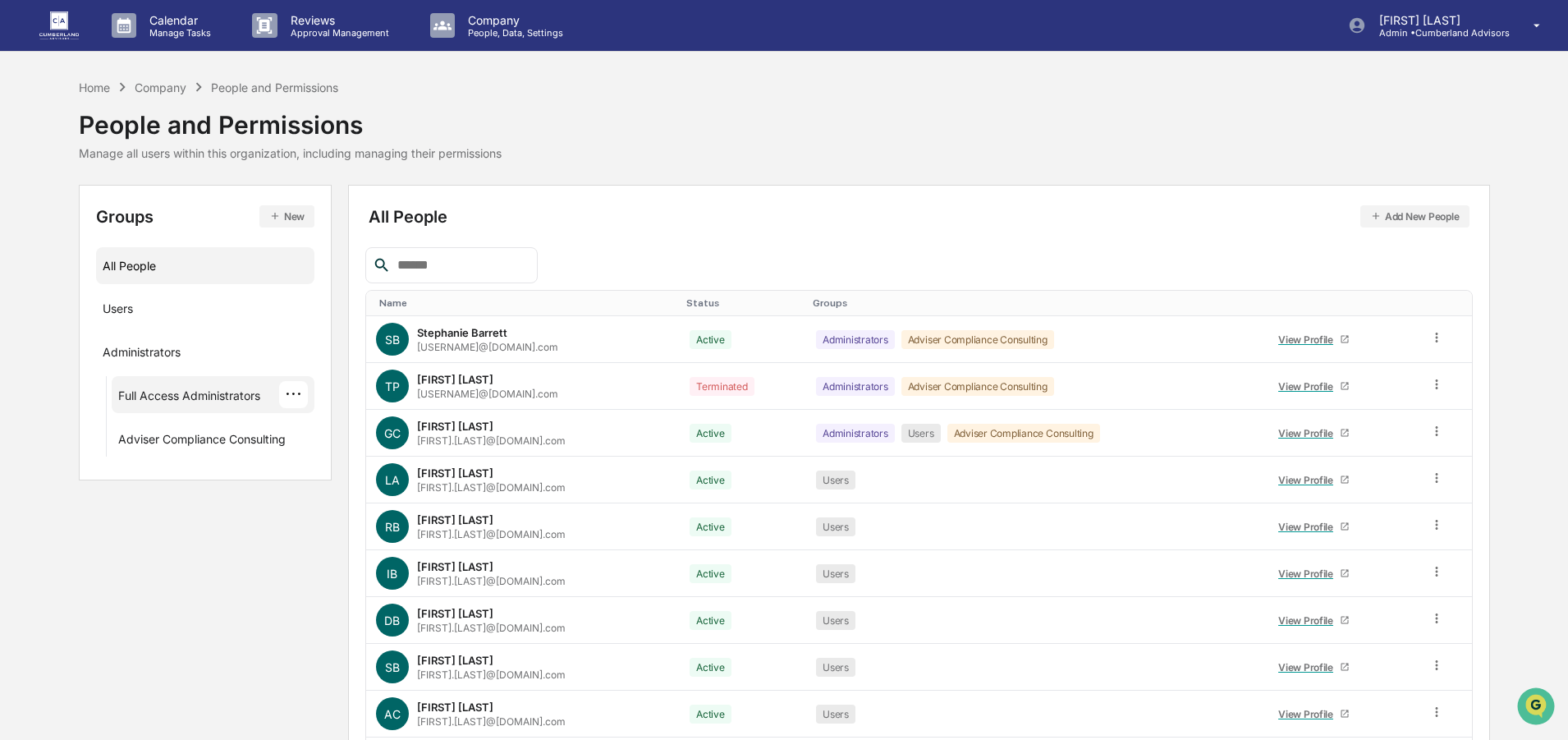 click on "···" at bounding box center (293, 394) 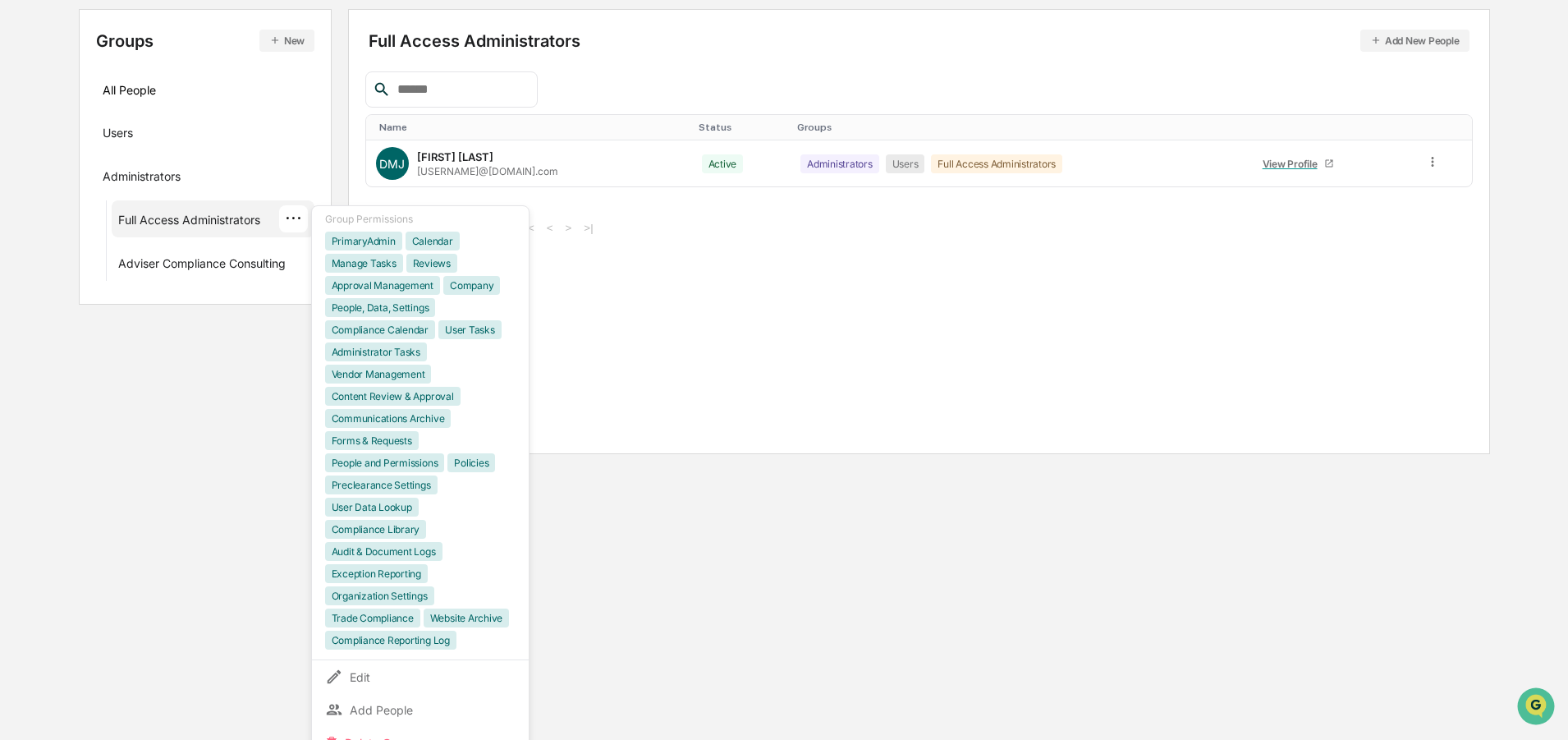 scroll, scrollTop: 195, scrollLeft: 0, axis: vertical 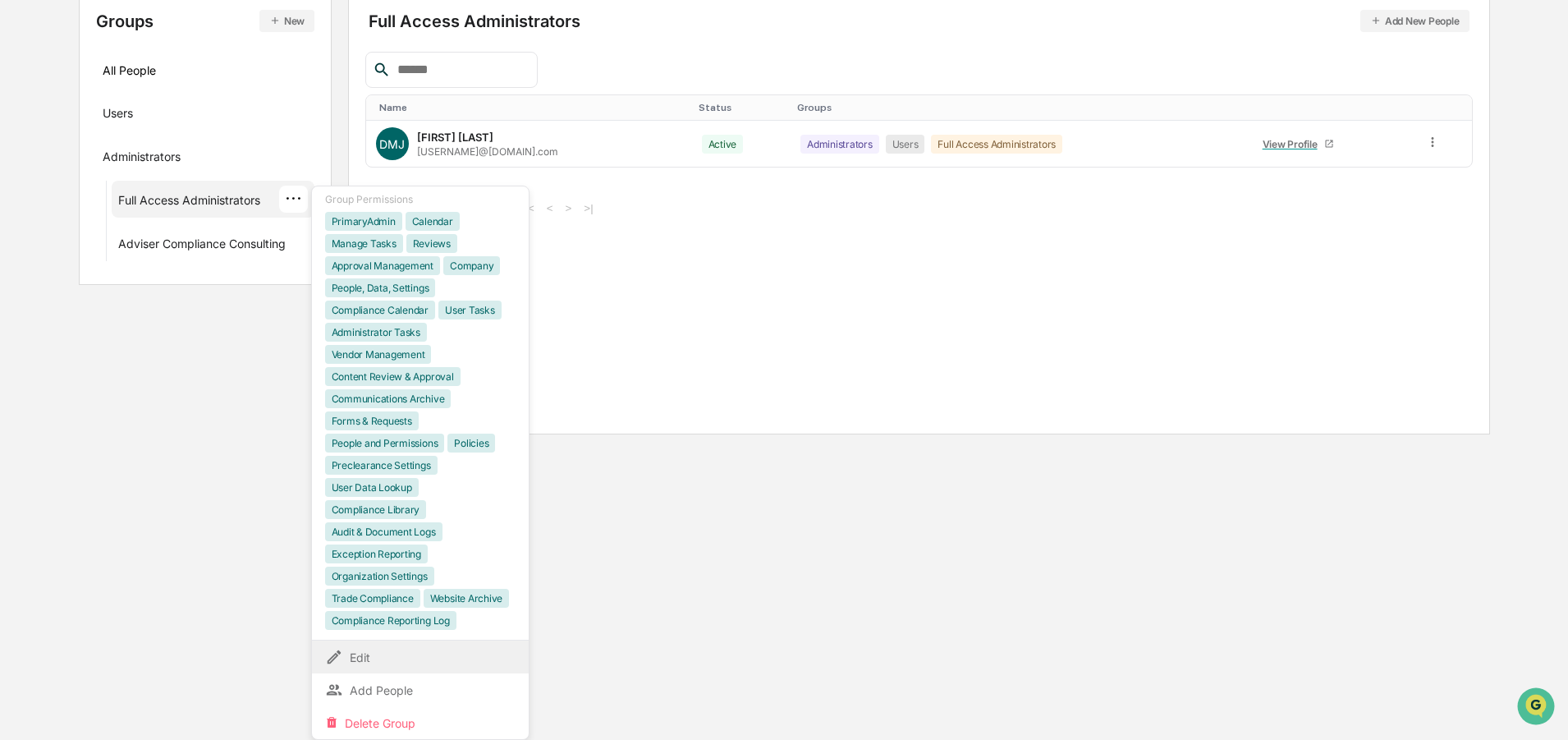 click on "Edit" at bounding box center (420, 657) 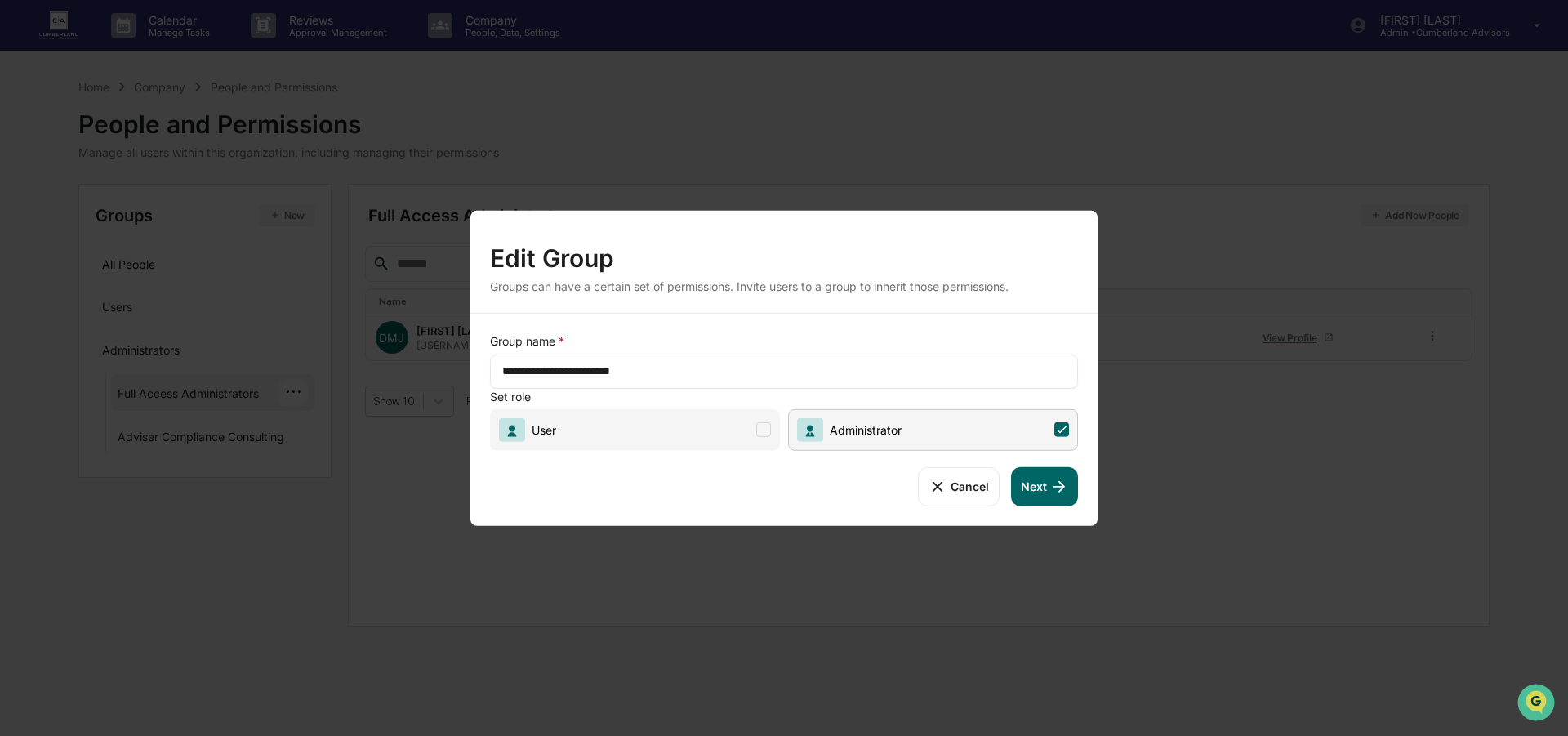 click 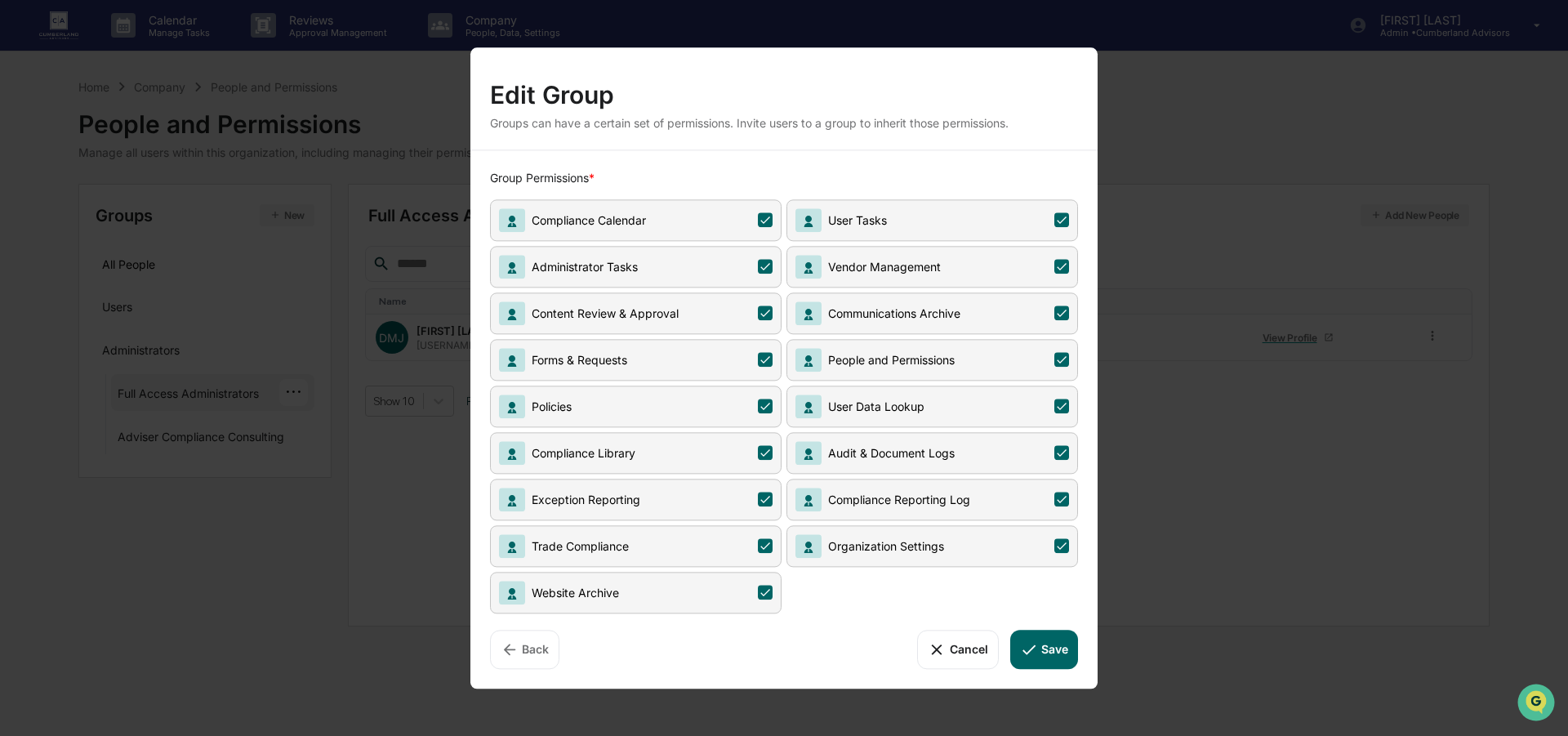 click on "Cancel" at bounding box center [957, 649] 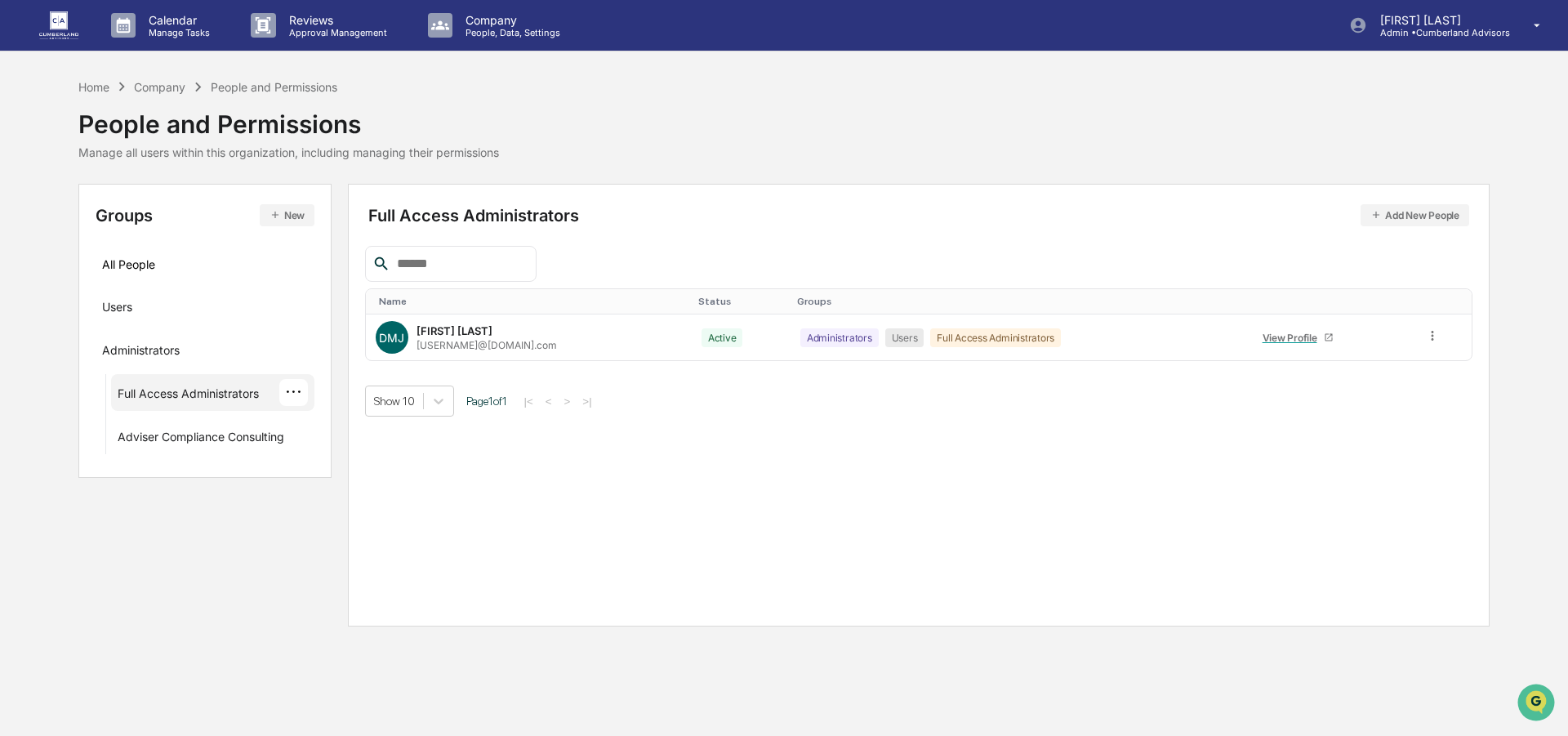 click on "···" at bounding box center [293, 392] 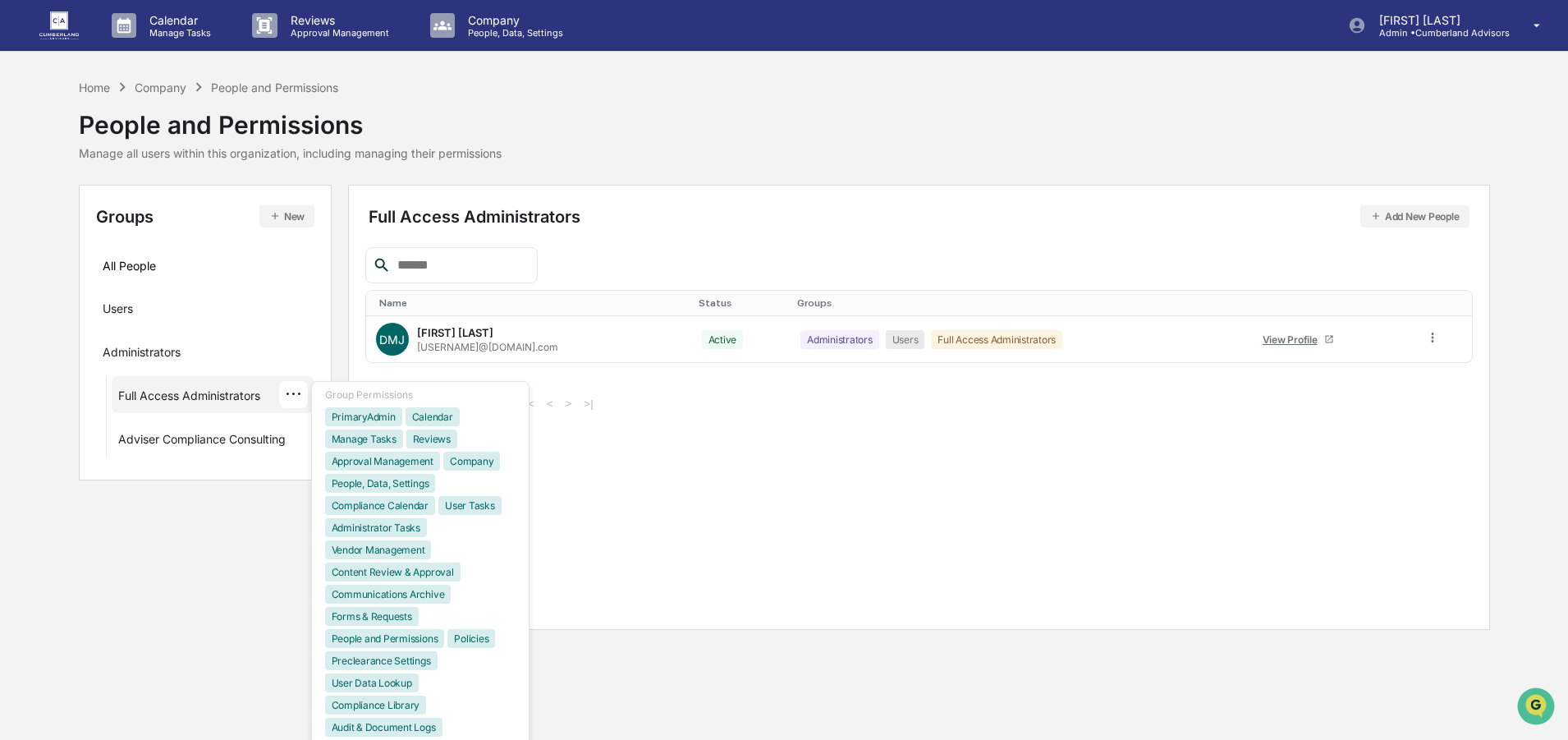 click on "Home Company People and Permissions People and Permissions Manage all users within this organization, including managing their permissions" at bounding box center (784, 119) 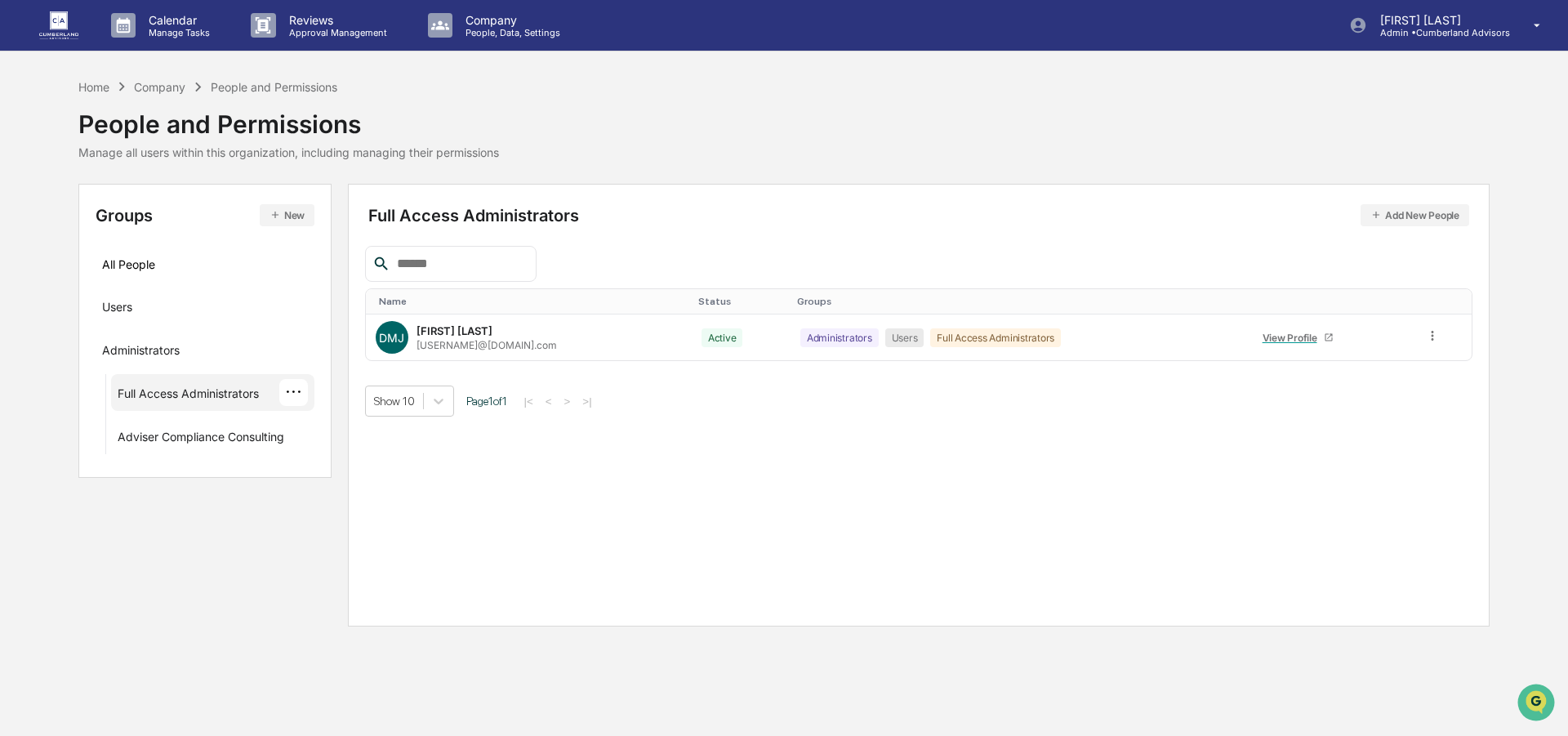 click at bounding box center (69, 25) 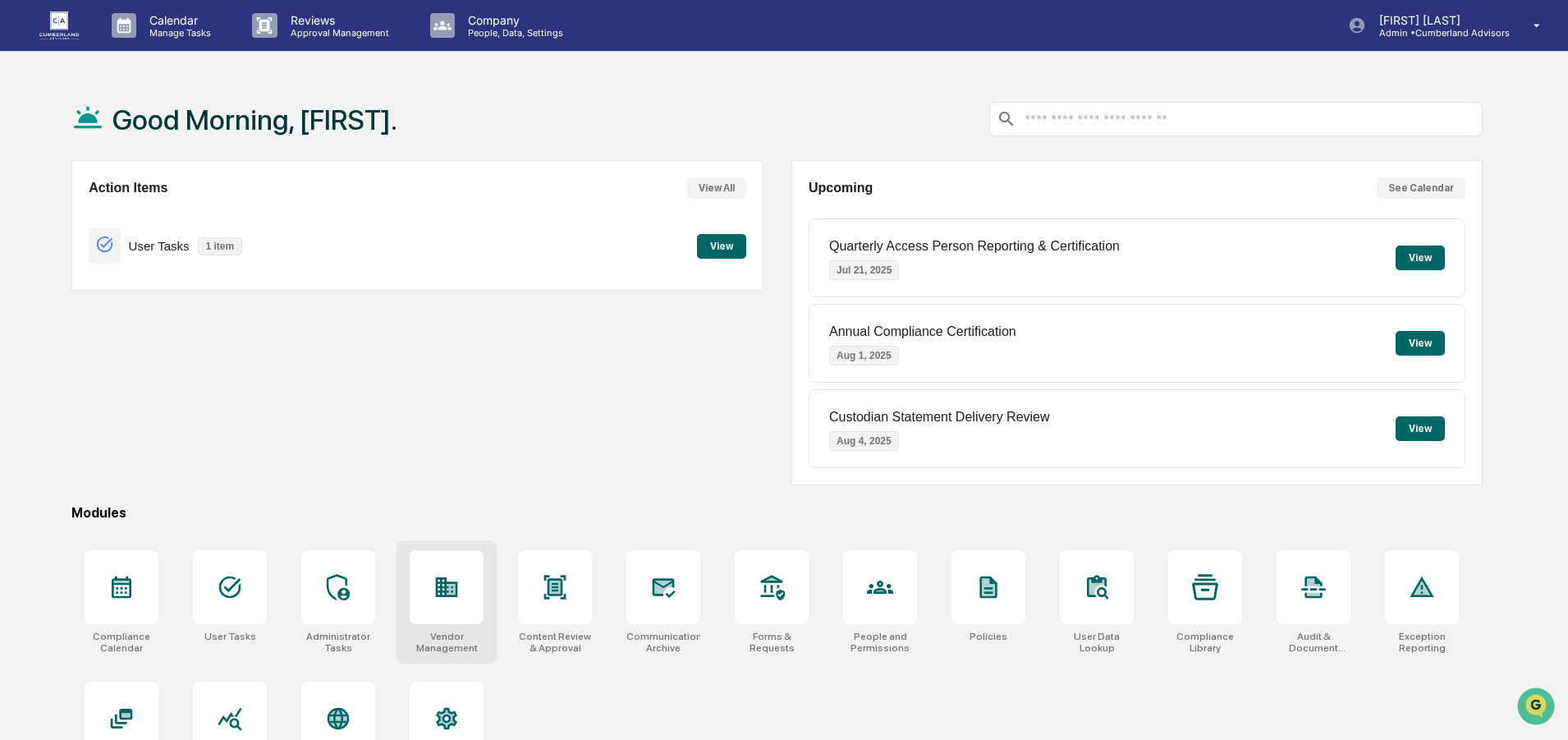 click at bounding box center (447, 587) 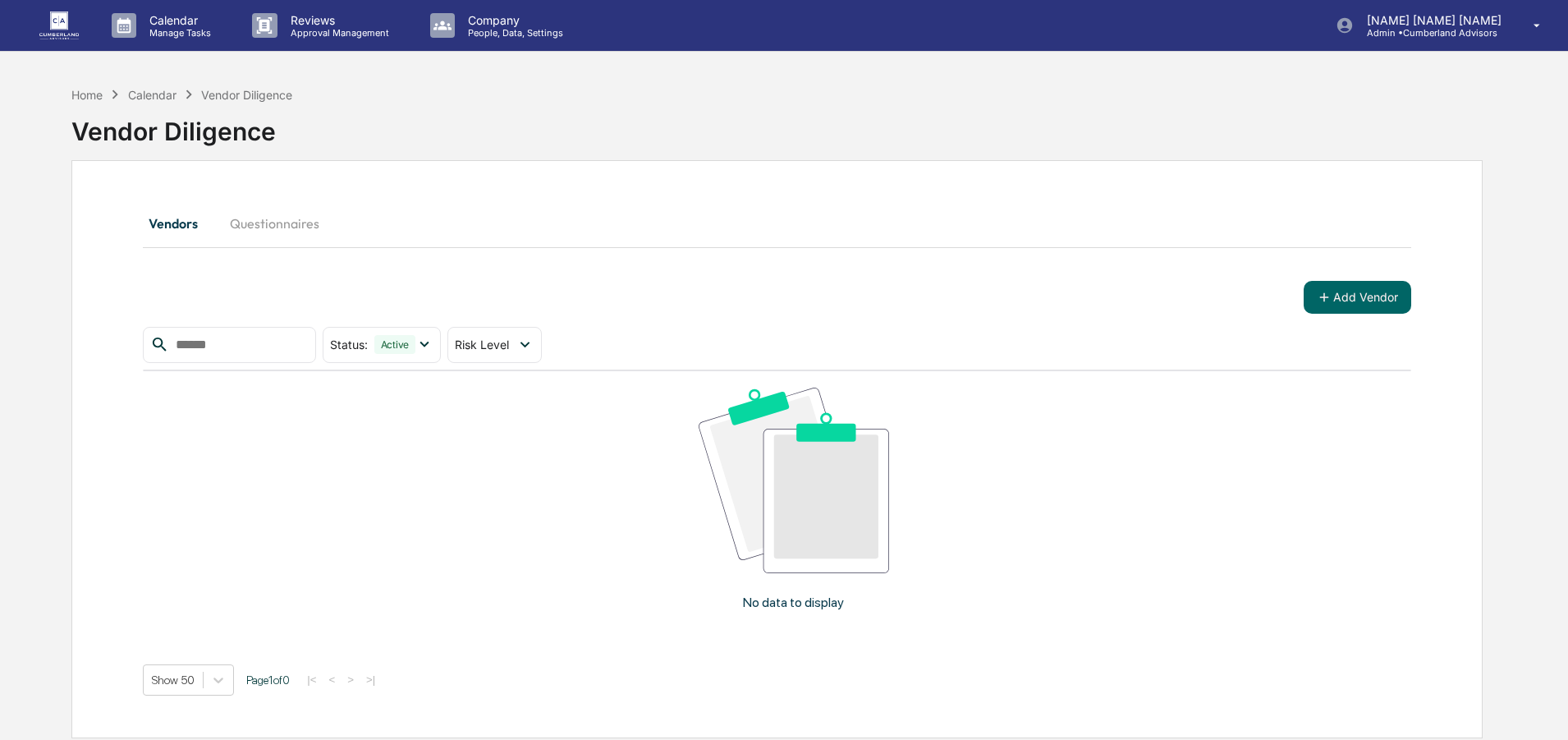 scroll, scrollTop: 0, scrollLeft: 0, axis: both 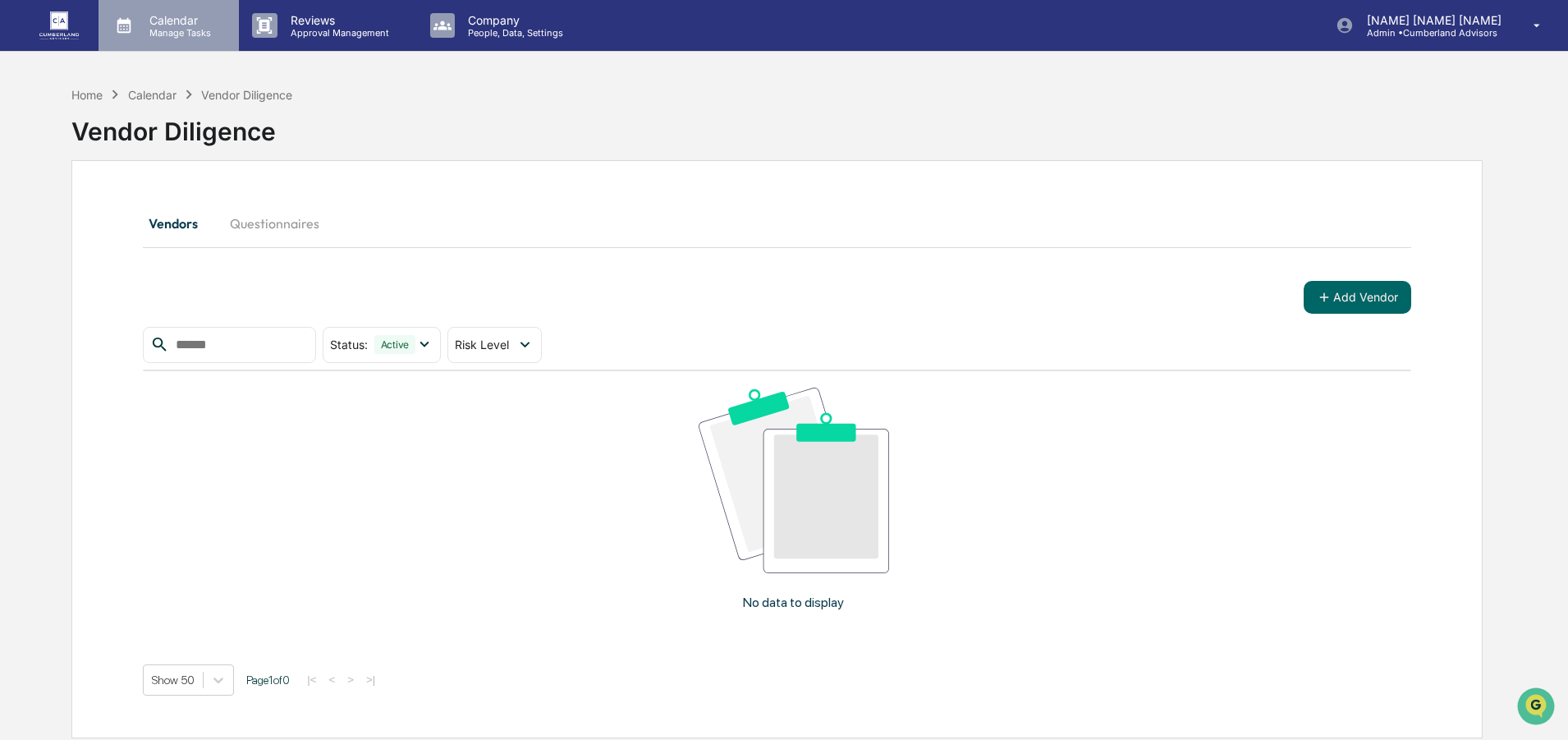 click on "Manage Tasks" at bounding box center [177, 33] 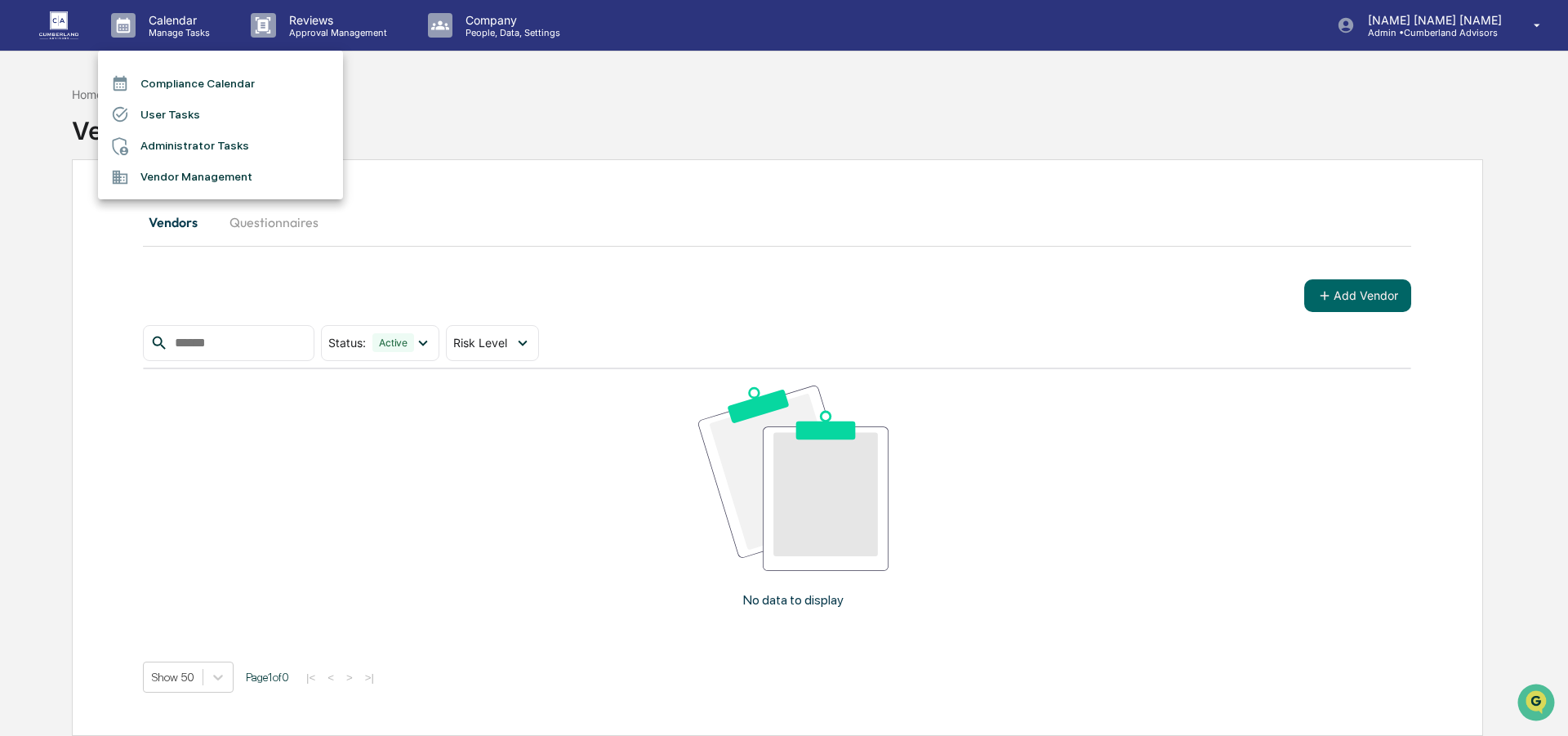 click at bounding box center (784, 368) 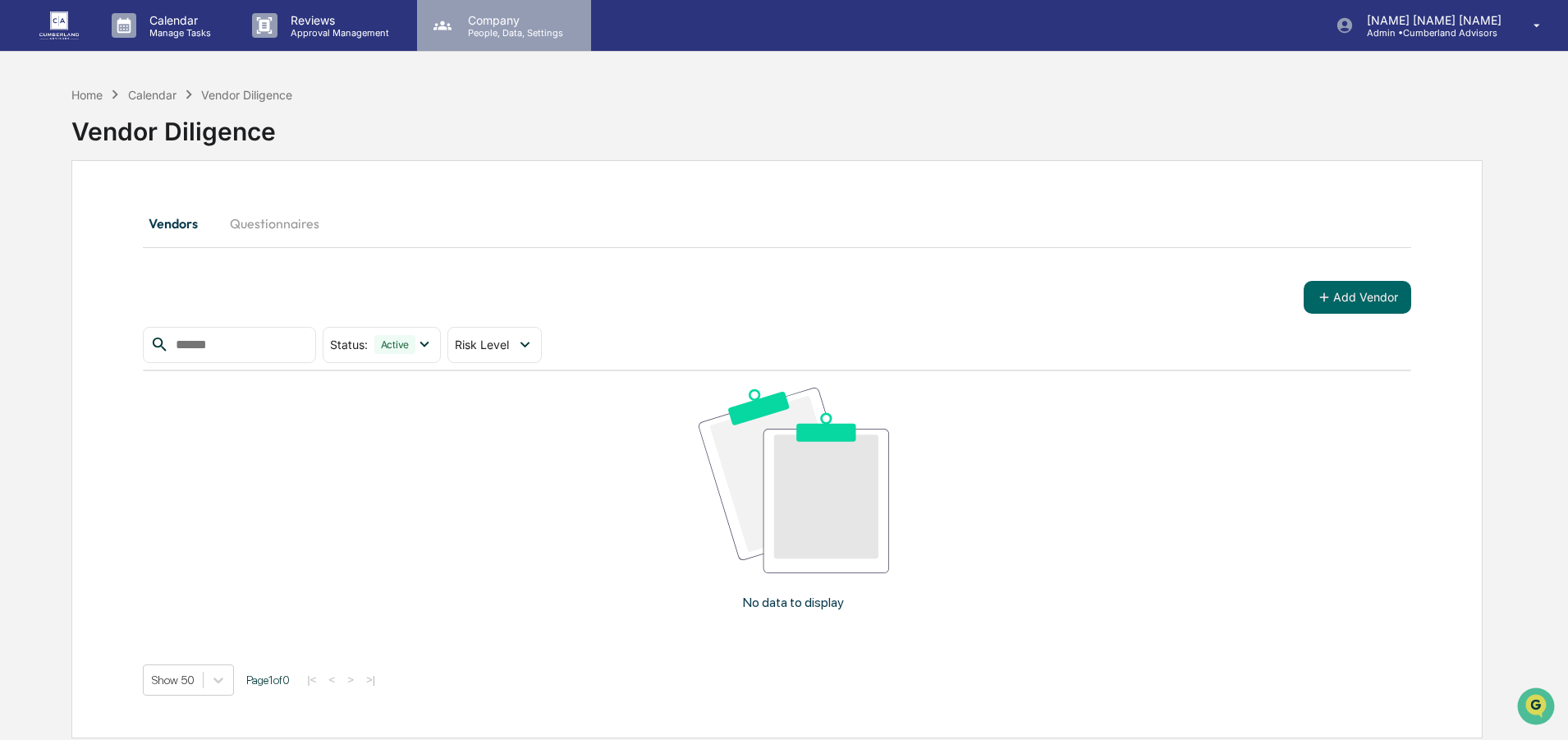 click on "People, Data, Settings" at bounding box center (513, 33) 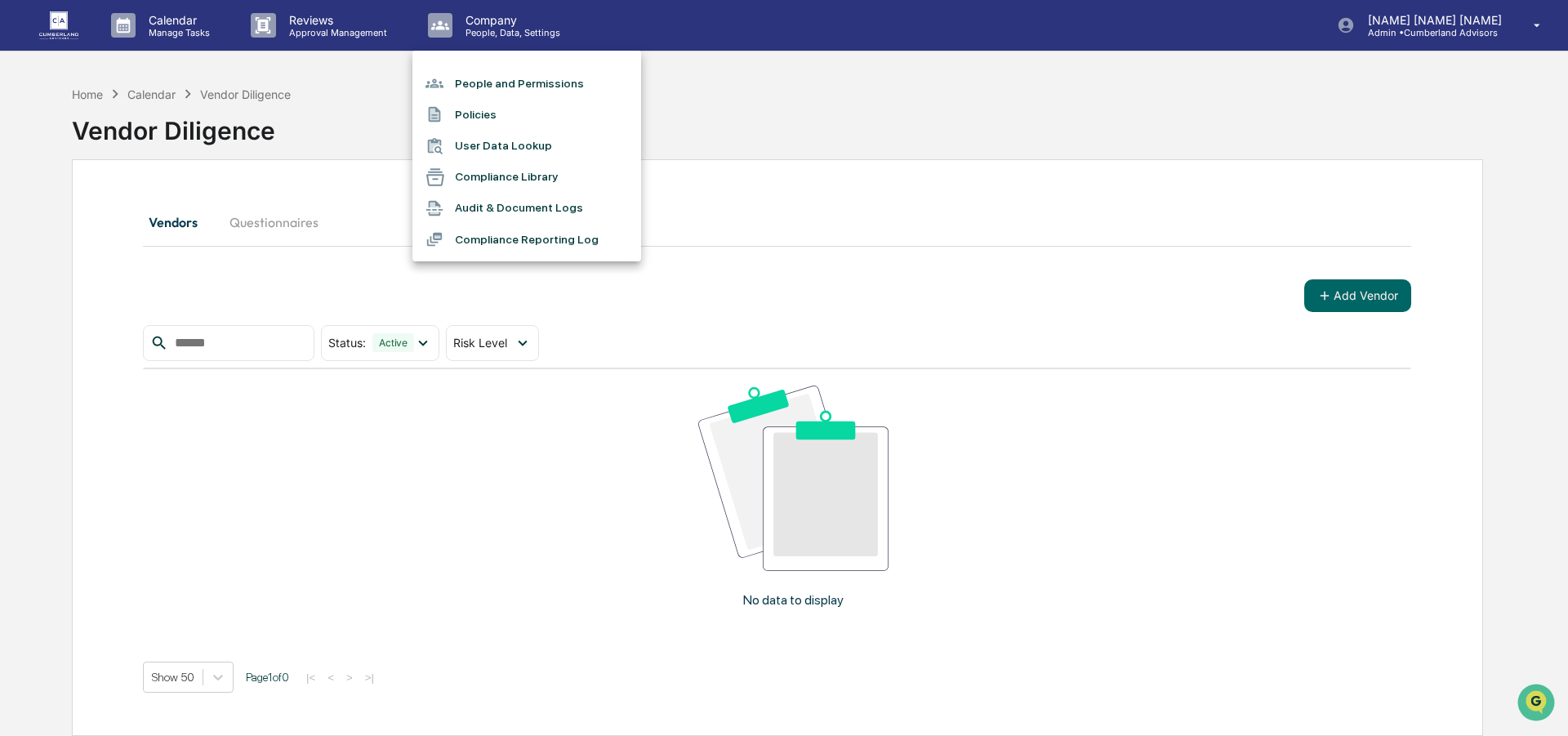 click at bounding box center [440, 83] 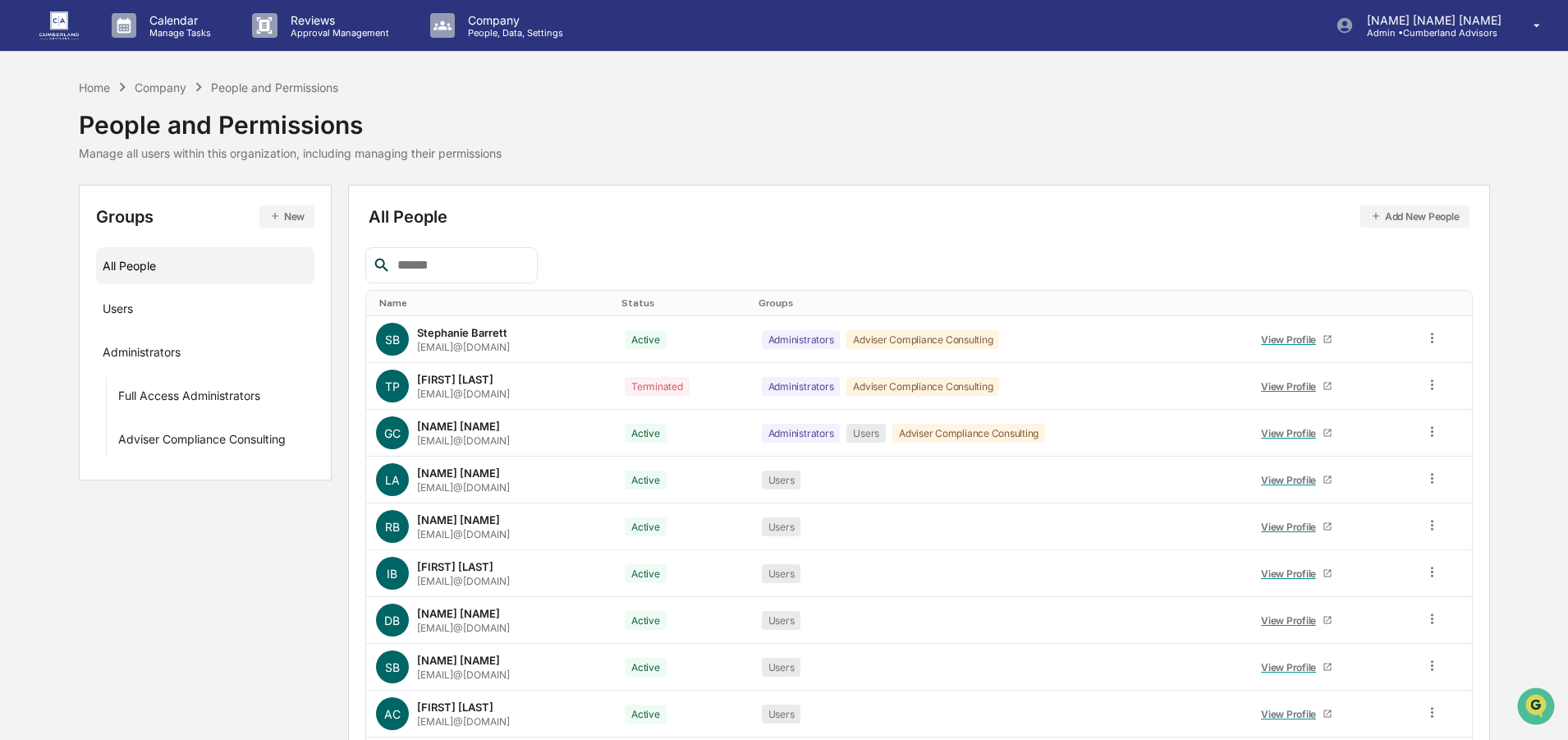 click 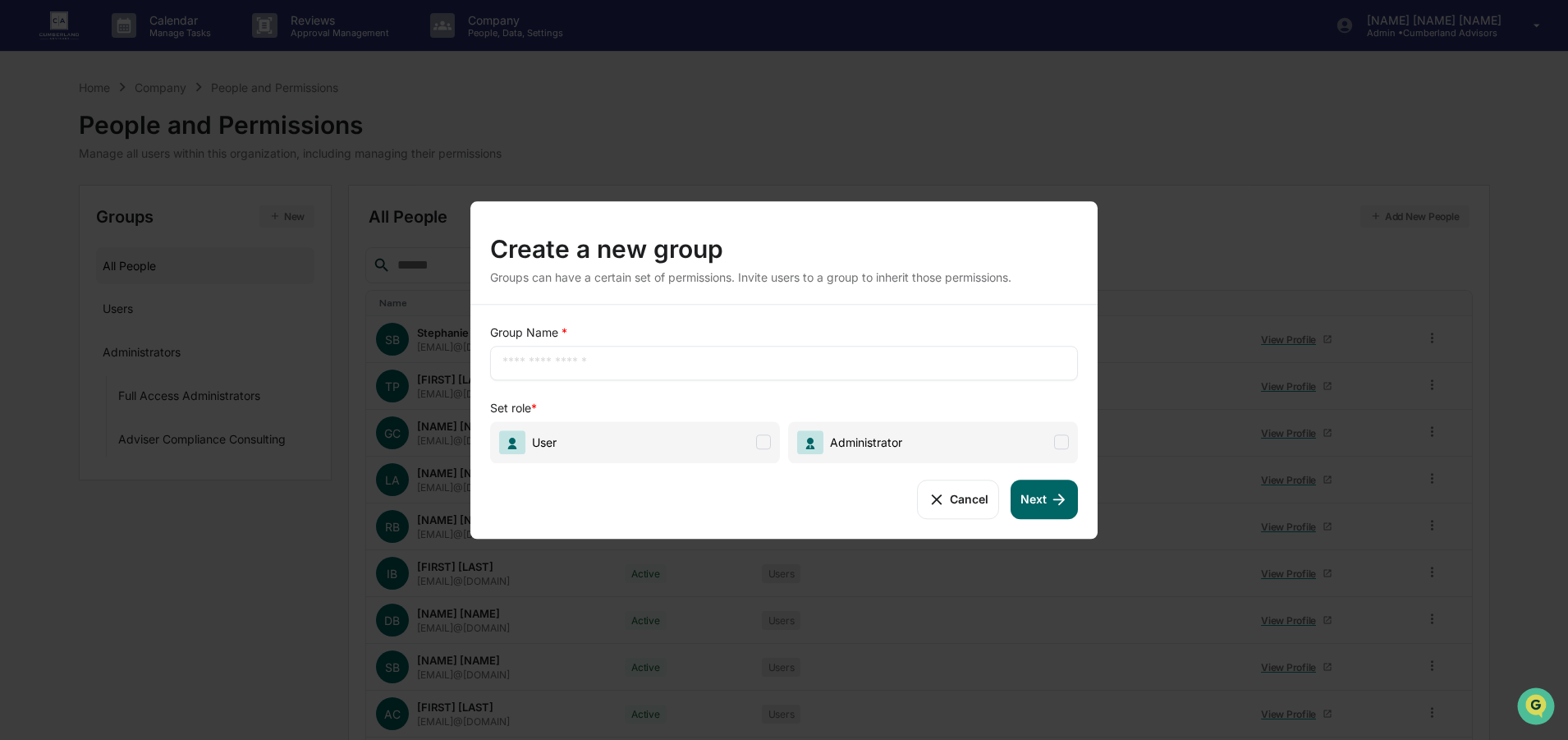 click at bounding box center [784, 363] 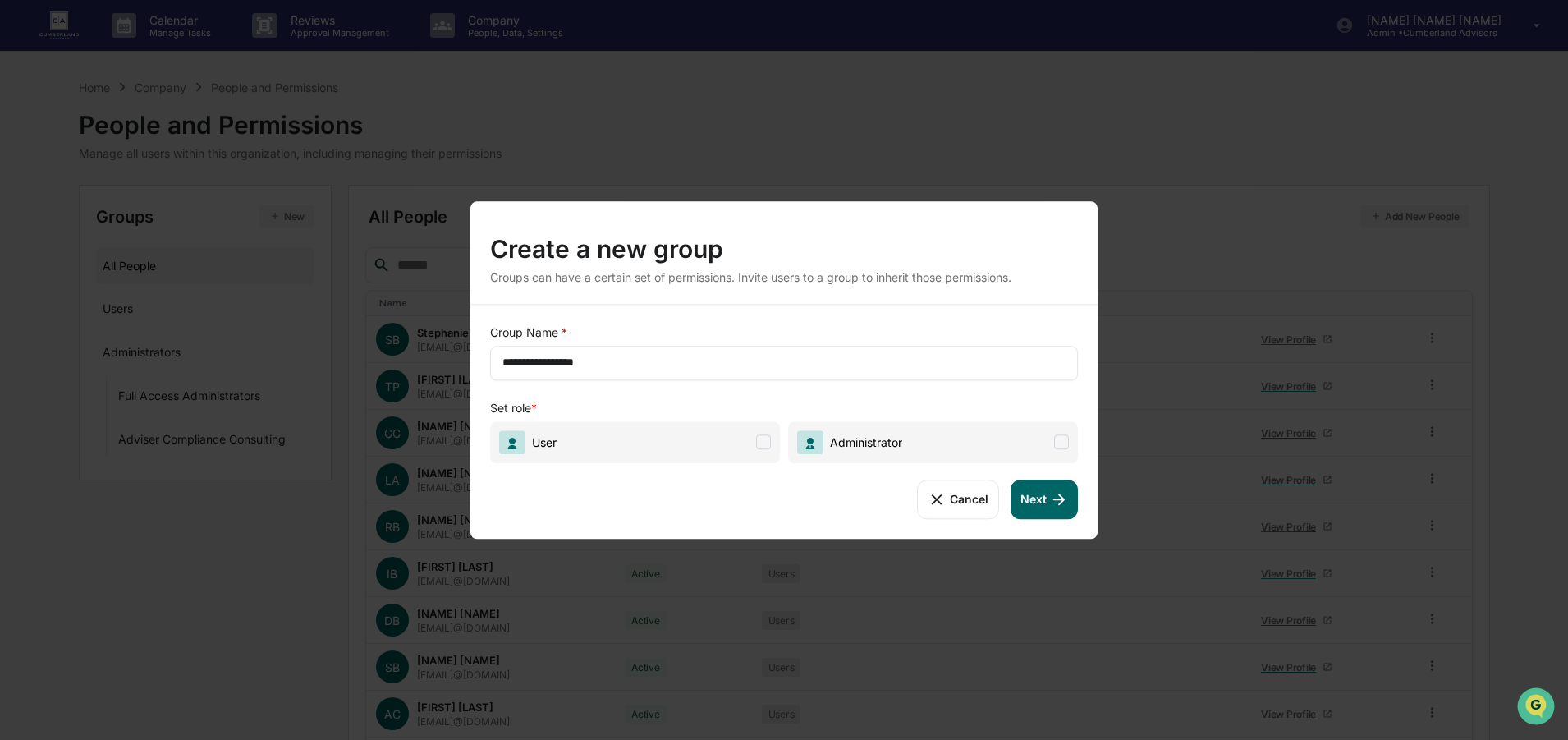 type on "**********" 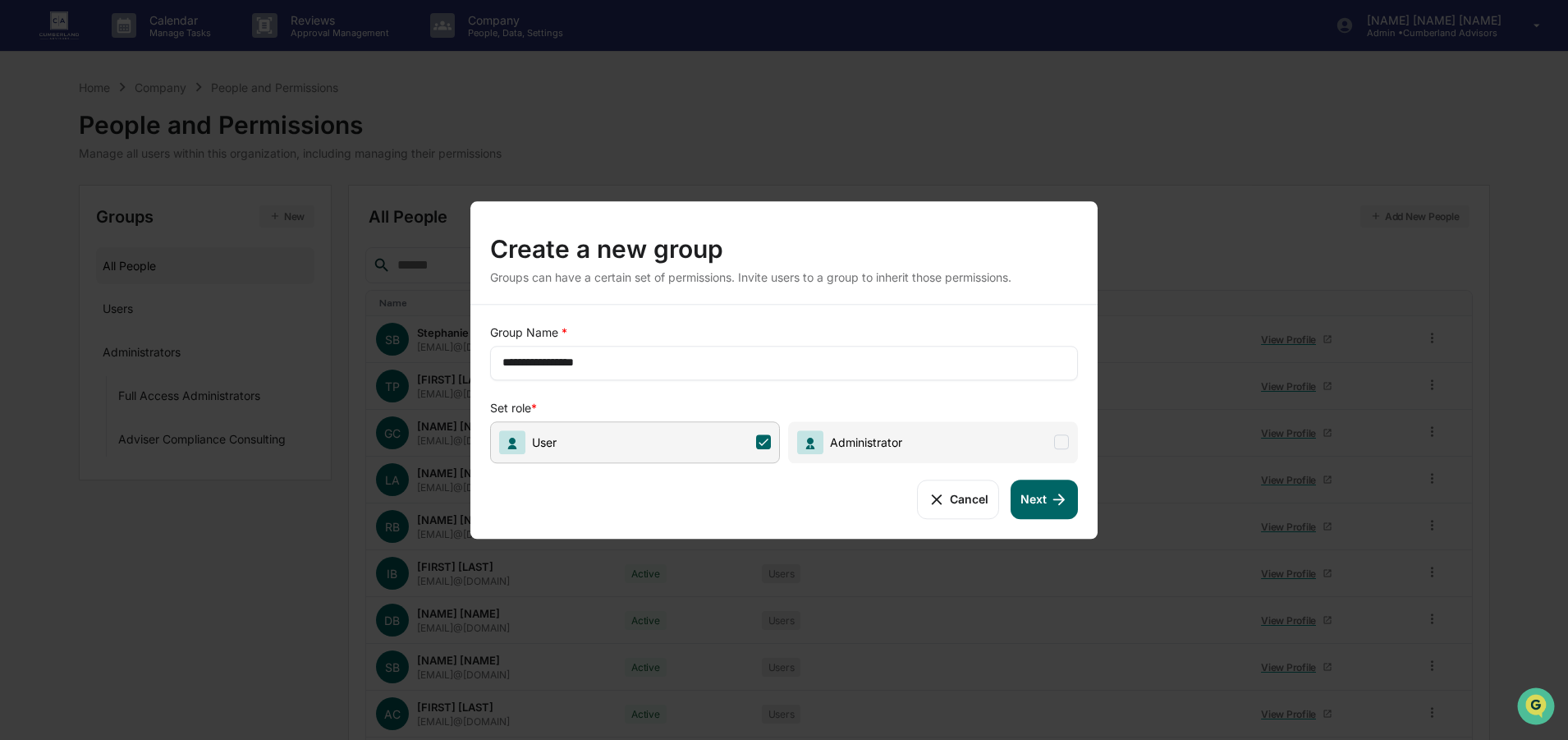 click 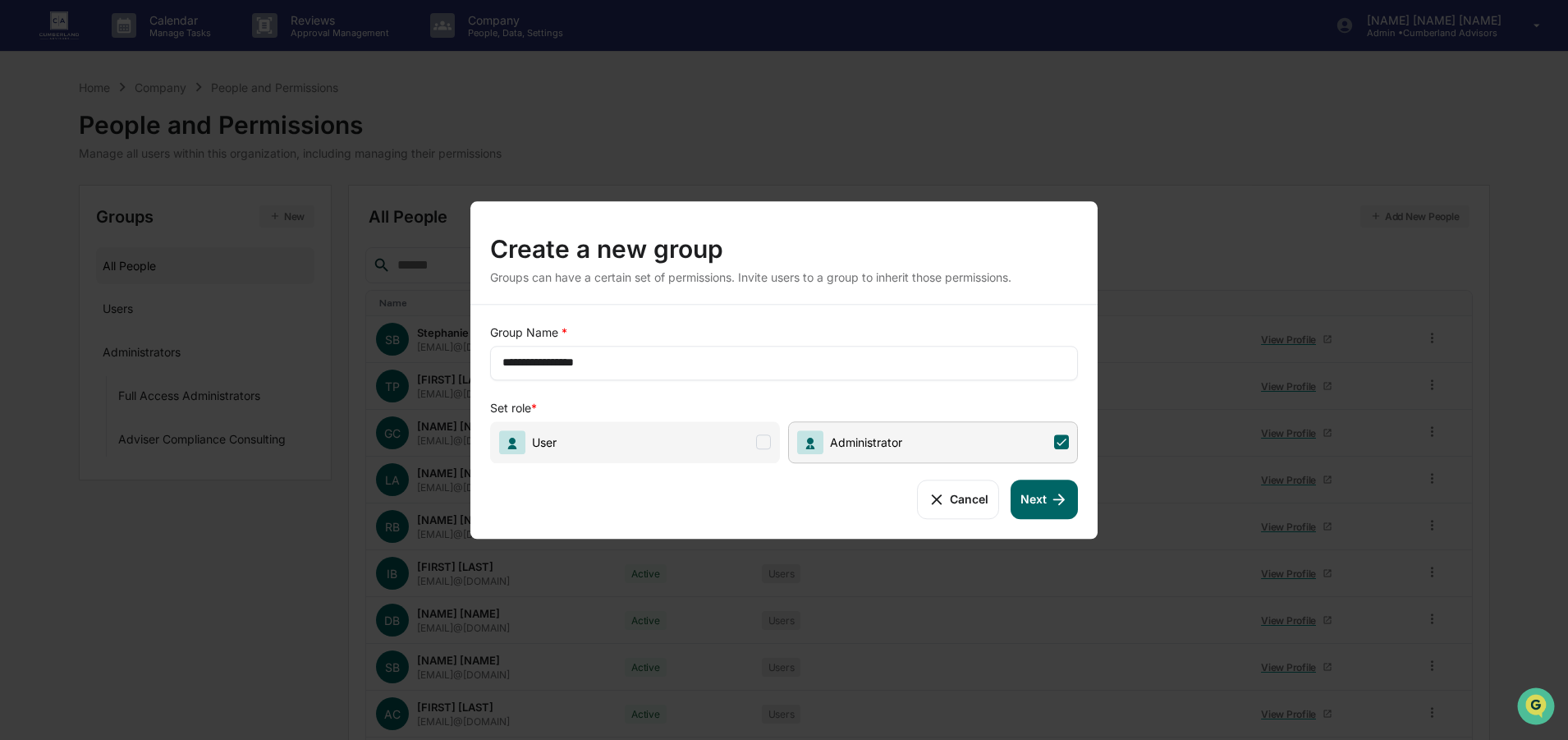click on "Next" at bounding box center (1044, 499) 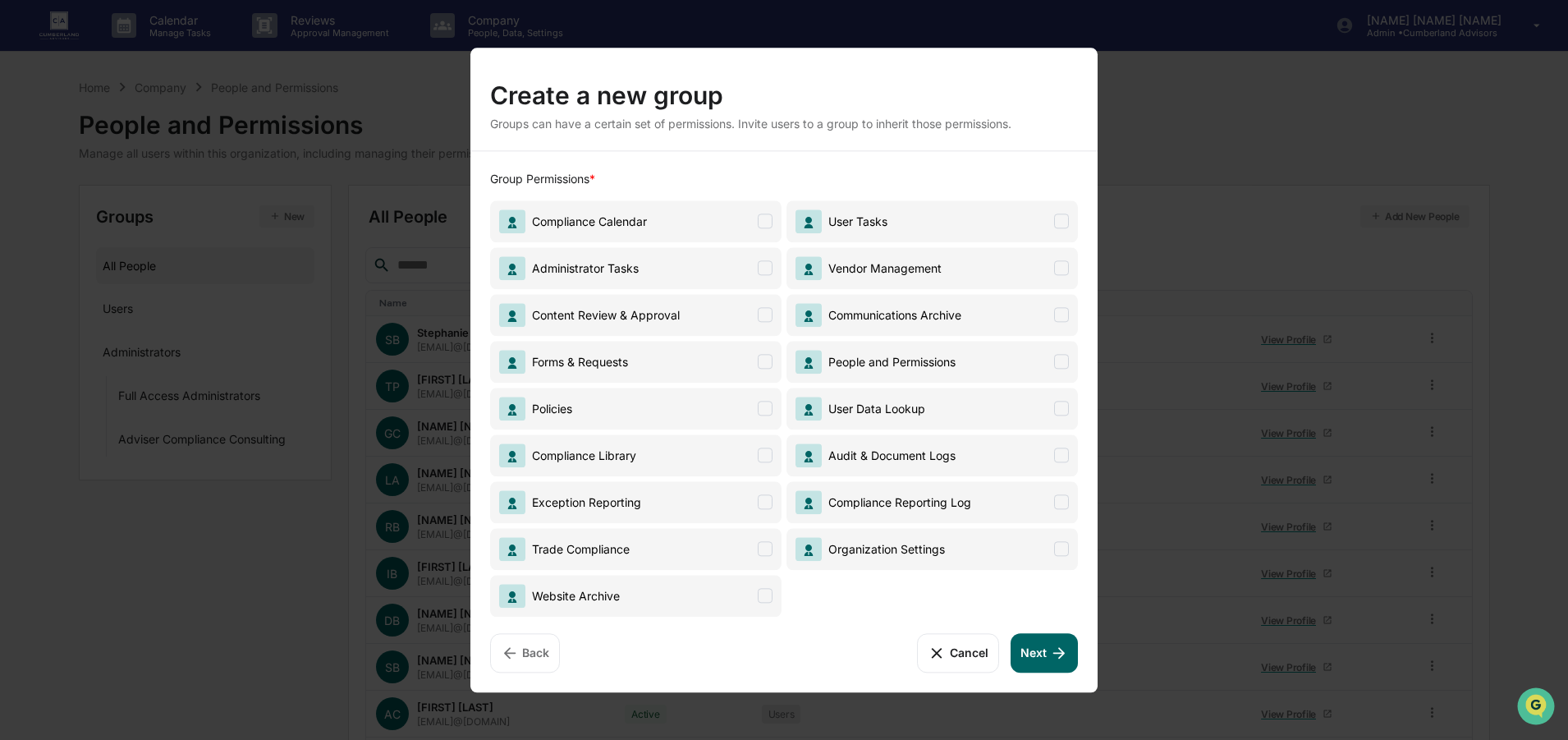 click at bounding box center [1061, 268] 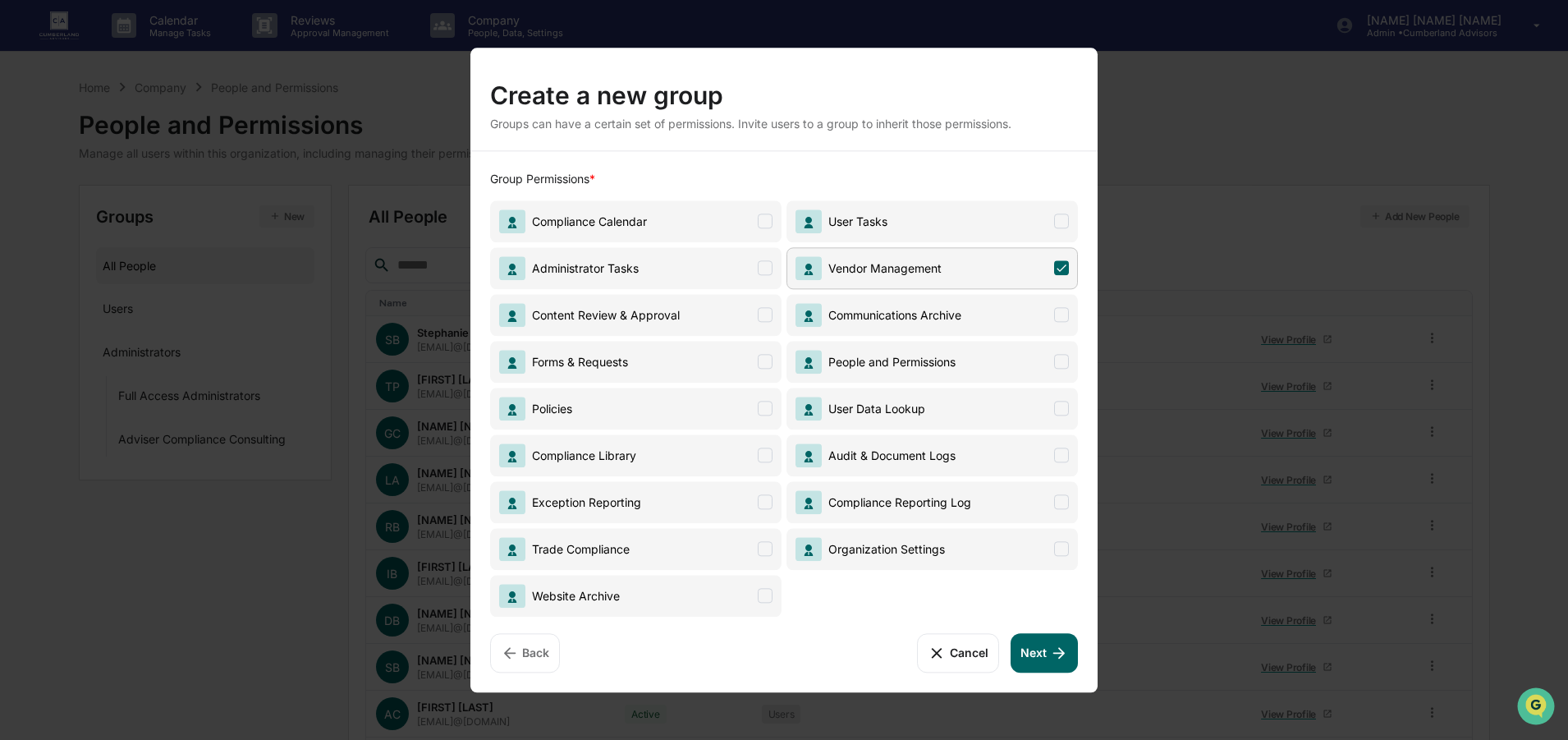 click on "Next" at bounding box center (1044, 653) 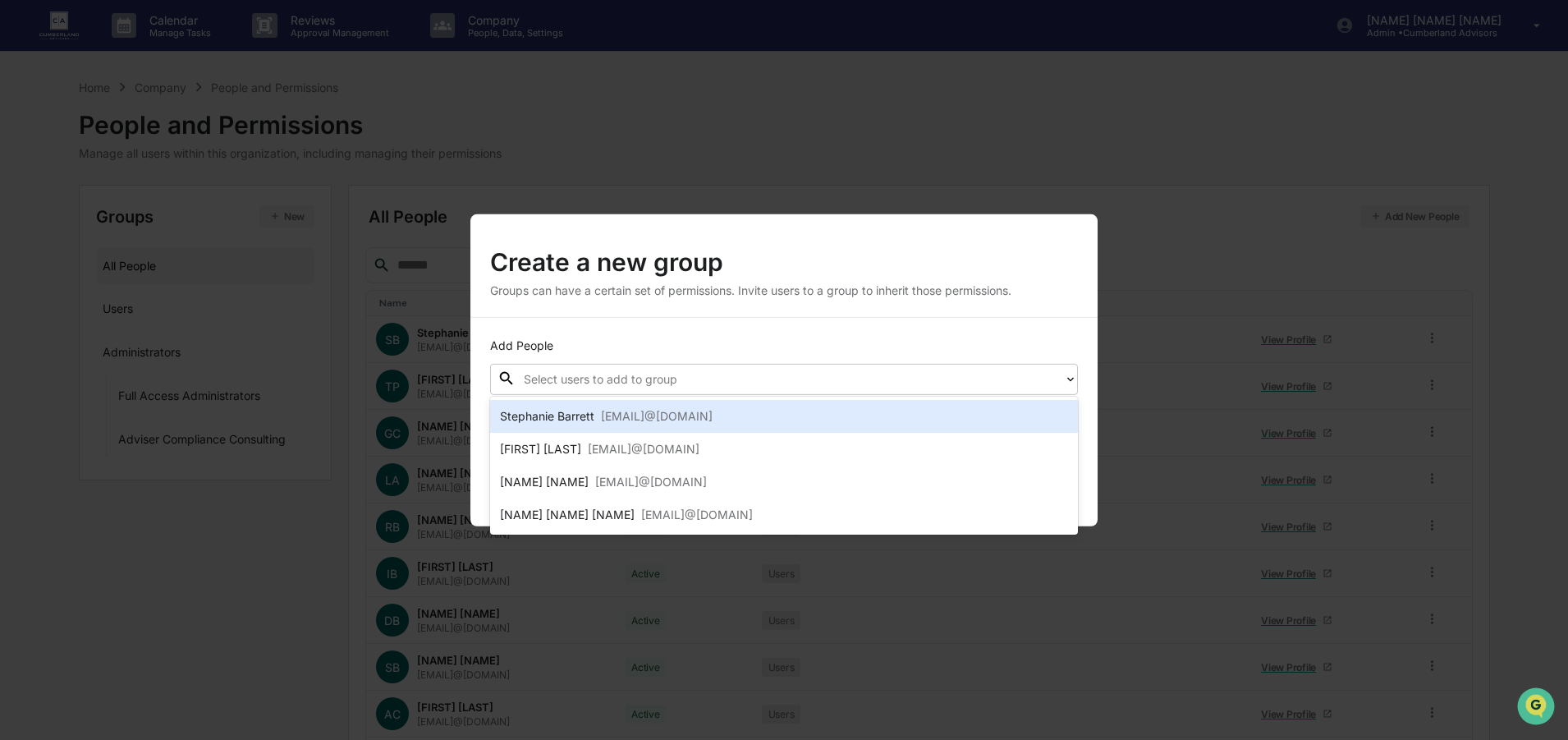 click at bounding box center (790, 379) 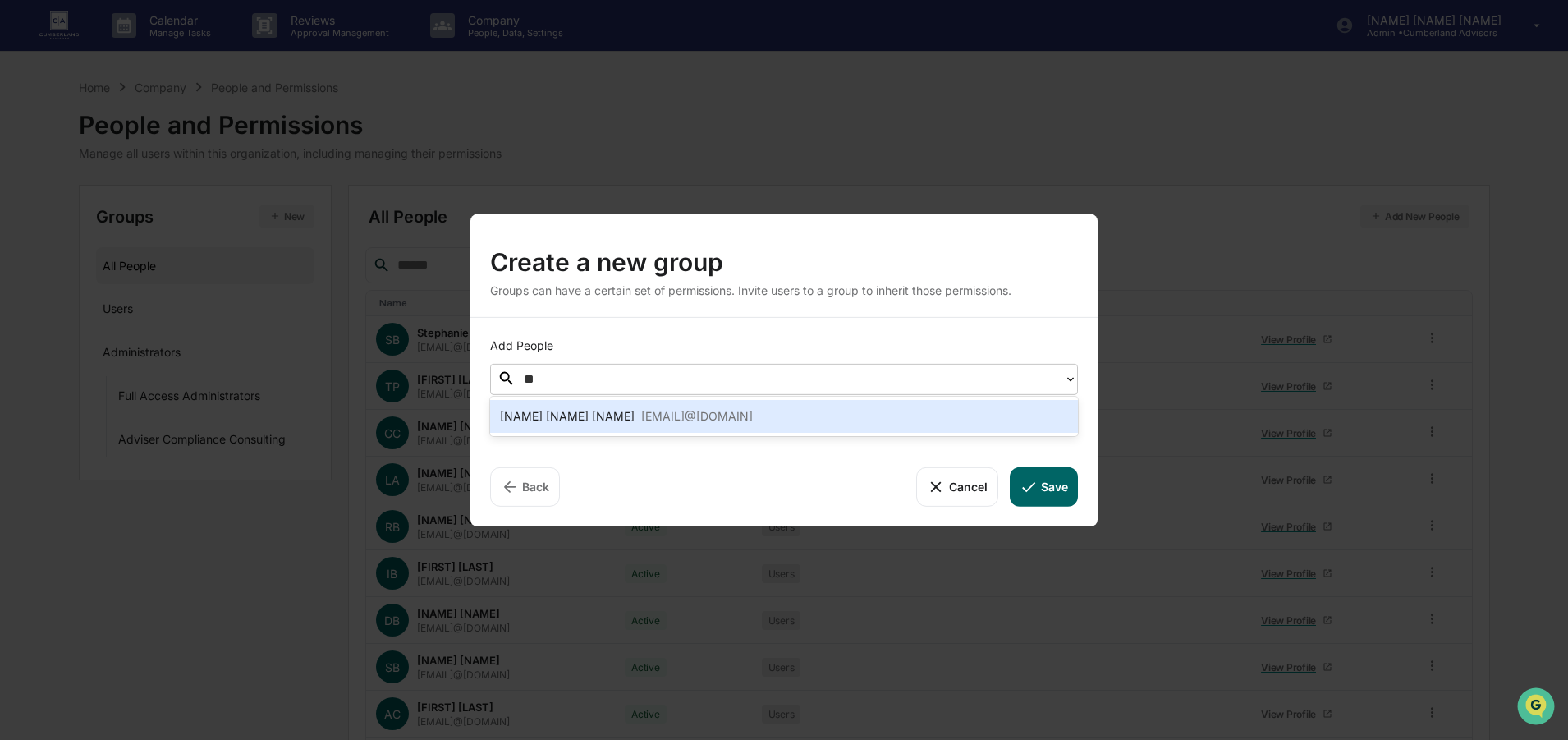 type on "***" 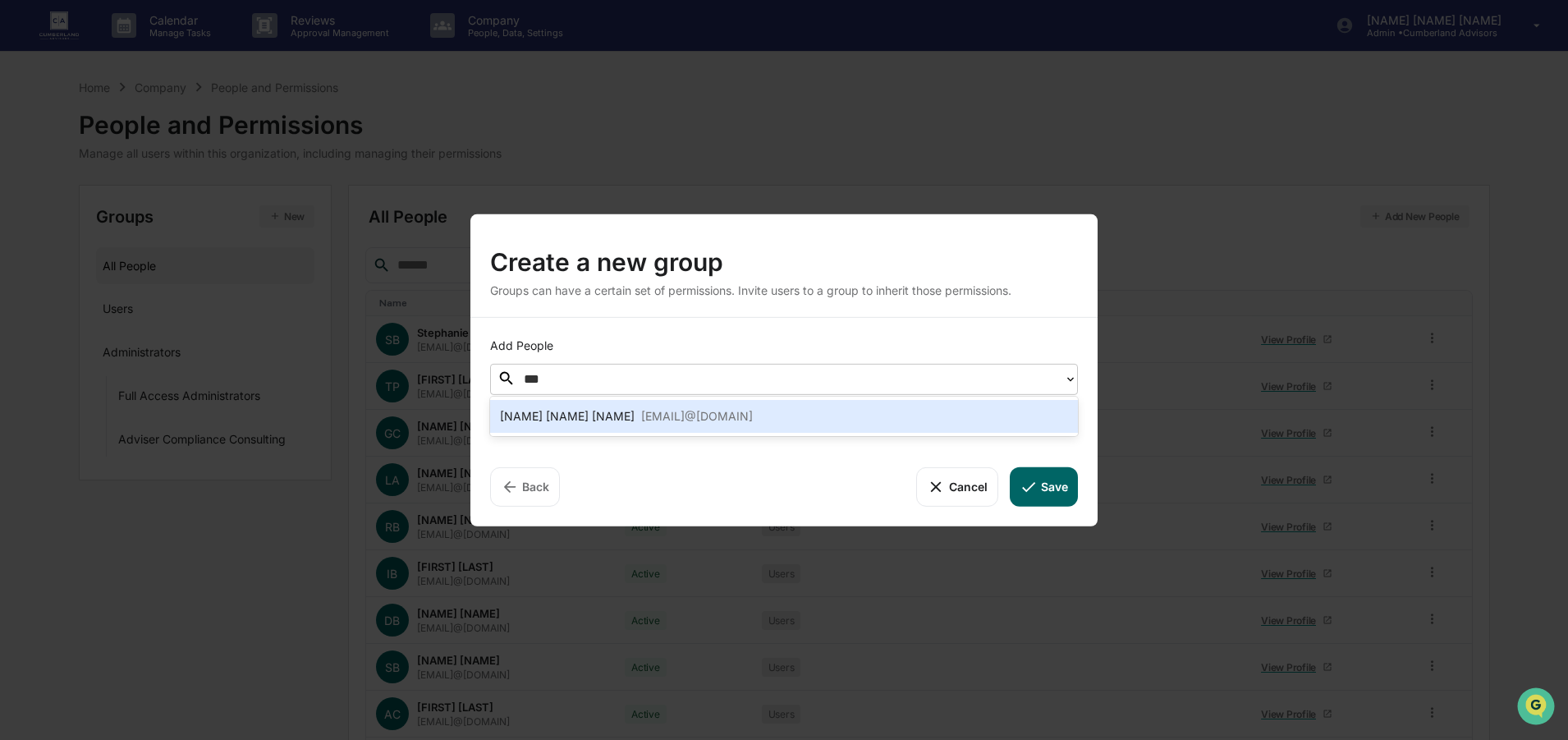 click on "donnamarie.jackson@cumber.com" at bounding box center [697, 416] 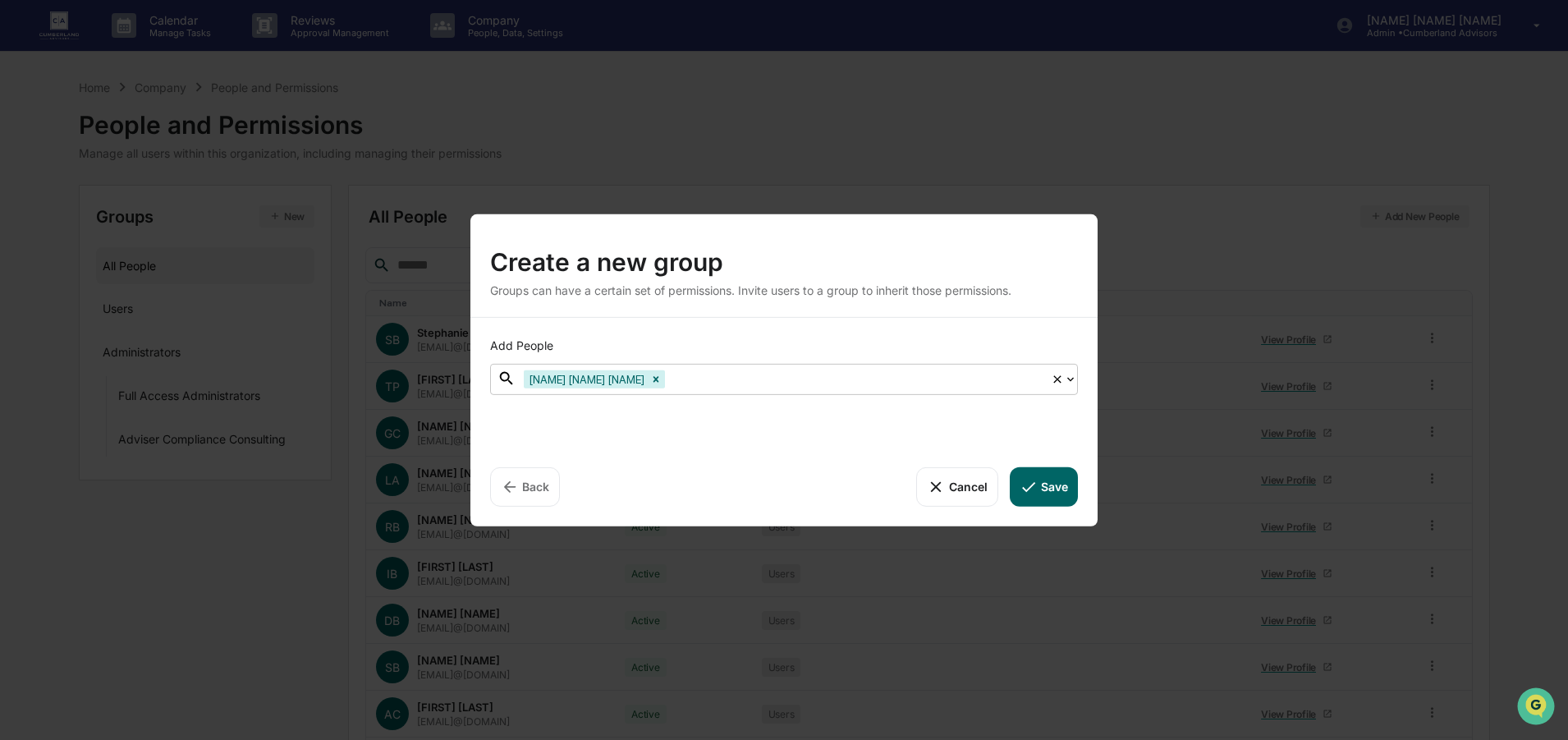 click at bounding box center [855, 379] 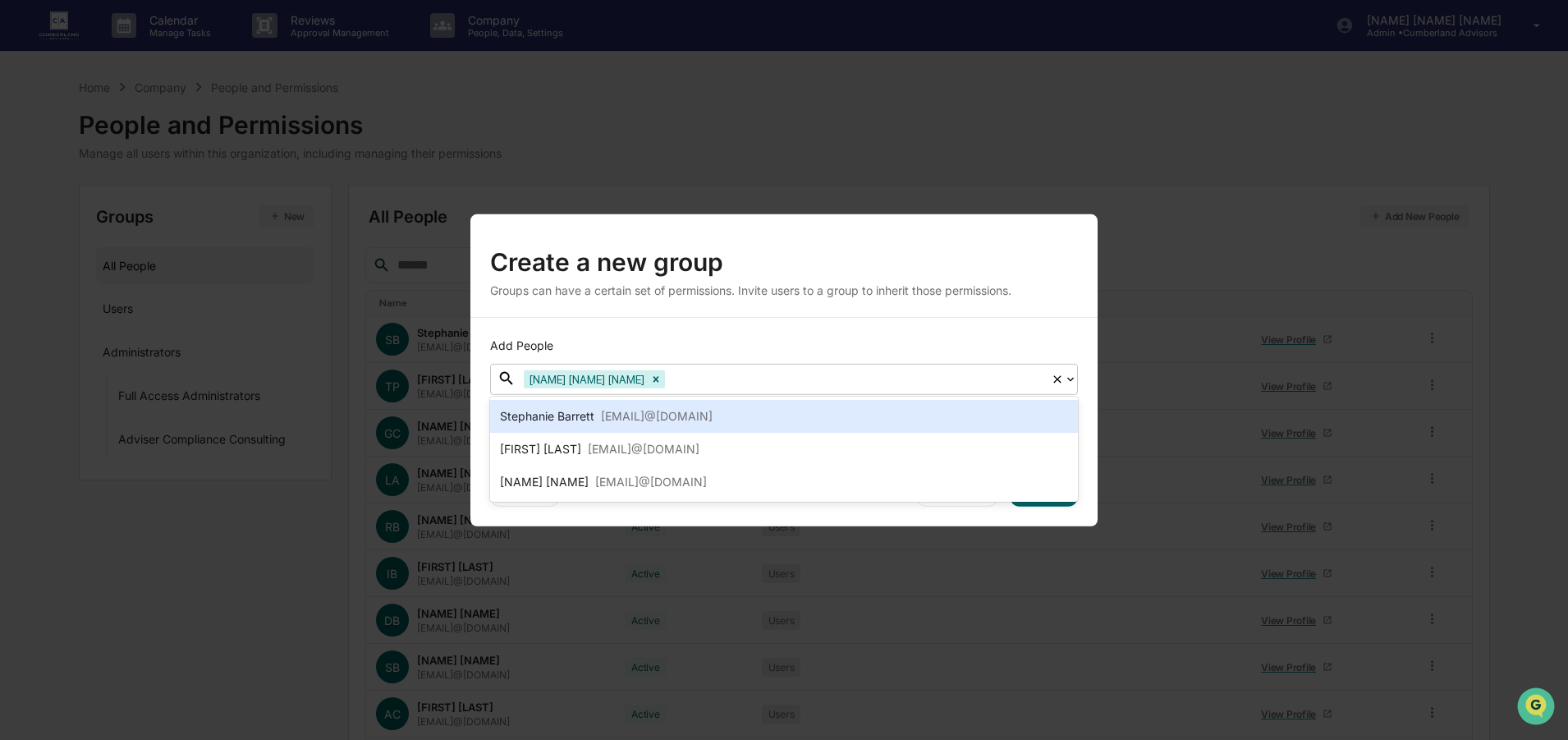 click at bounding box center [855, 379] 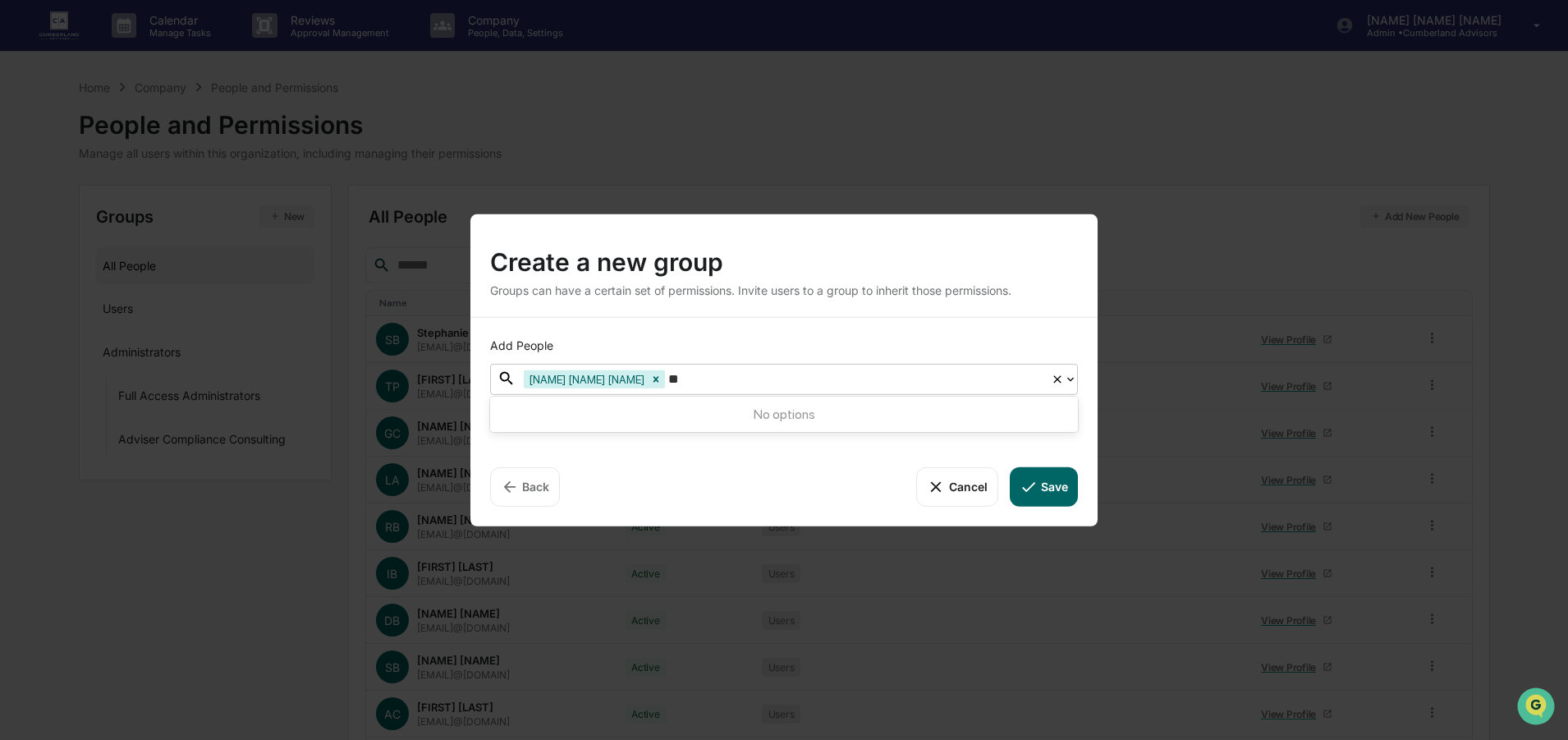 type on "*" 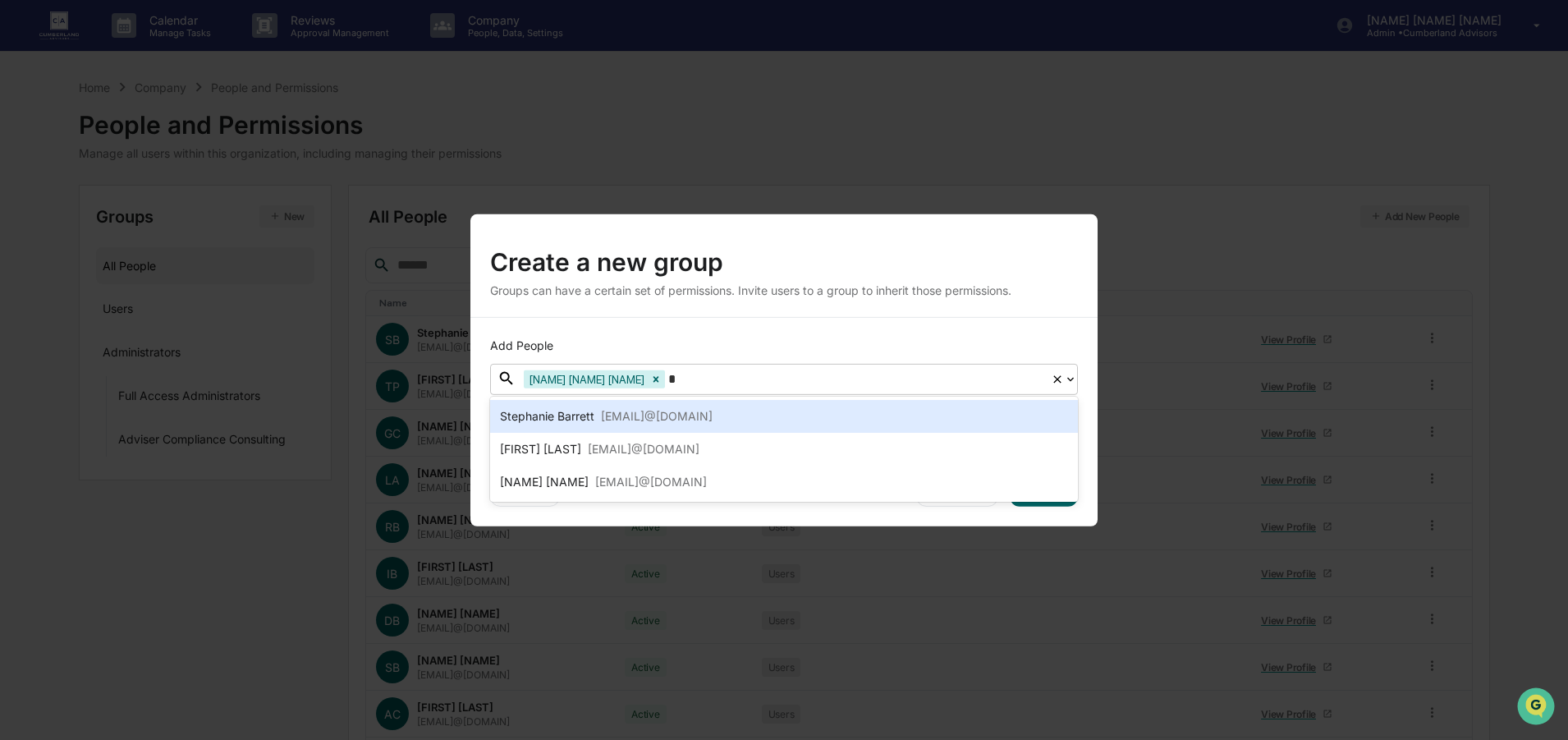 type 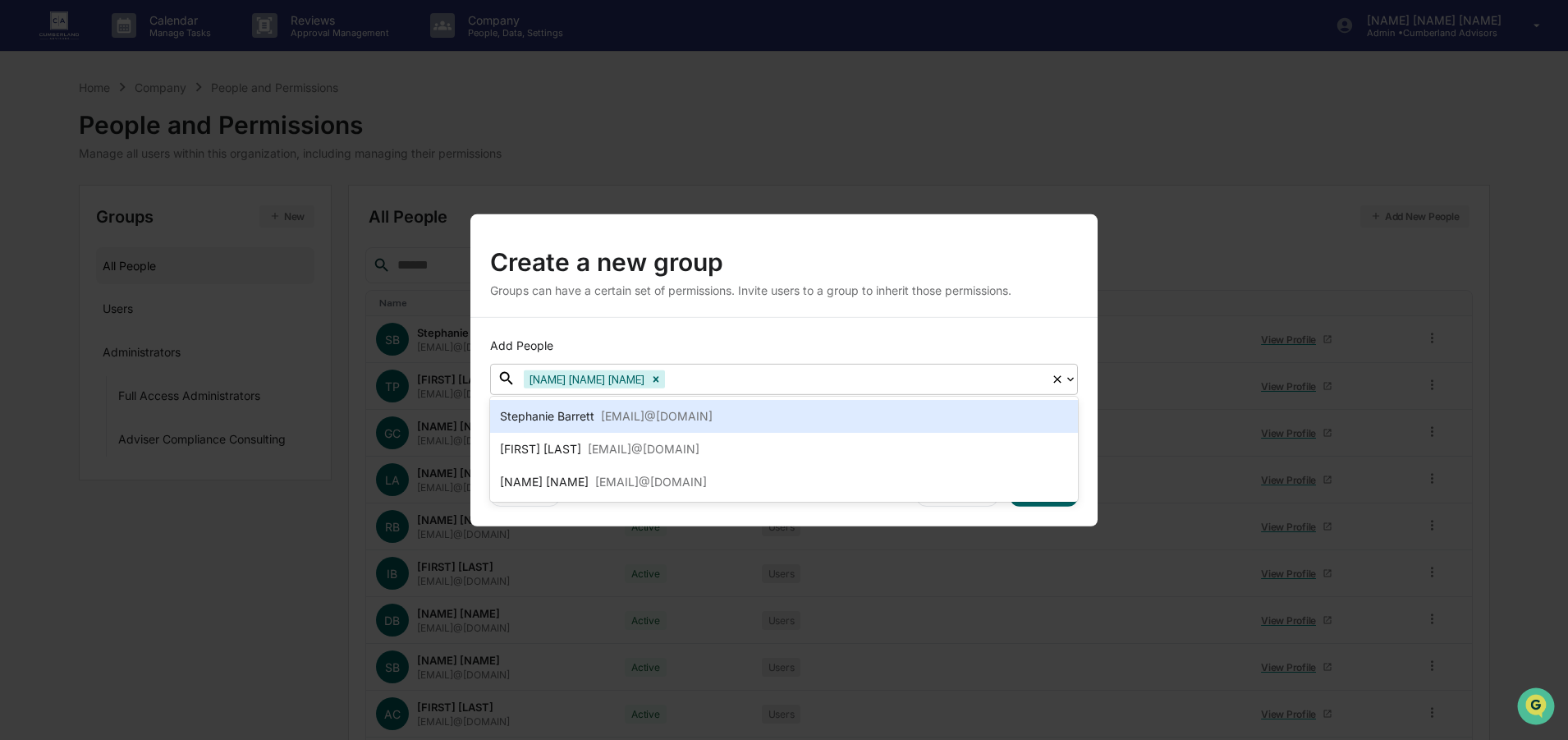 click on "Add People option Donna Marie Jackson, selected. 3 results available. Use Up and Down to choose options, press Enter to select the currently focused option, press Escape to exit the menu, press Tab to select the option and exit the menu. Donna Marie Jackson Back   Cancel Save" at bounding box center [784, 421] 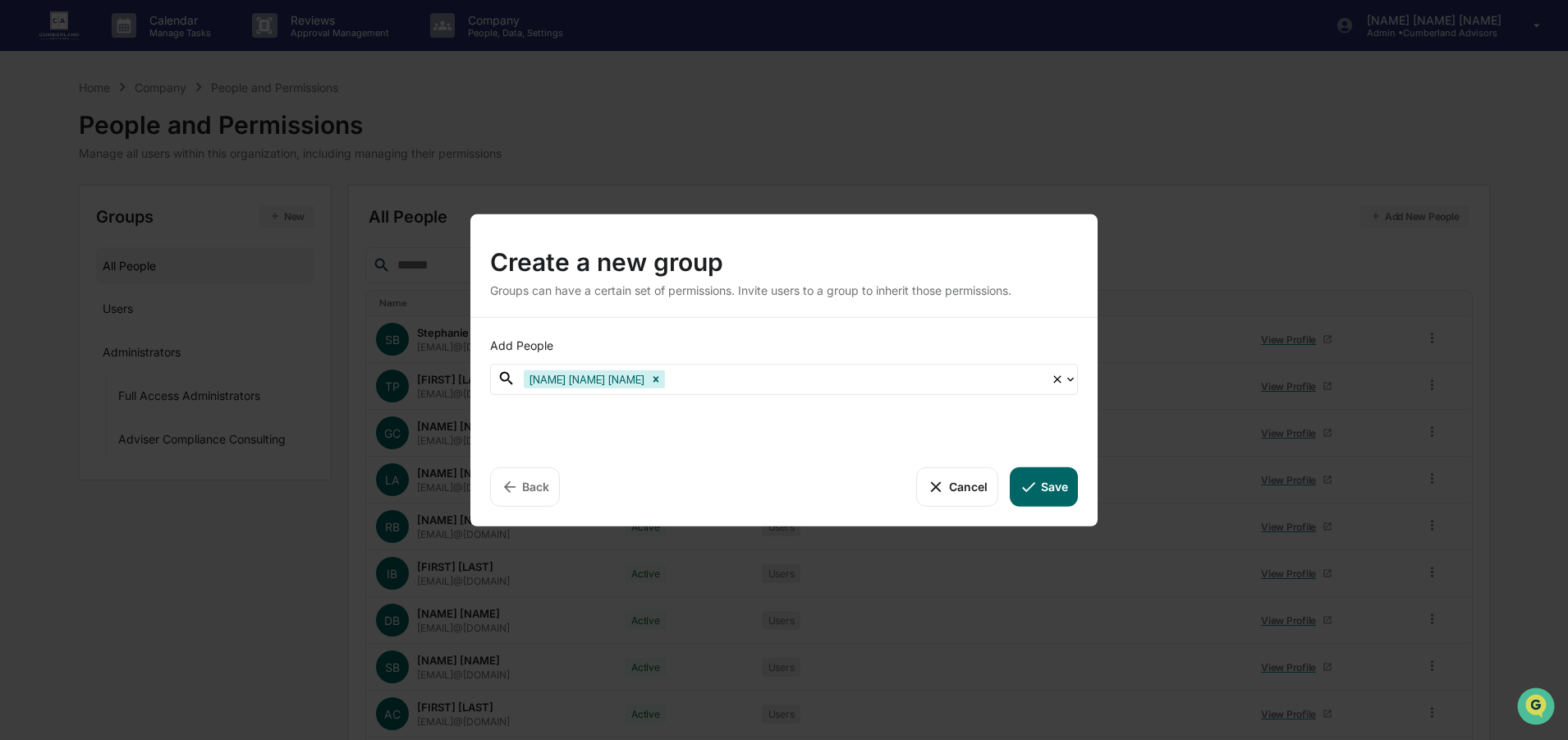 click on "Save" at bounding box center (1043, 486) 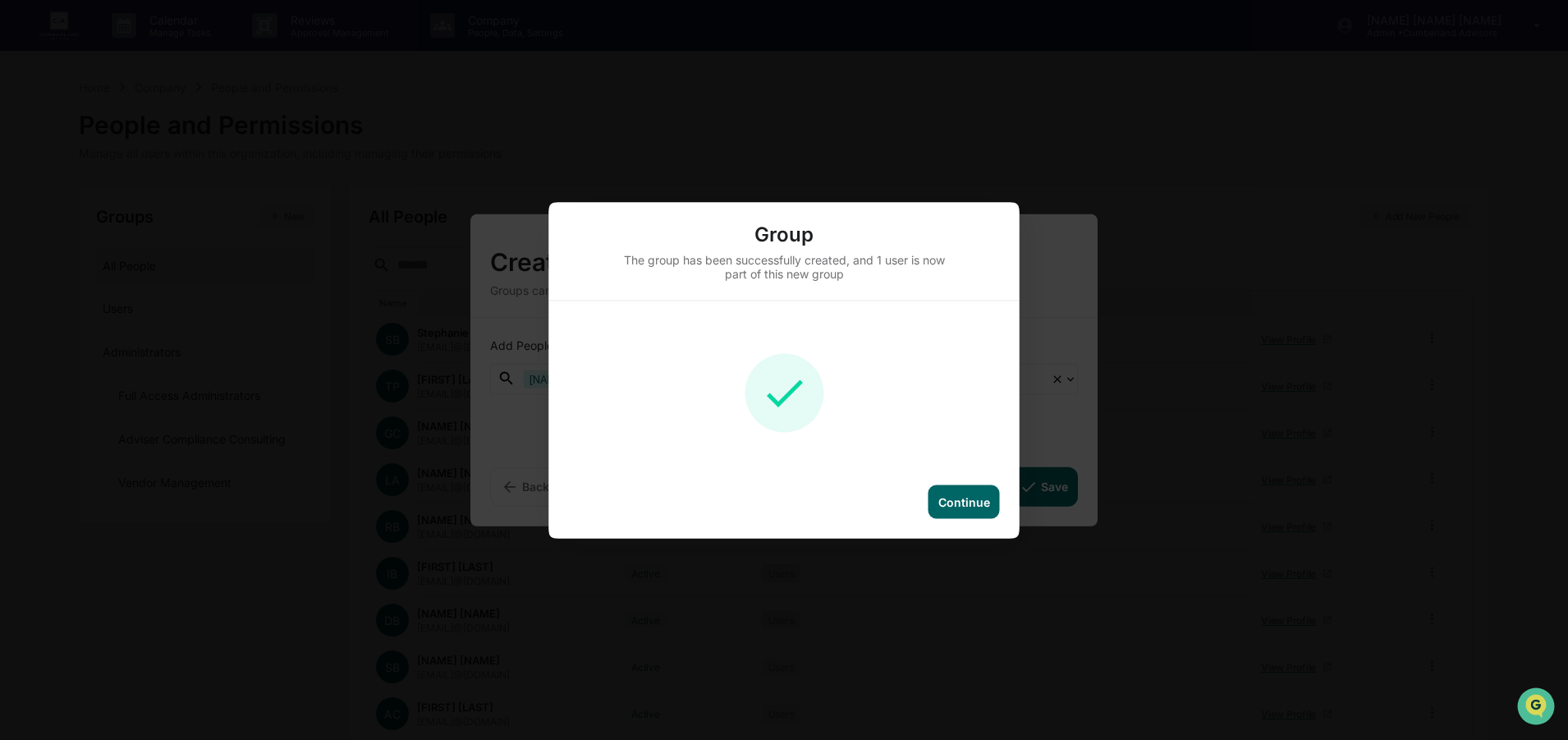 click on "Continue" at bounding box center (964, 501) 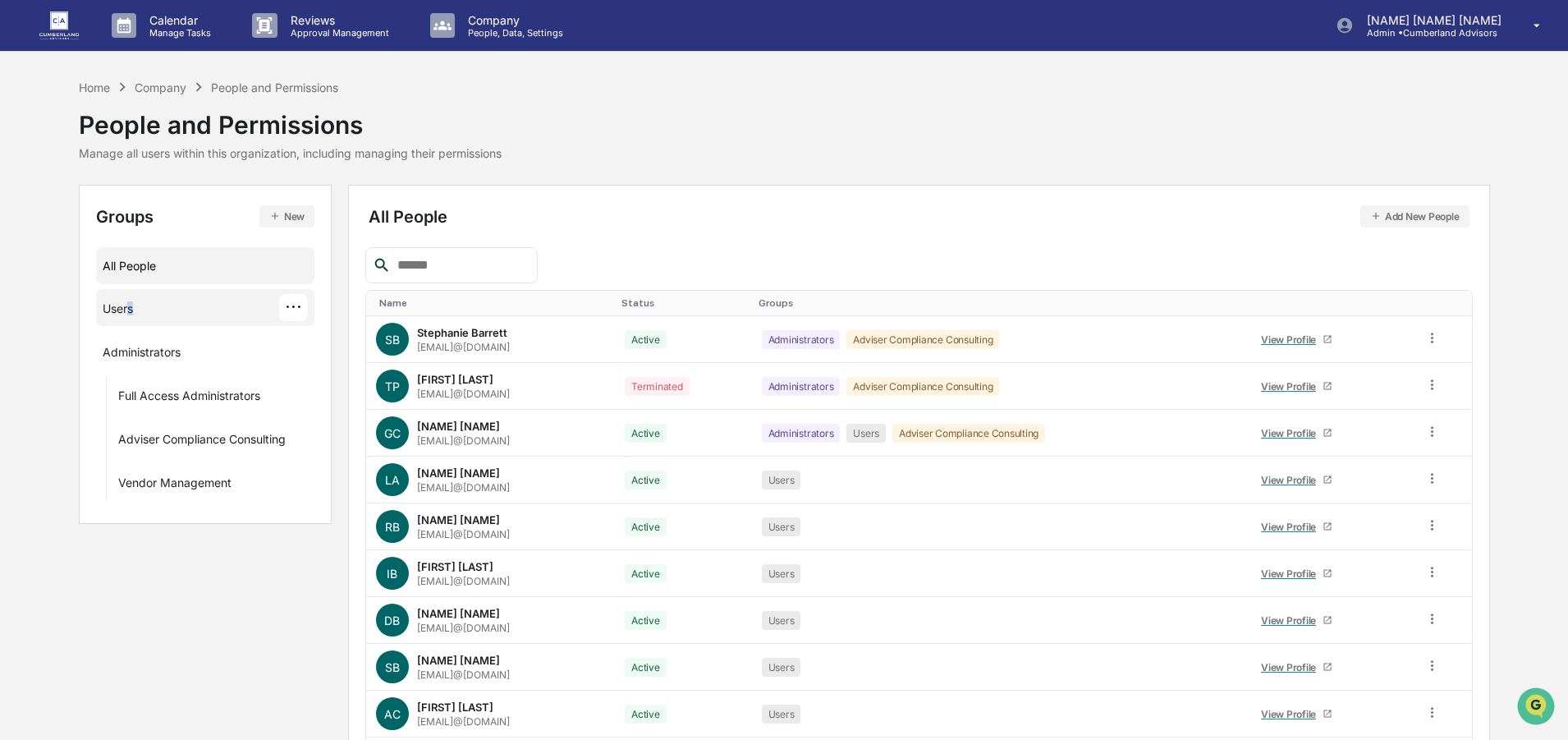 click on "Users" at bounding box center [117, 311] 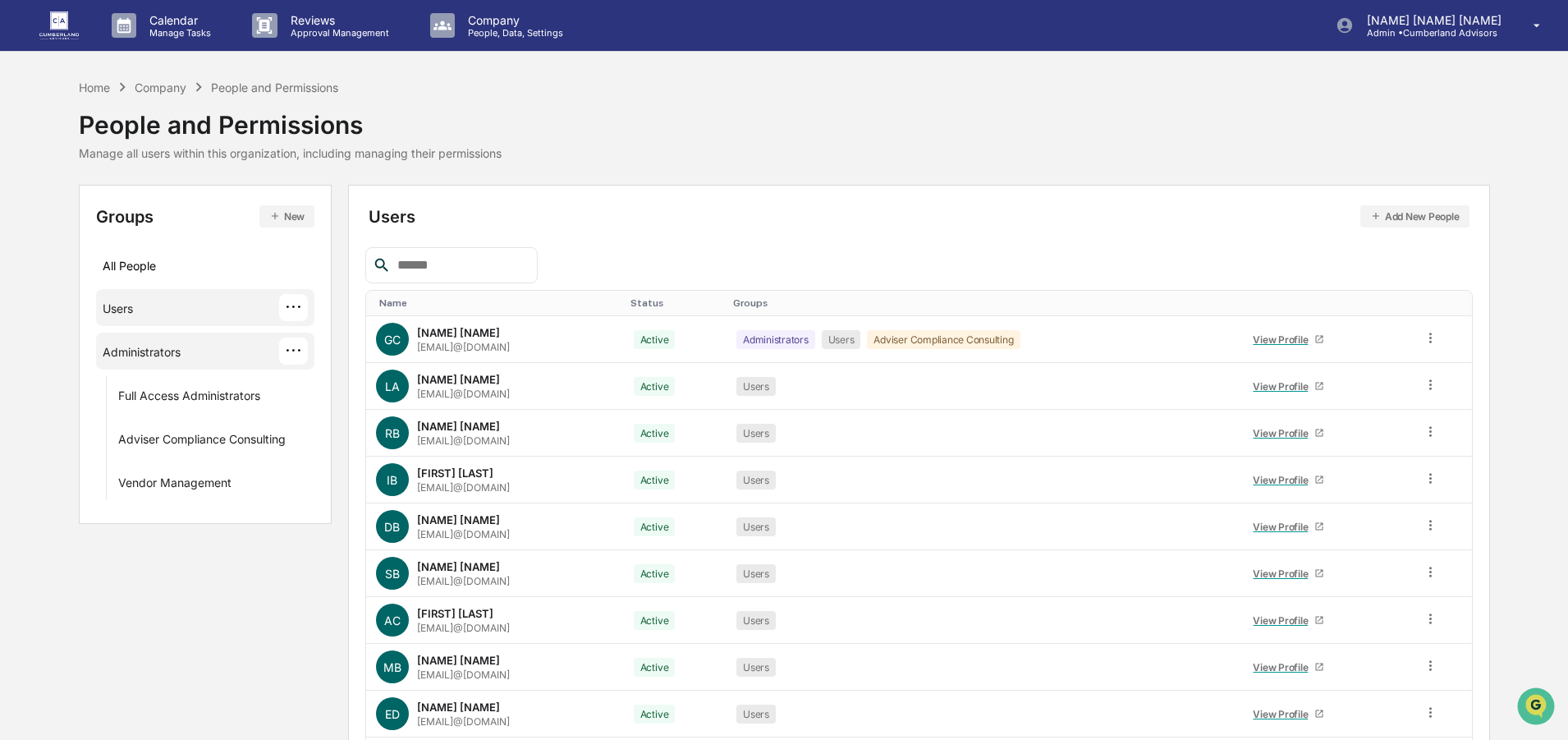 click on "Administrators ···" at bounding box center (205, 351) 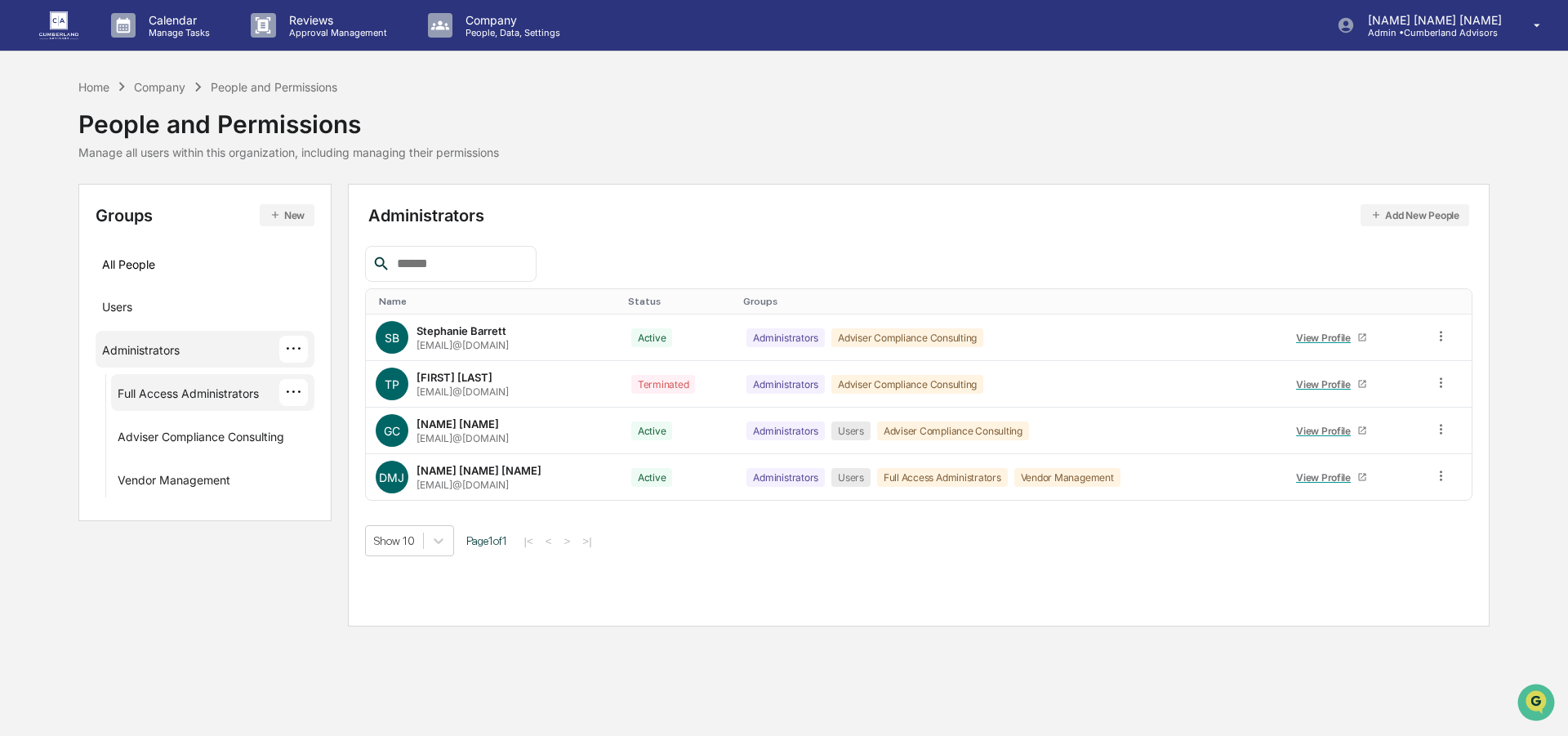 click on "Full Access Administrators" at bounding box center (188, 396) 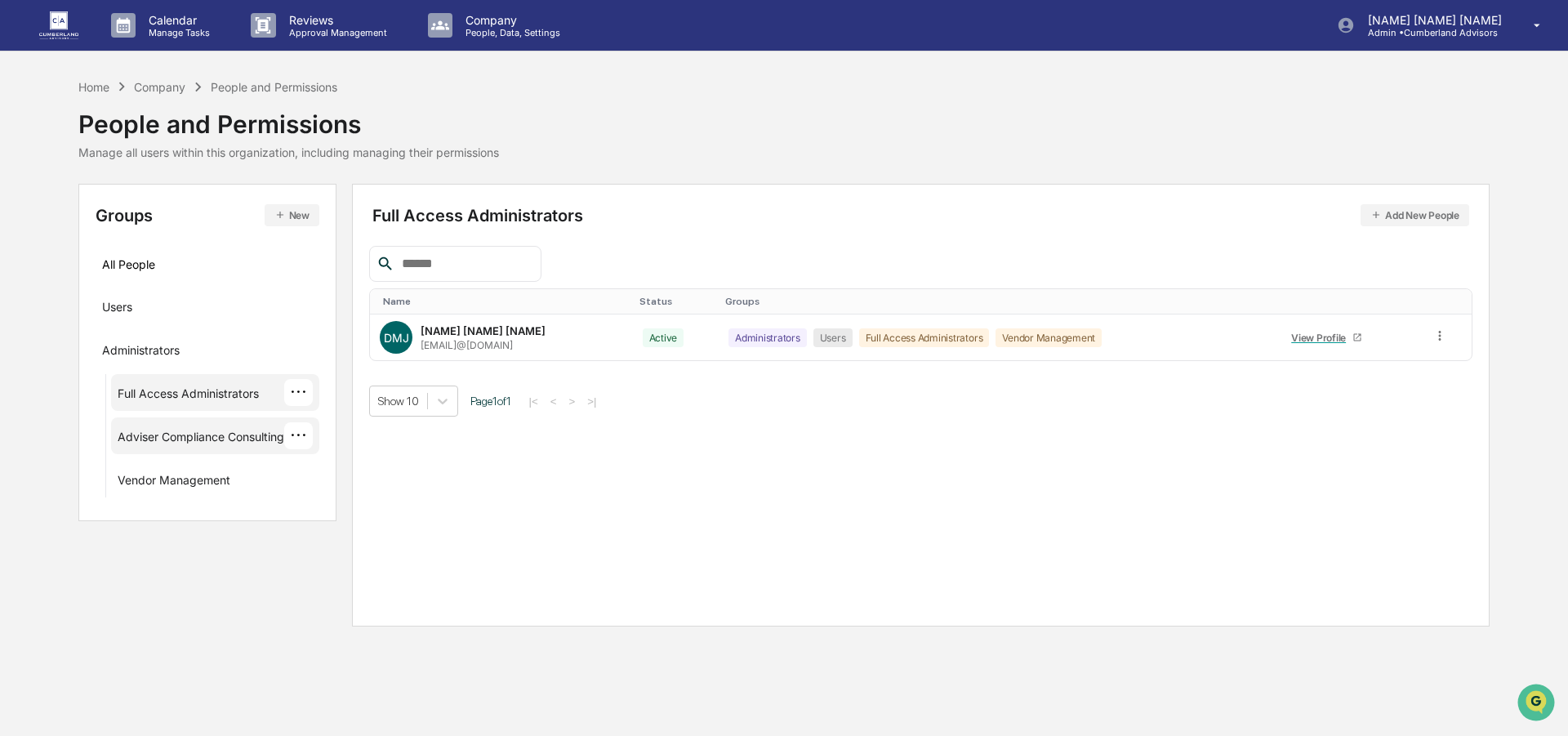 click on "Adviser Compliance Consulting" at bounding box center [201, 439] 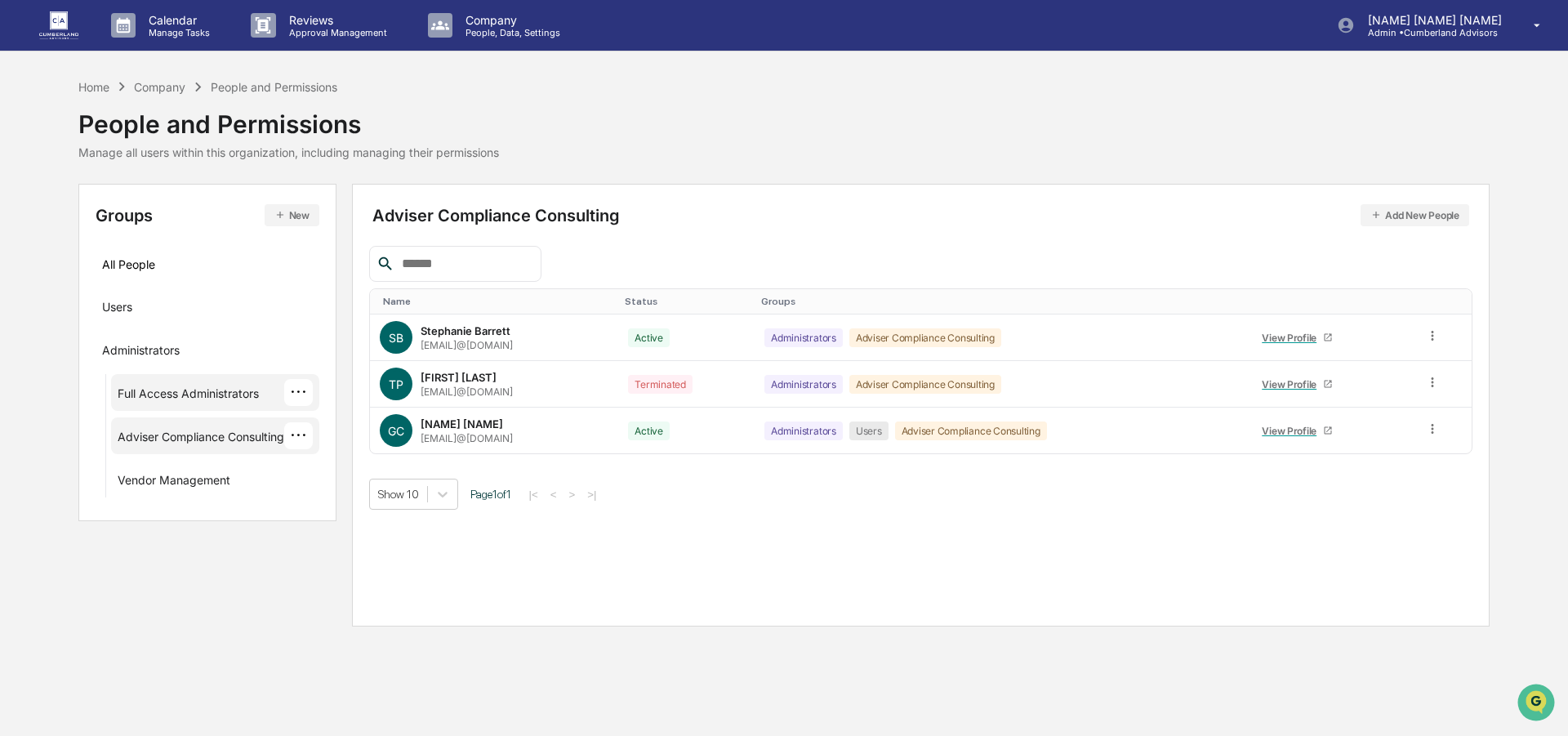 click on "Full Access Administrators ···" at bounding box center (215, 392) 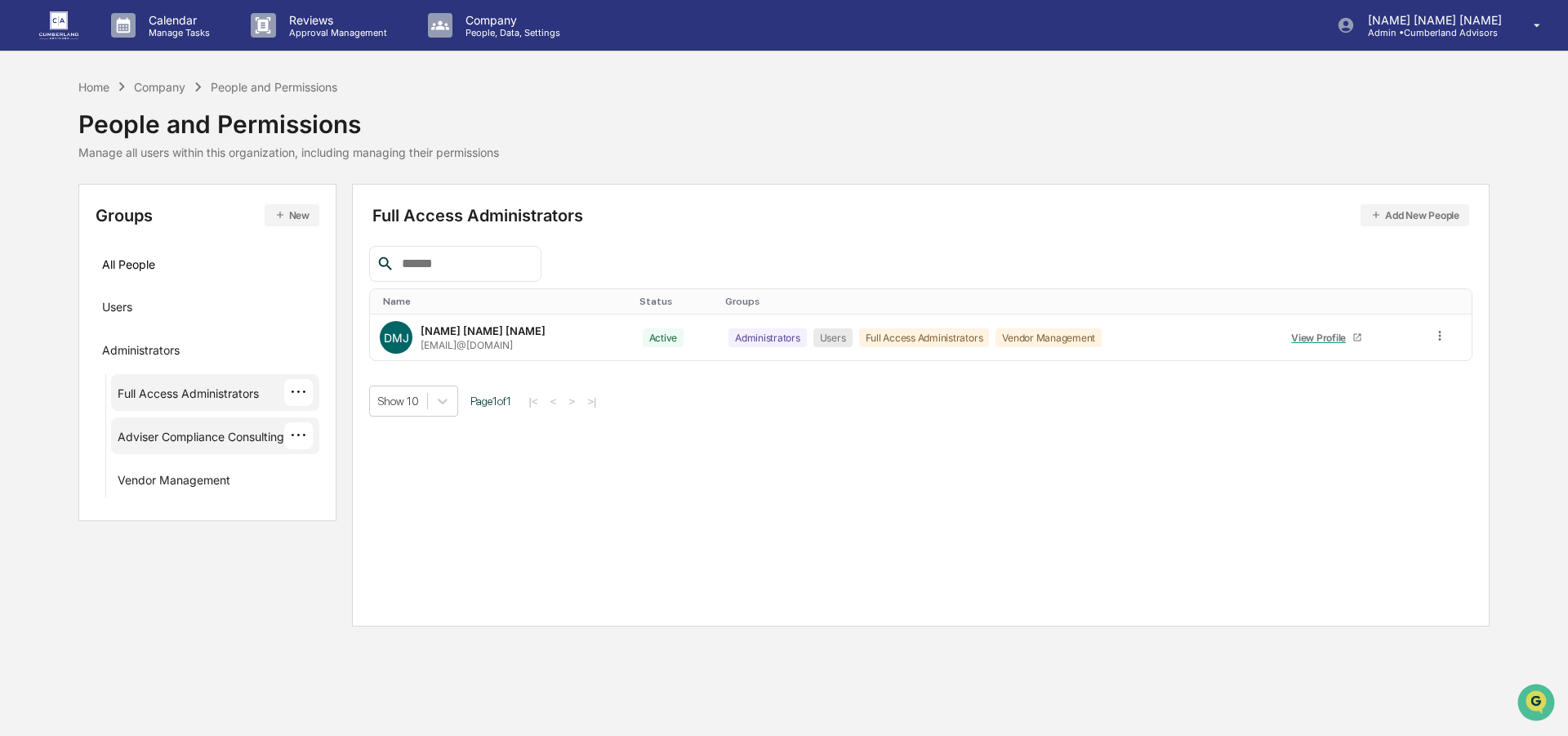 click on "Adviser Compliance Consulting" at bounding box center [201, 439] 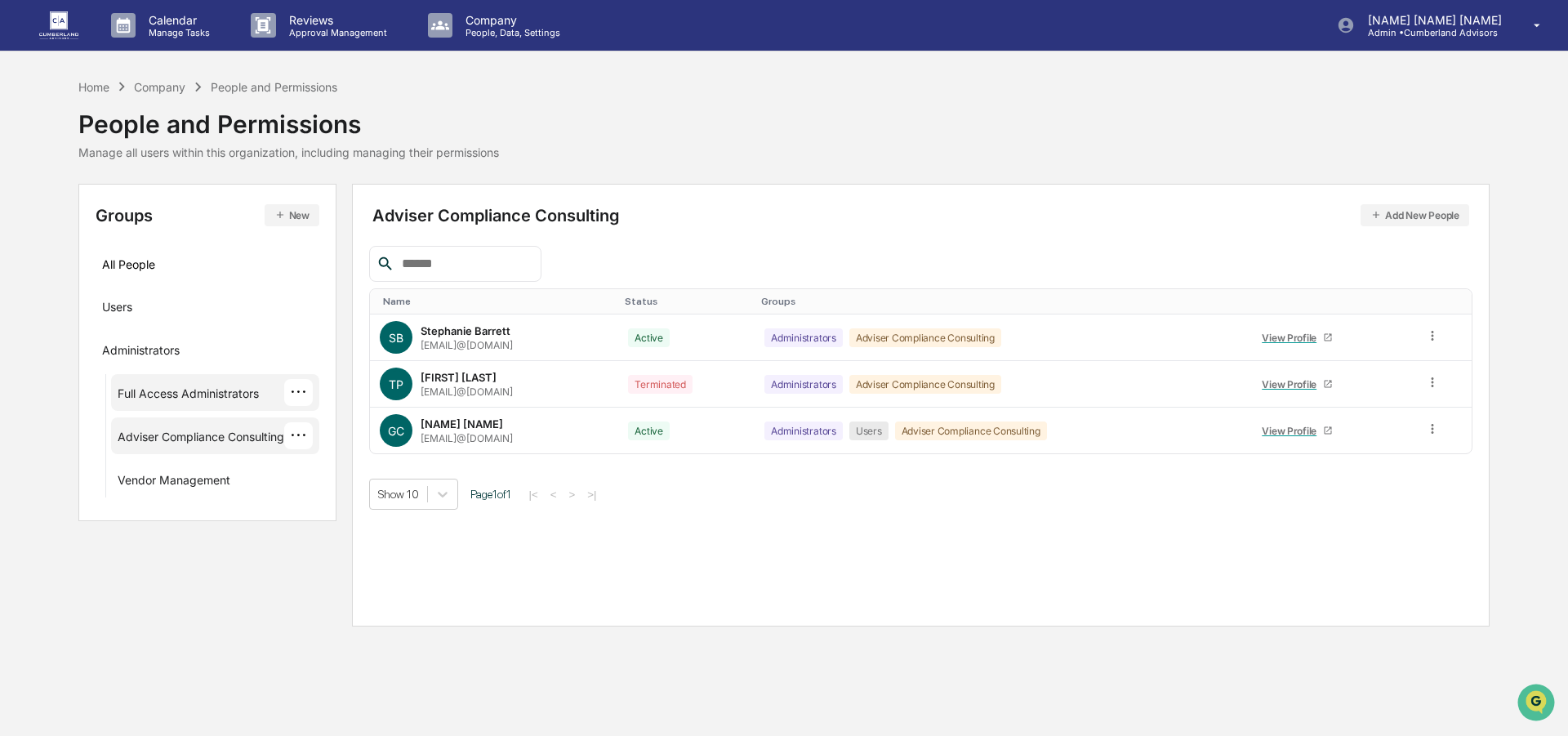 click on "Full Access Administrators" at bounding box center (188, 396) 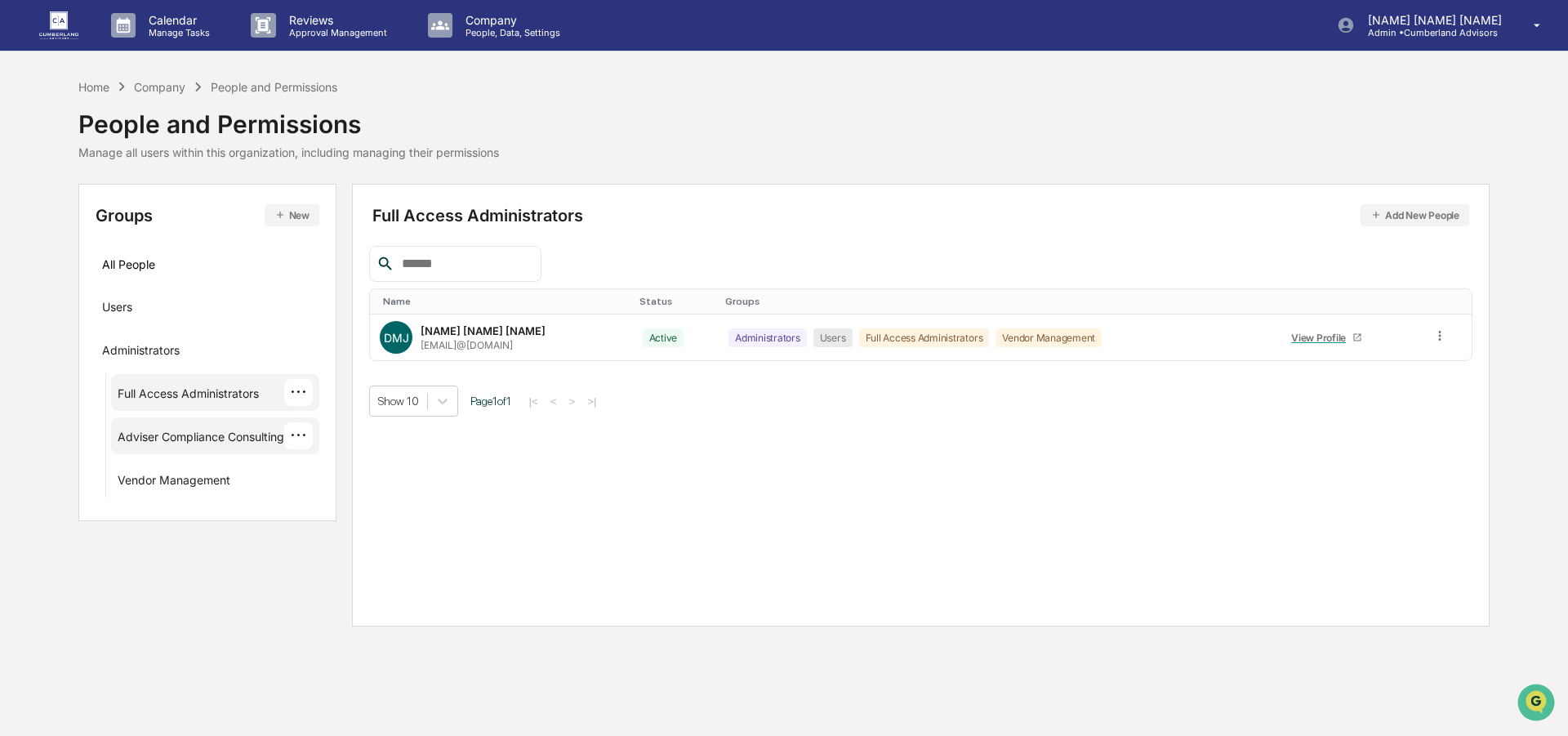 click on "Adviser Compliance Consulting" at bounding box center [201, 439] 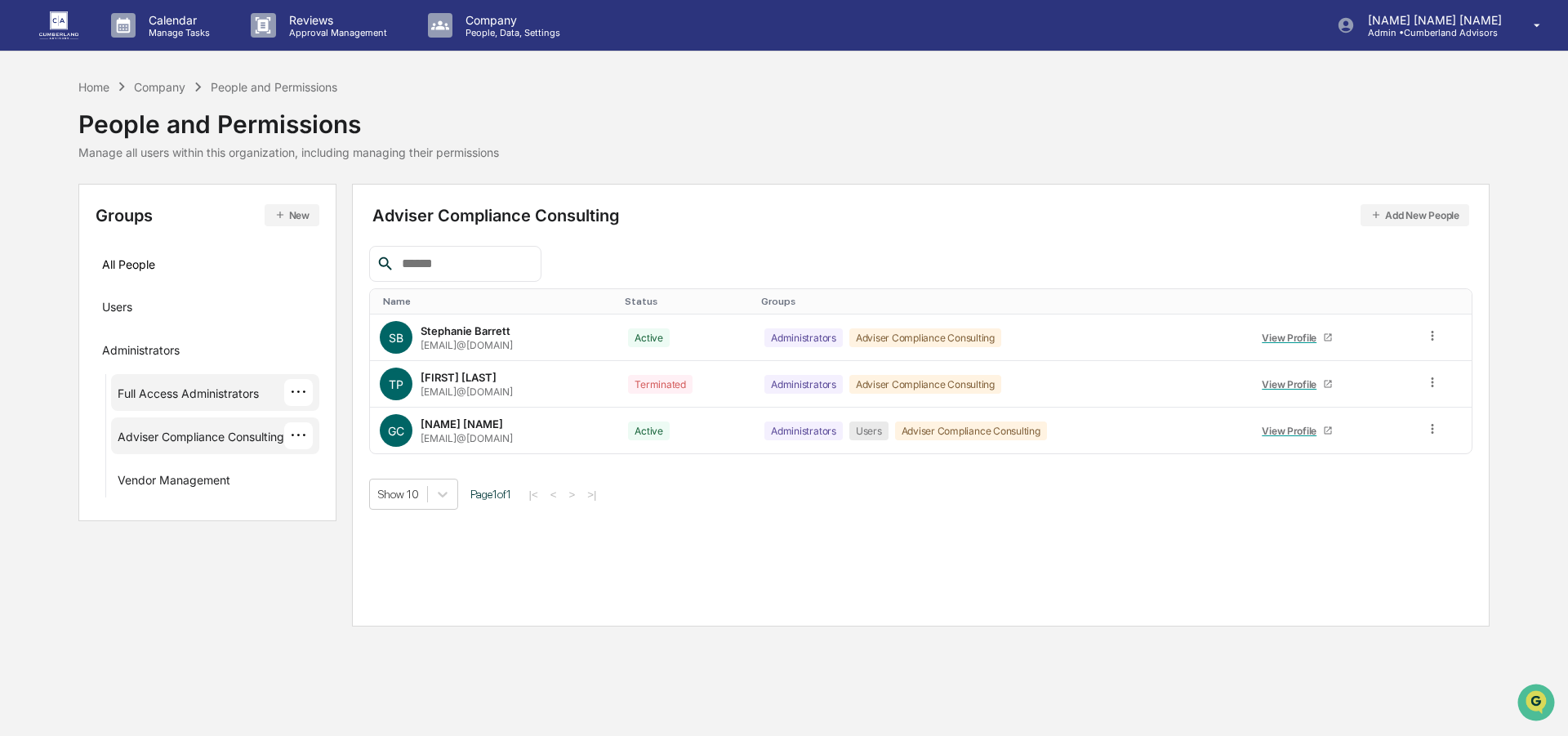 click on "Full Access Administrators" at bounding box center (188, 396) 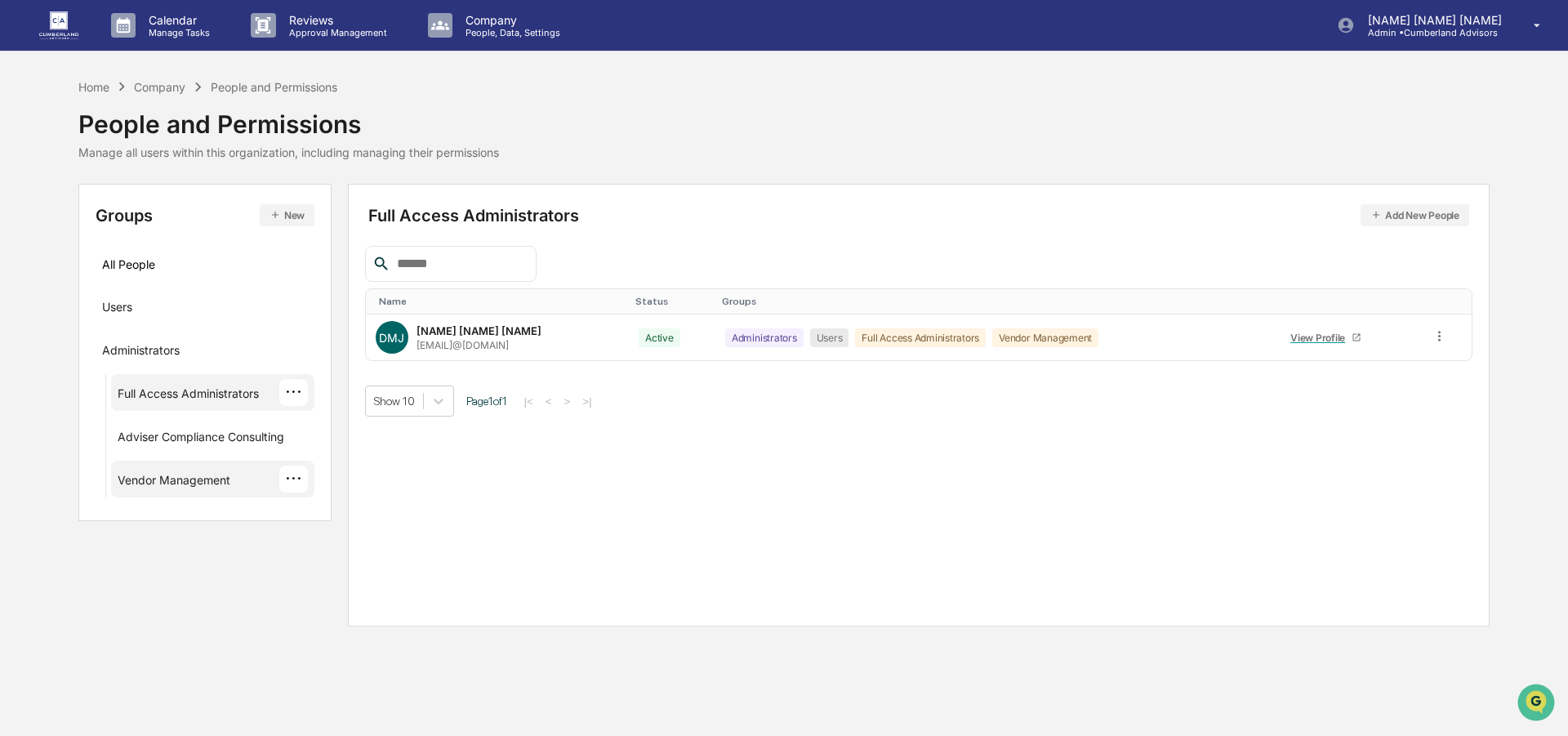 click on "Vendor Management" at bounding box center [174, 483] 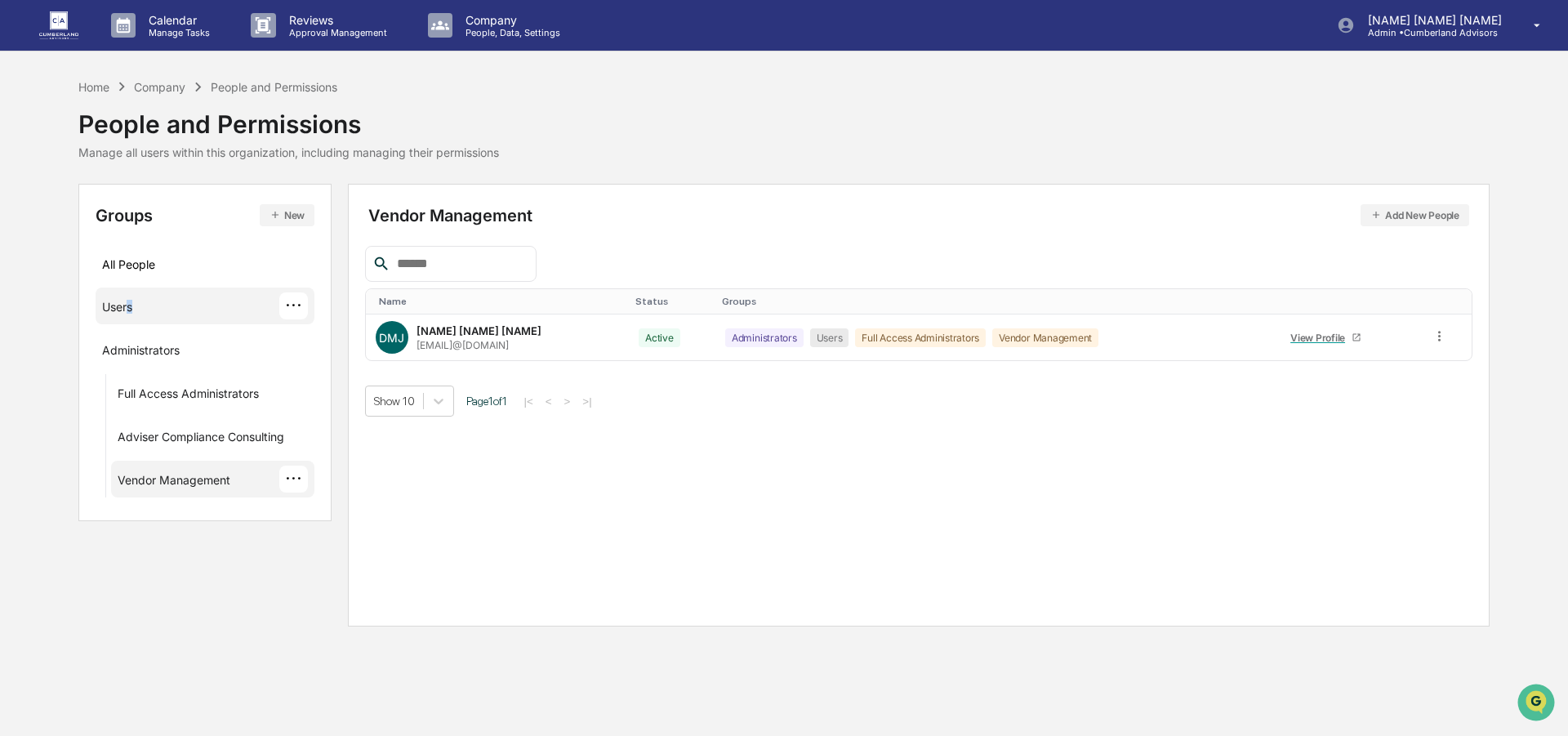 click on "Users" at bounding box center (117, 310) 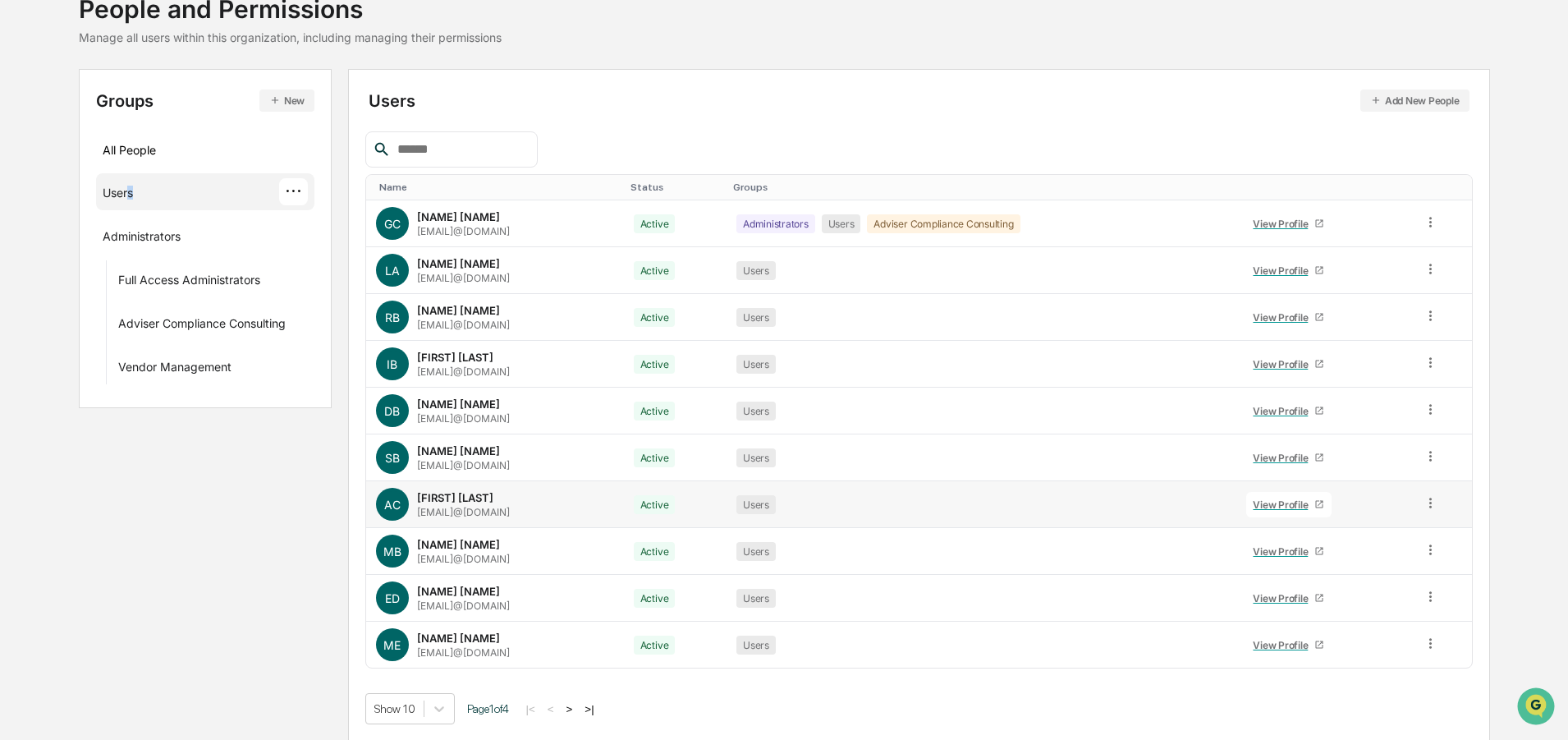 scroll, scrollTop: 117, scrollLeft: 0, axis: vertical 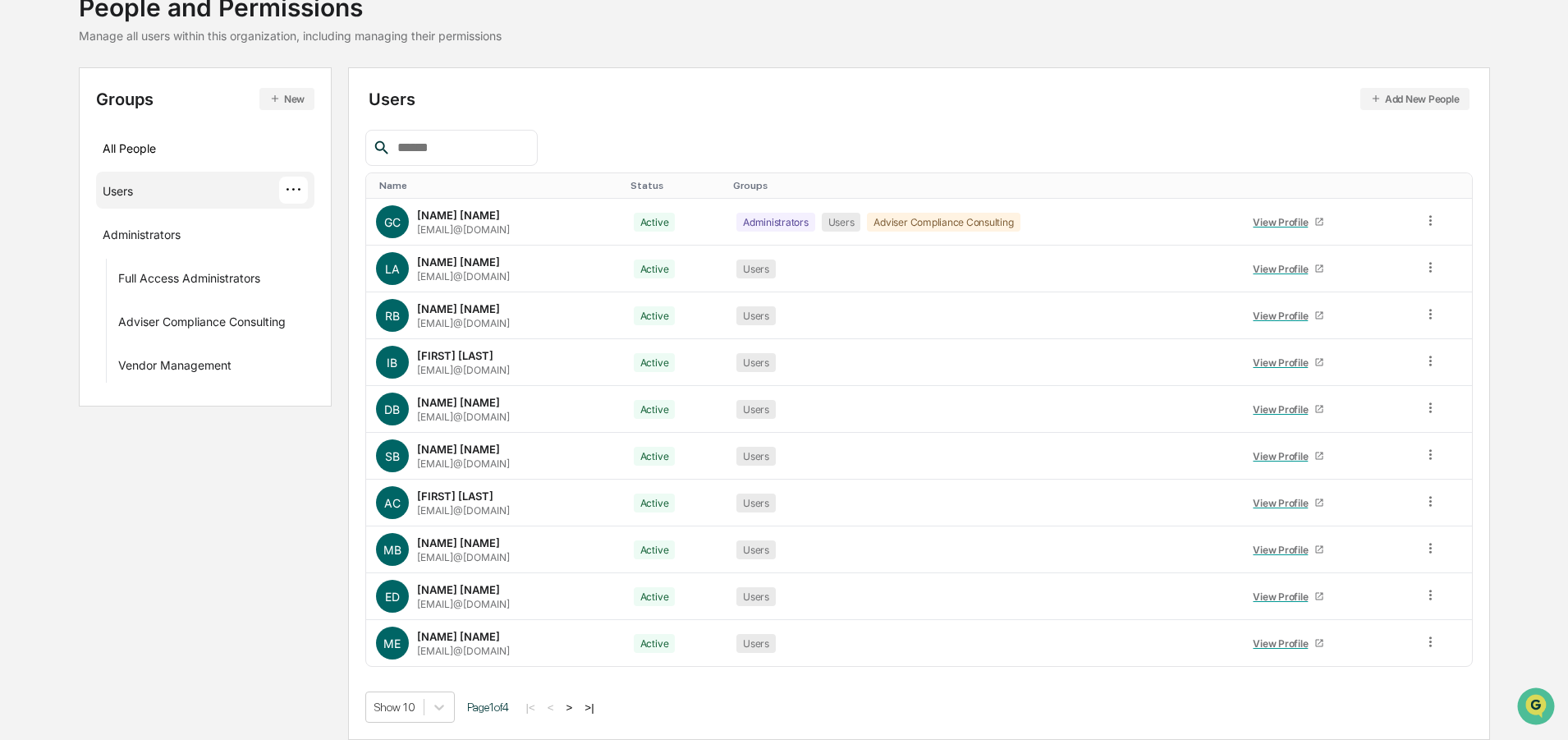 click at bounding box center [461, 148] 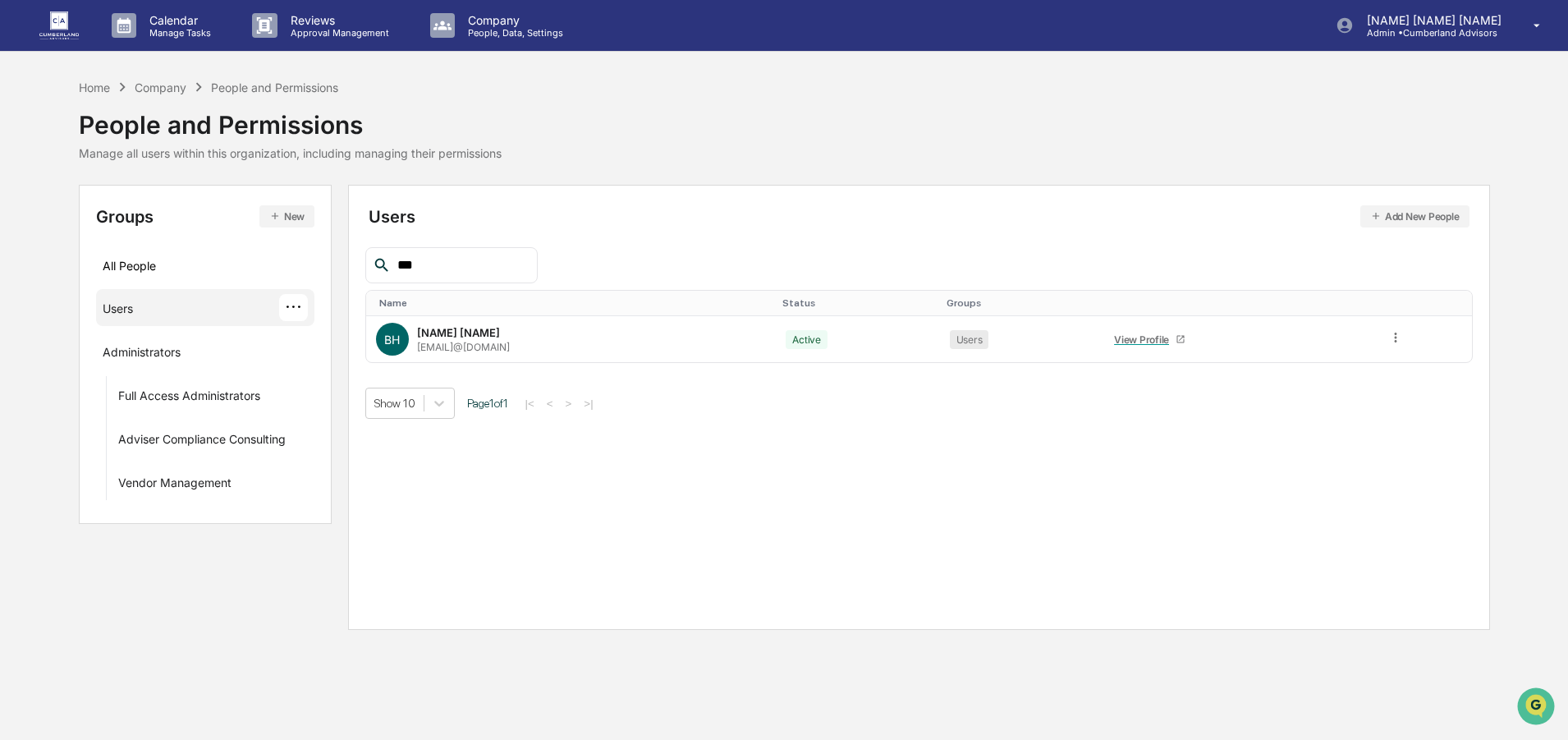 scroll, scrollTop: 0, scrollLeft: 0, axis: both 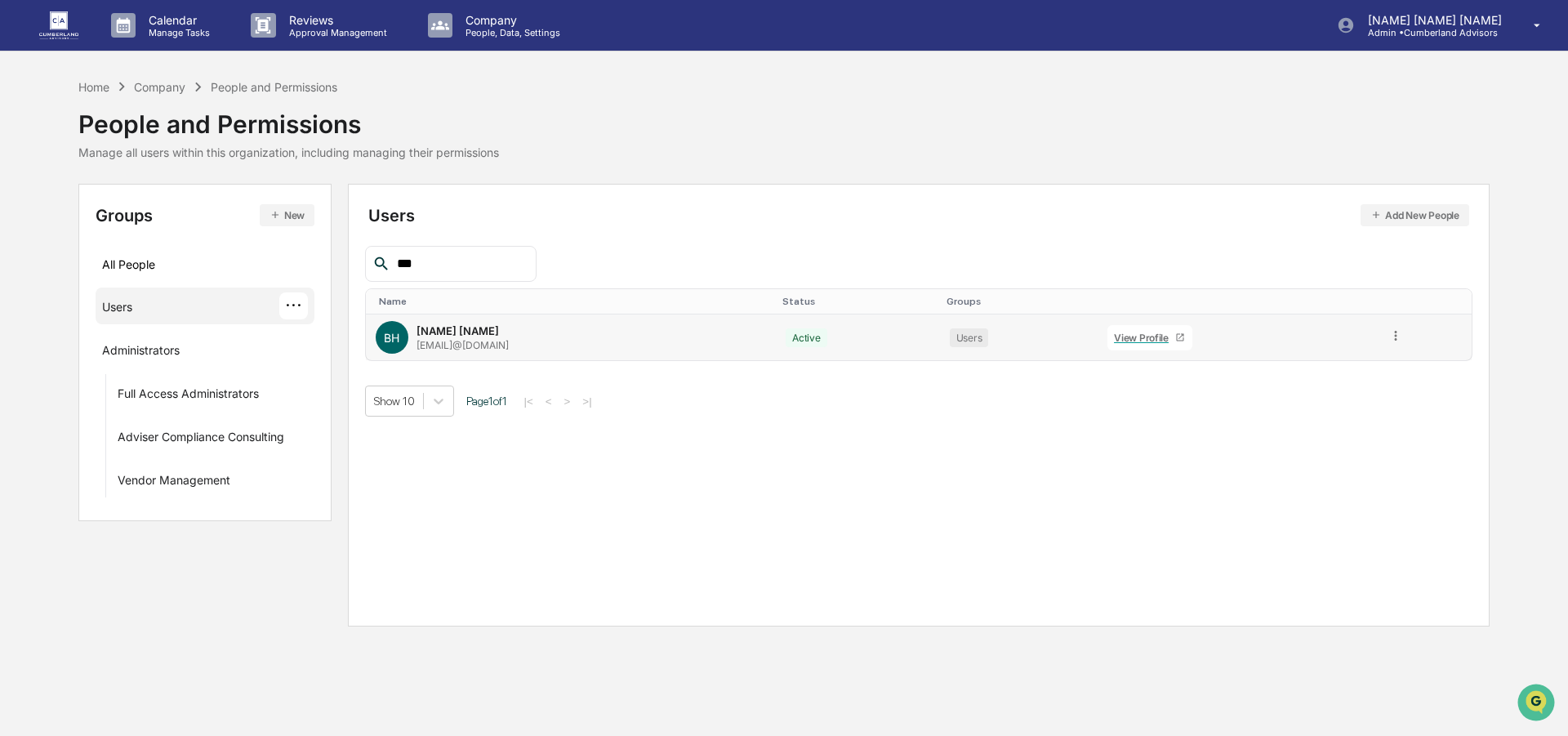 type on "***" 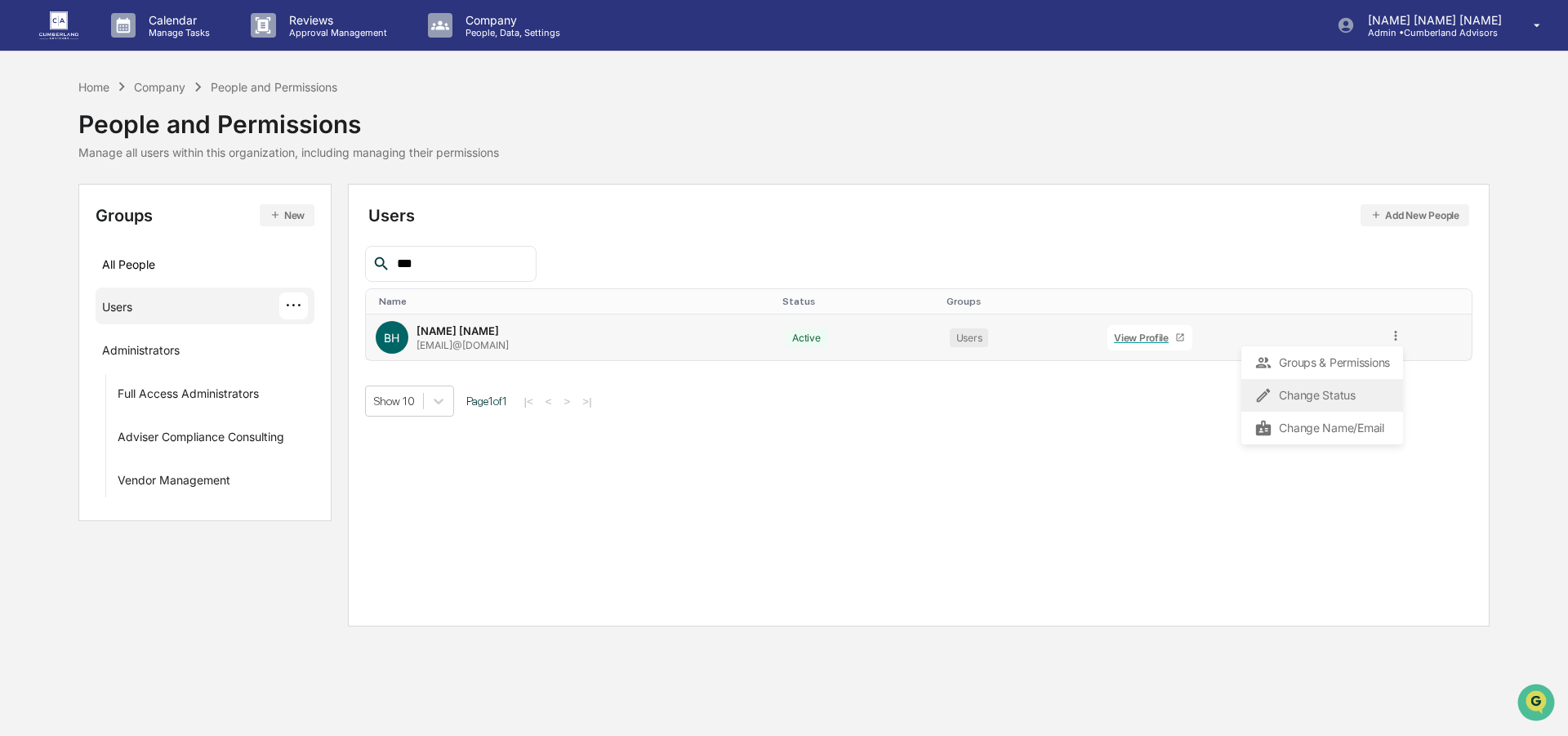 click on "Change Status" at bounding box center [1322, 395] 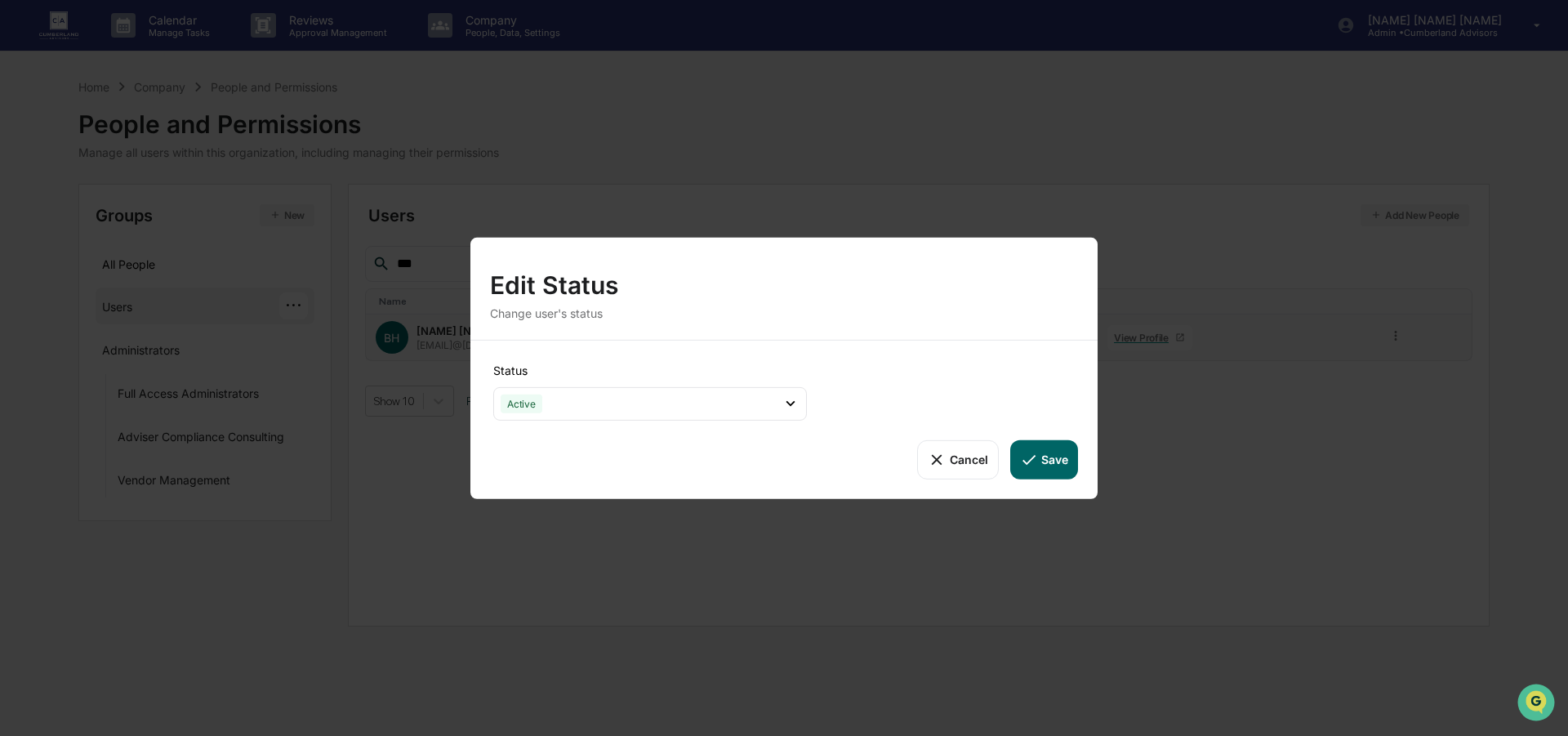 drag, startPoint x: 961, startPoint y: 466, endPoint x: 973, endPoint y: 466, distance: 12 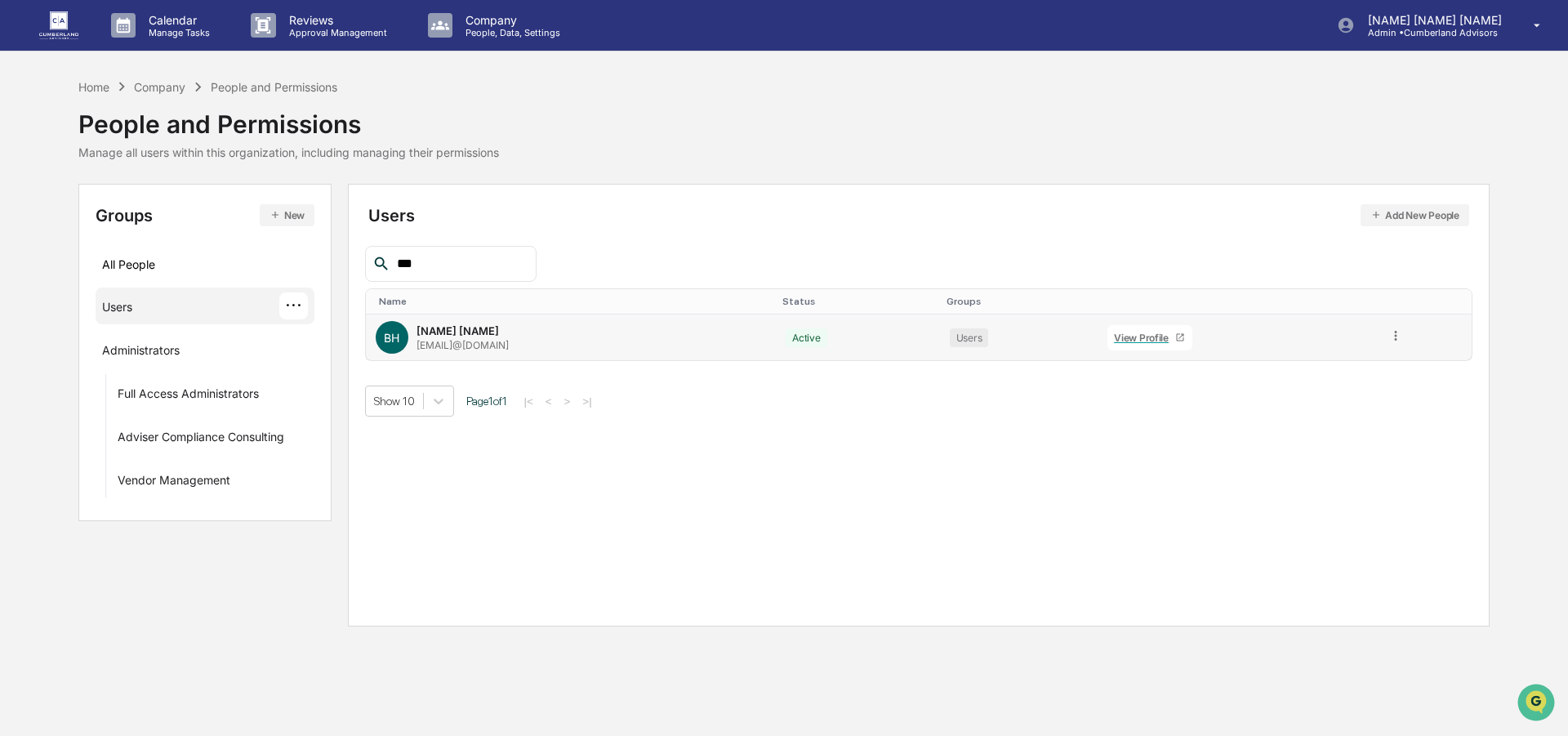 click 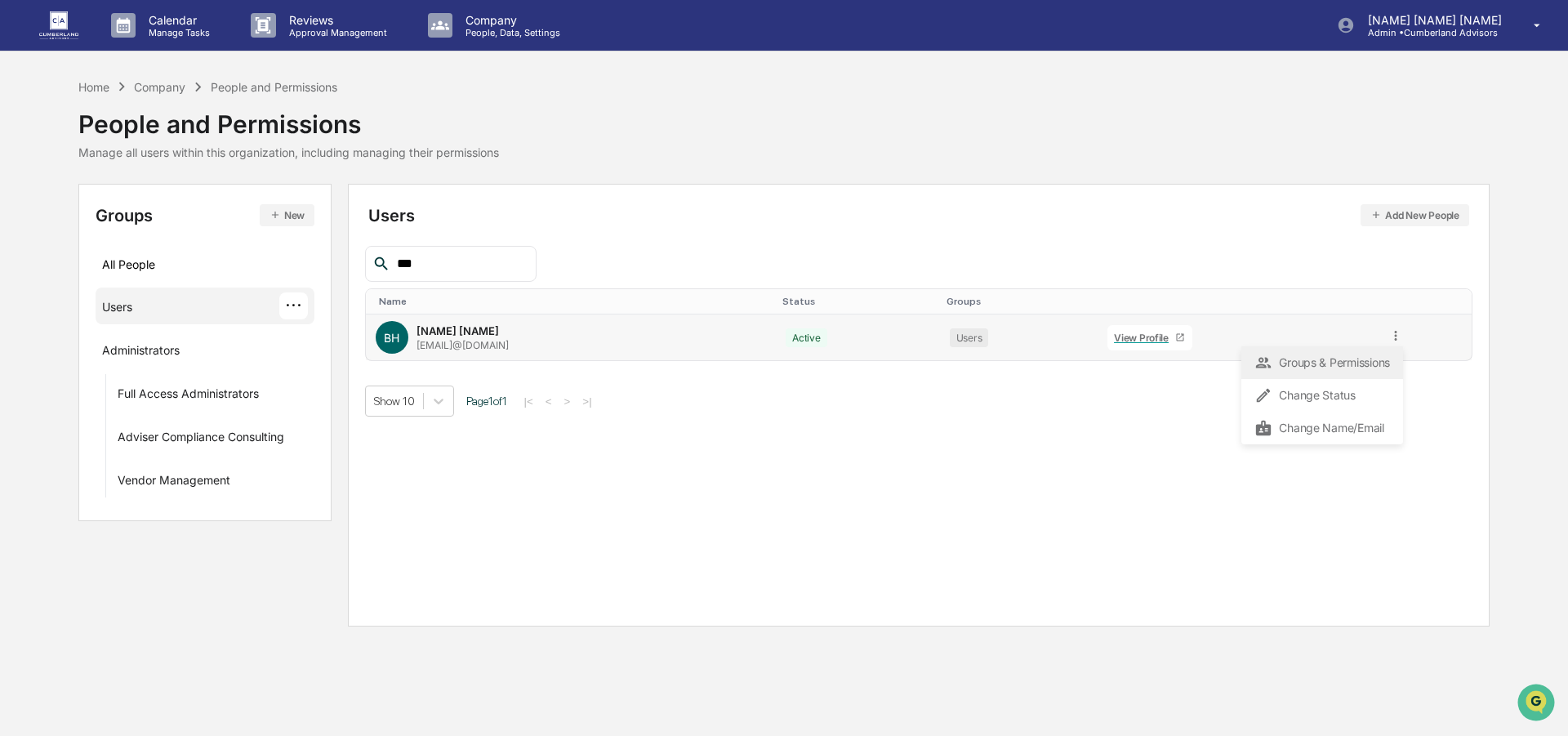 click on "Groups & Permissions" at bounding box center (1322, 363) 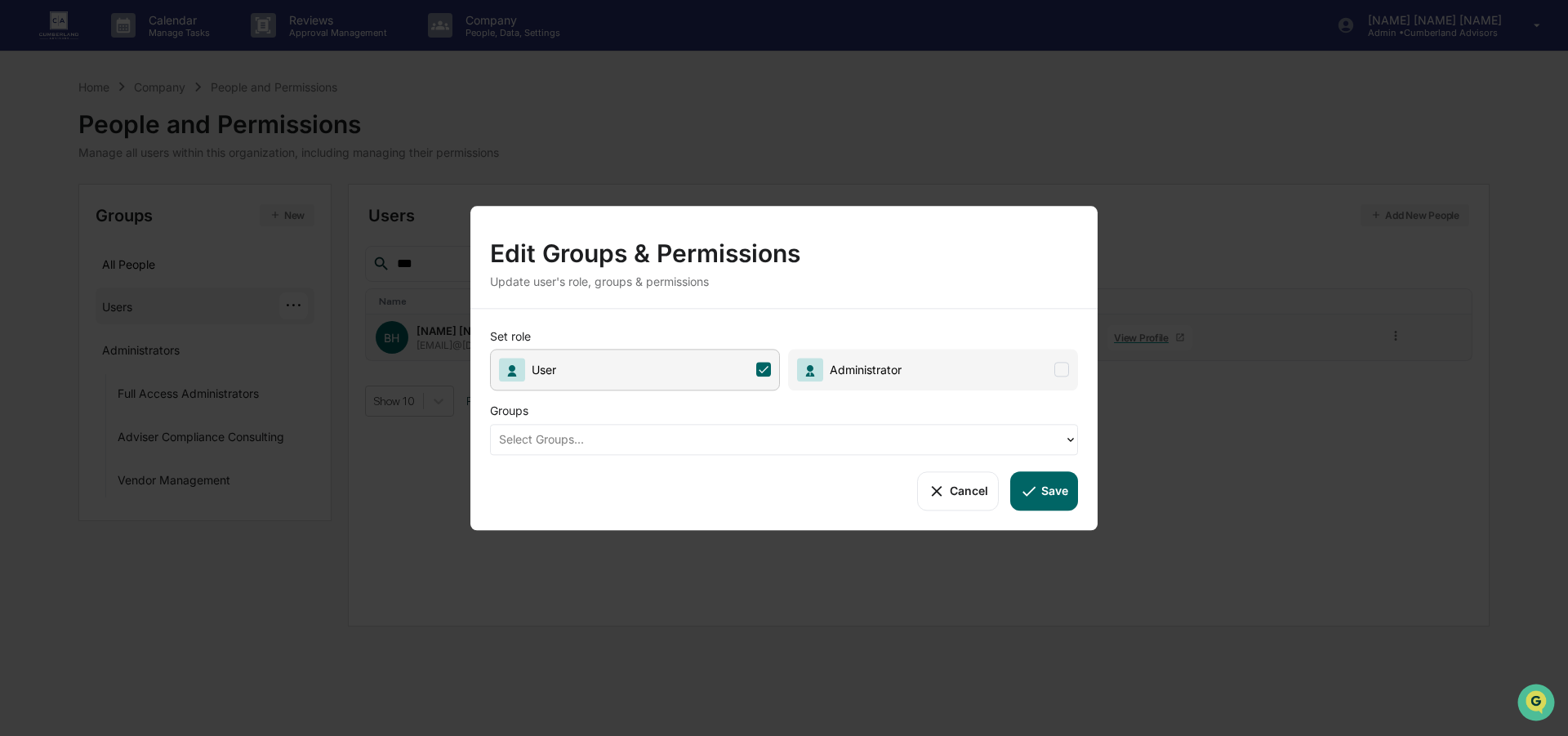 click at bounding box center (1062, 369) 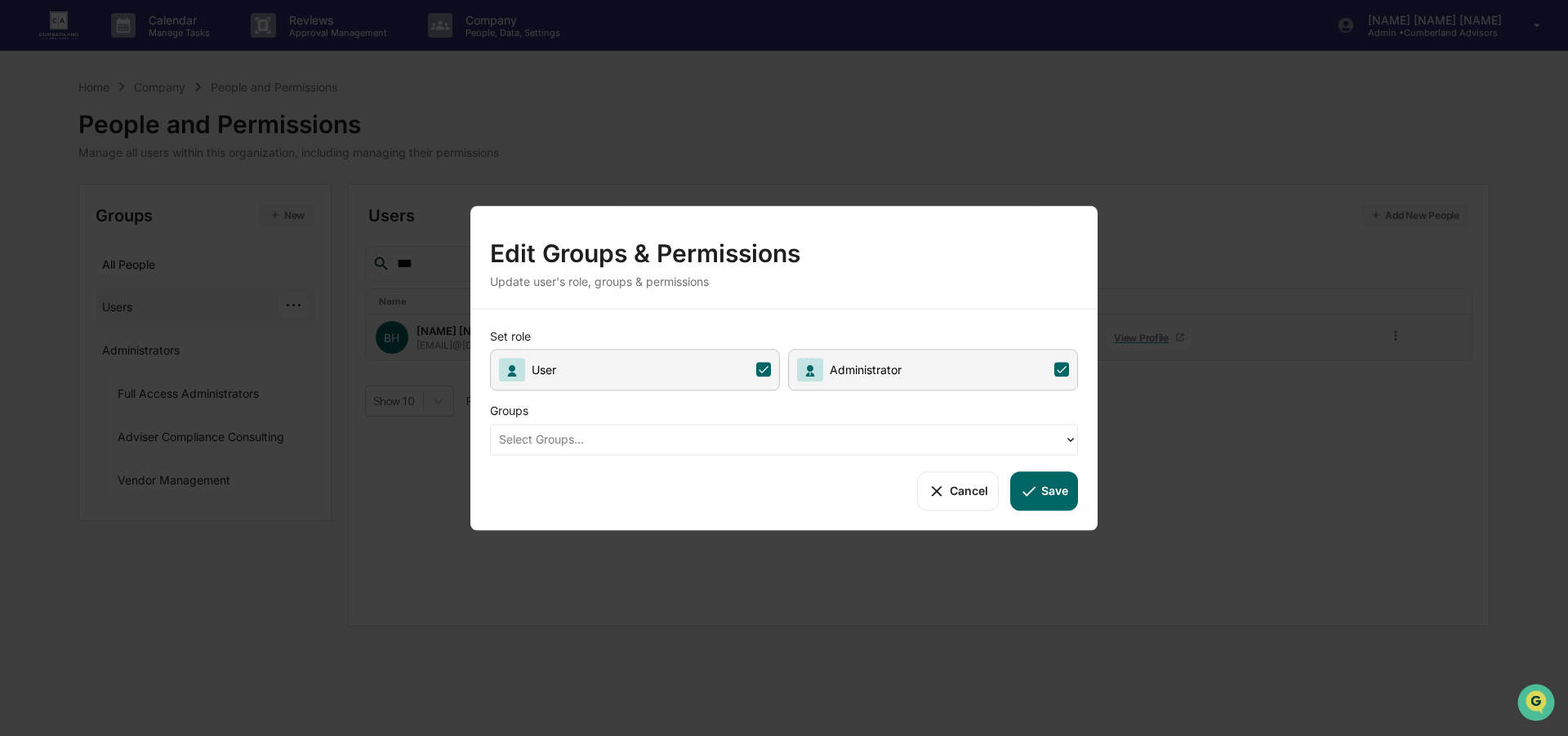 click 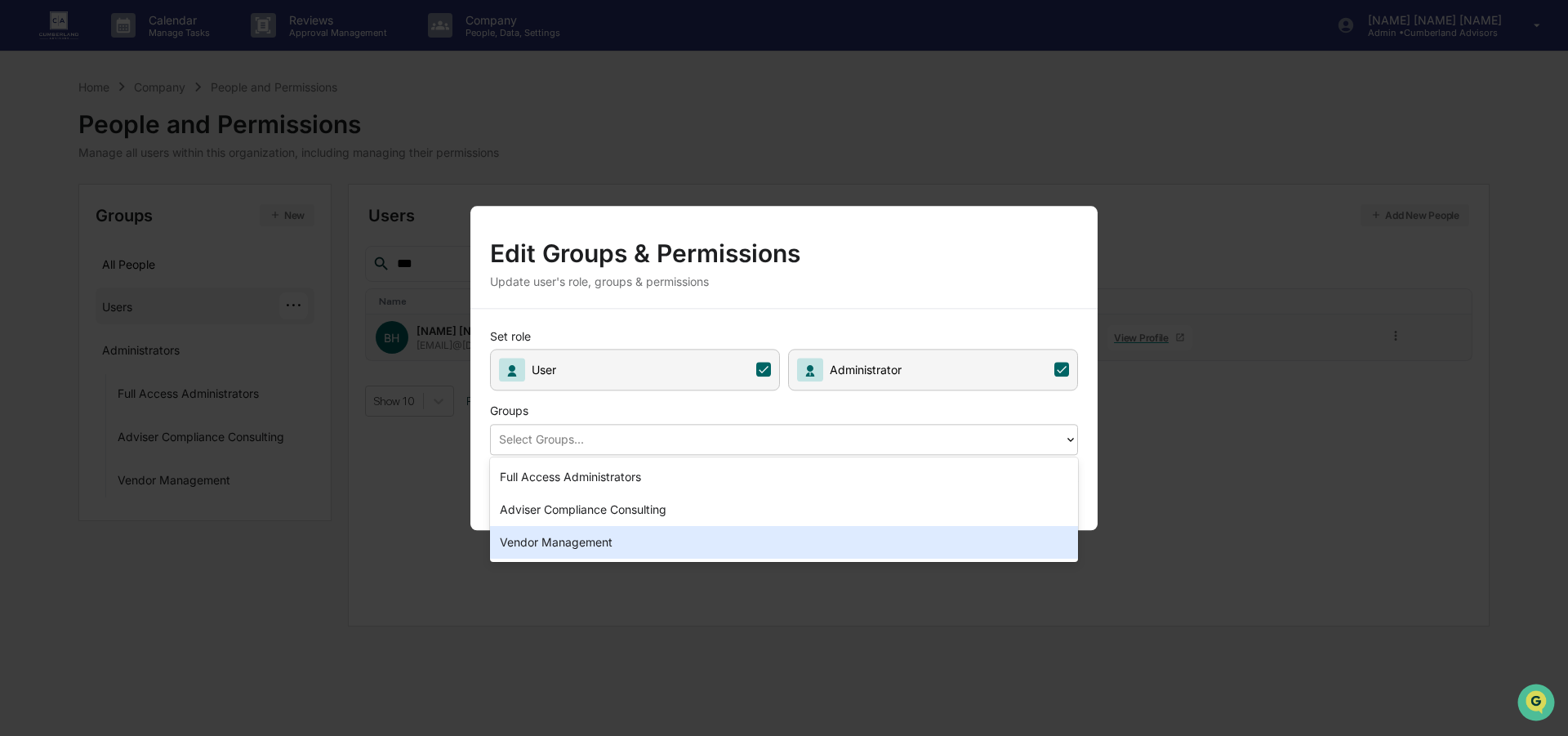 click on "Vendor Management" at bounding box center (784, 542) 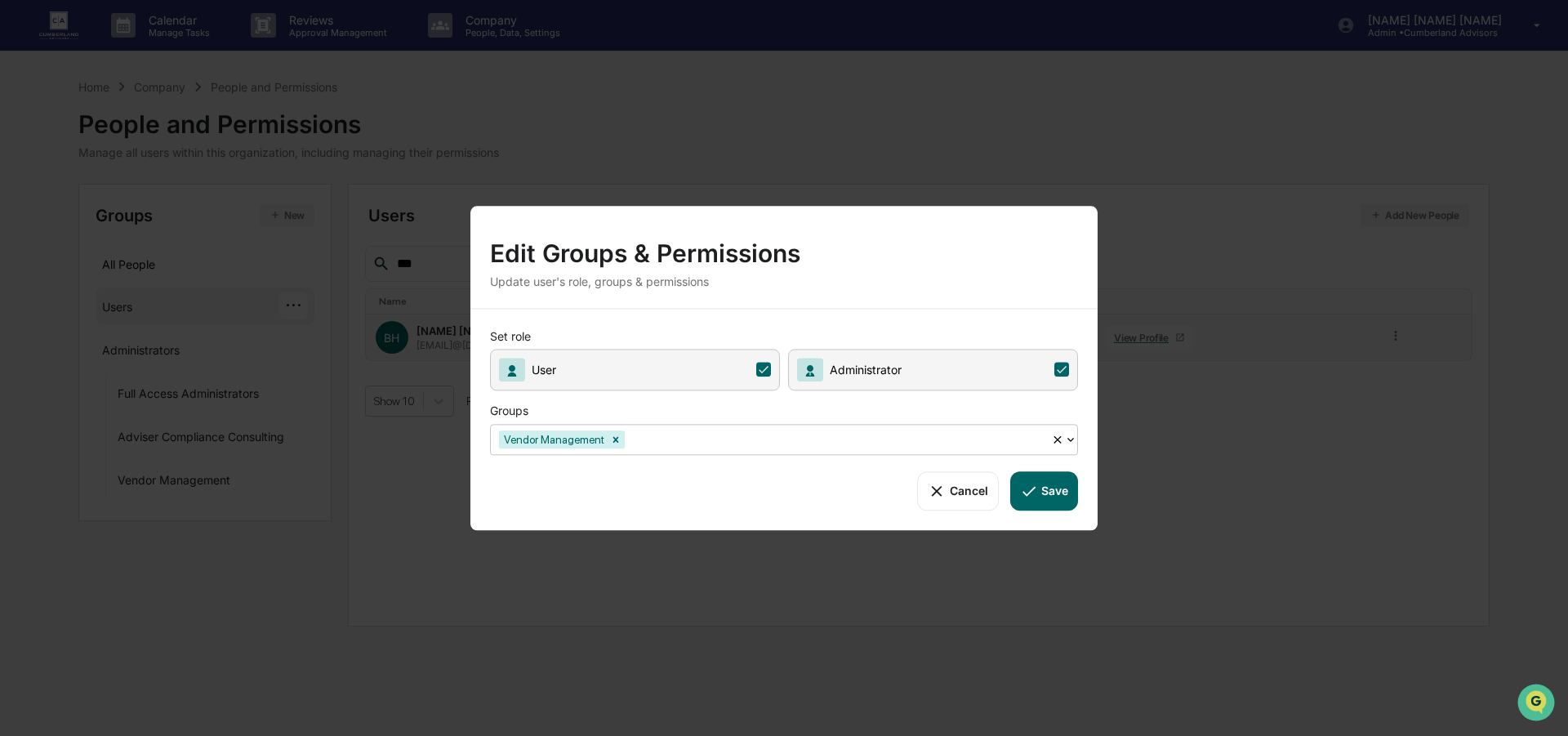 click on "Save" at bounding box center [1044, 491] 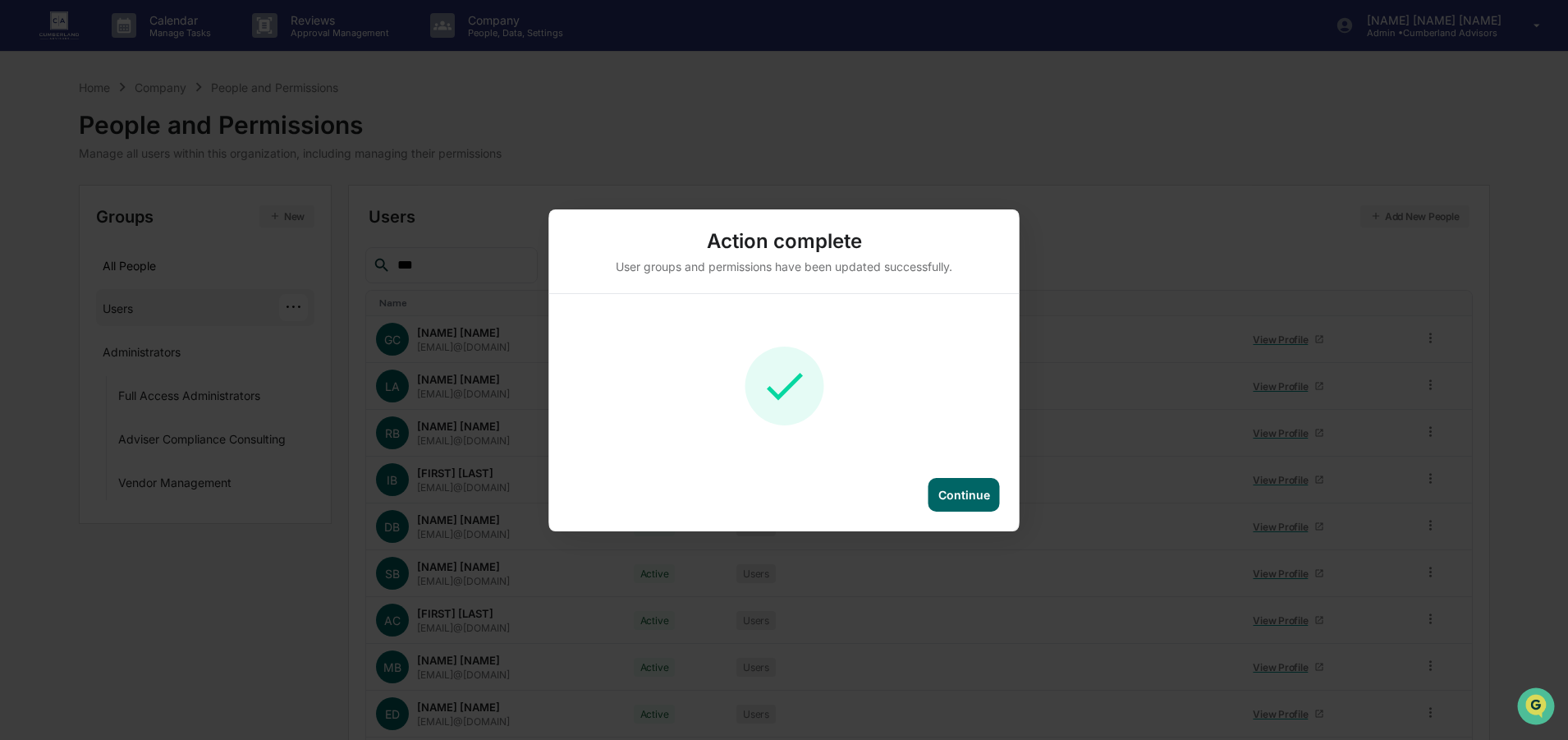 click on "Continue" at bounding box center (964, 494) 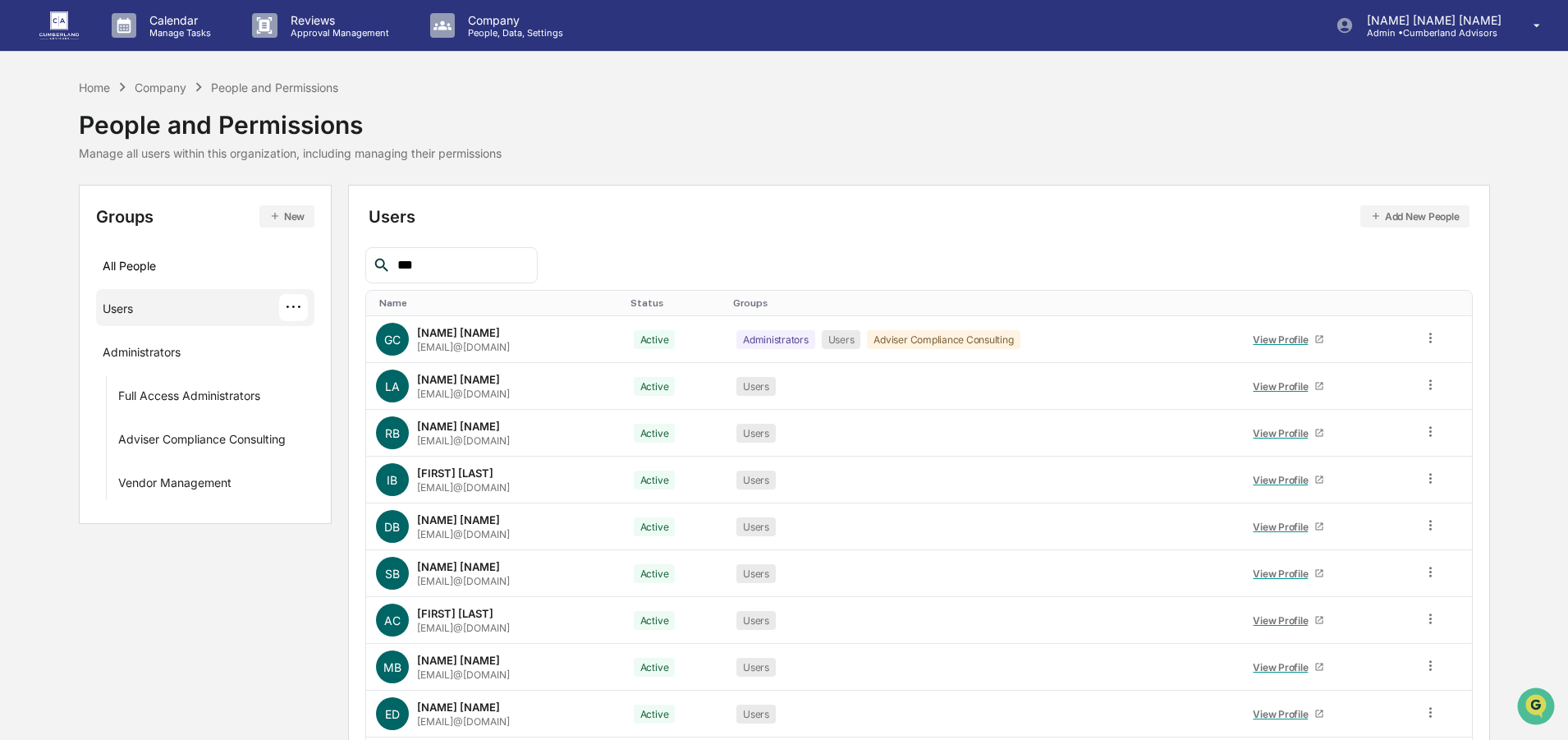 click on "***" at bounding box center (461, 265) 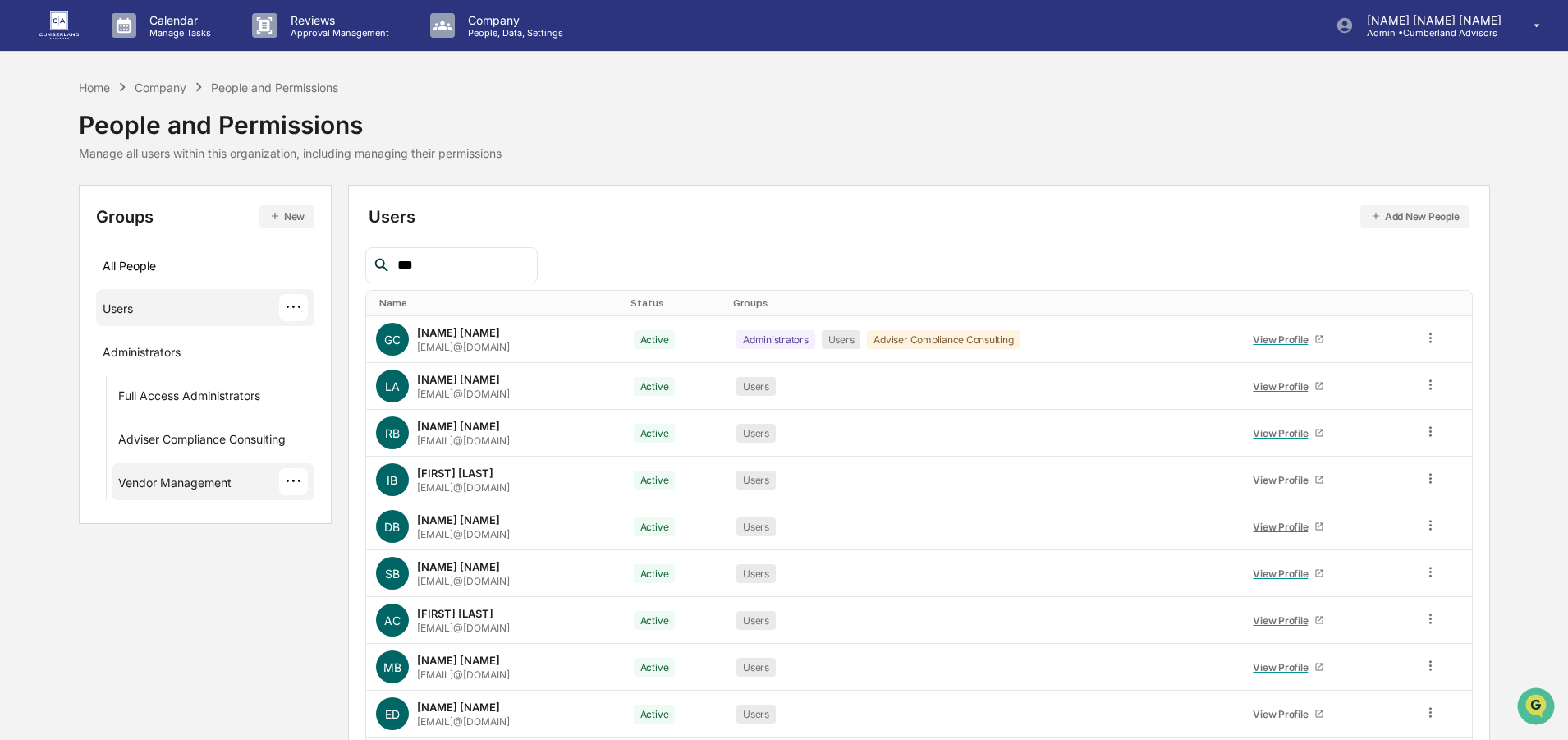 click on "Vendor Management" at bounding box center [175, 485] 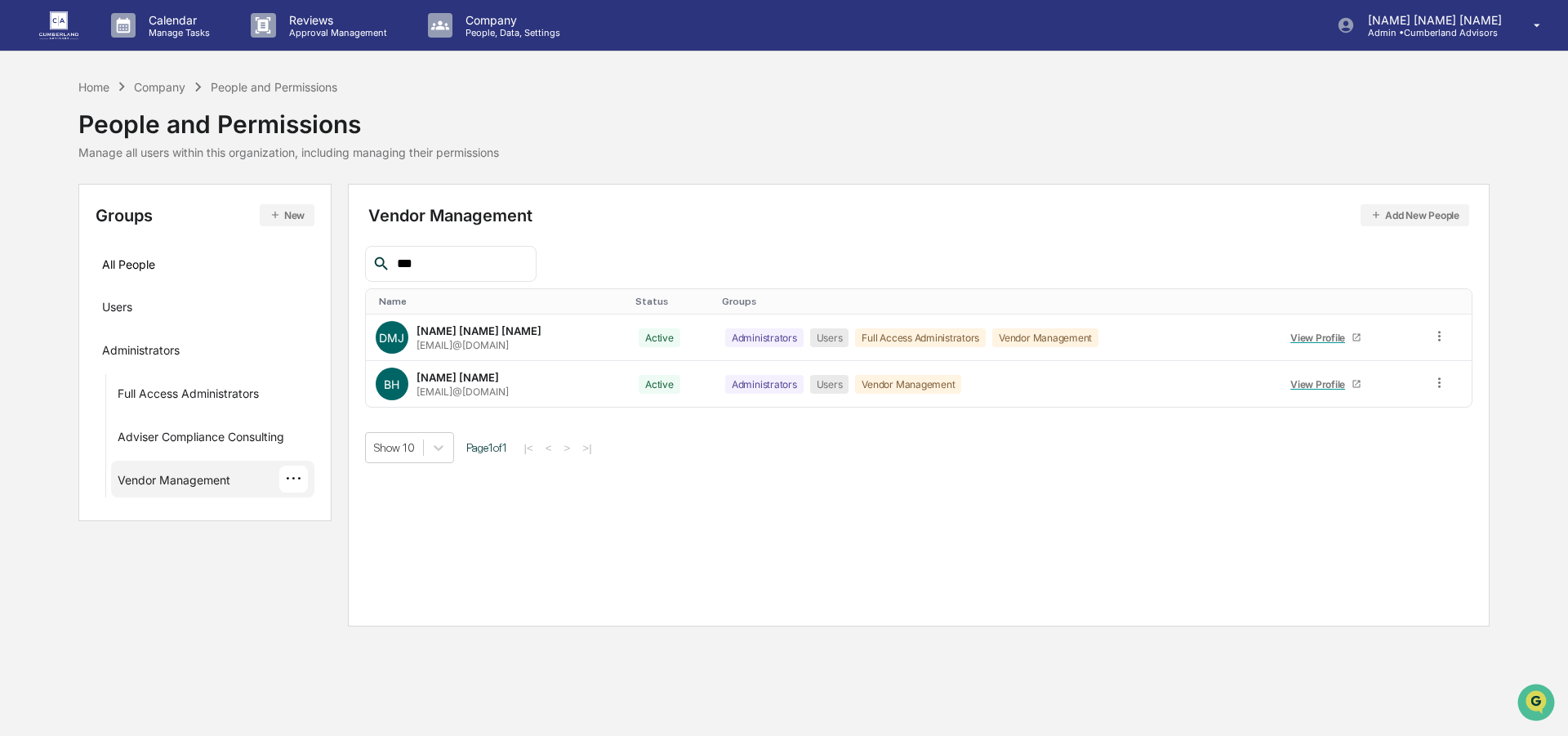 click at bounding box center (69, 25) 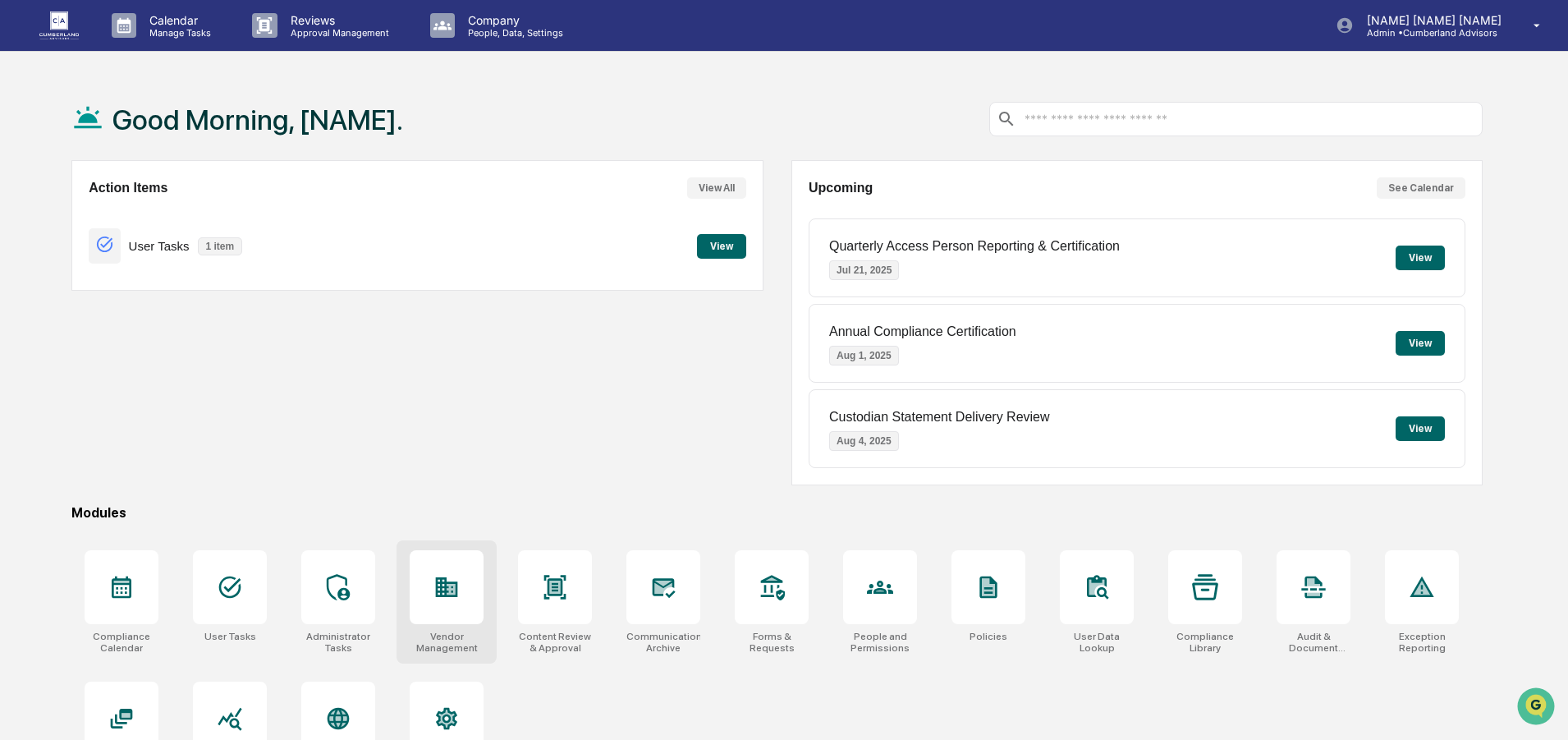 click at bounding box center (447, 587) 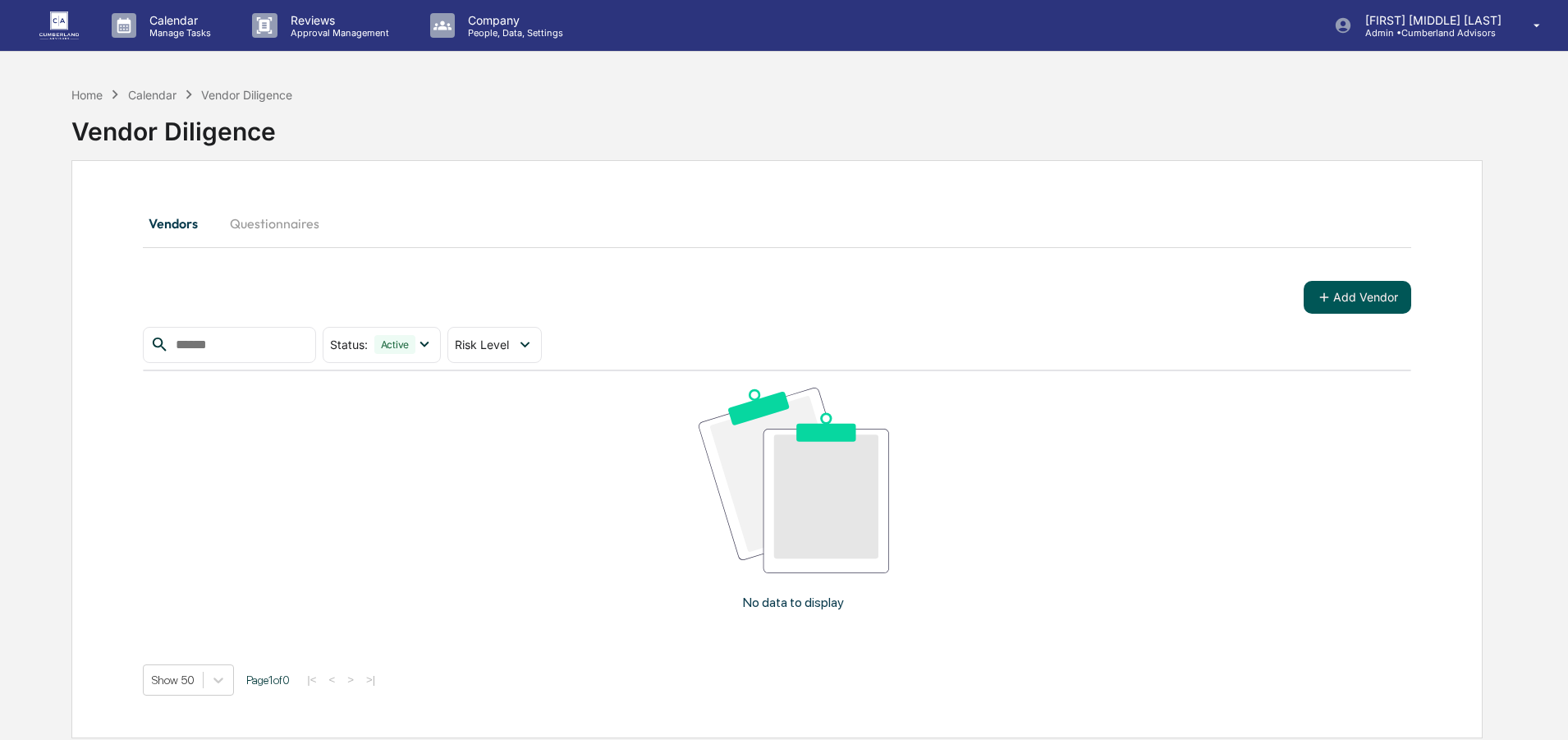 scroll, scrollTop: 0, scrollLeft: 0, axis: both 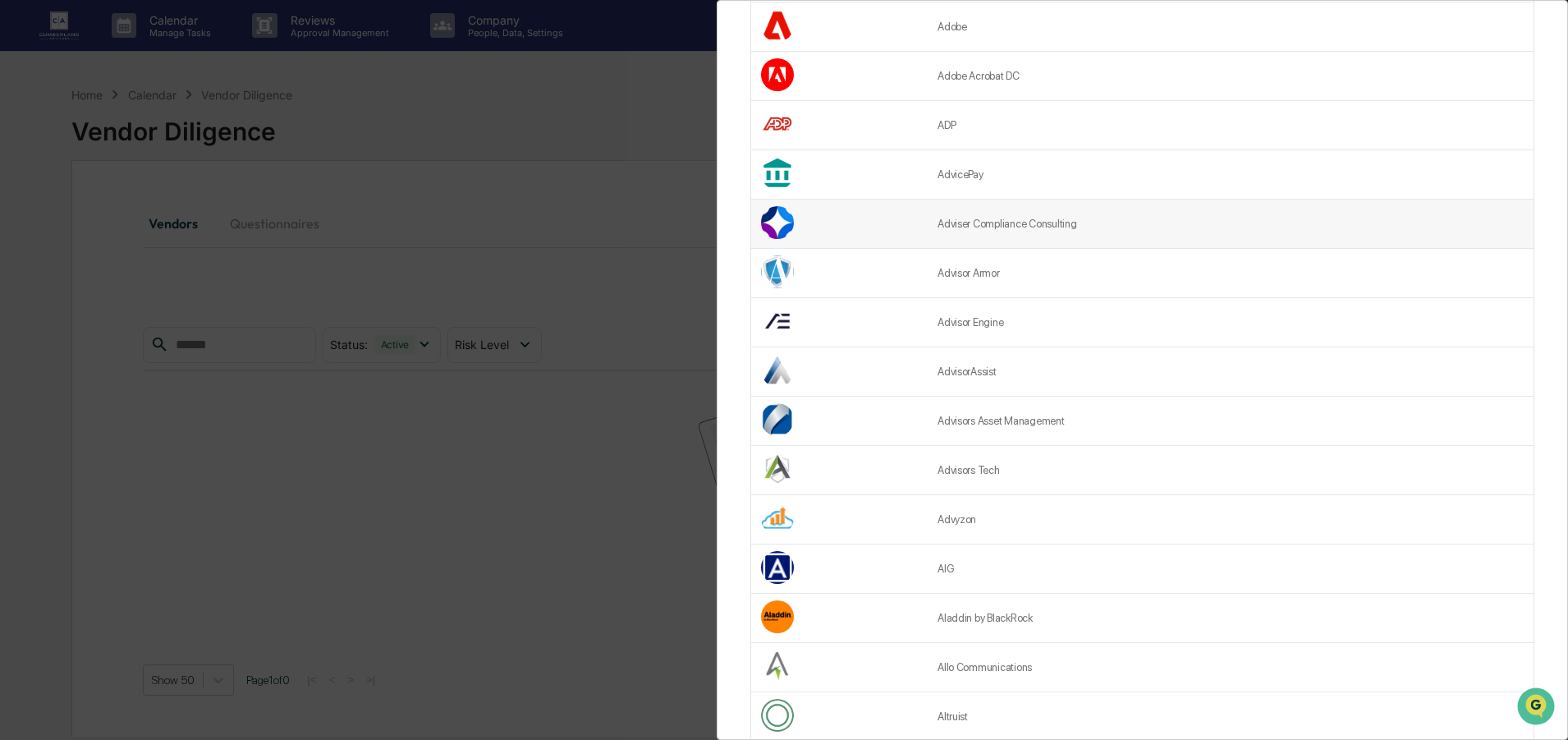click on "Adviser Compliance Consulting" at bounding box center [1231, 224] 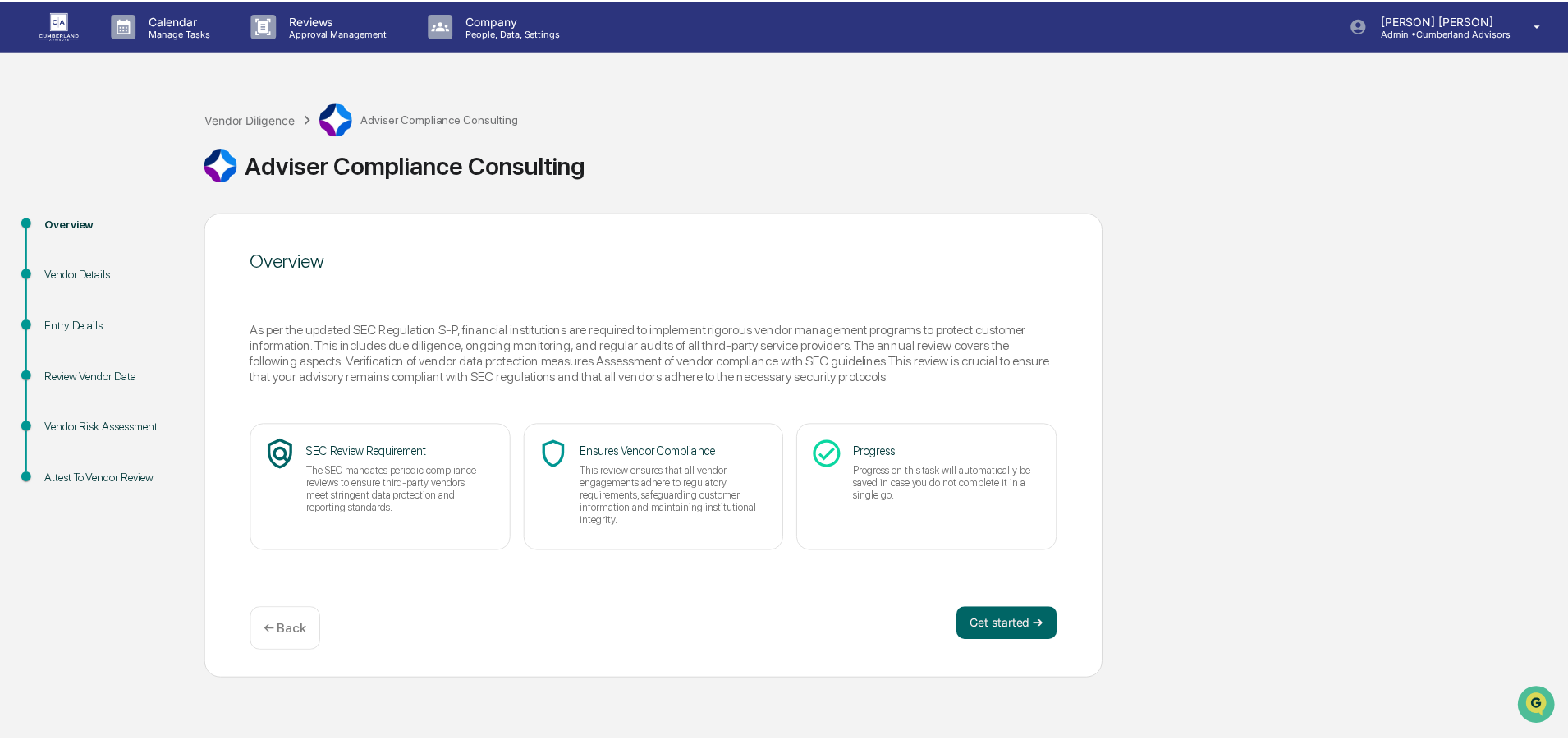 scroll, scrollTop: 0, scrollLeft: 0, axis: both 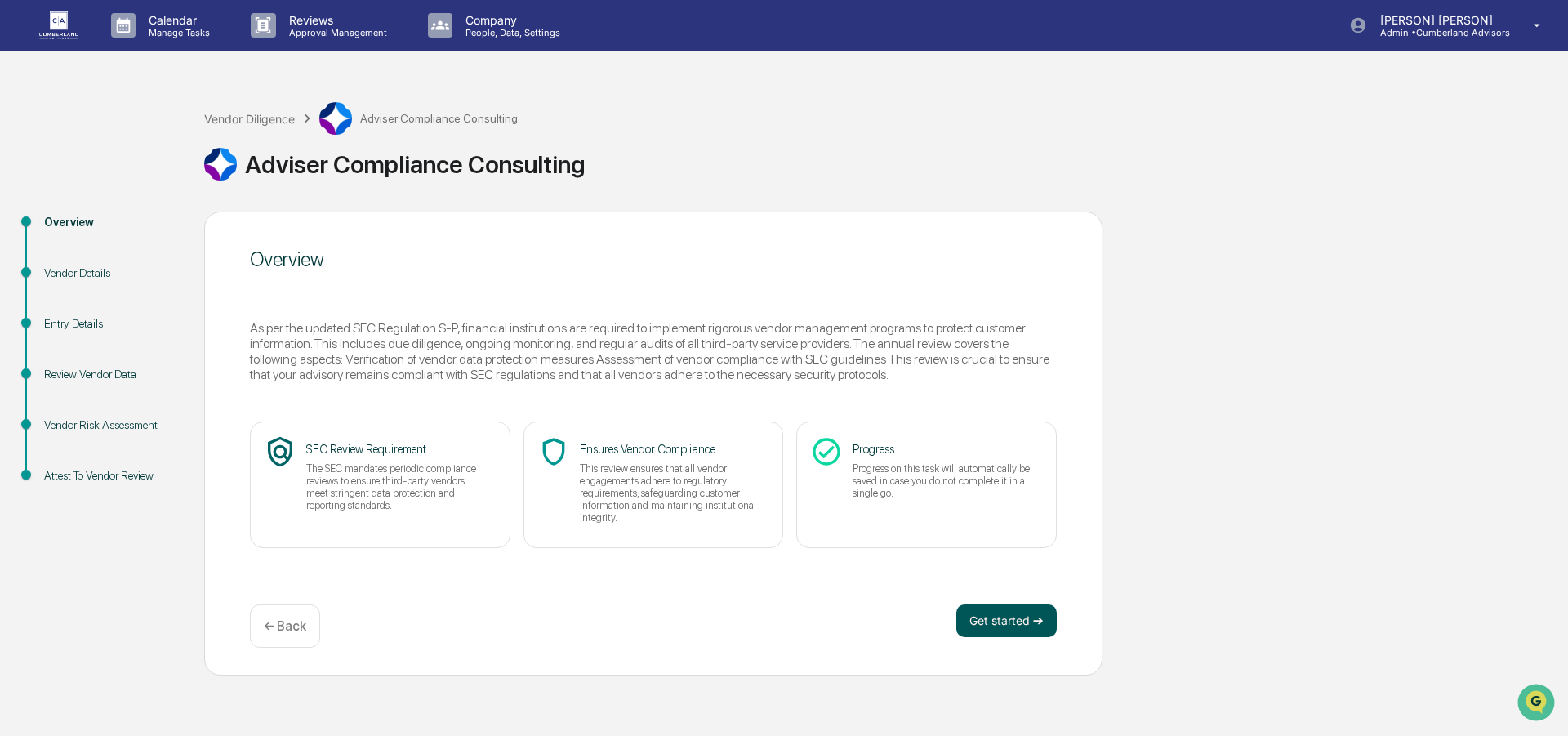 click on "Get started ➔" at bounding box center [1006, 621] 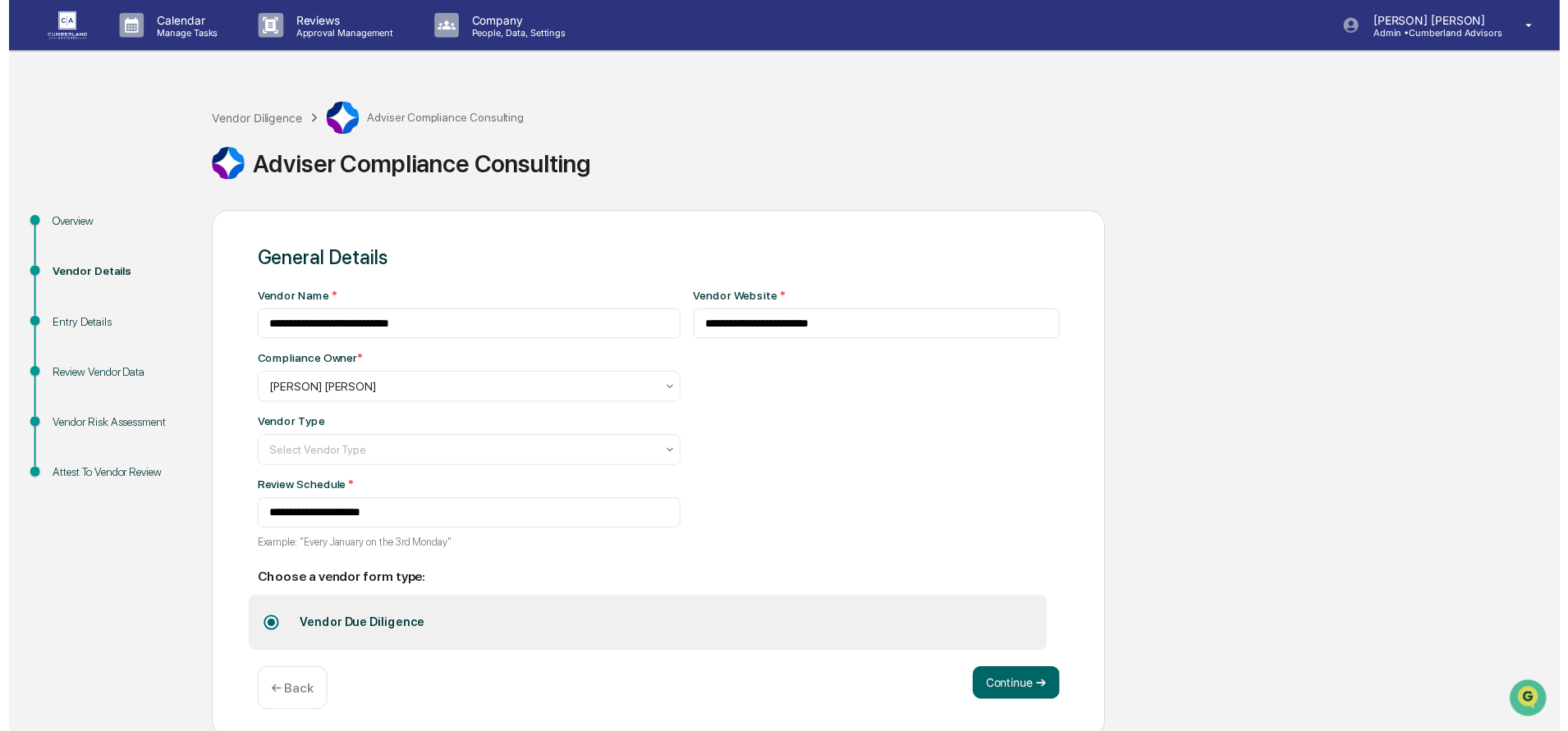 scroll, scrollTop: 7, scrollLeft: 0, axis: vertical 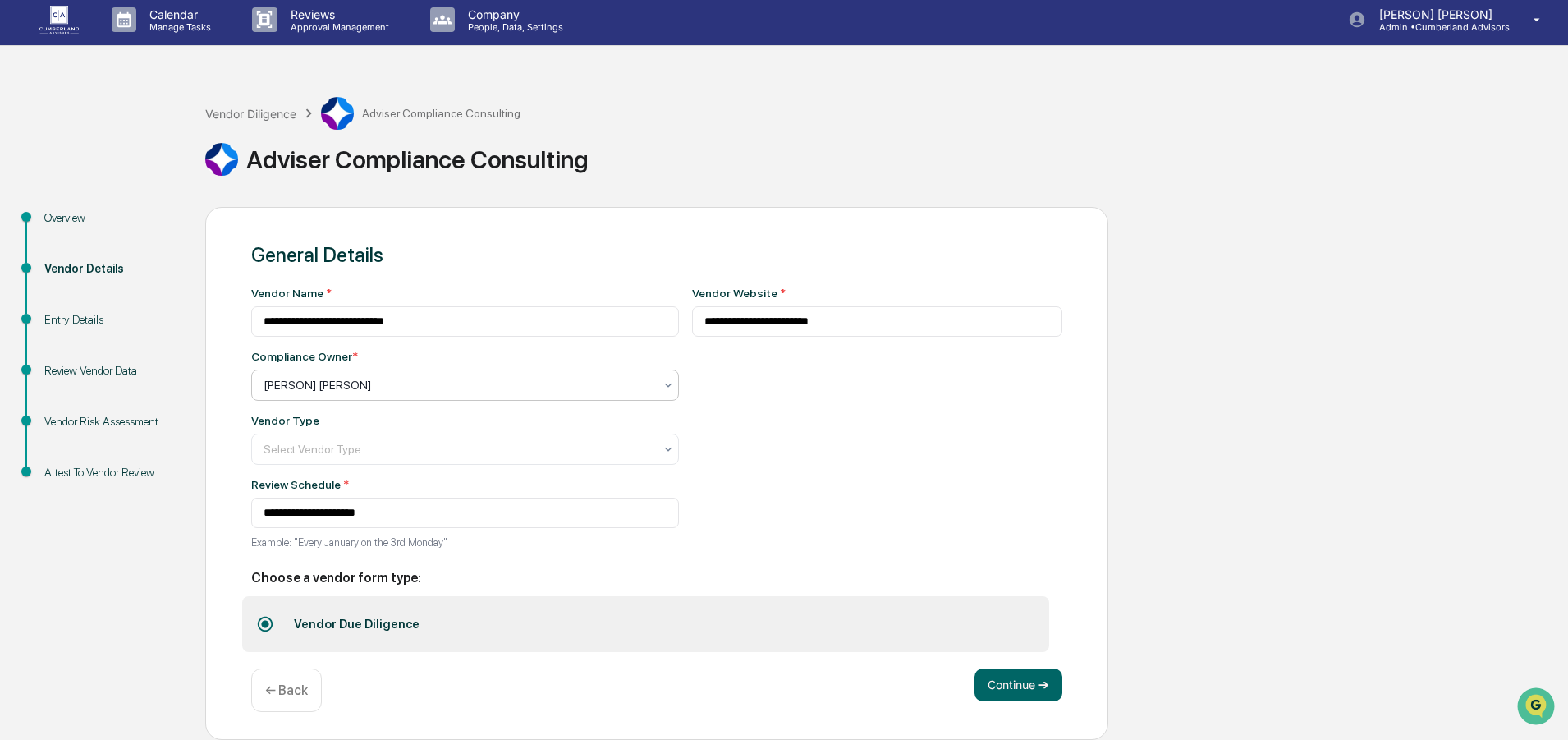 click 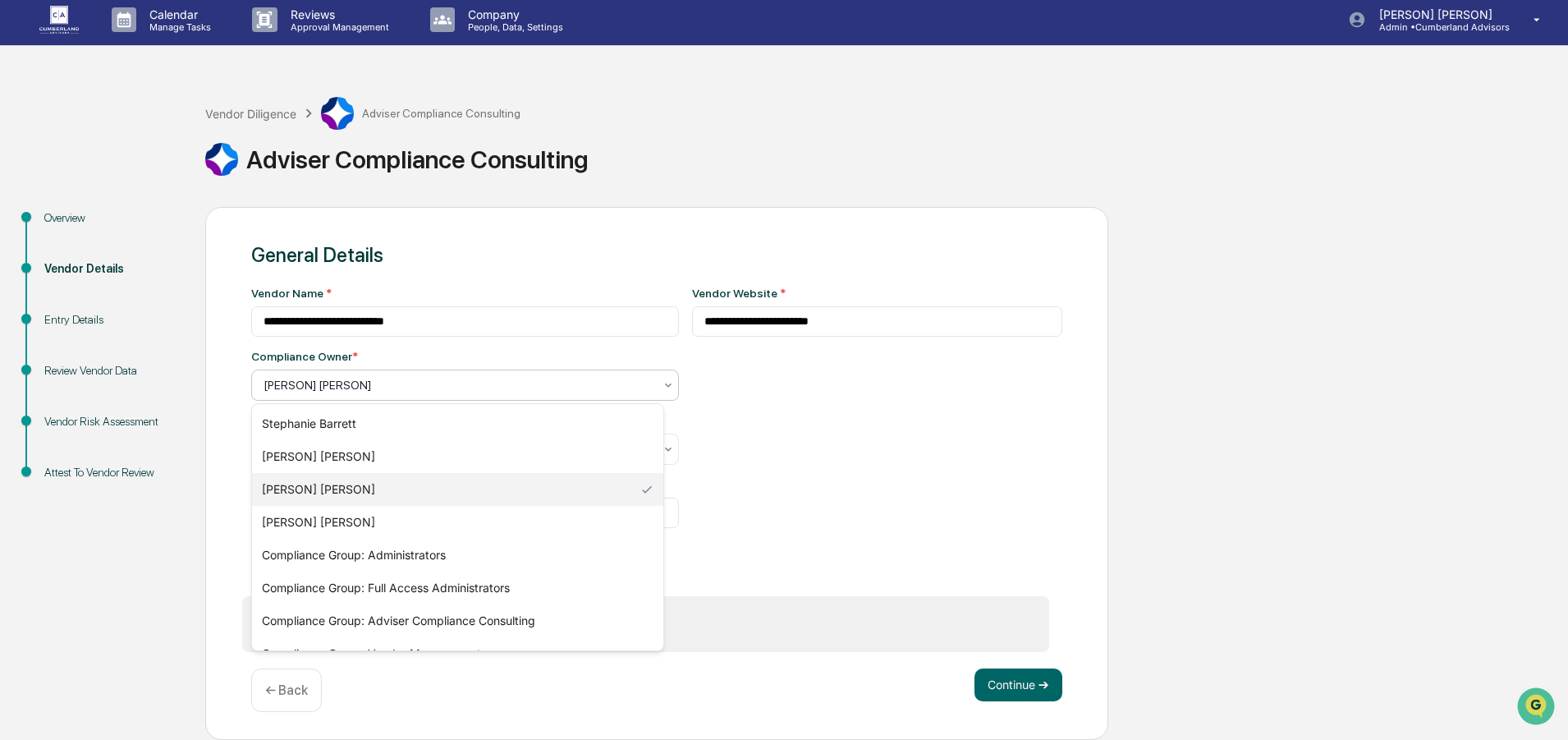 click on "**********" at bounding box center [878, 422] 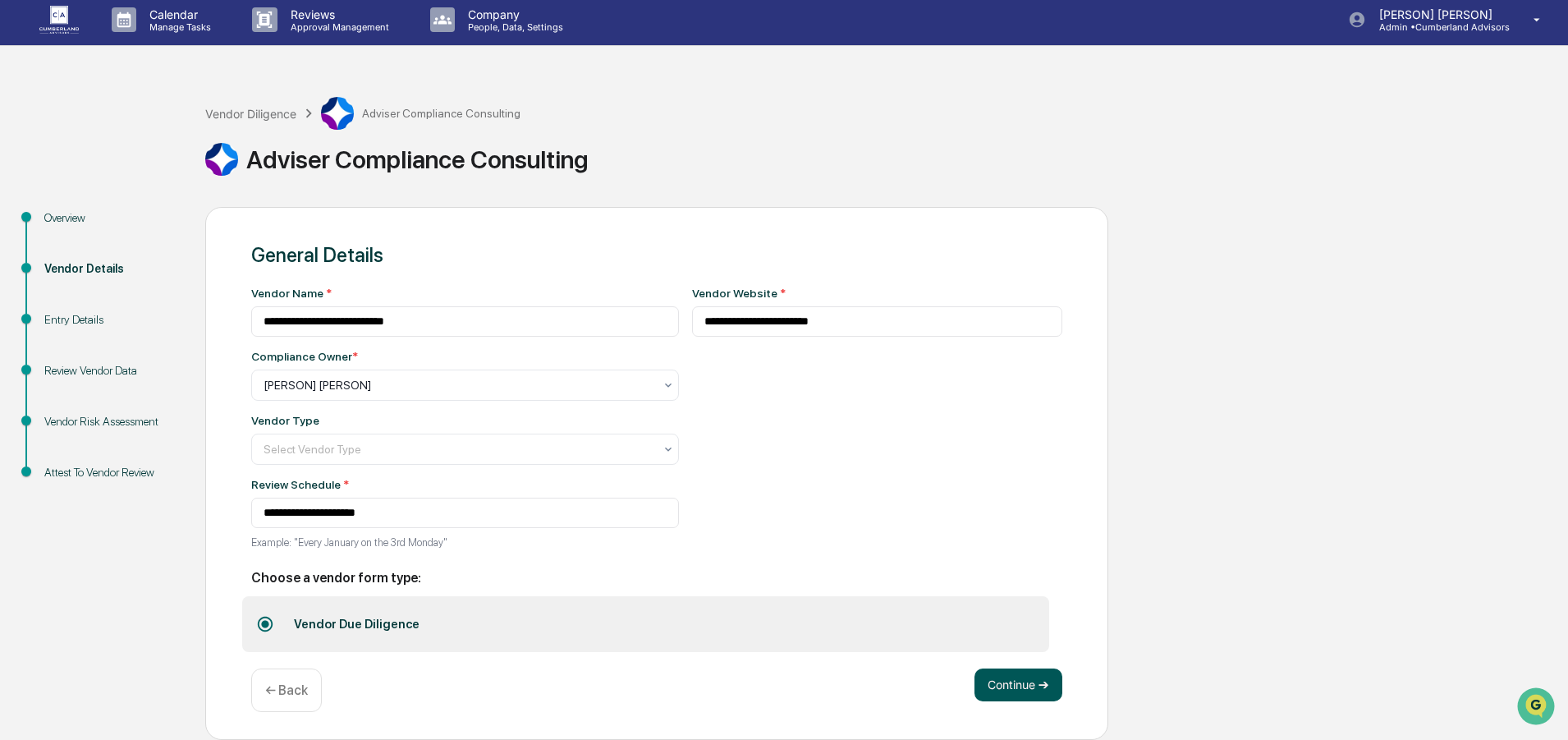 click on "Continue ➔" at bounding box center [1018, 685] 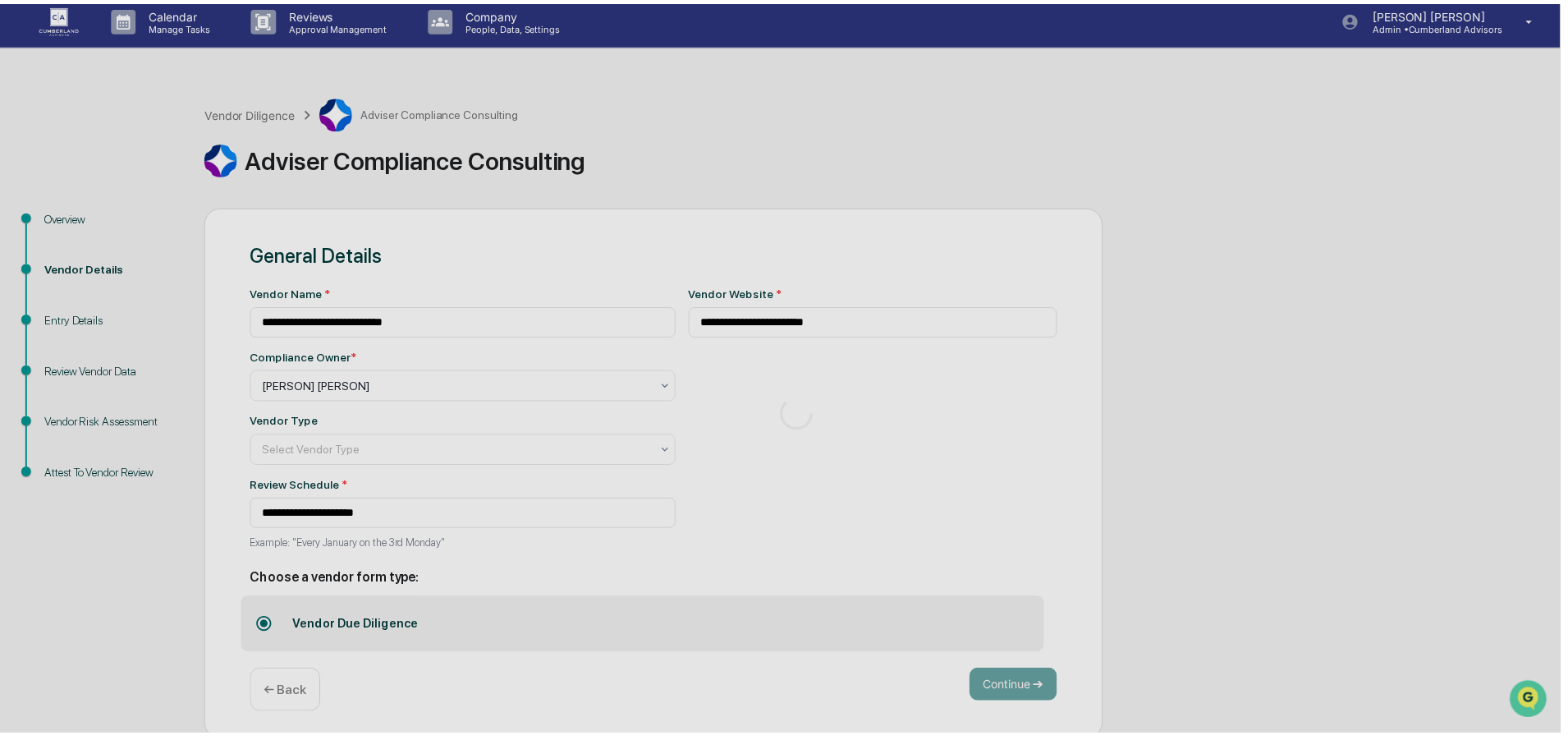 scroll, scrollTop: 0, scrollLeft: 0, axis: both 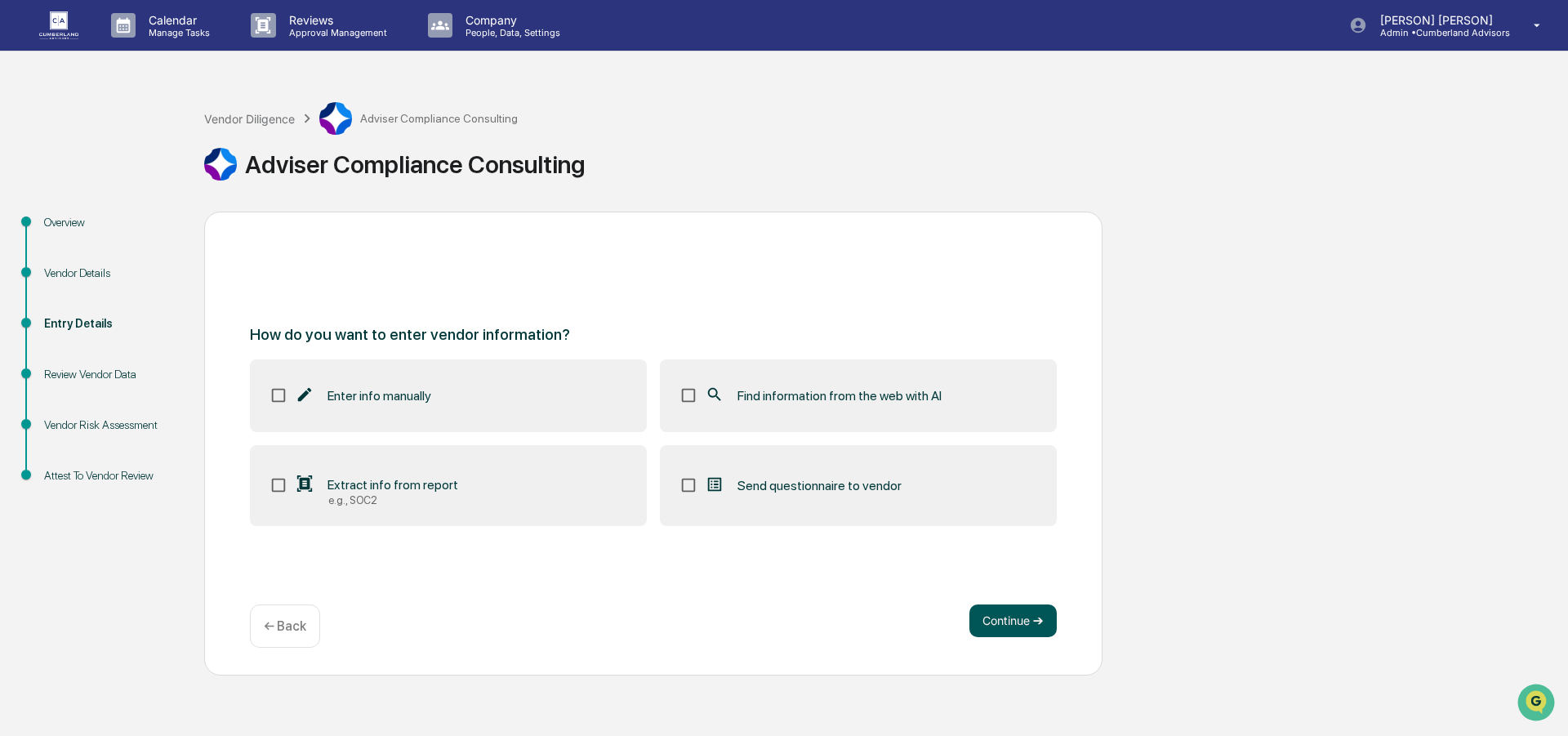 click on "Continue ➔" at bounding box center (1013, 621) 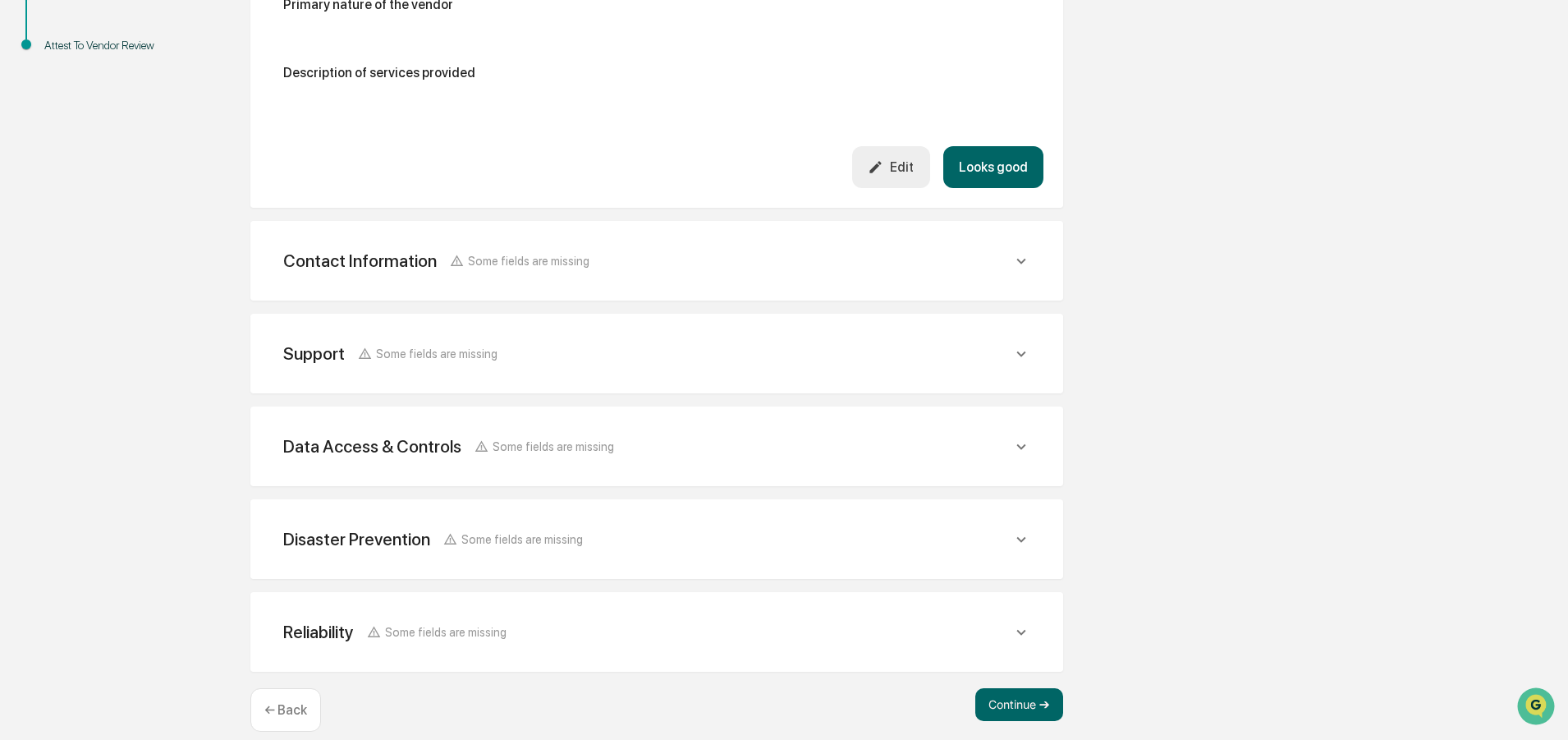scroll, scrollTop: 452, scrollLeft: 0, axis: vertical 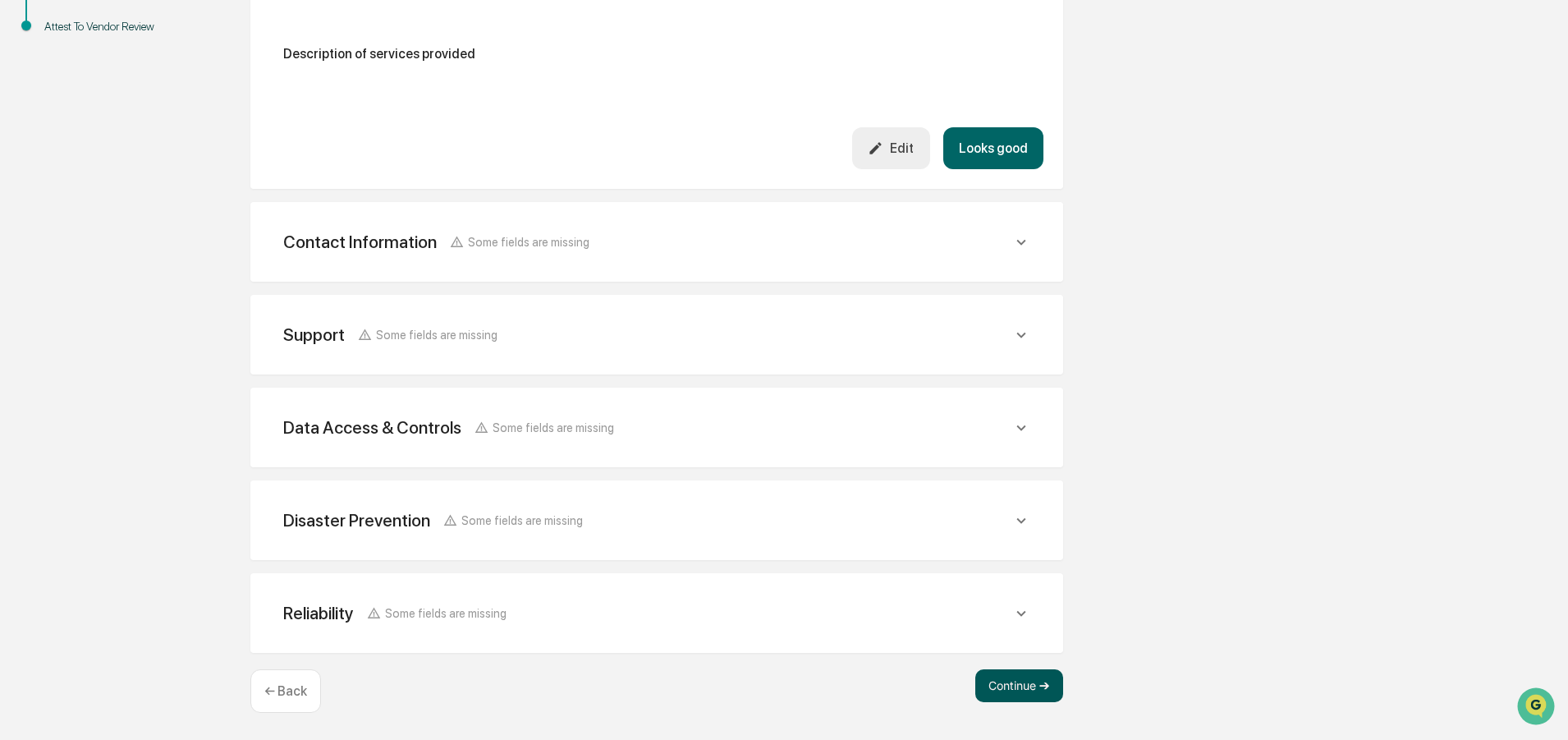 click on "Continue ➔" at bounding box center (1019, 686) 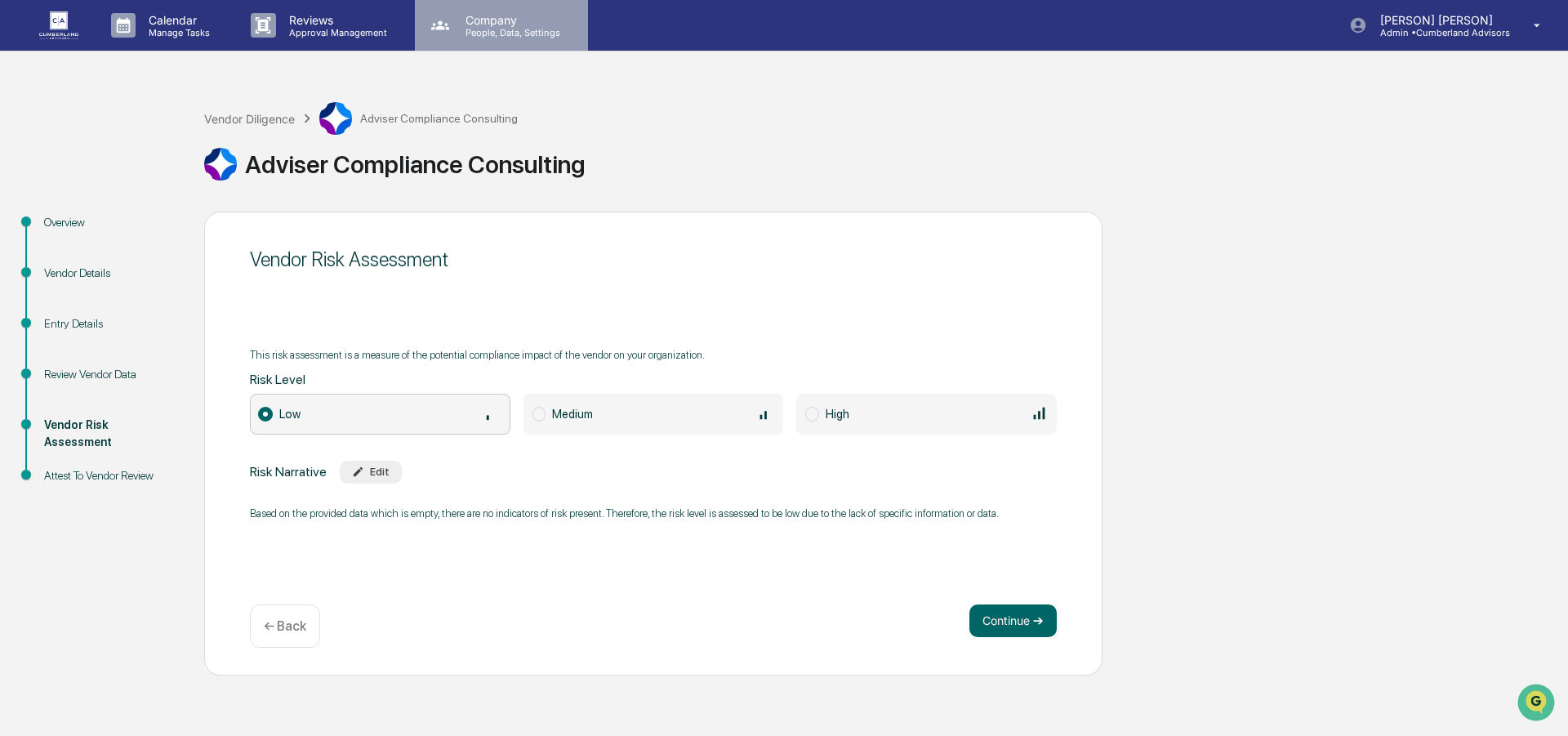 click on "Company People, Data, Settings" at bounding box center [501, 25] 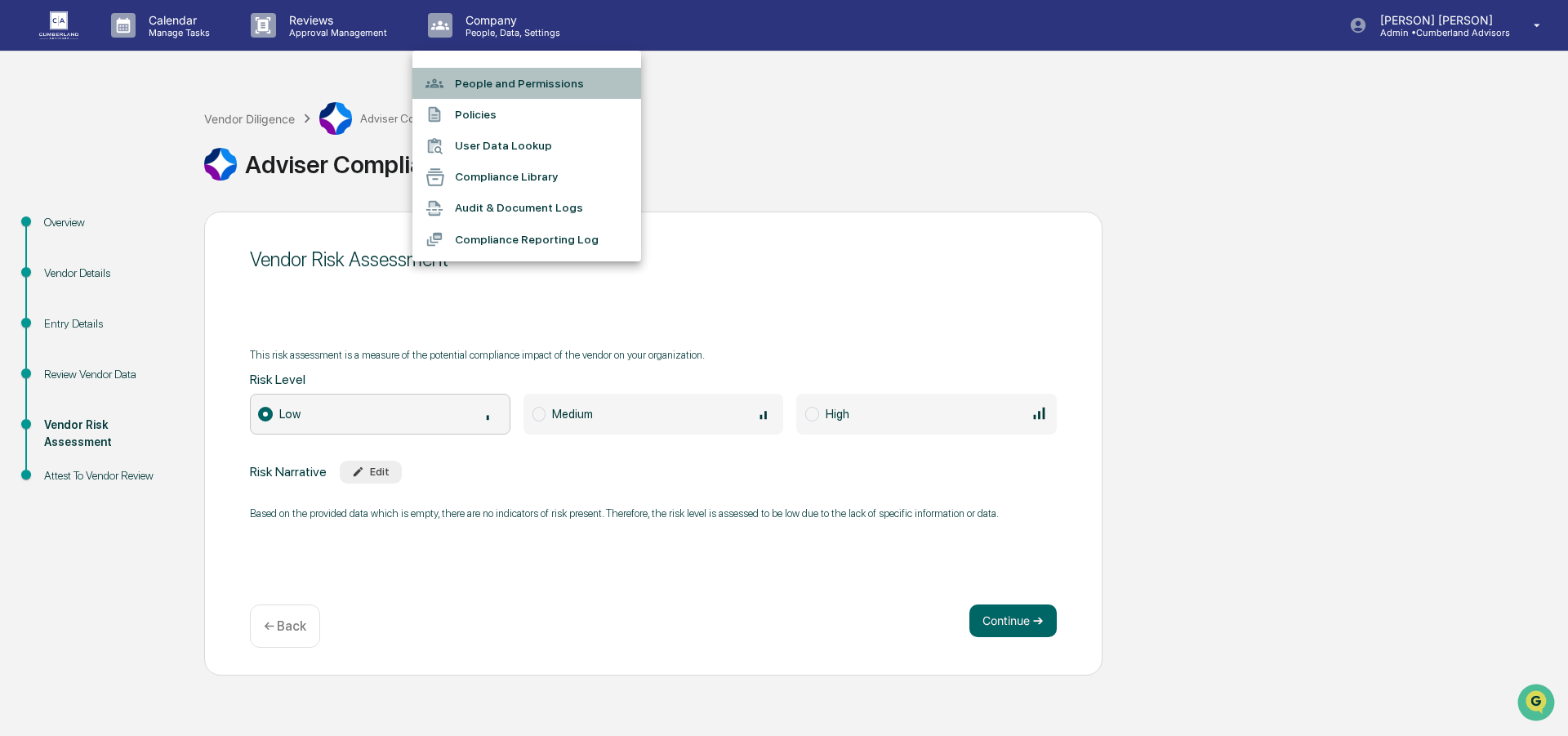 click on "People and Permissions" at bounding box center [527, 83] 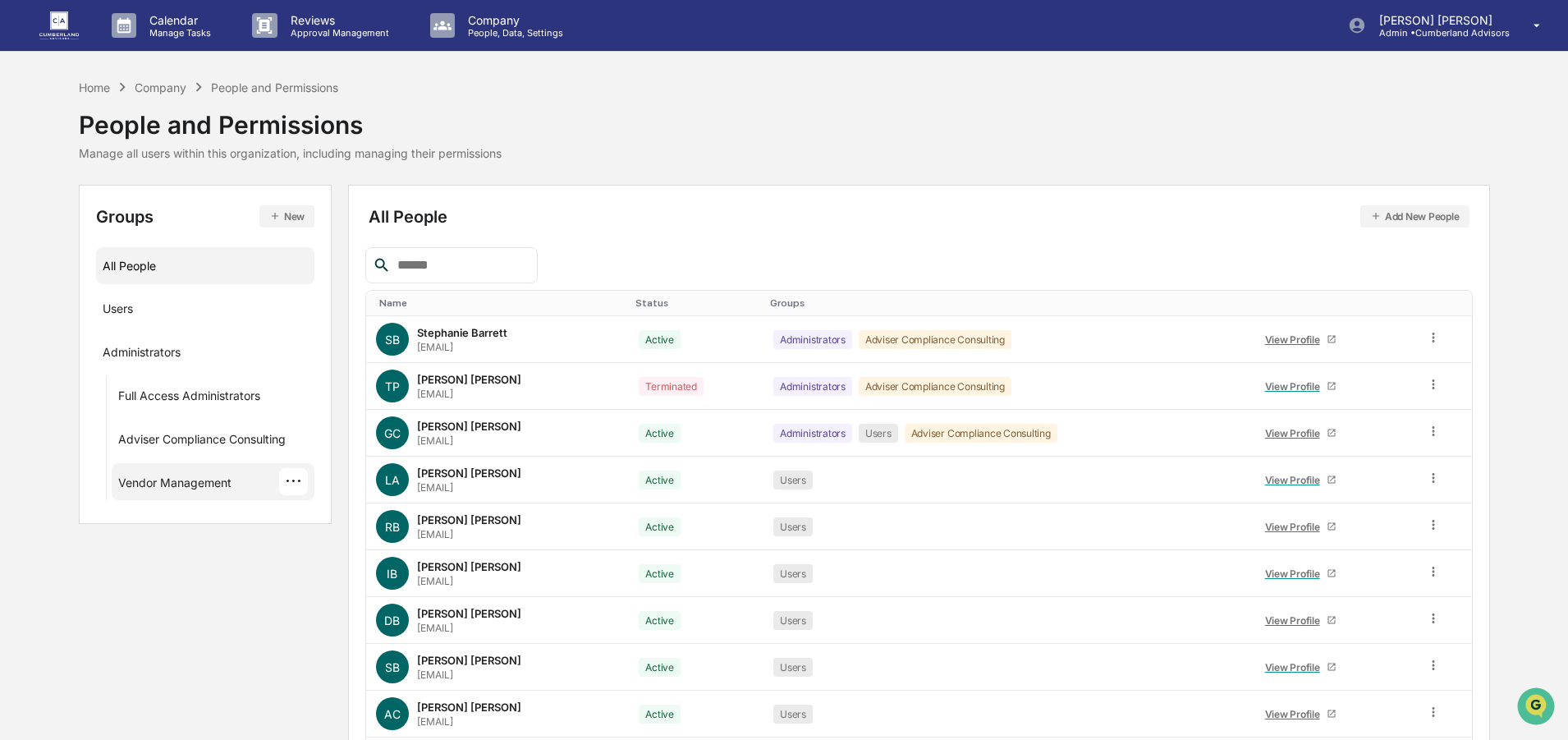 click on "···" at bounding box center [293, 481] 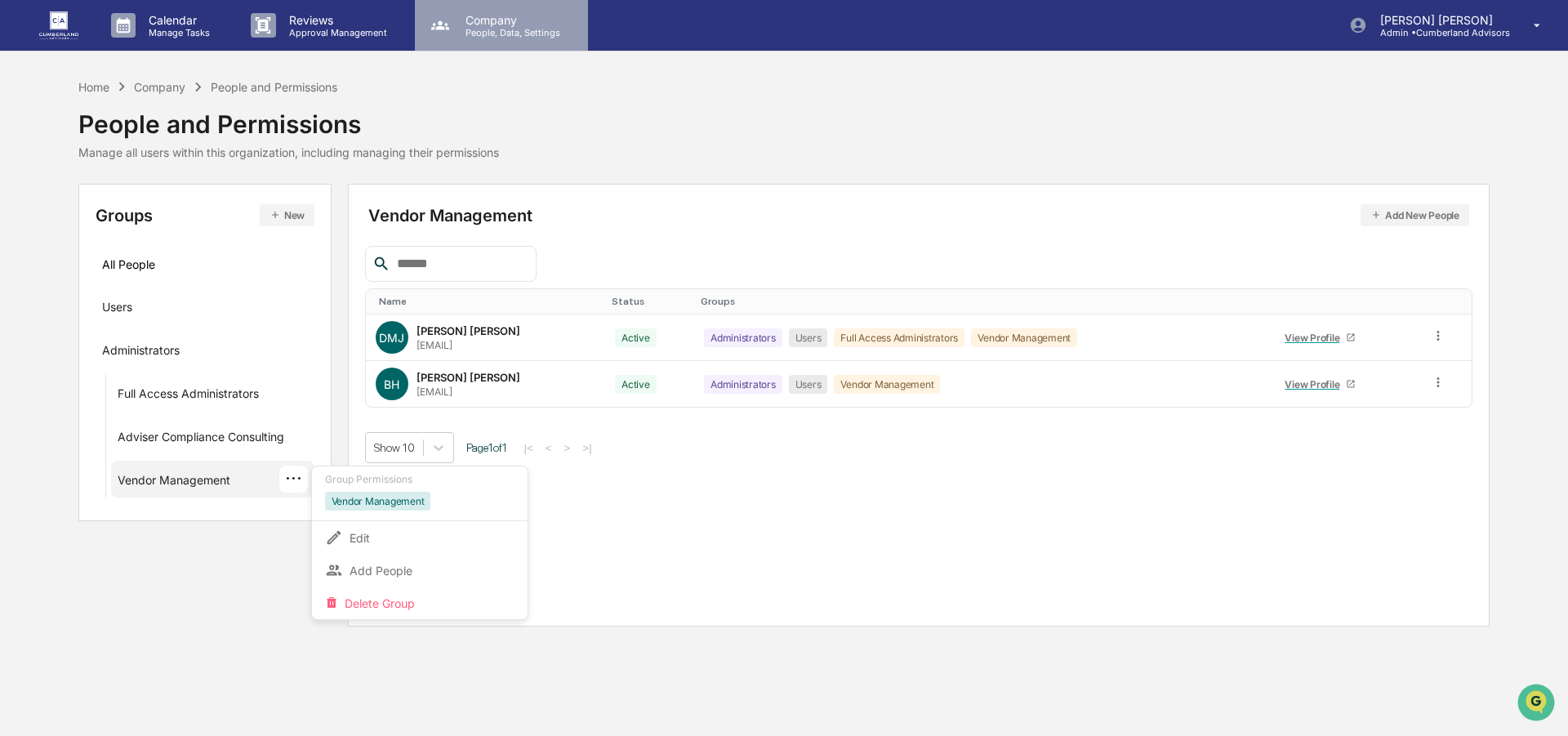 click on "Company" at bounding box center [510, 20] 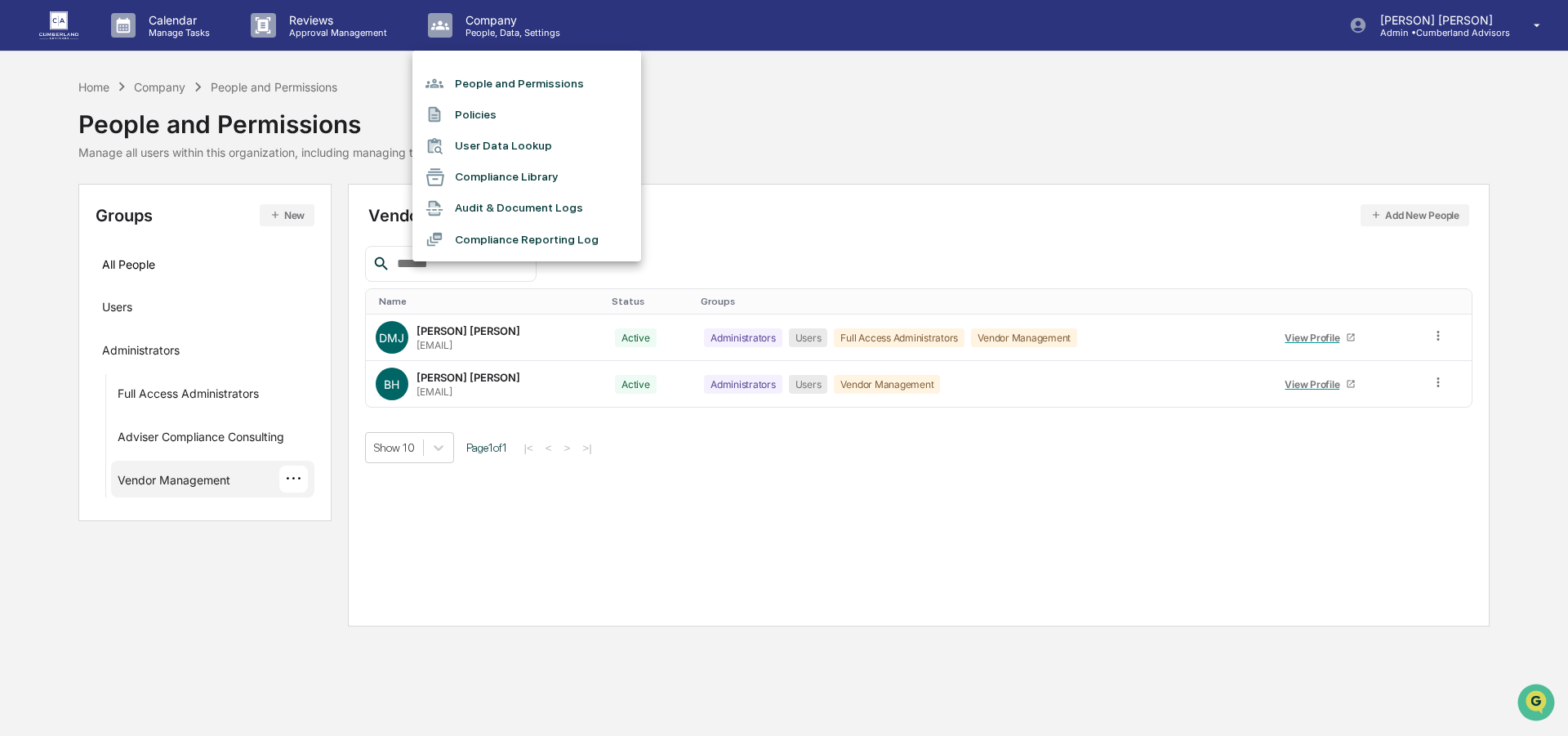 click at bounding box center (784, 368) 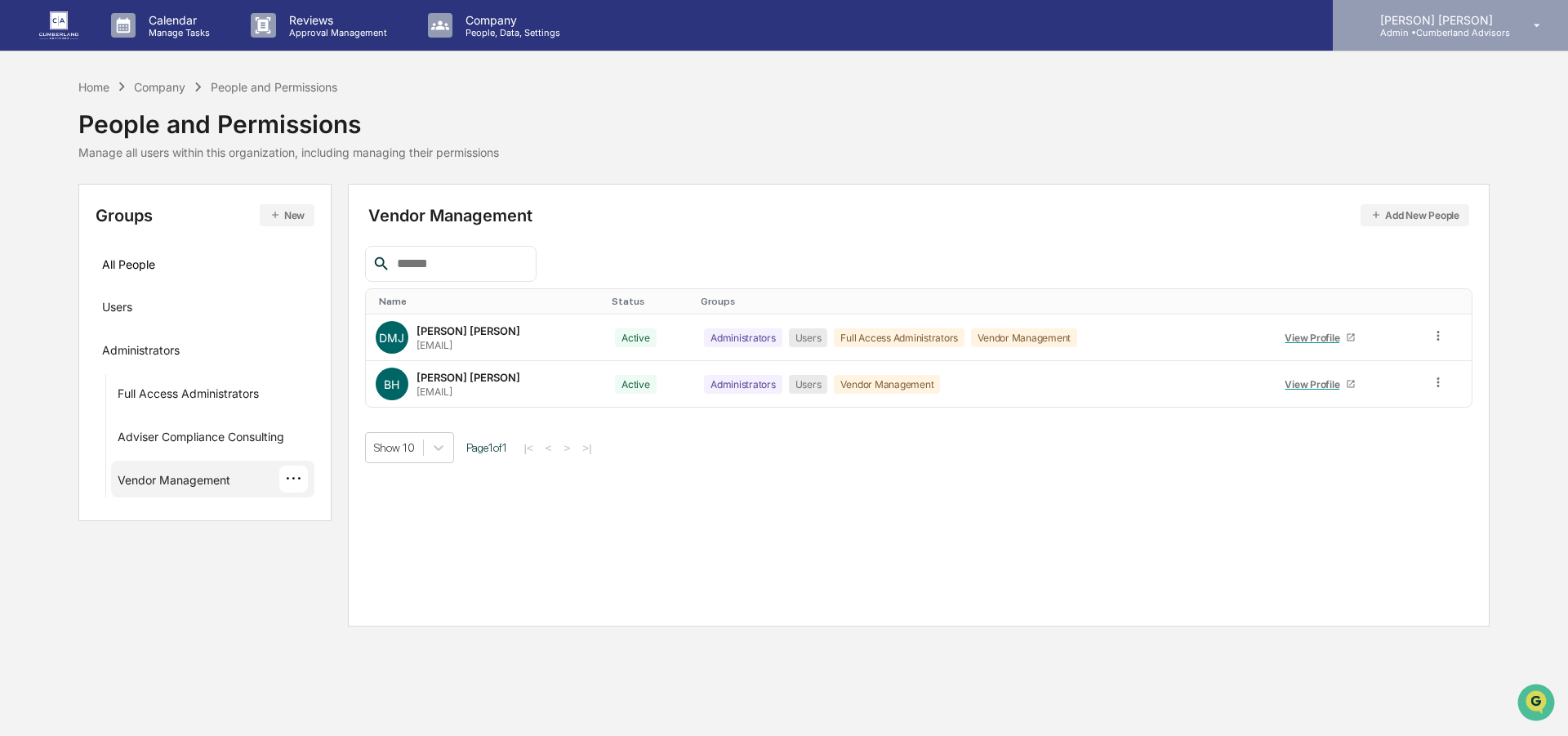 click on "[PERSON] [PERSON]" at bounding box center (1438, 20) 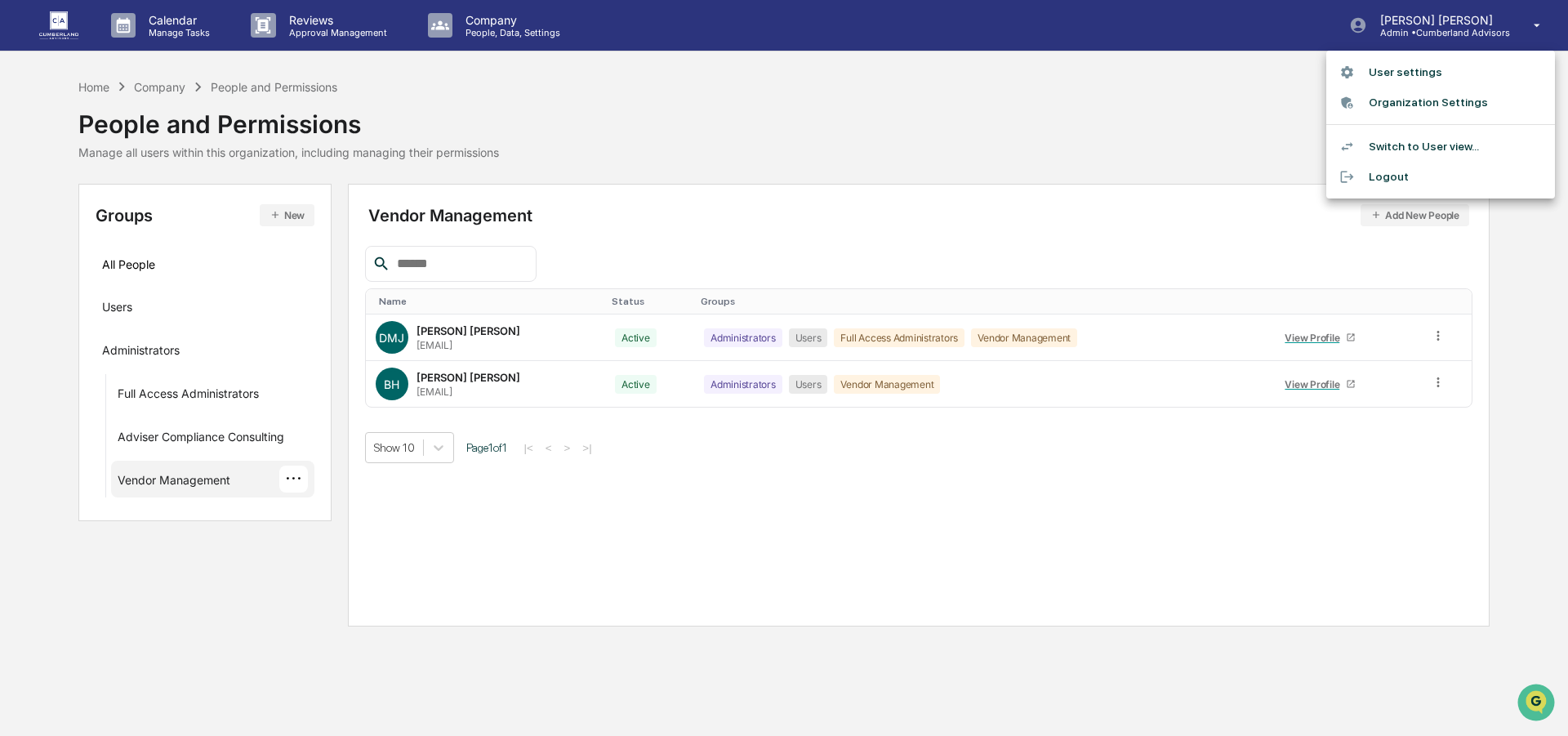 click at bounding box center [1354, 102] 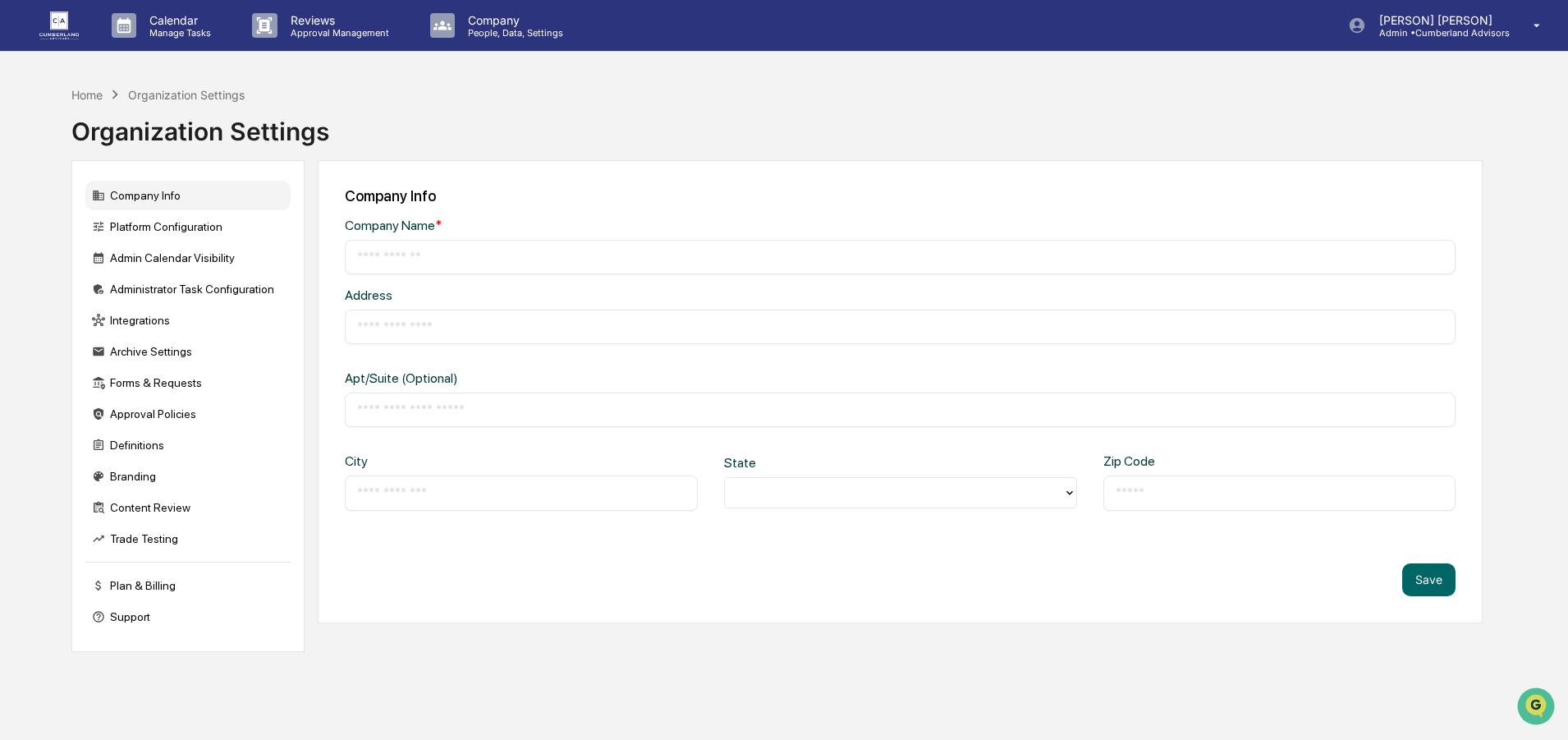 type on "**********" 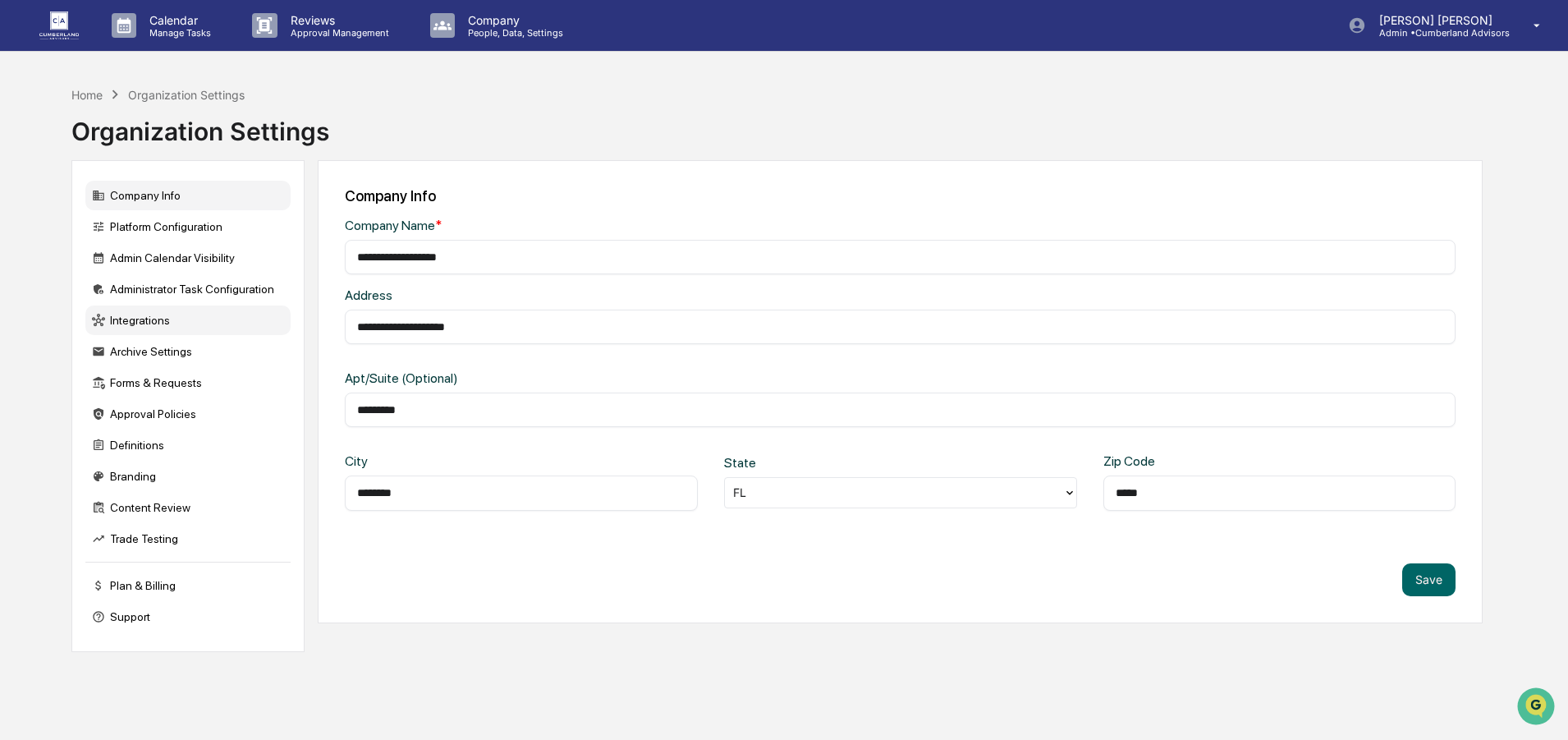 click on "Integrations" at bounding box center (188, 320) 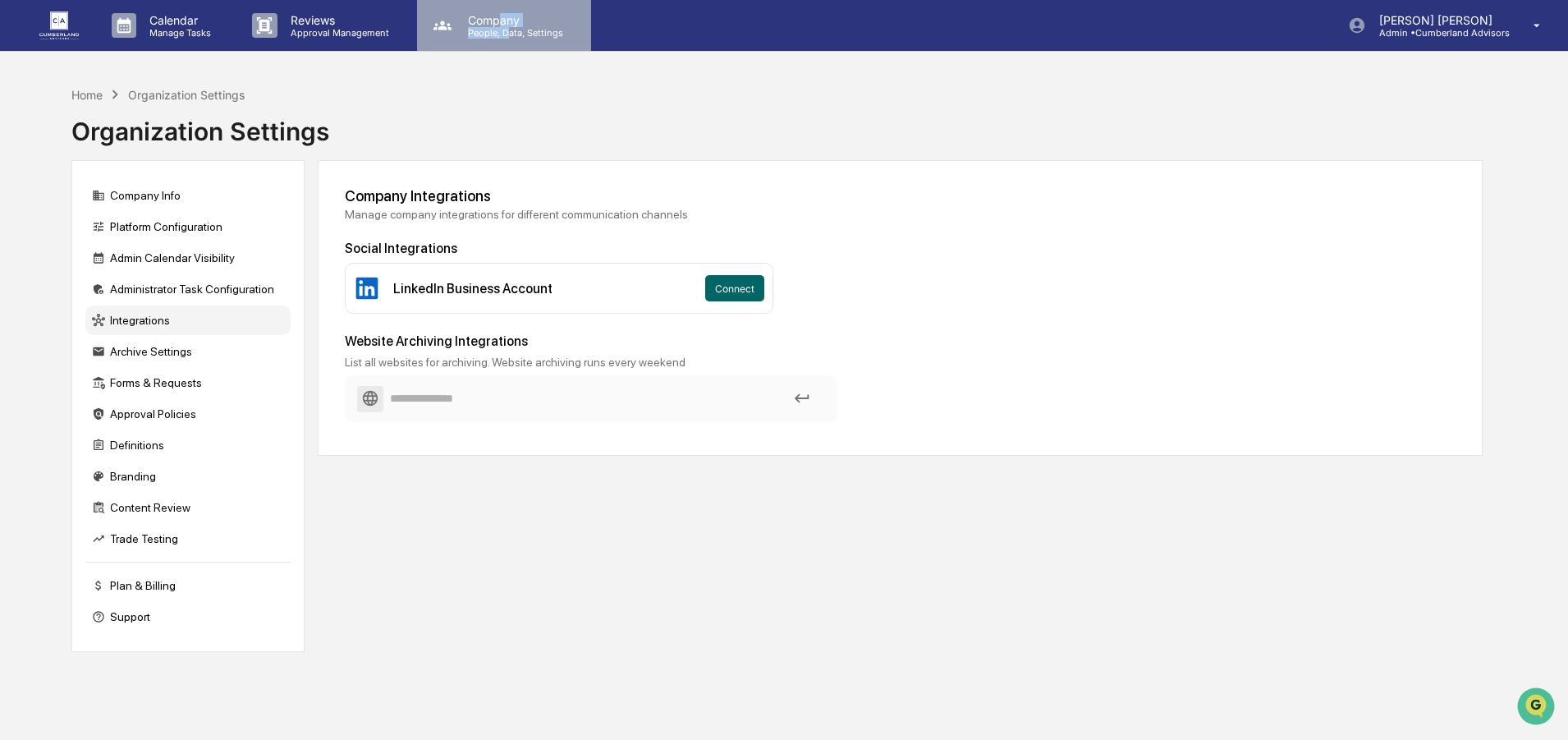 click on "Company People, Data, Settings" at bounding box center (513, 25) 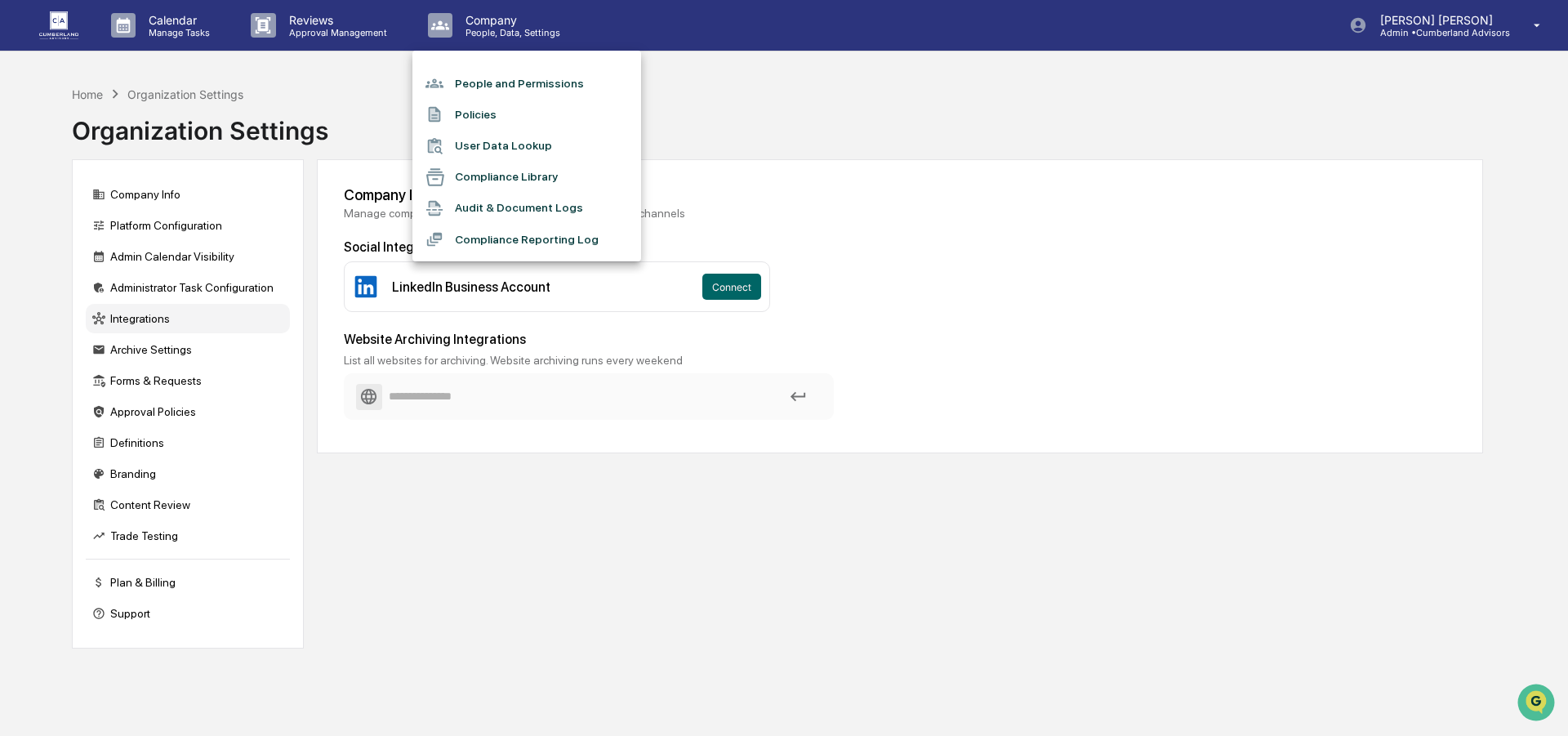 click at bounding box center [784, 368] 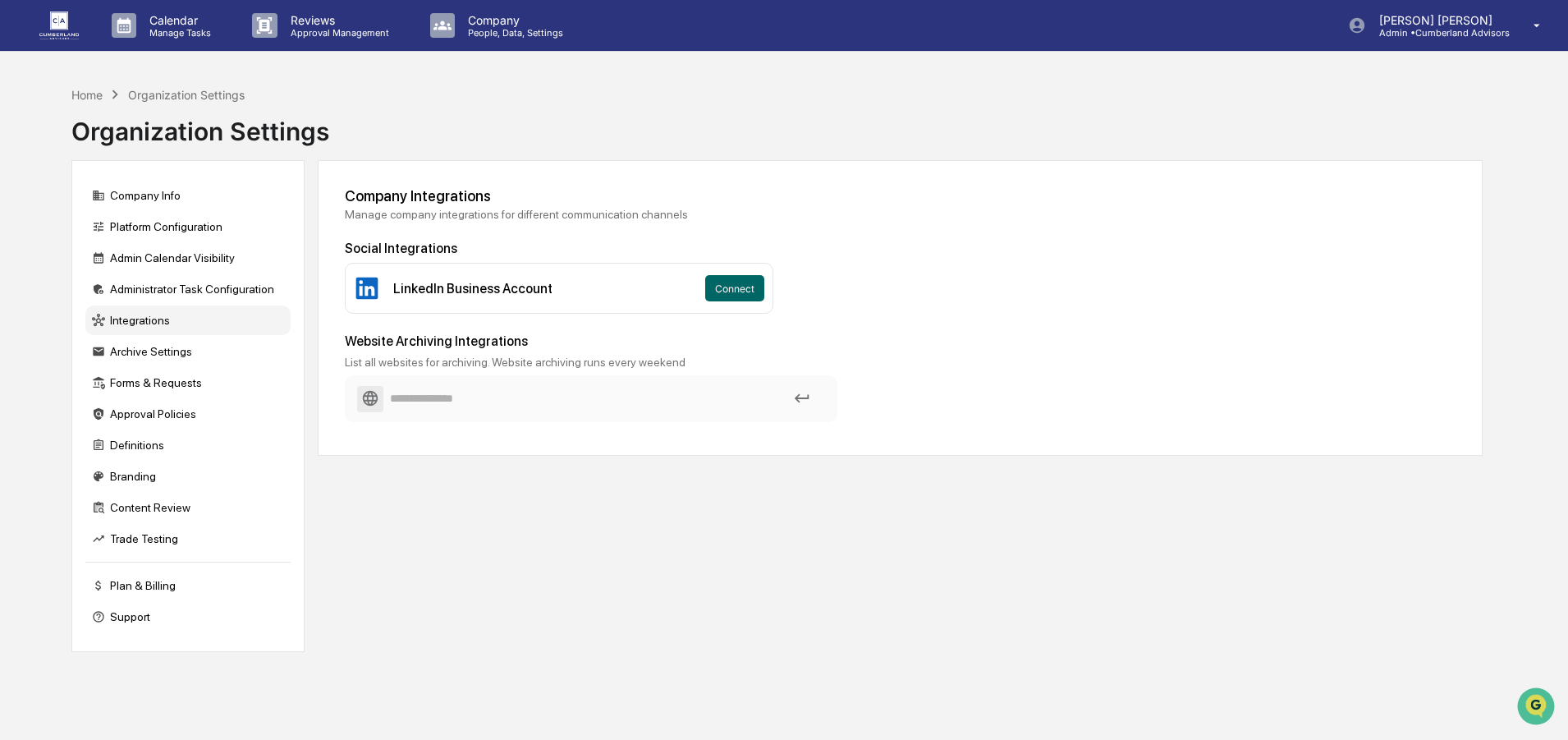 click at bounding box center [59, 25] 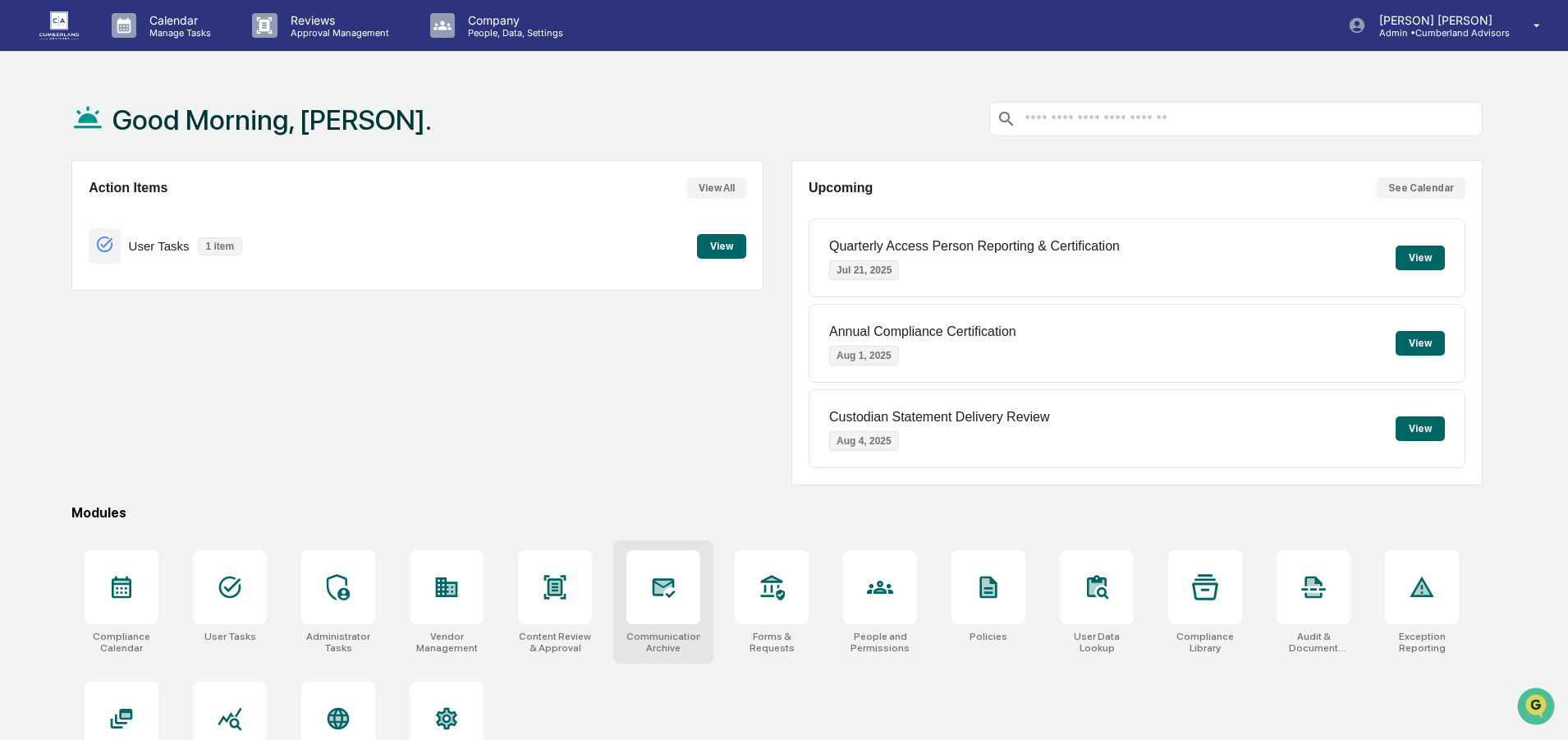 click at bounding box center (663, 587) 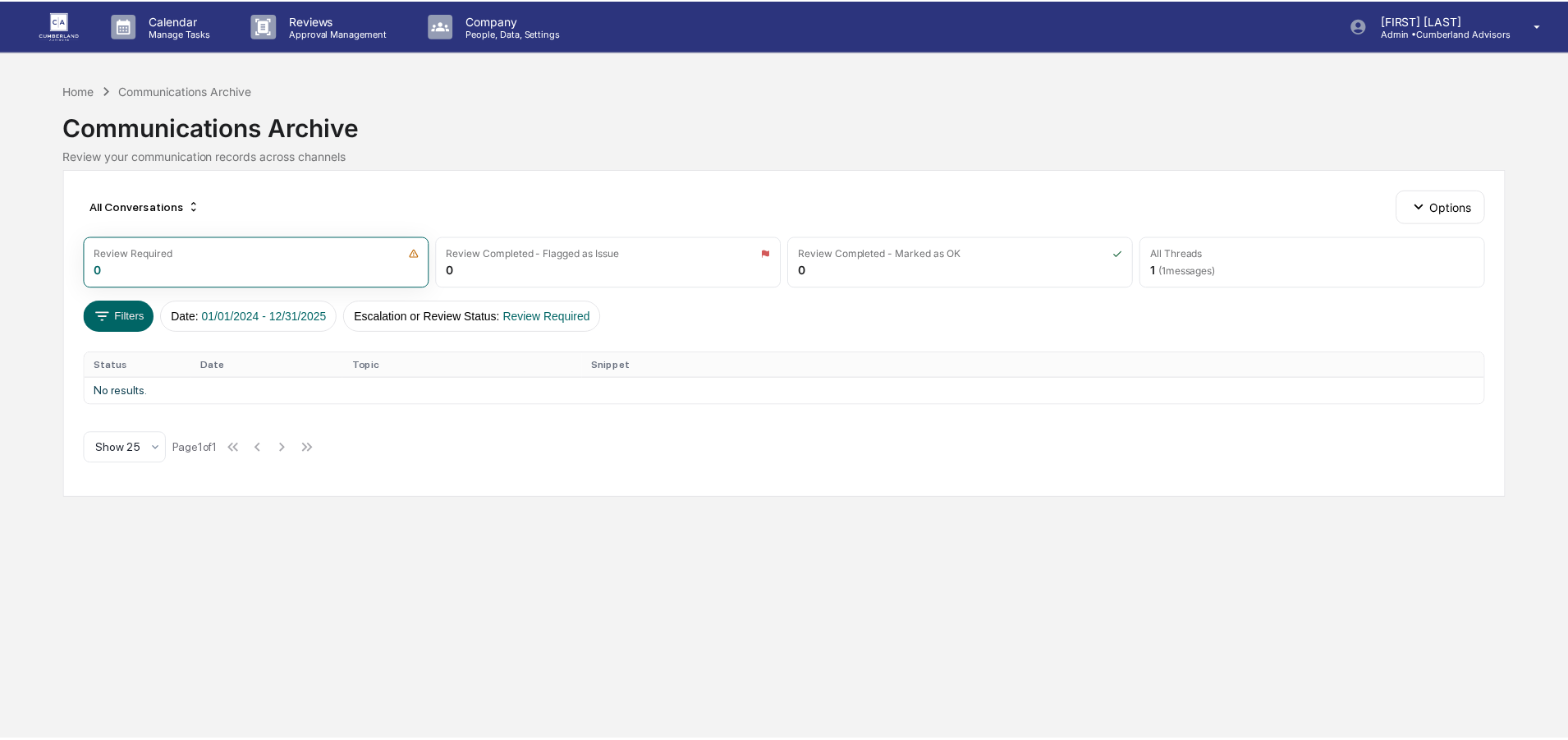 scroll, scrollTop: 0, scrollLeft: 0, axis: both 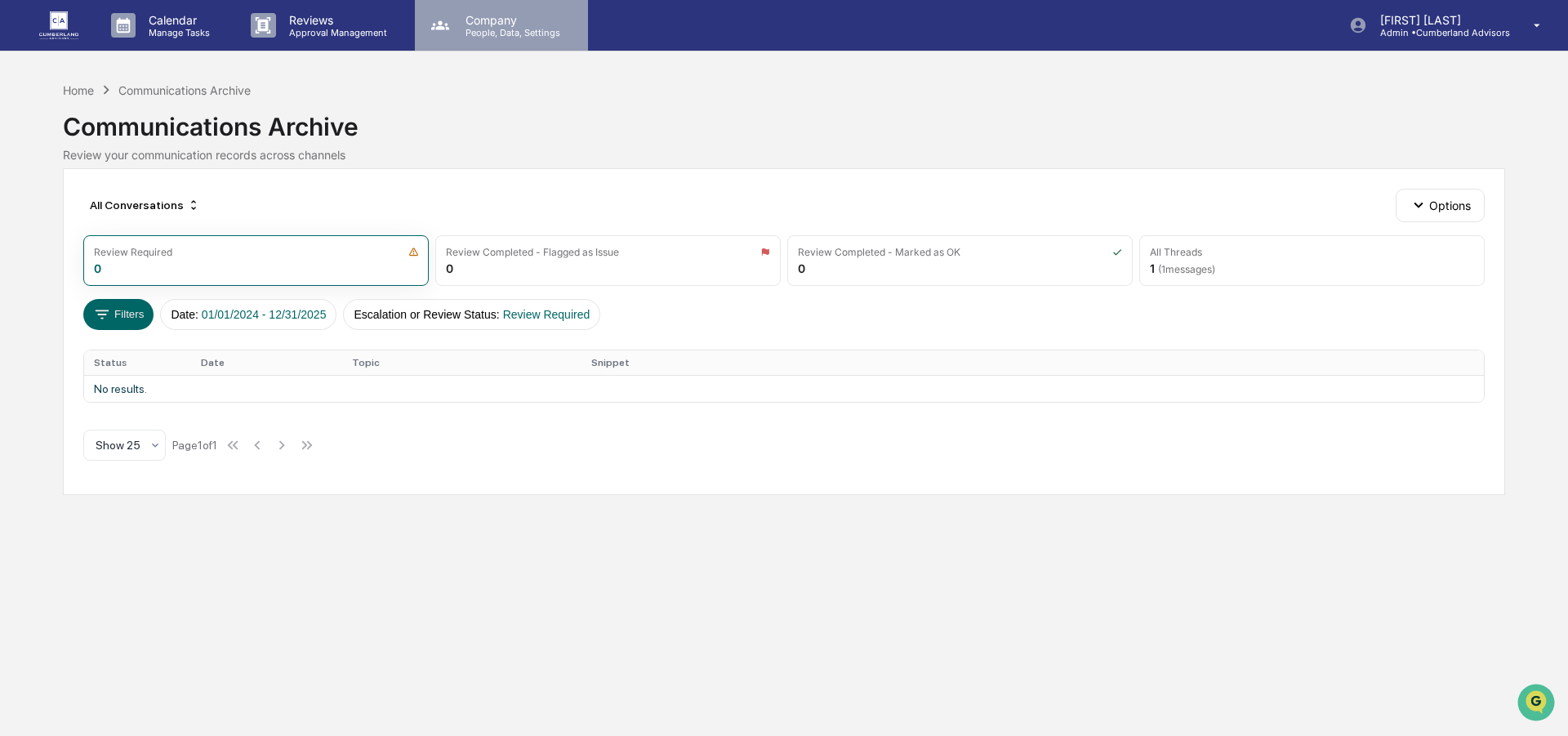 click on "People, Data, Settings" at bounding box center (510, 33) 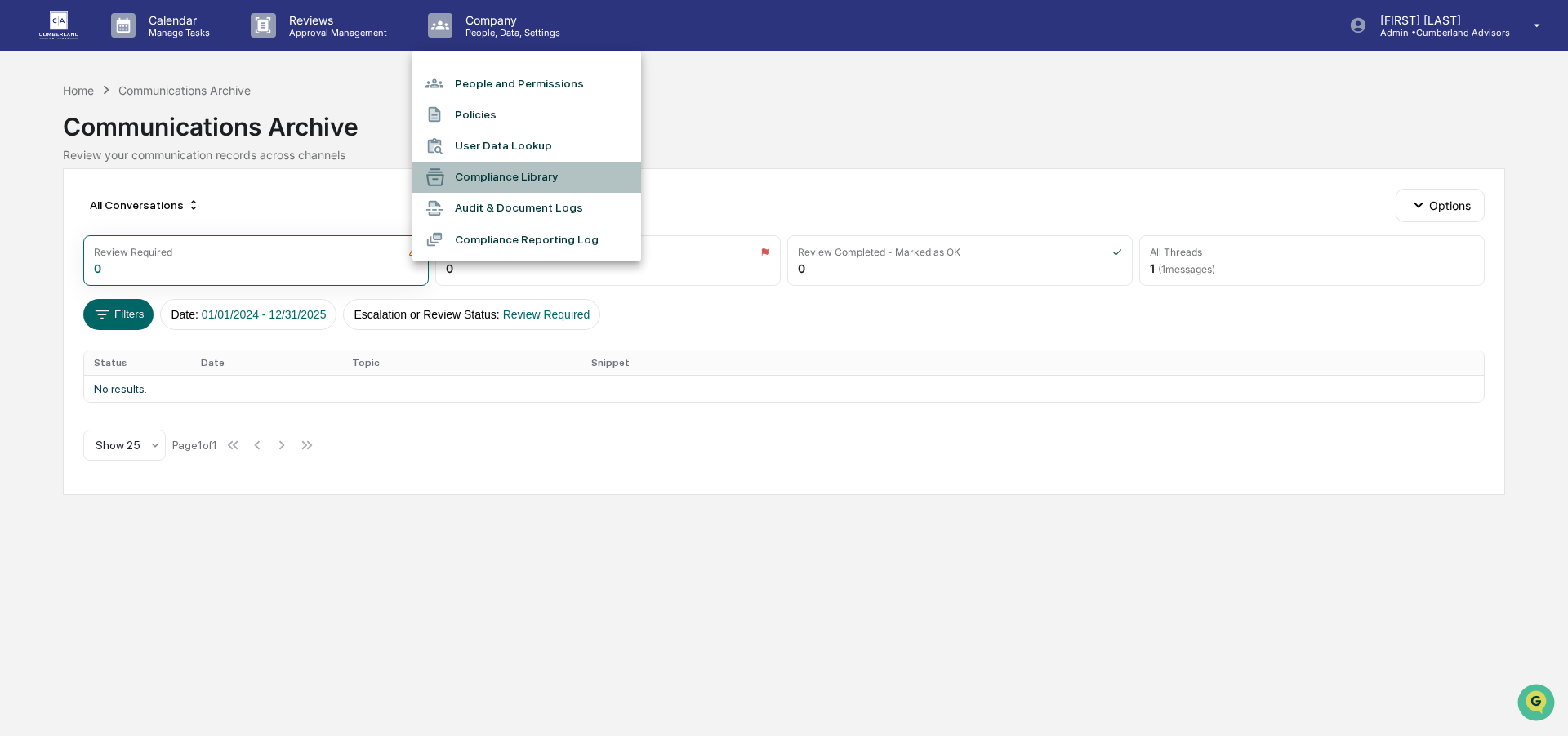 click on "Compliance Library" at bounding box center [527, 177] 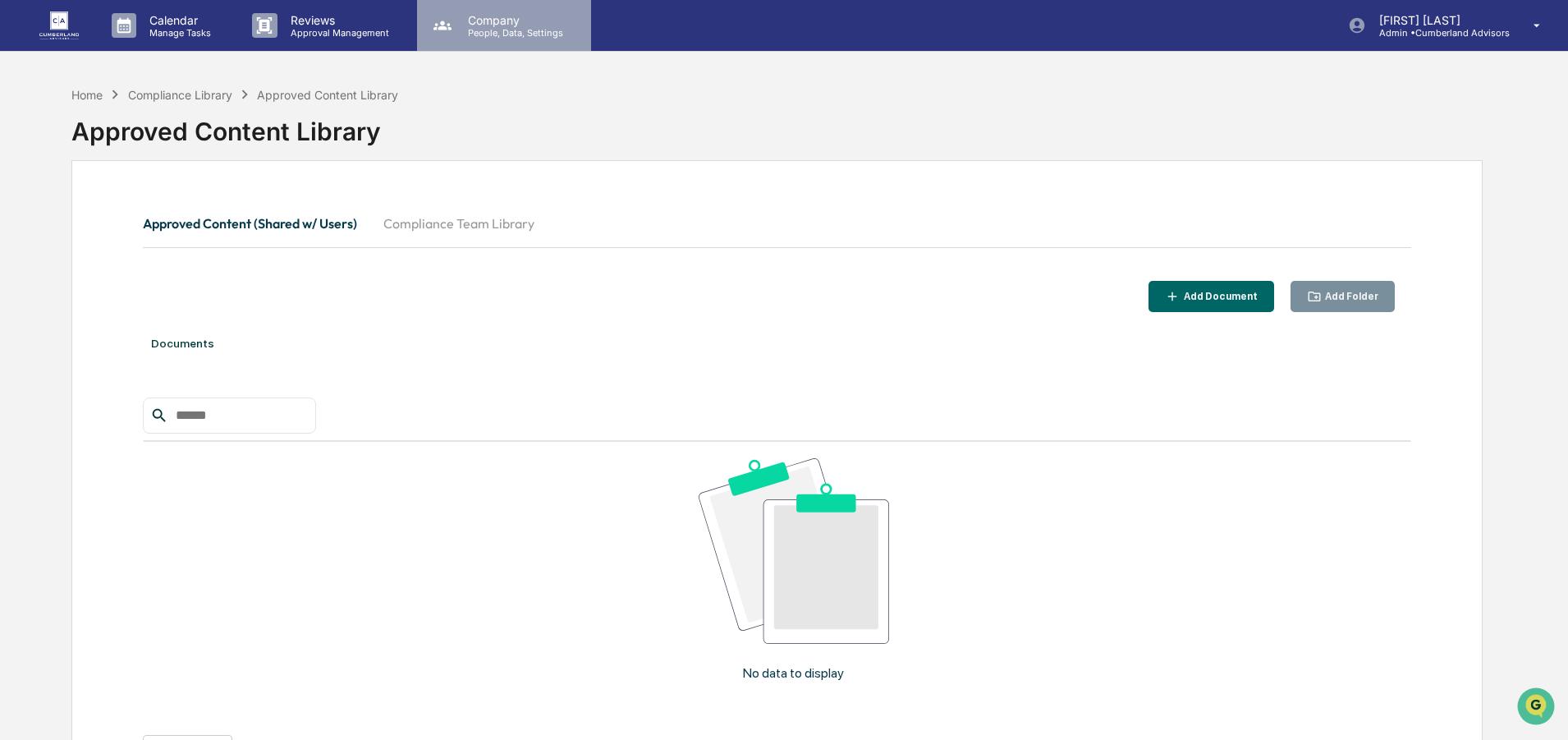 click on "Company" at bounding box center (513, 20) 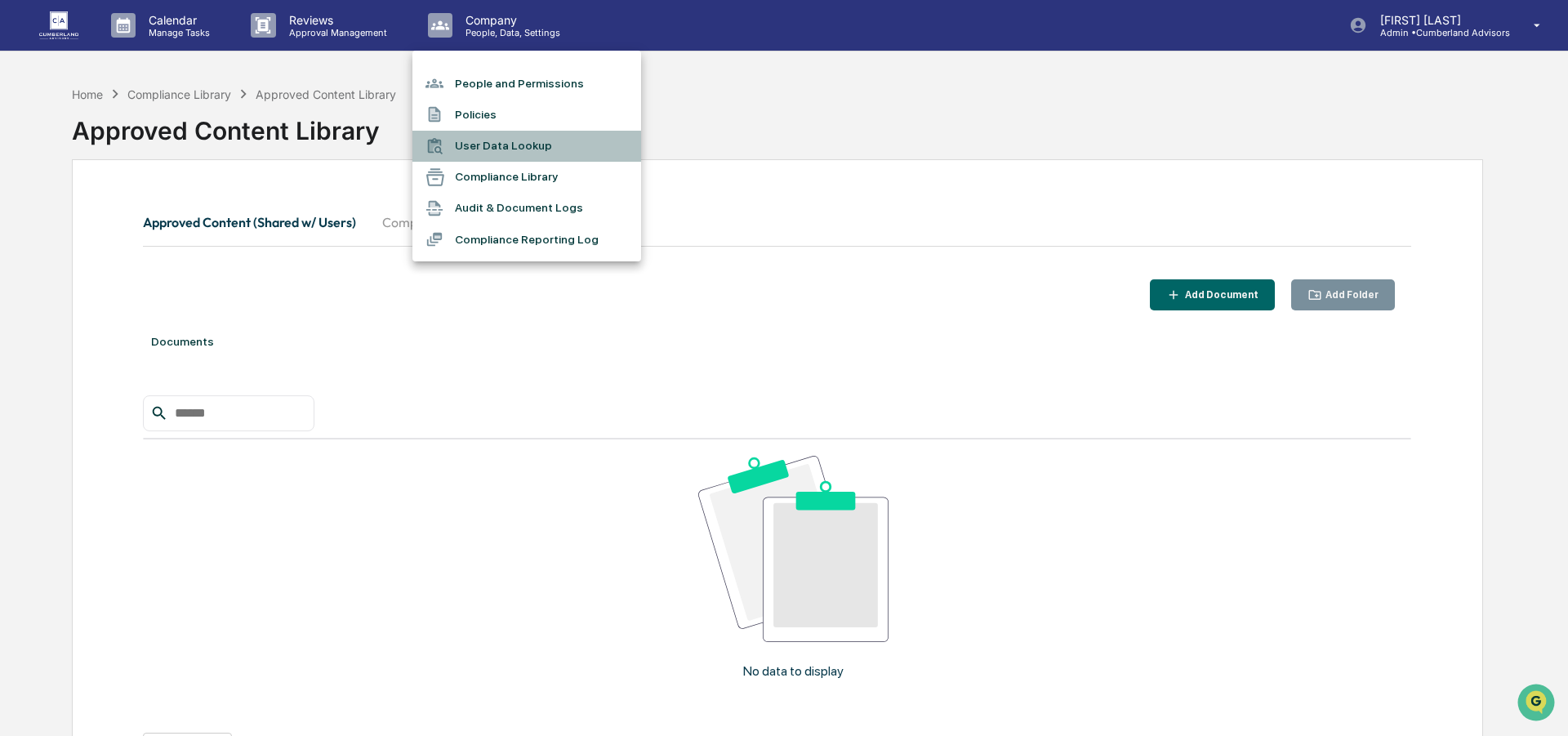 click on "User Data Lookup" at bounding box center [527, 146] 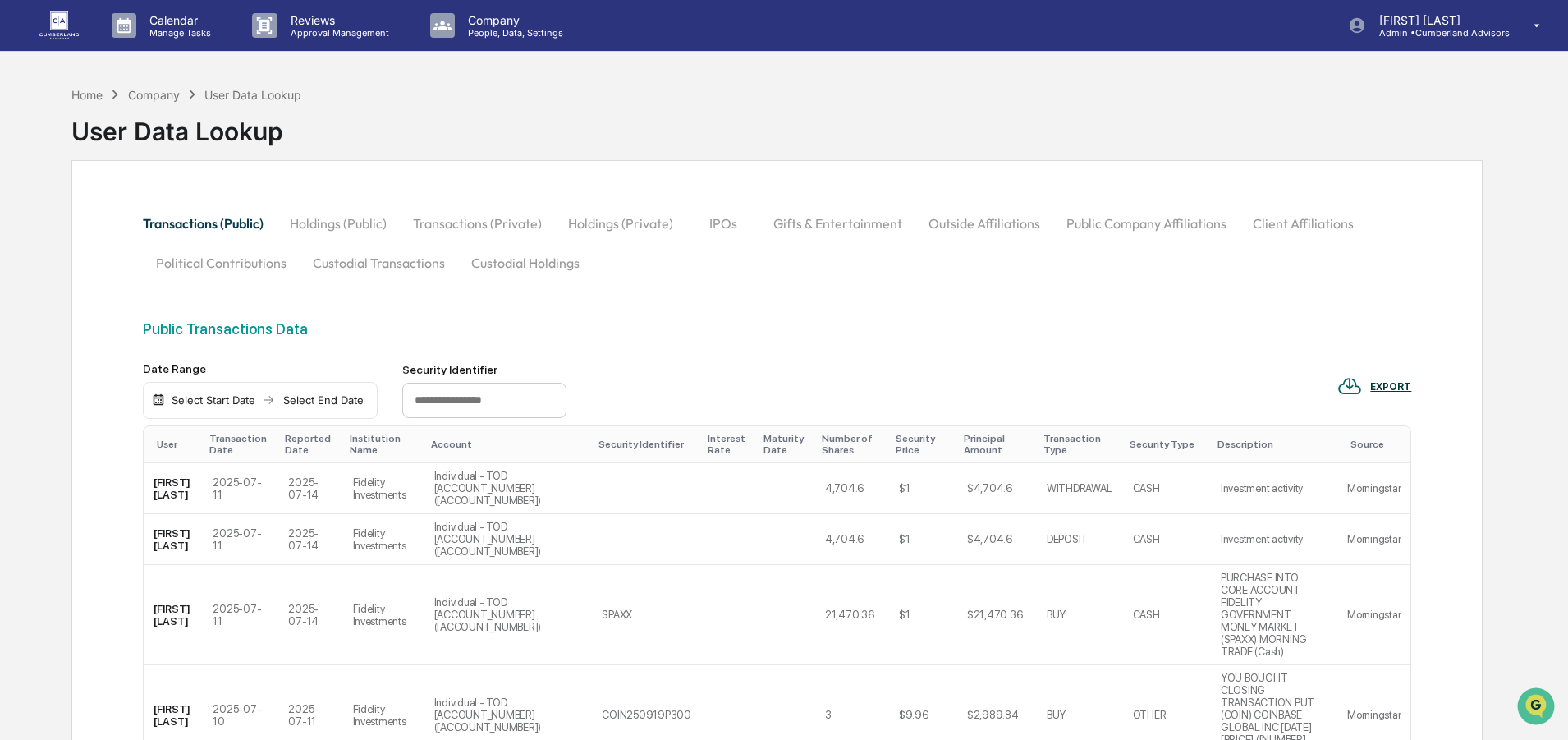 click on "Custodial Transactions" at bounding box center [378, 263] 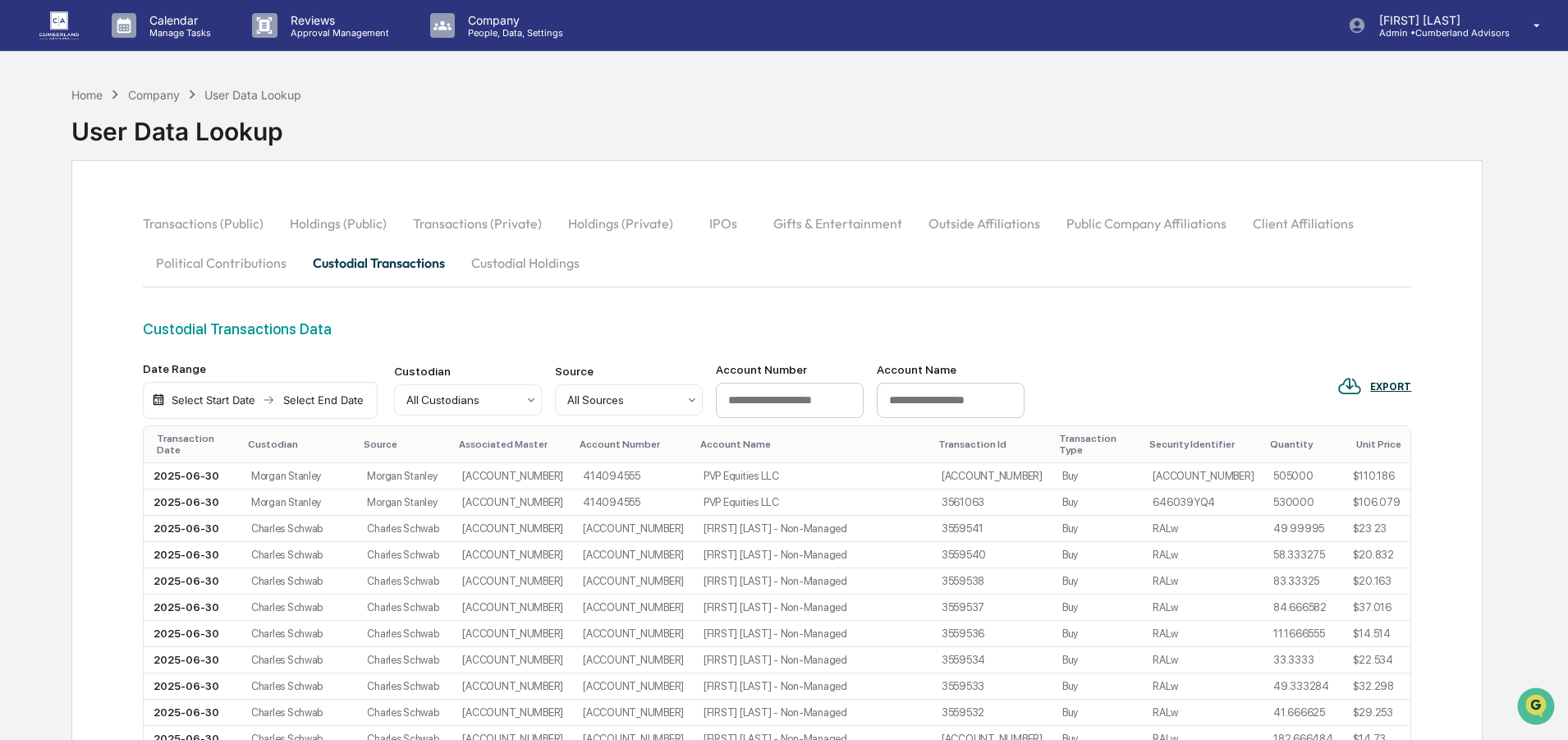 click on "Associated Master" at bounding box center (512, 444) 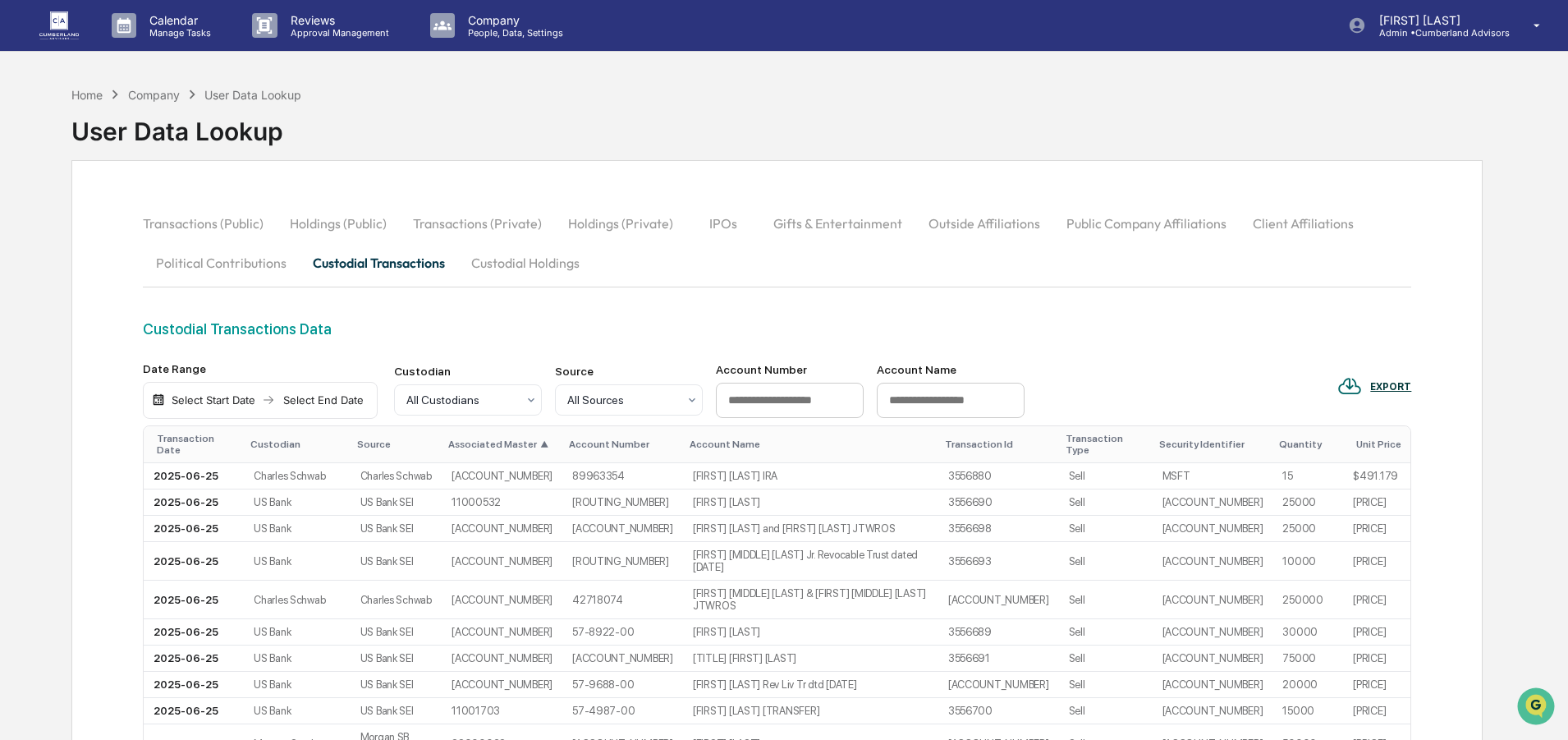 click on "Associated Master ▲" at bounding box center [502, 444] 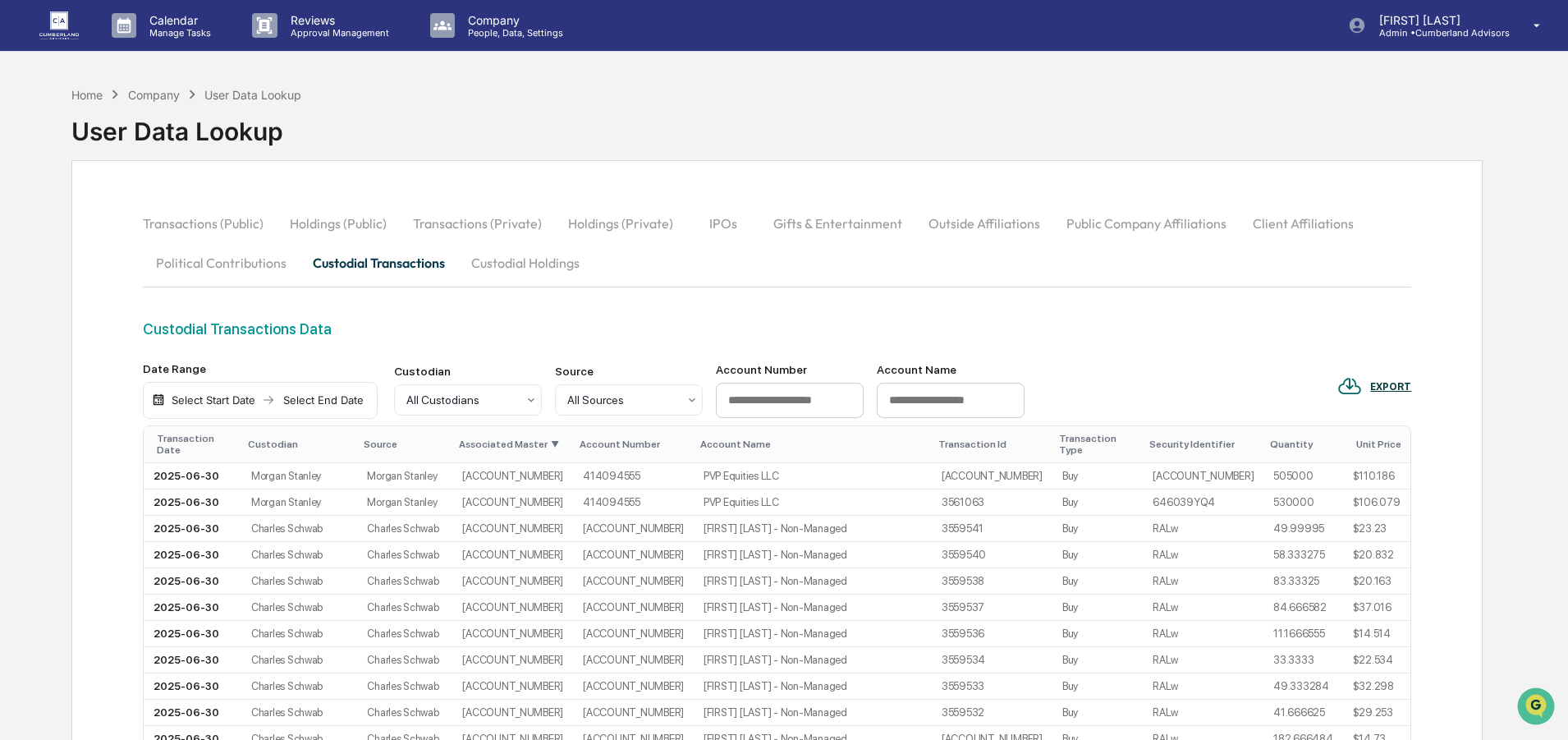 click on "Account Number" at bounding box center (633, 444) 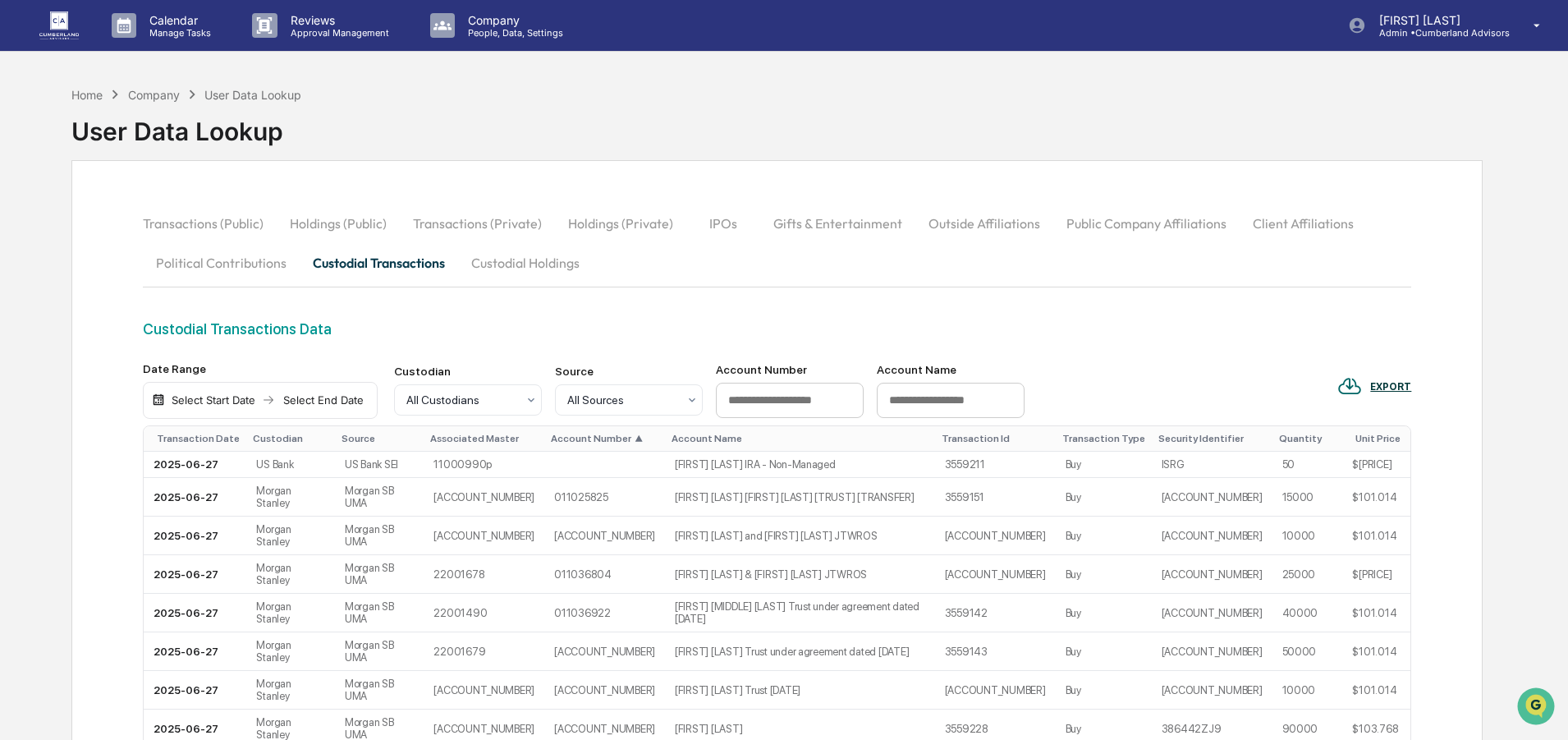 click on "Associated Master" at bounding box center [484, 439] 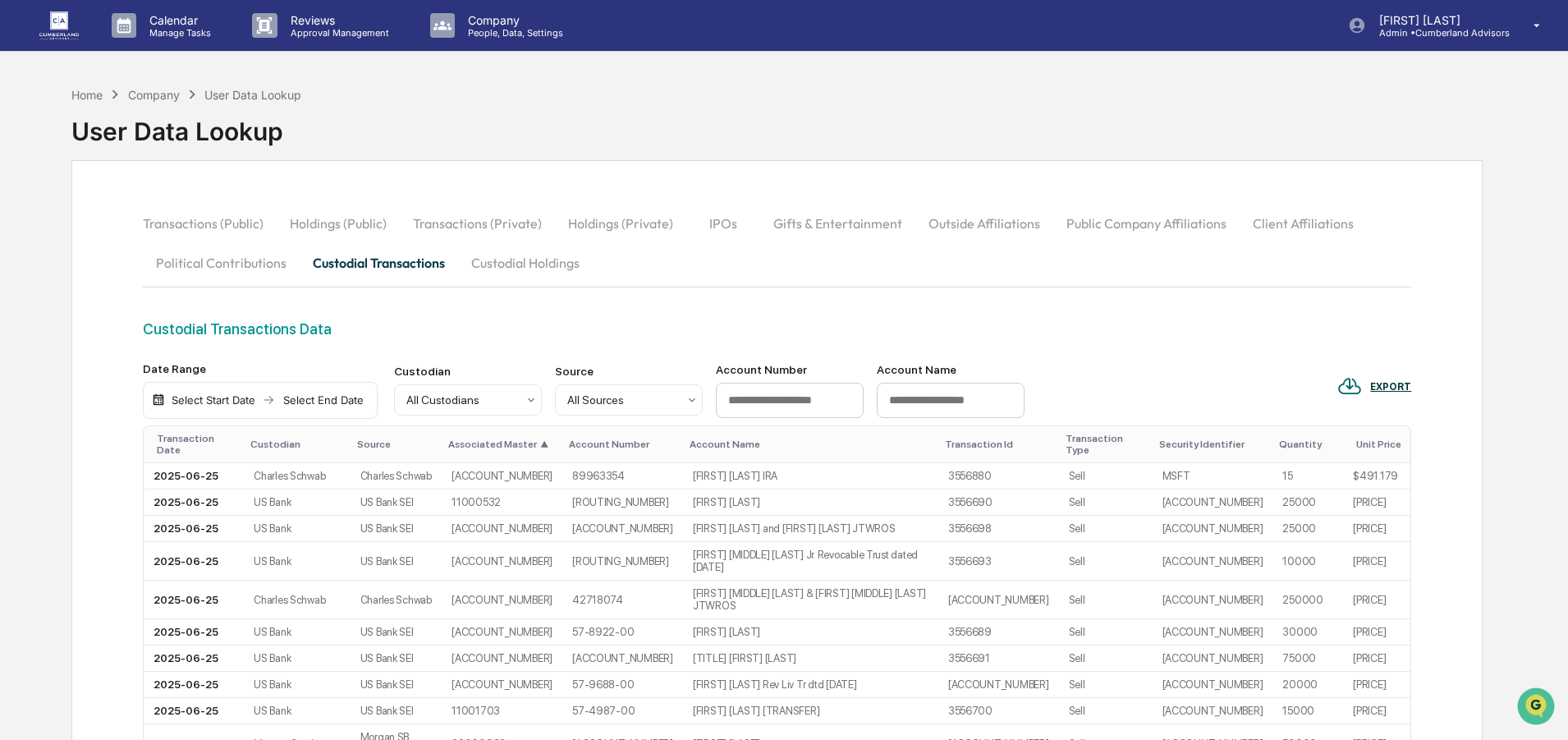 click on "Account Number" at bounding box center (622, 444) 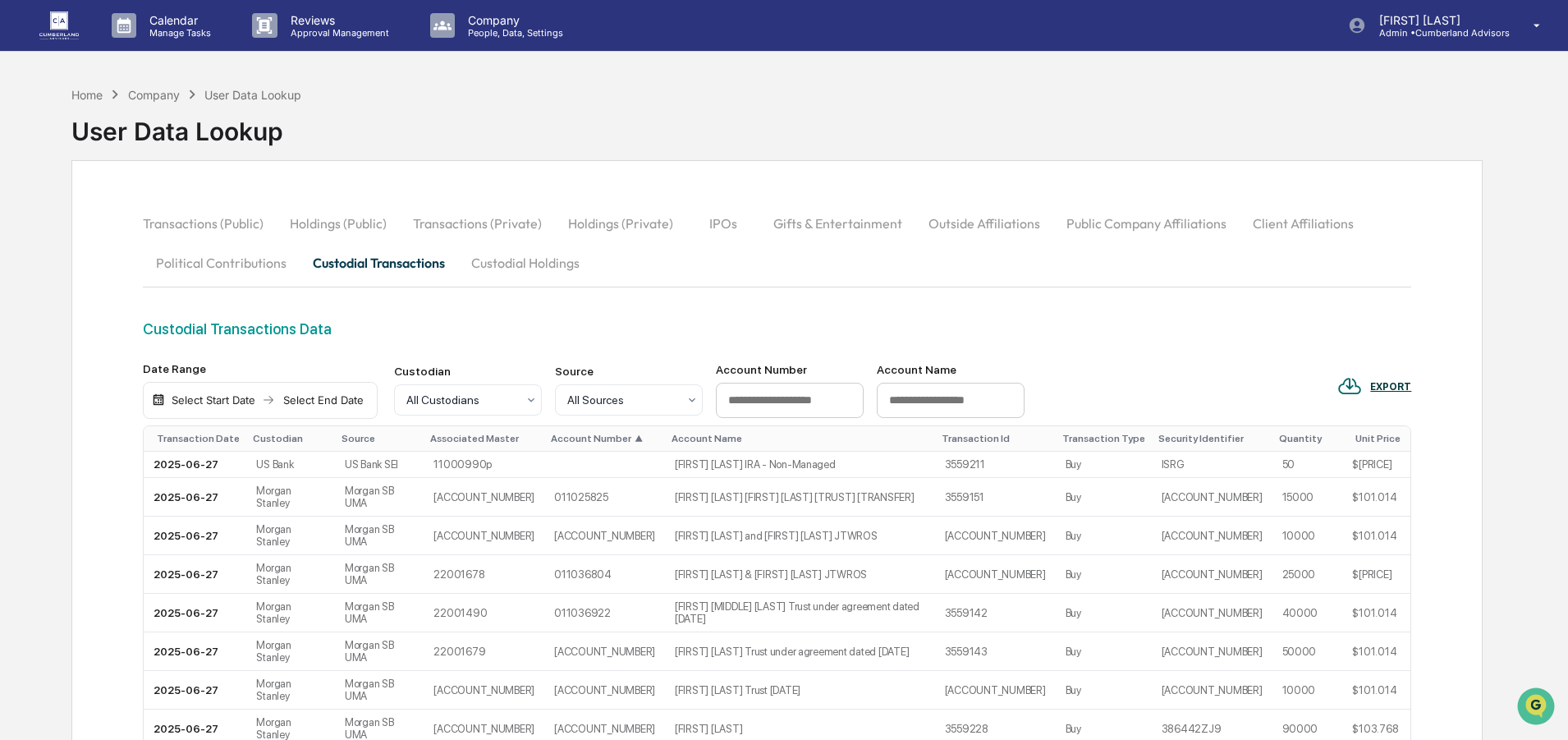 click on "Associated Master" at bounding box center (484, 439) 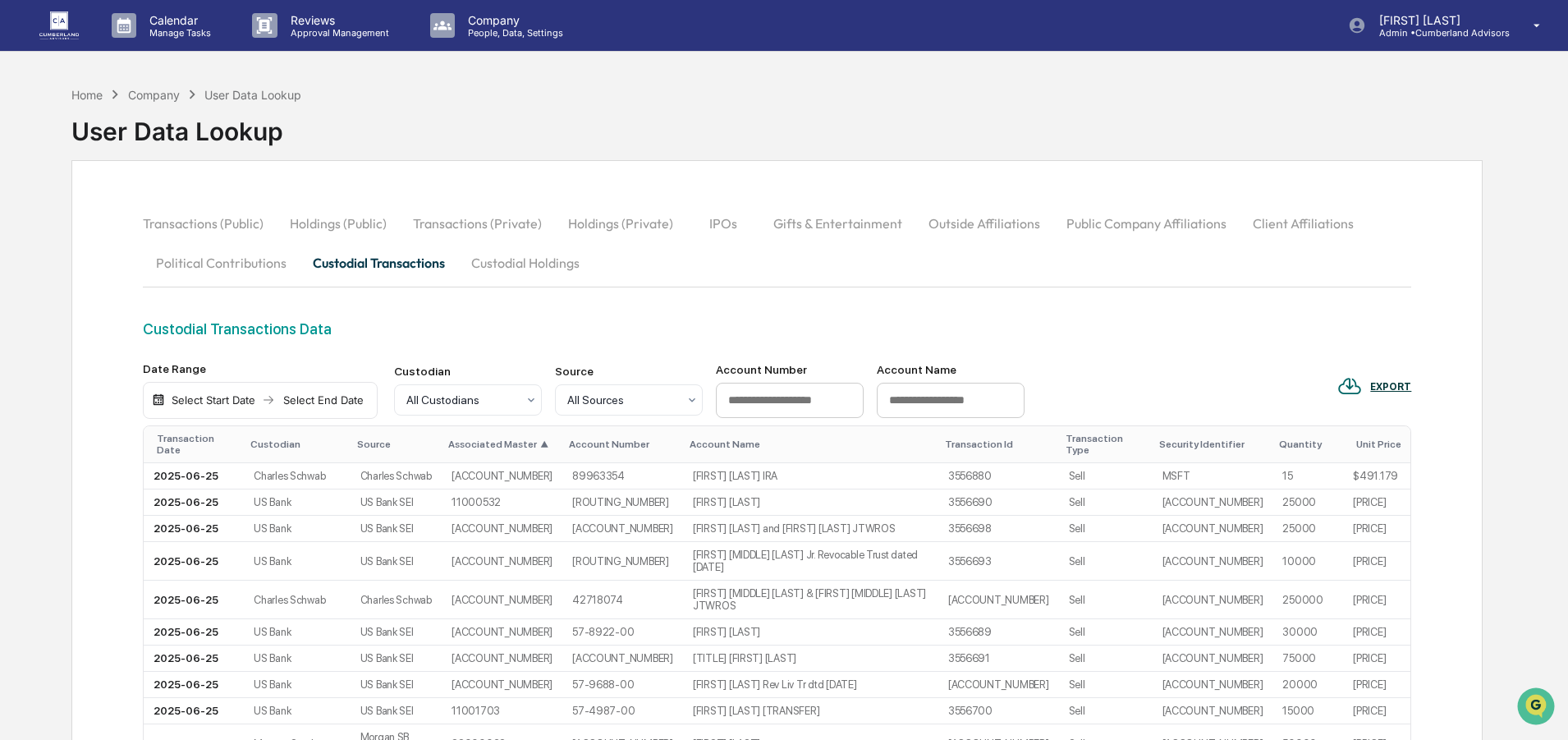 click on "Associated Master ▲" at bounding box center [502, 444] 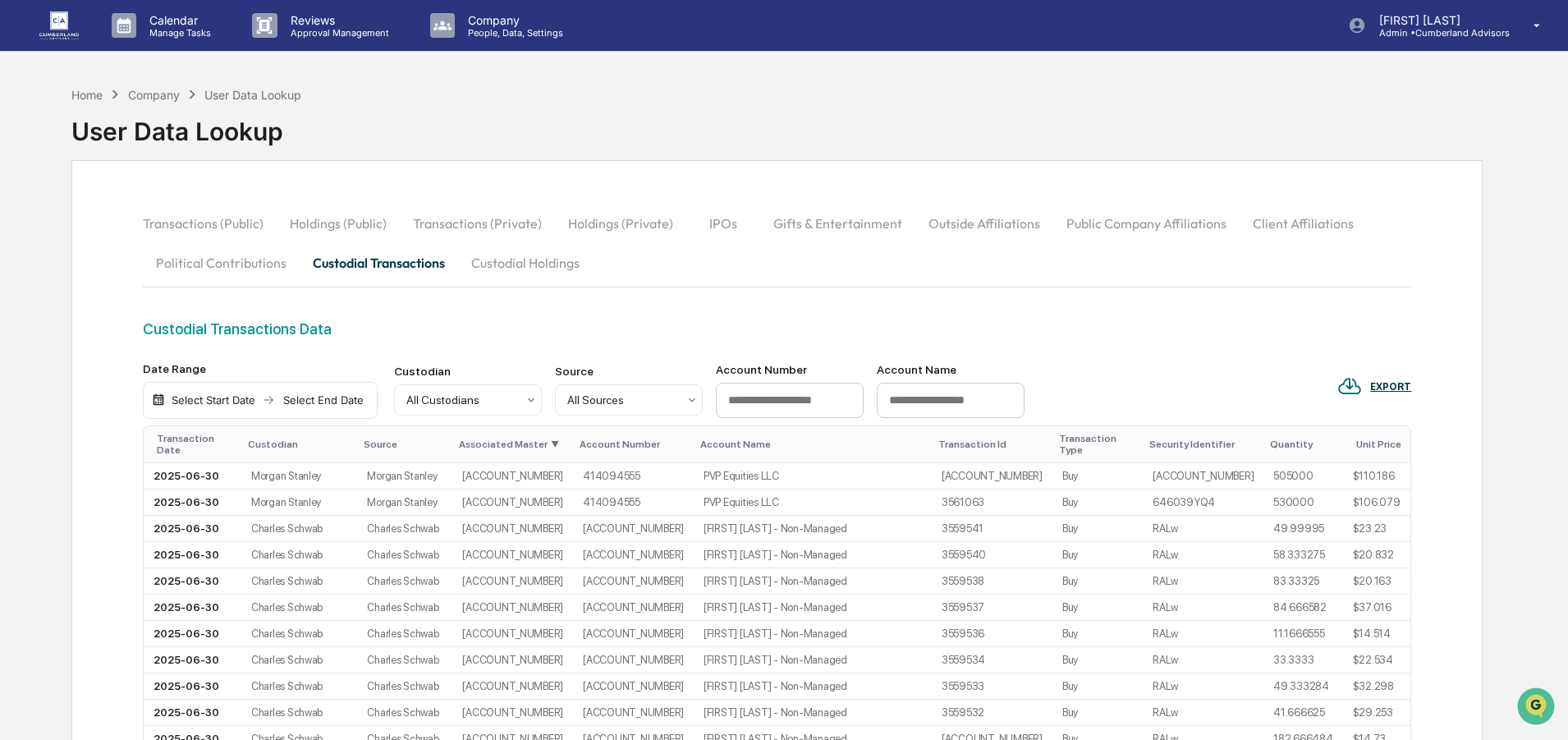 click on "Associated Master" at bounding box center (512, 444) 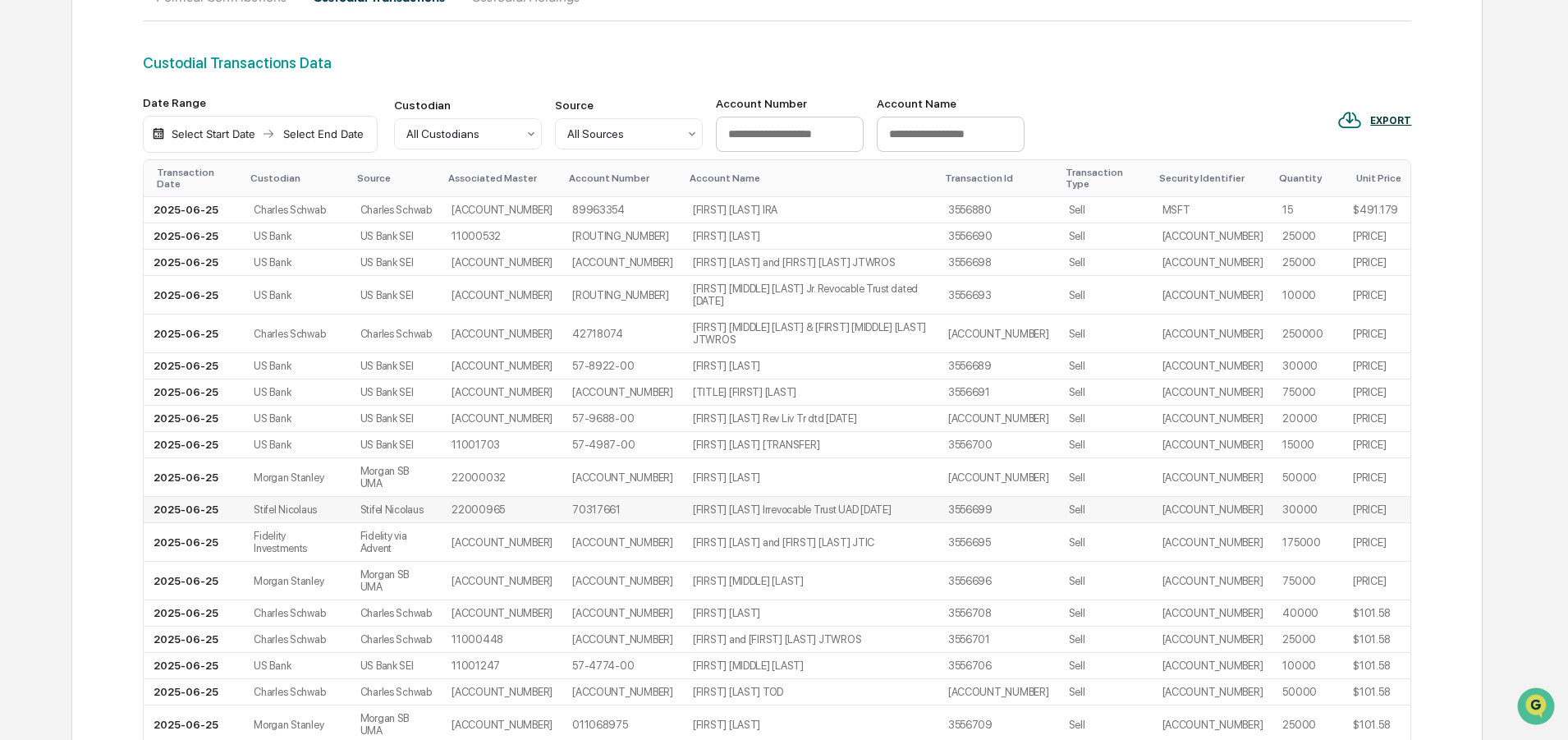 scroll, scrollTop: 0, scrollLeft: 0, axis: both 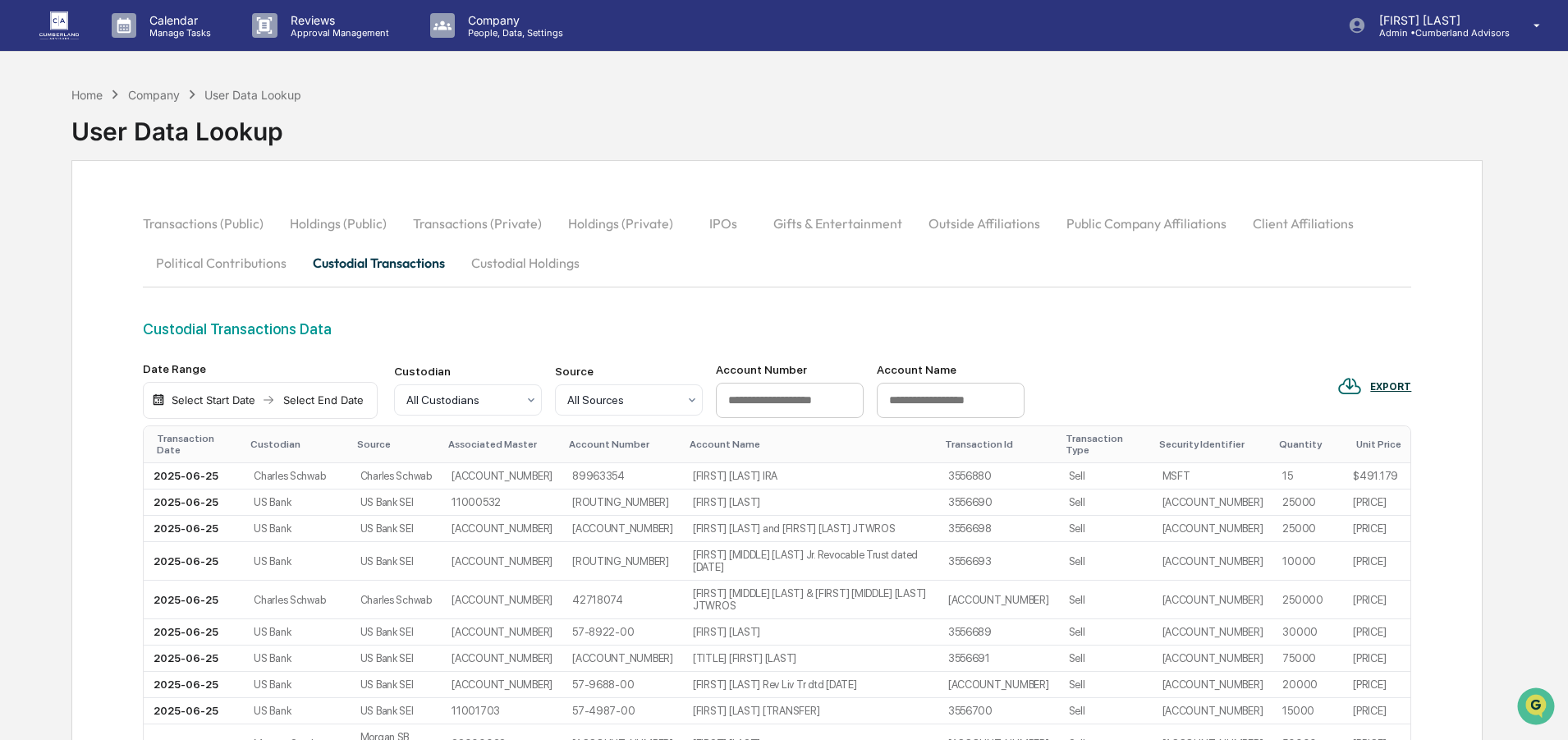 click on "Custodial Holdings" at bounding box center (525, 263) 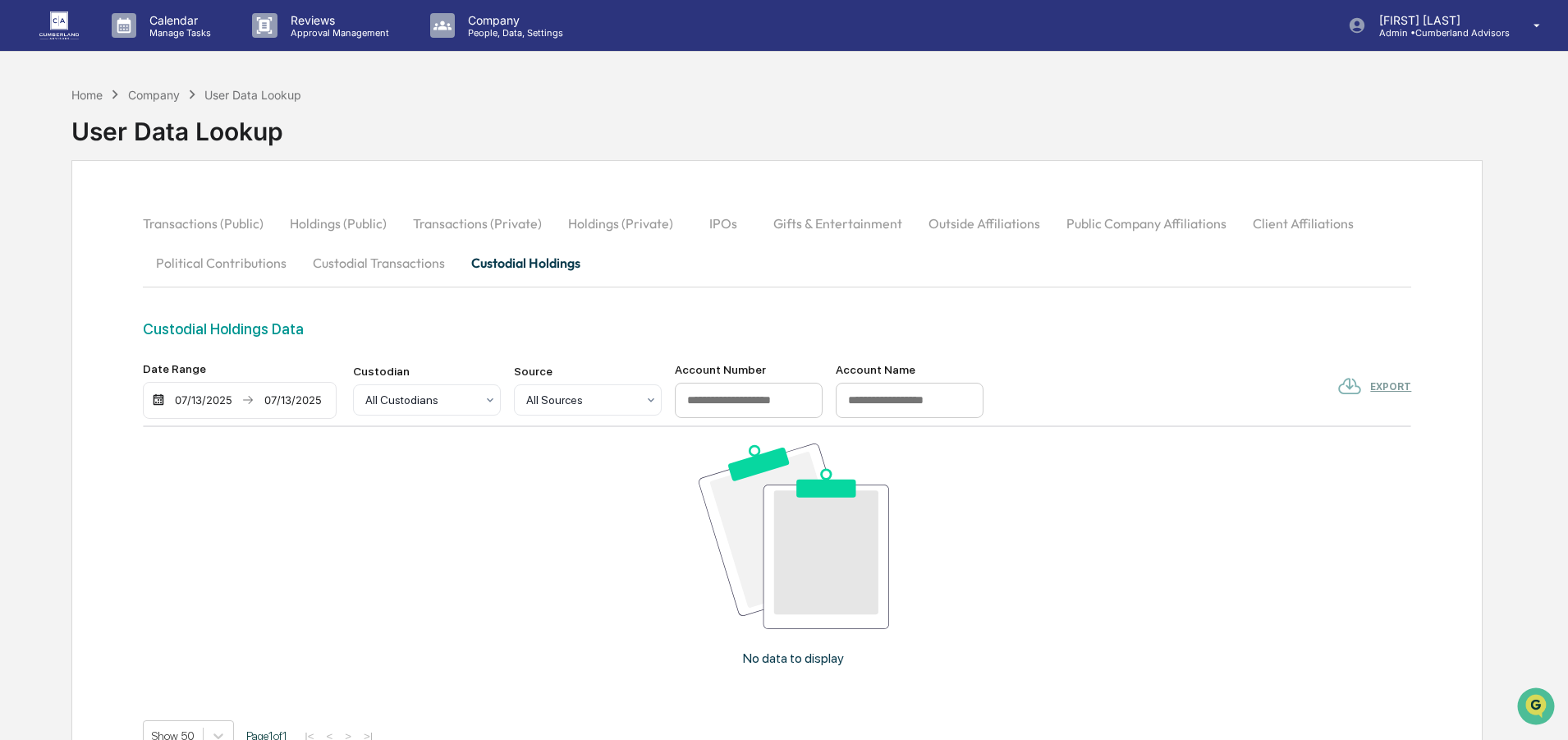 click on "Custodial Transactions" at bounding box center [378, 263] 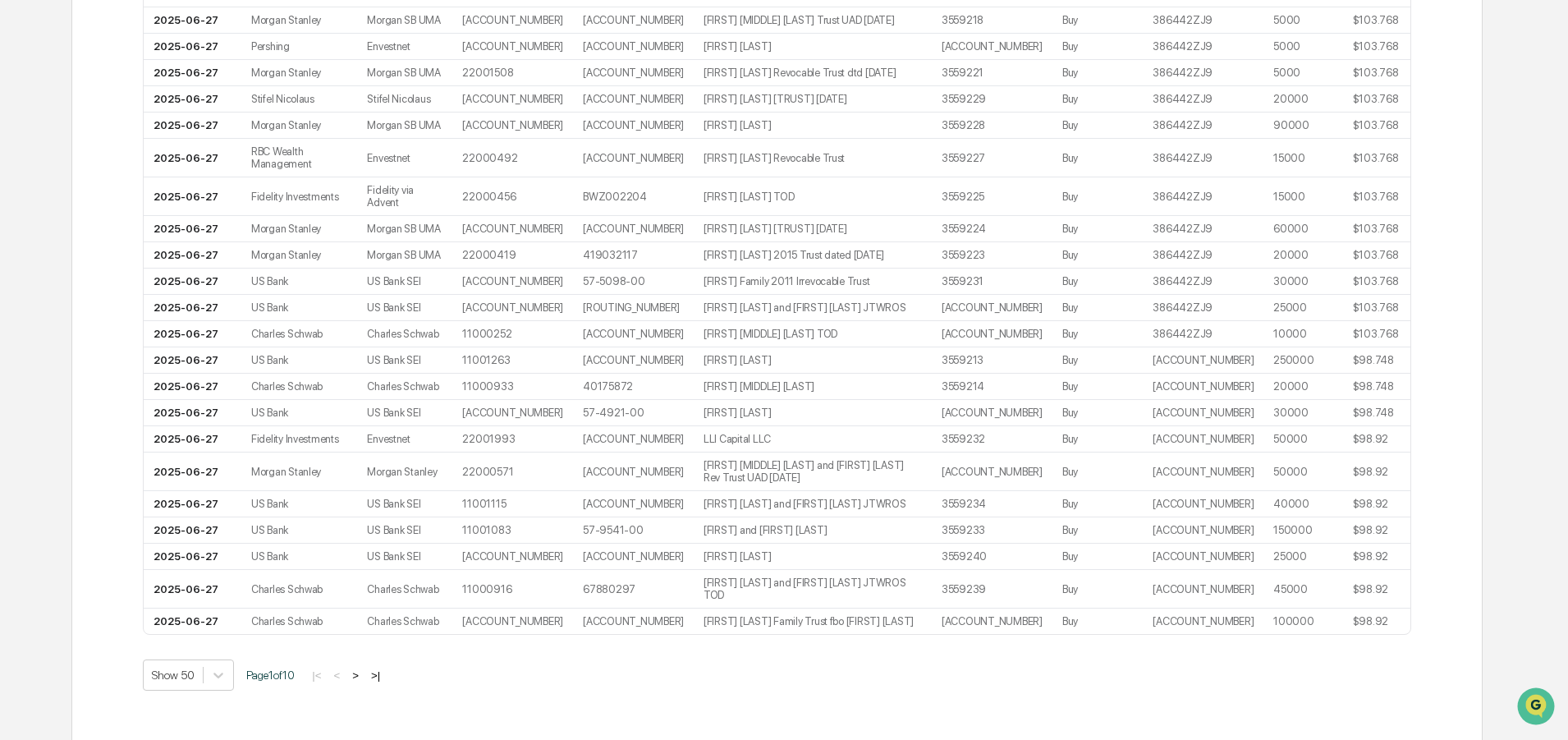 scroll, scrollTop: 1232, scrollLeft: 0, axis: vertical 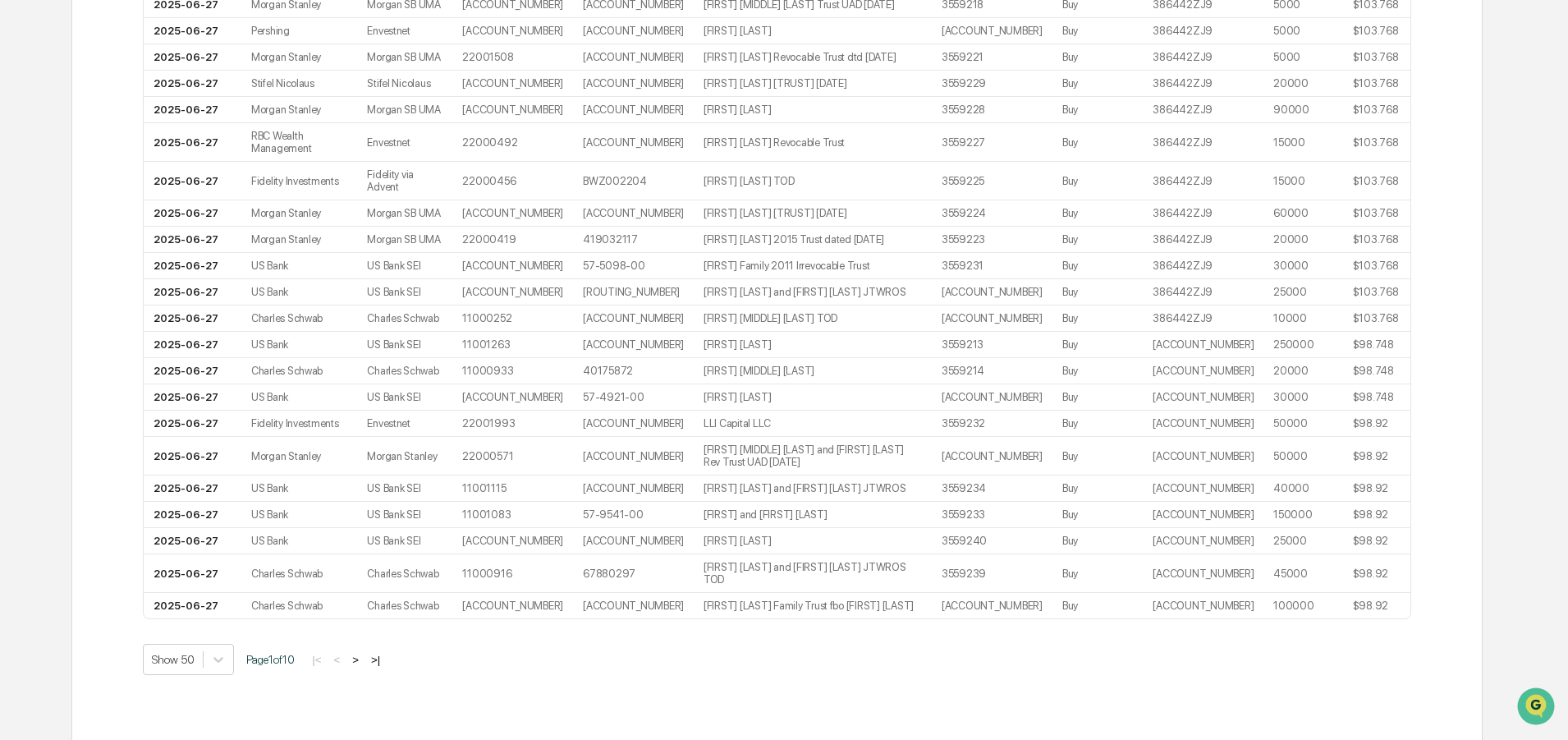 click on ">" at bounding box center [355, 660] 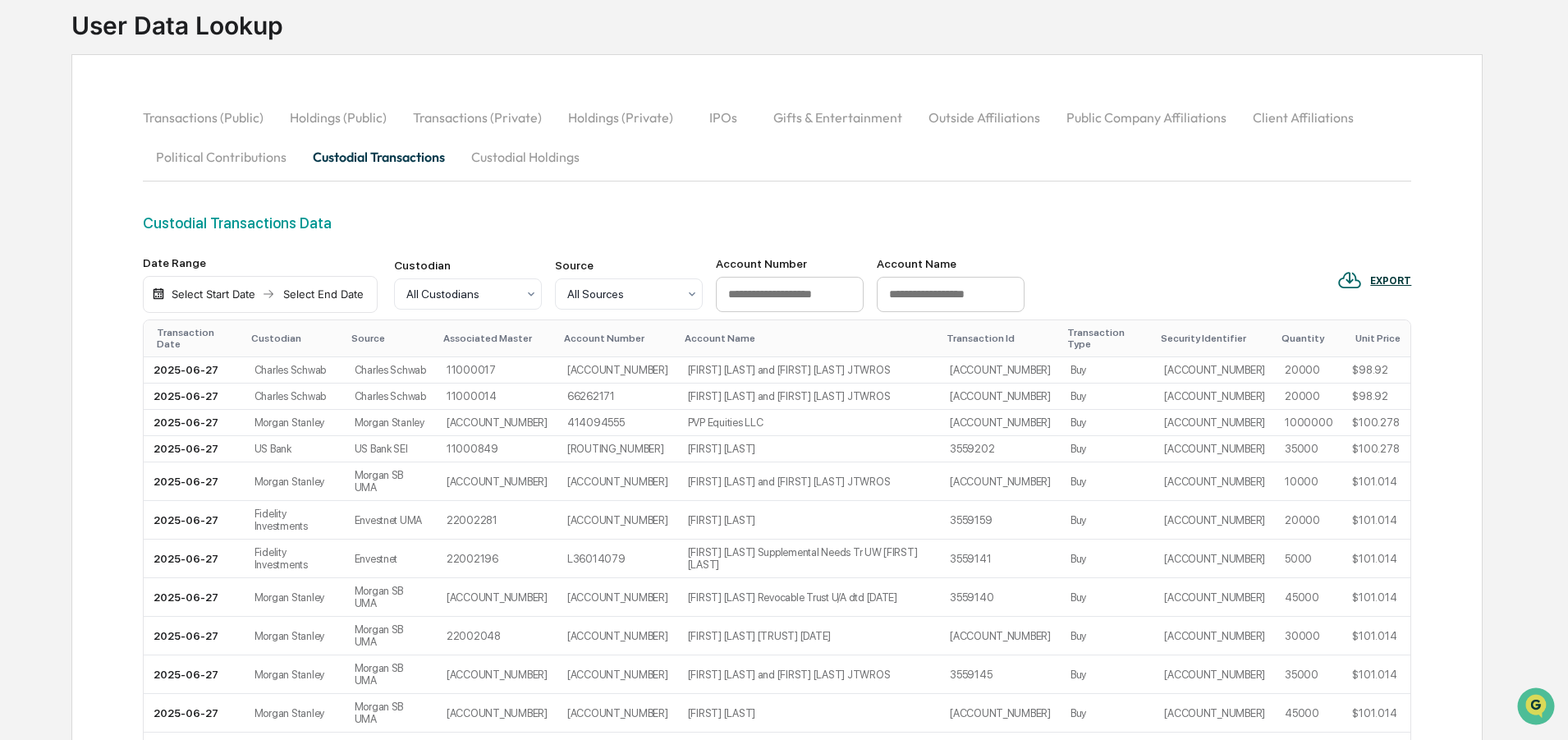 scroll, scrollTop: 1232, scrollLeft: 0, axis: vertical 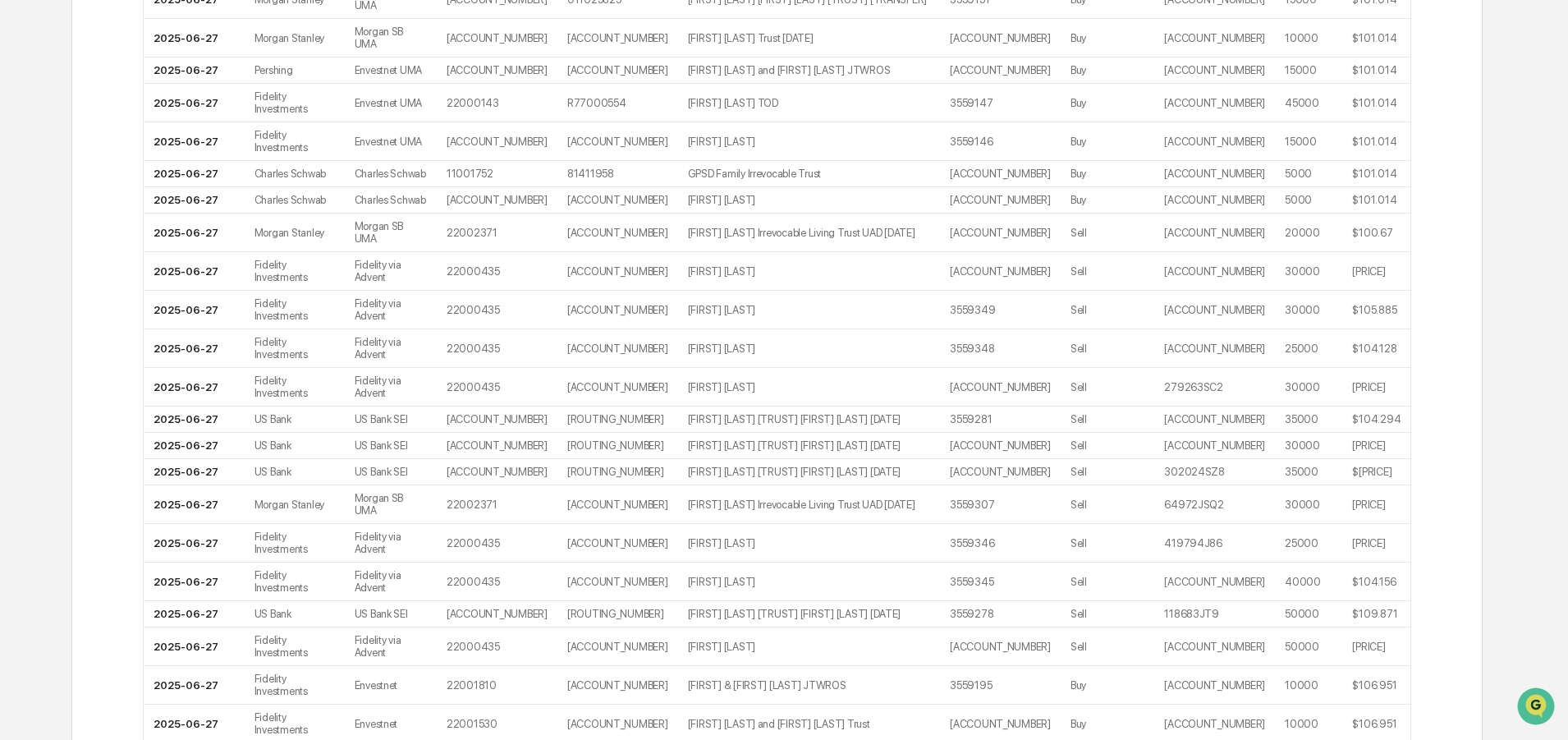 click on ">" at bounding box center (357, 1017) 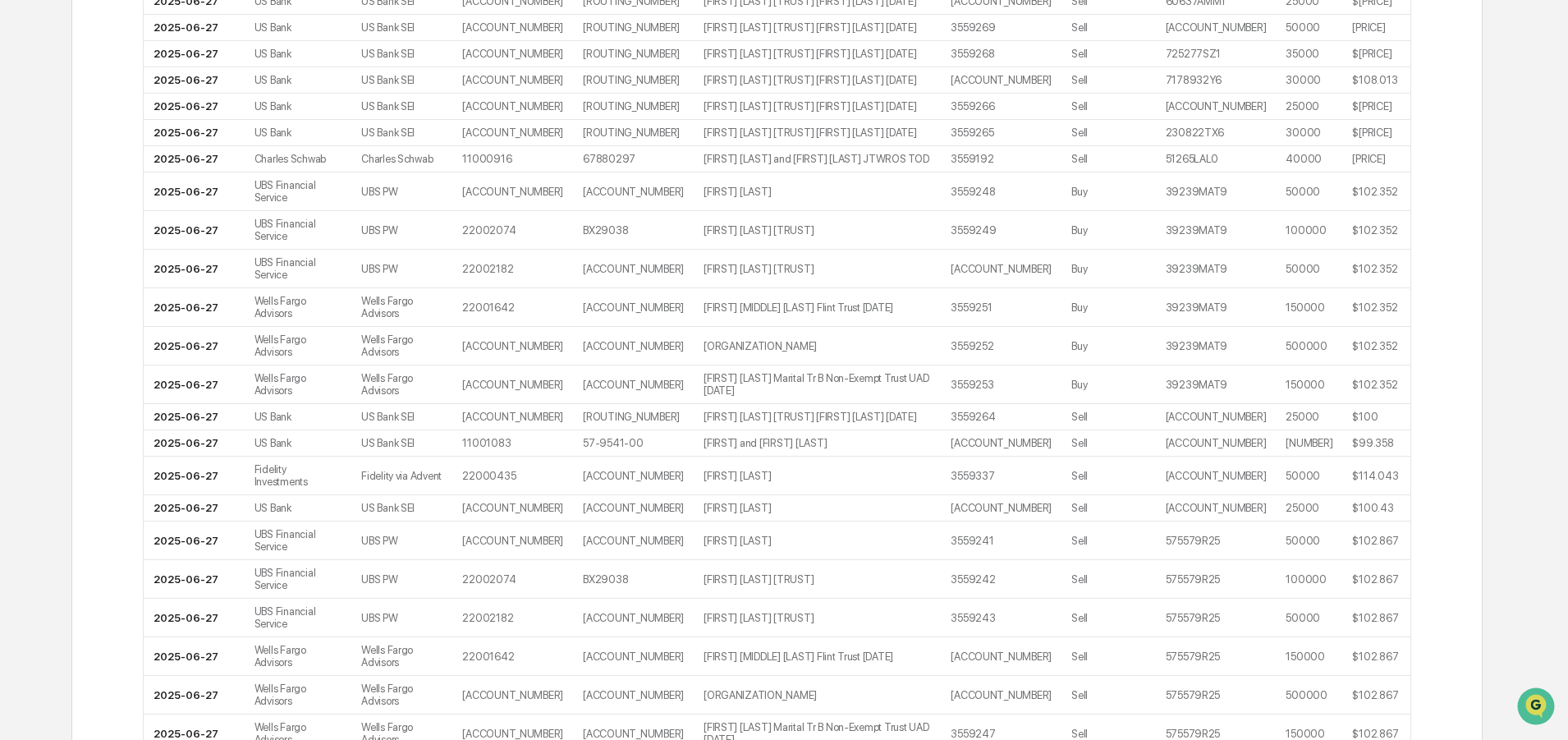 click on ">" at bounding box center (358, 820) 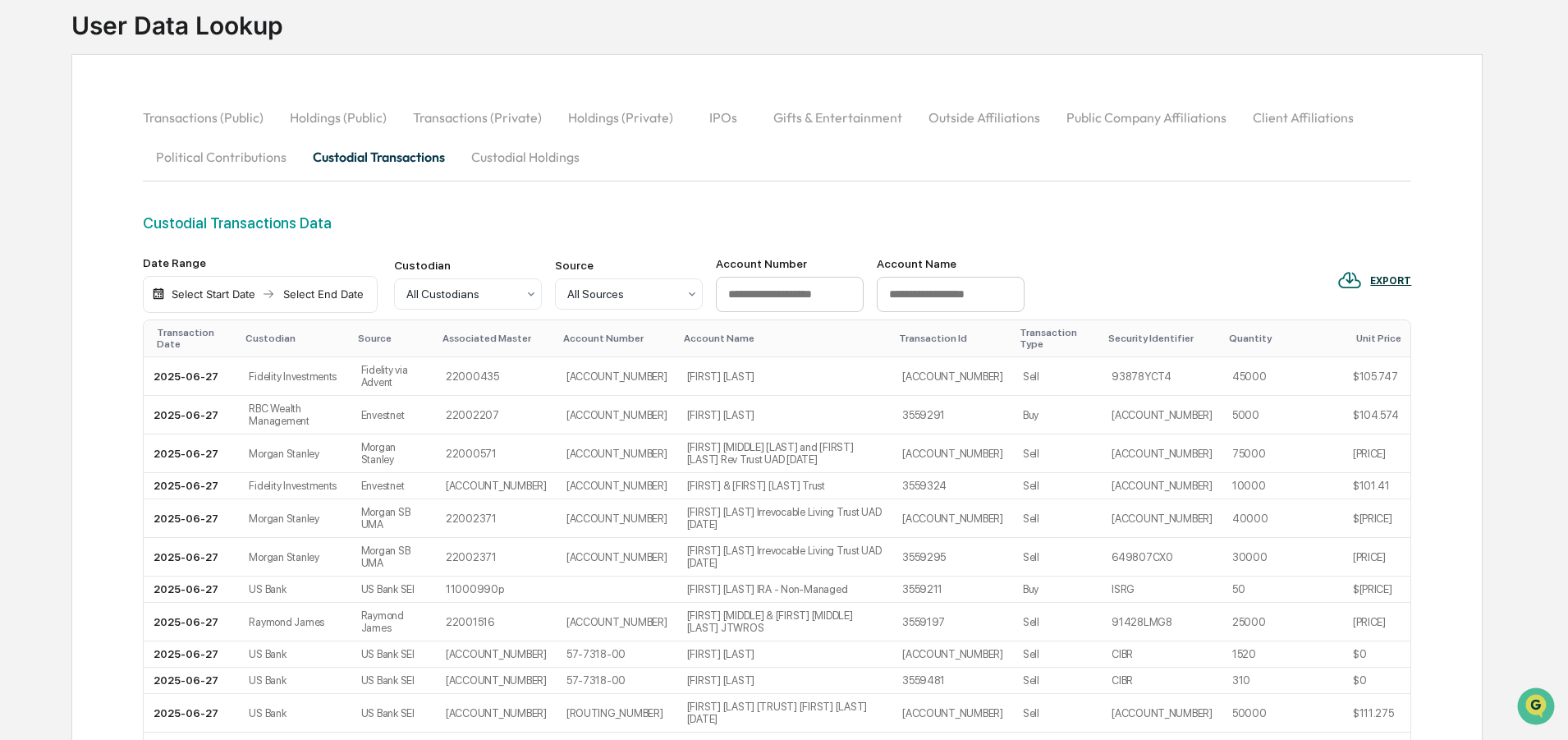 scroll, scrollTop: 1232, scrollLeft: 0, axis: vertical 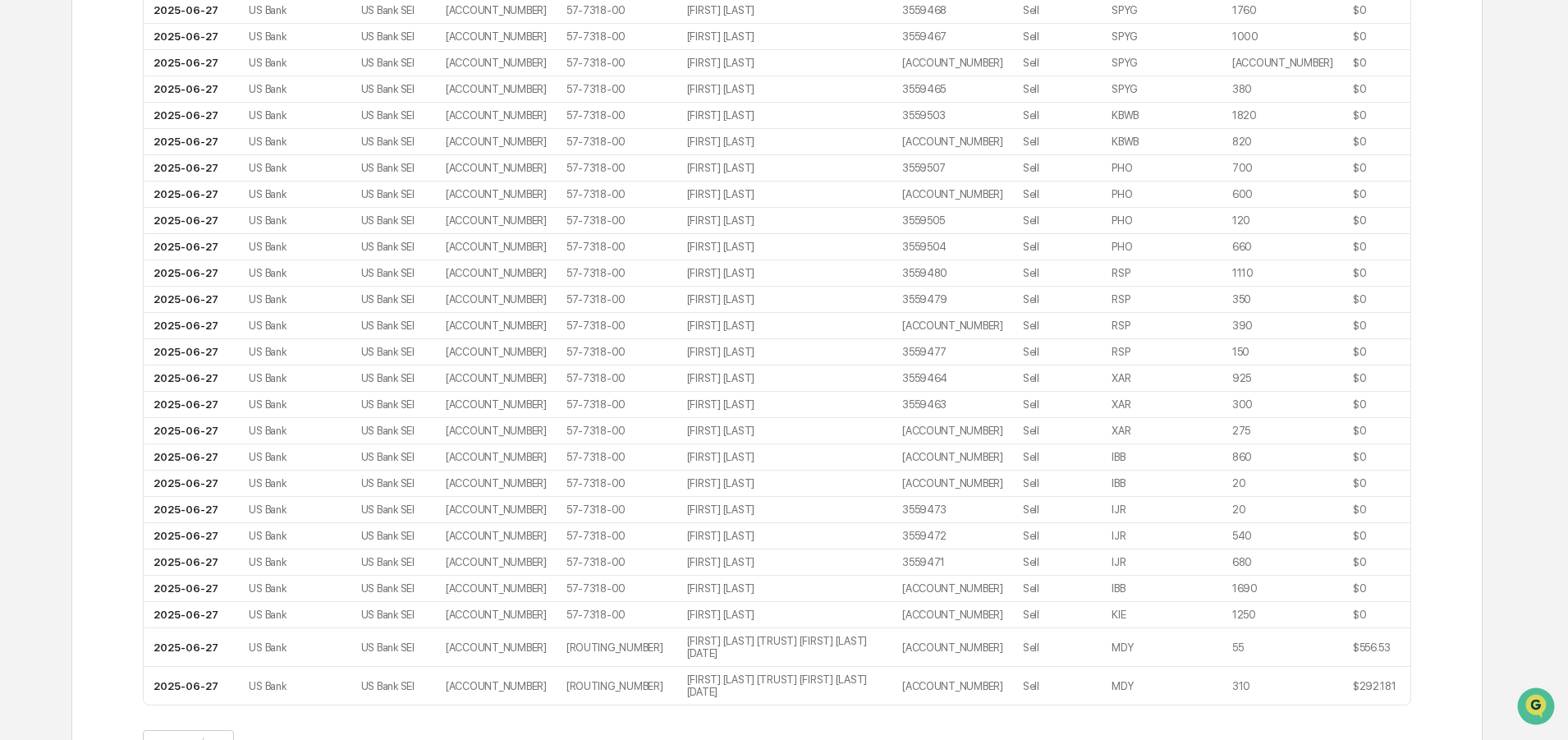 click on ">" at bounding box center [357, 746] 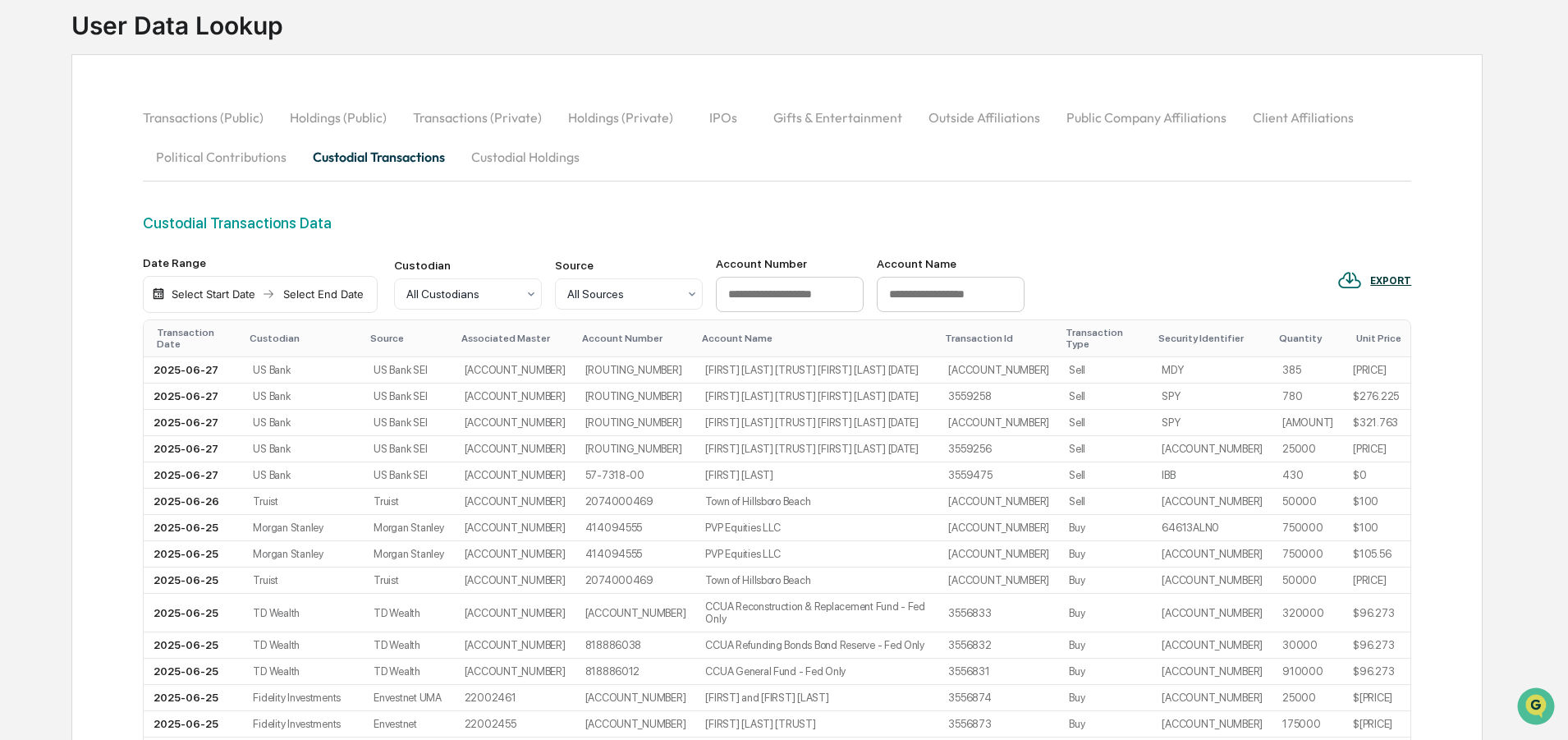 scroll, scrollTop: 1232, scrollLeft: 0, axis: vertical 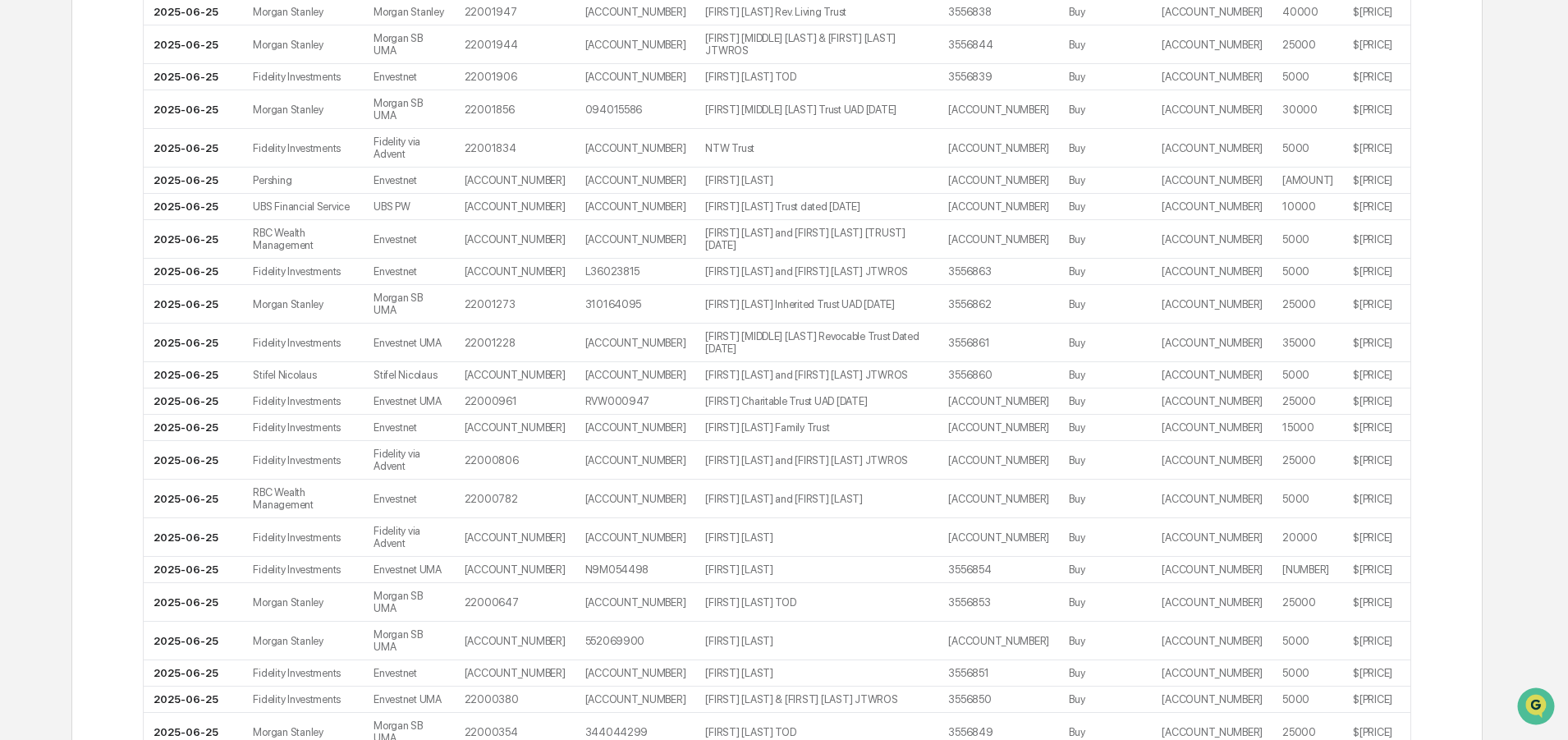 click on ">" at bounding box center [357, 857] 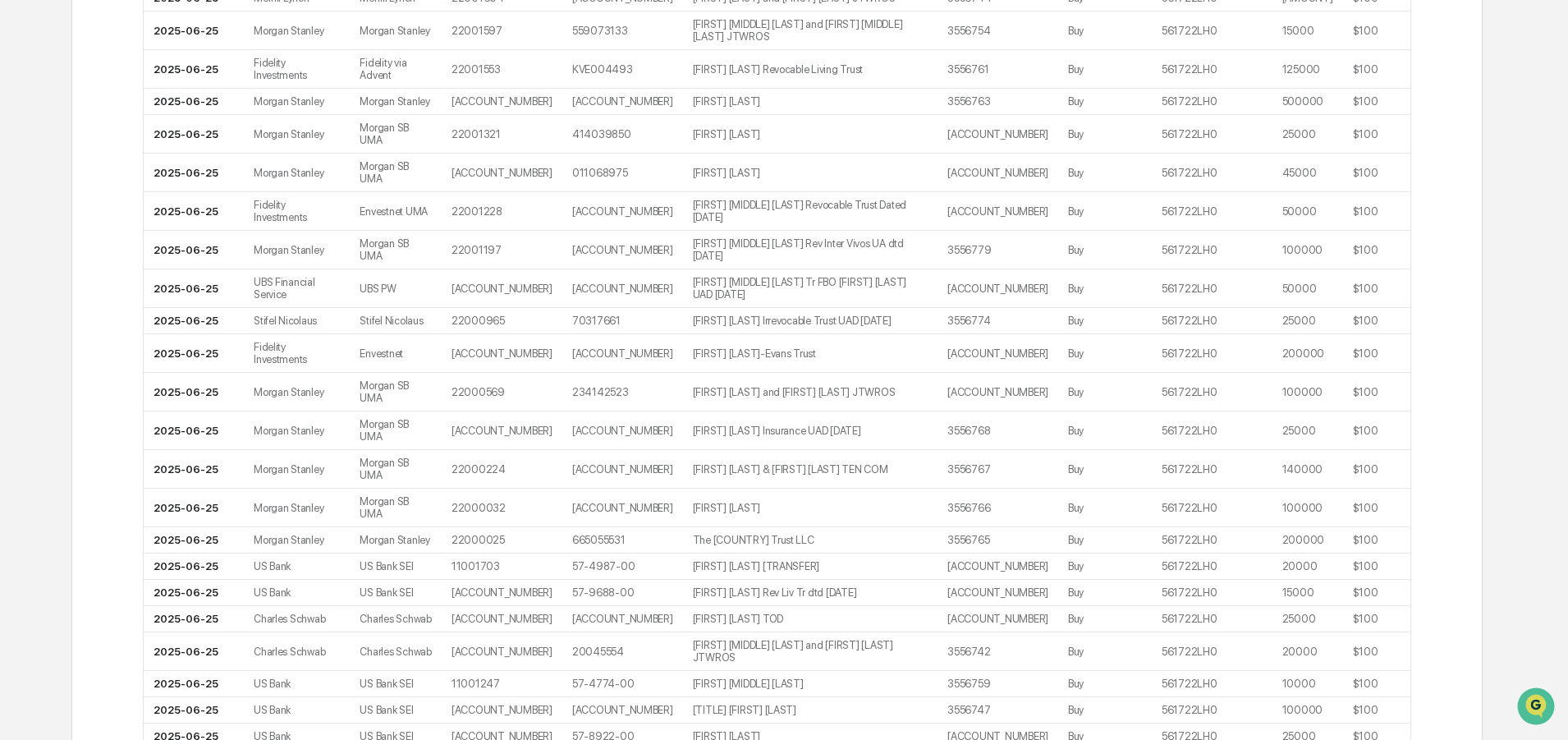 click on ">" at bounding box center [357, 894] 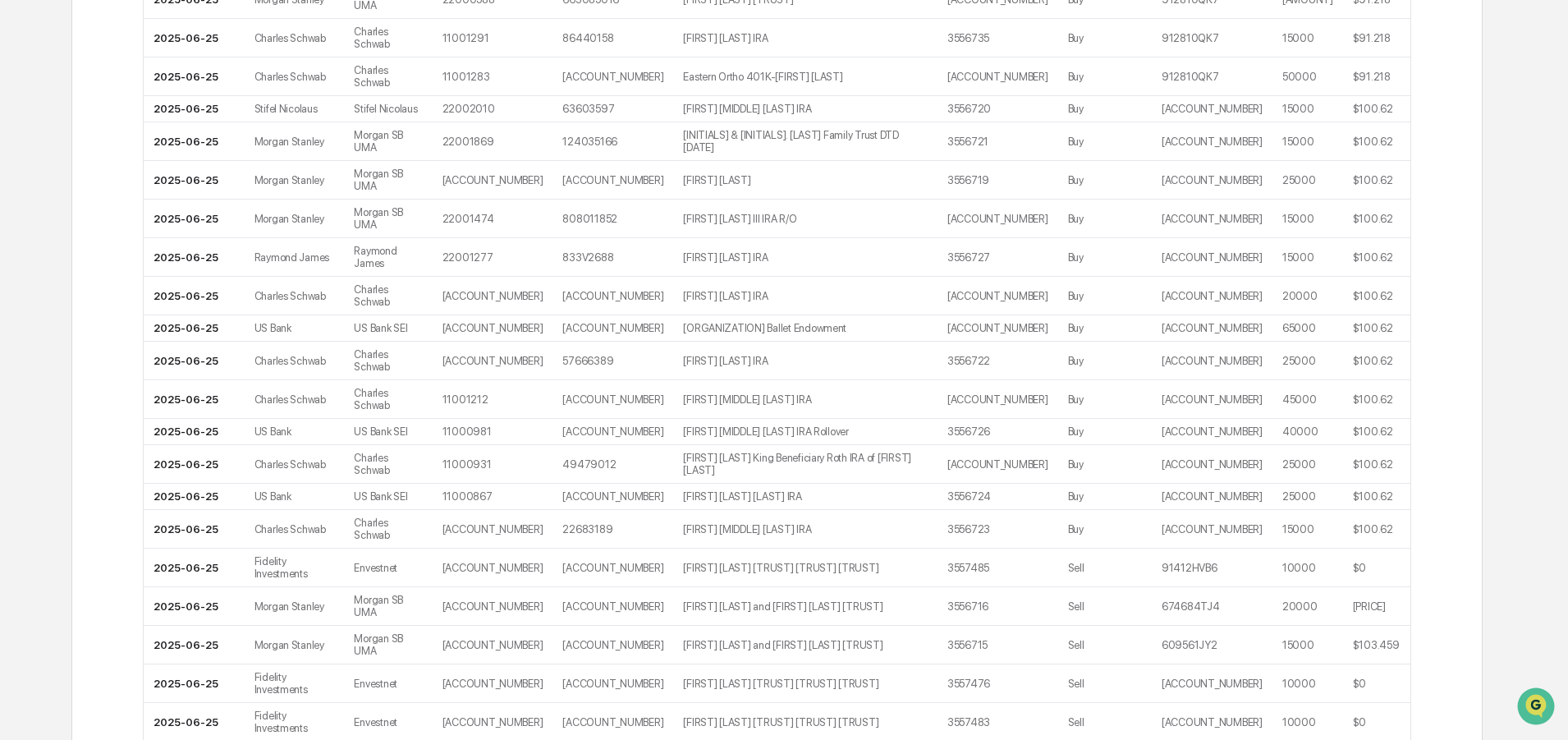 click on ">" at bounding box center (356, 1078) 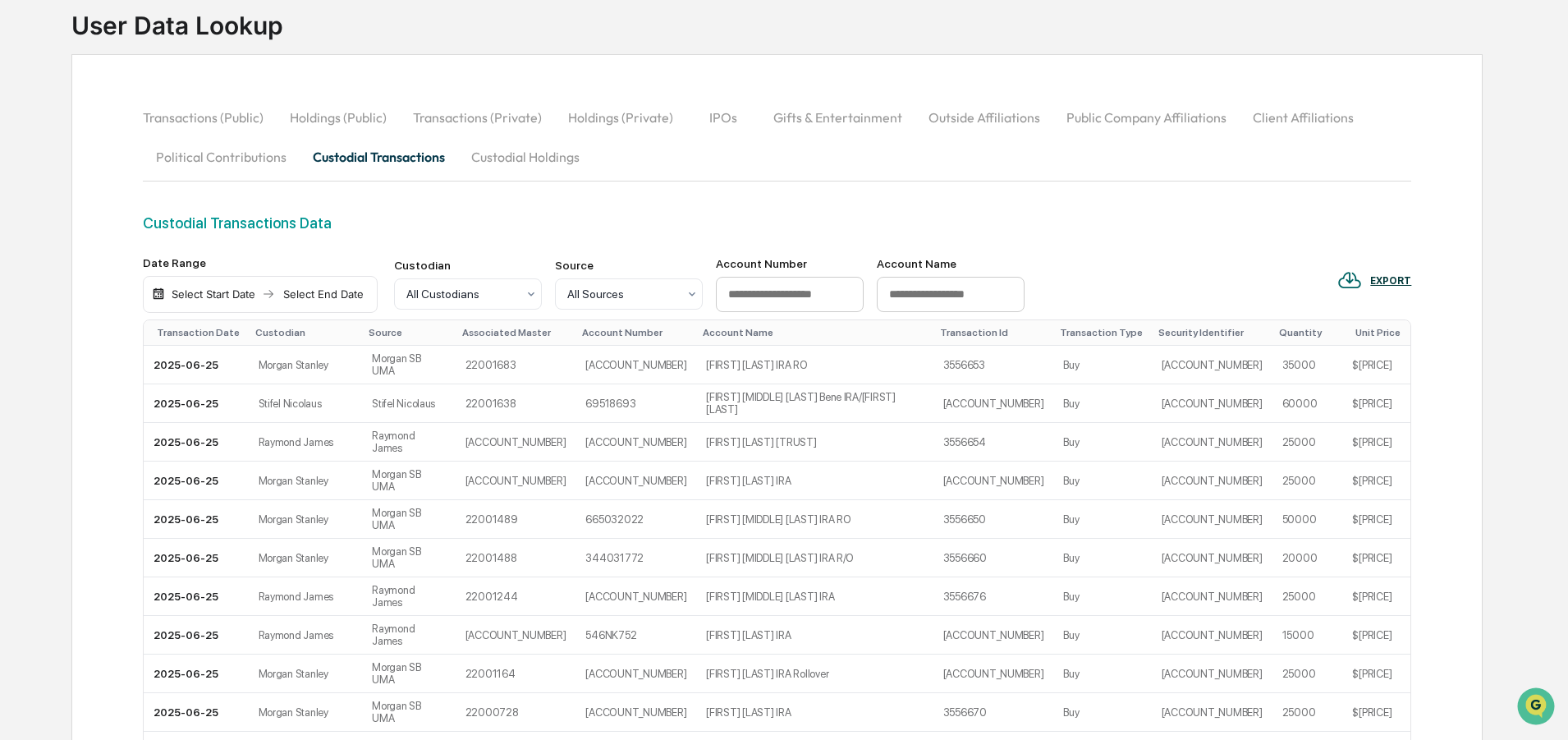 scroll, scrollTop: 1232, scrollLeft: 0, axis: vertical 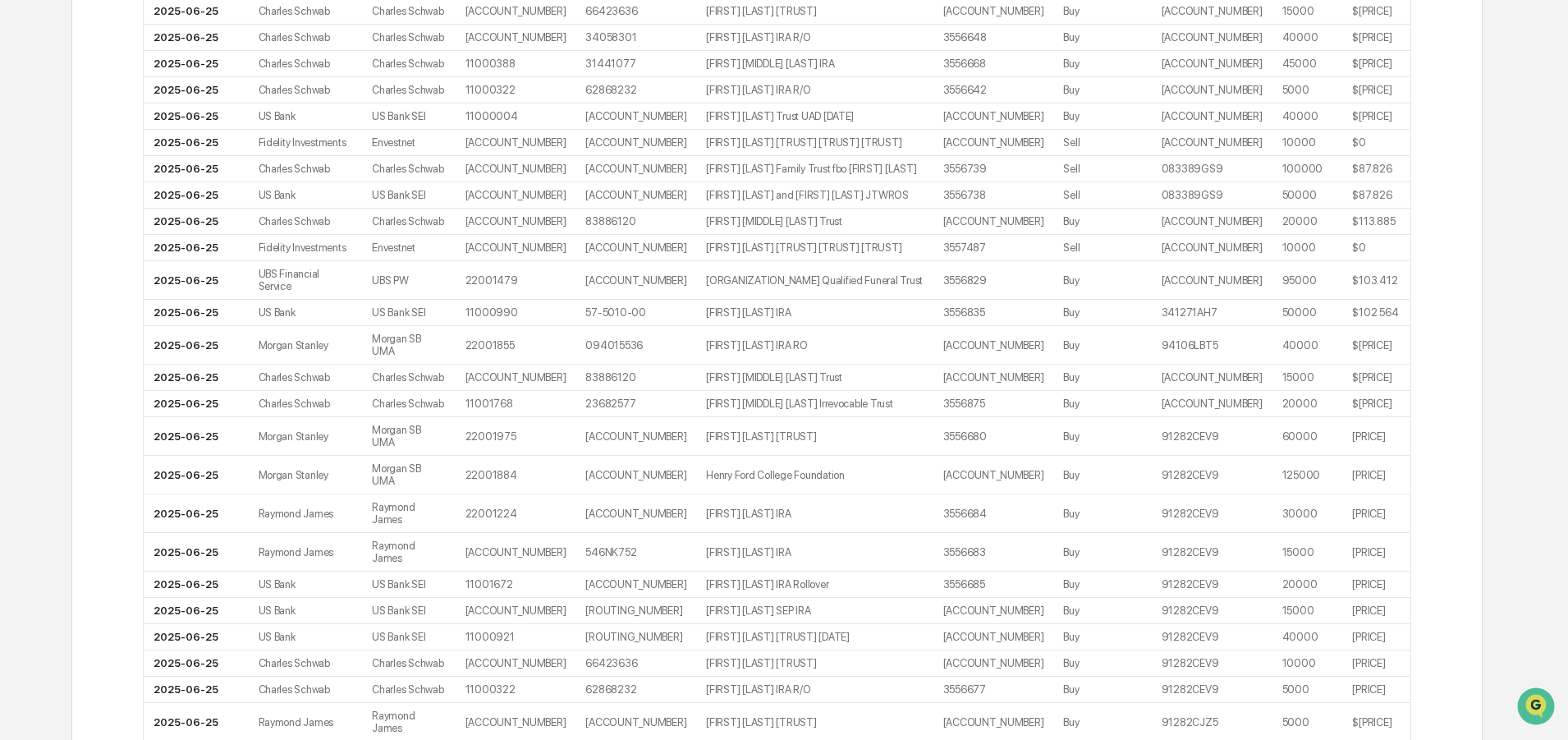 click on ">" at bounding box center [358, 808] 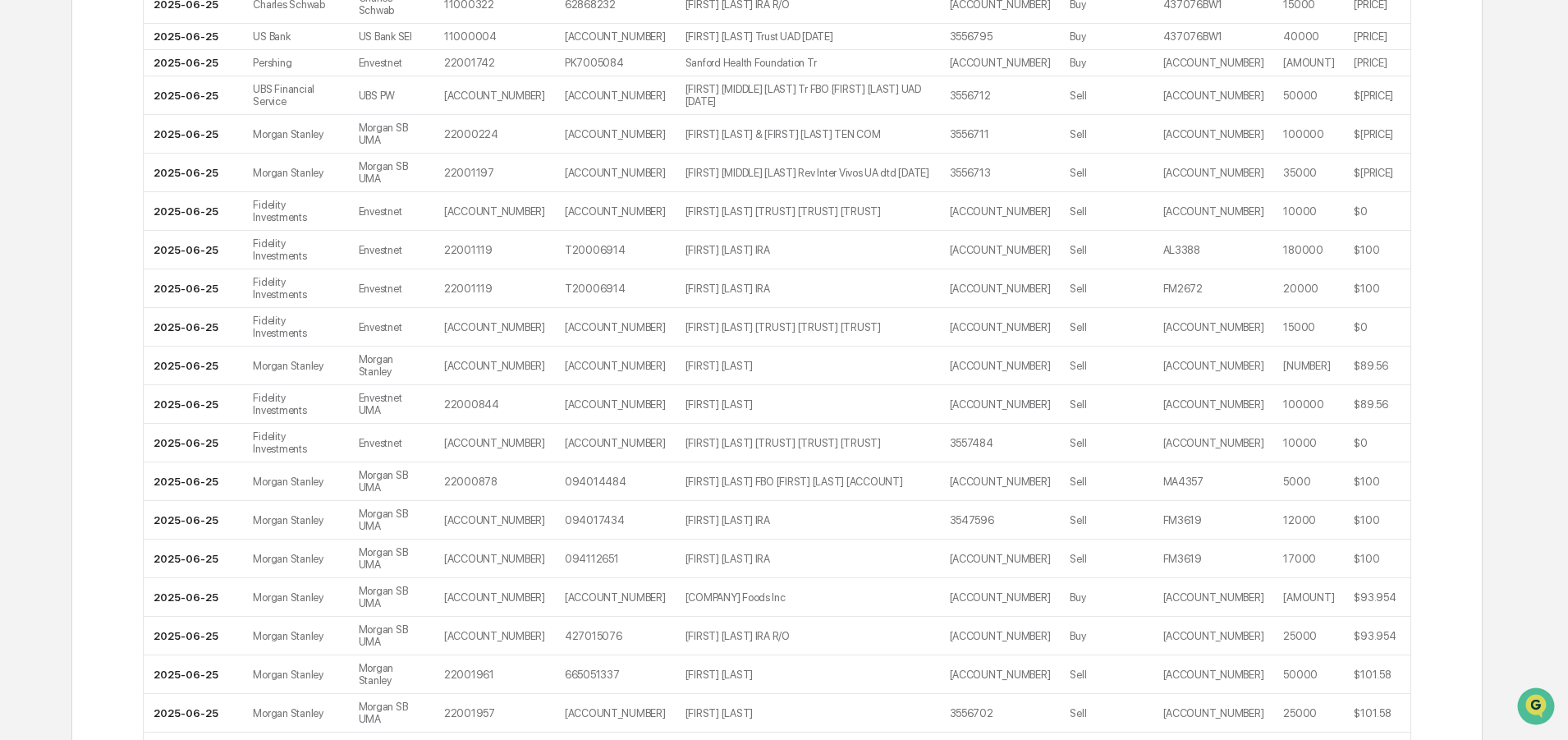 click on ">" at bounding box center [357, 992] 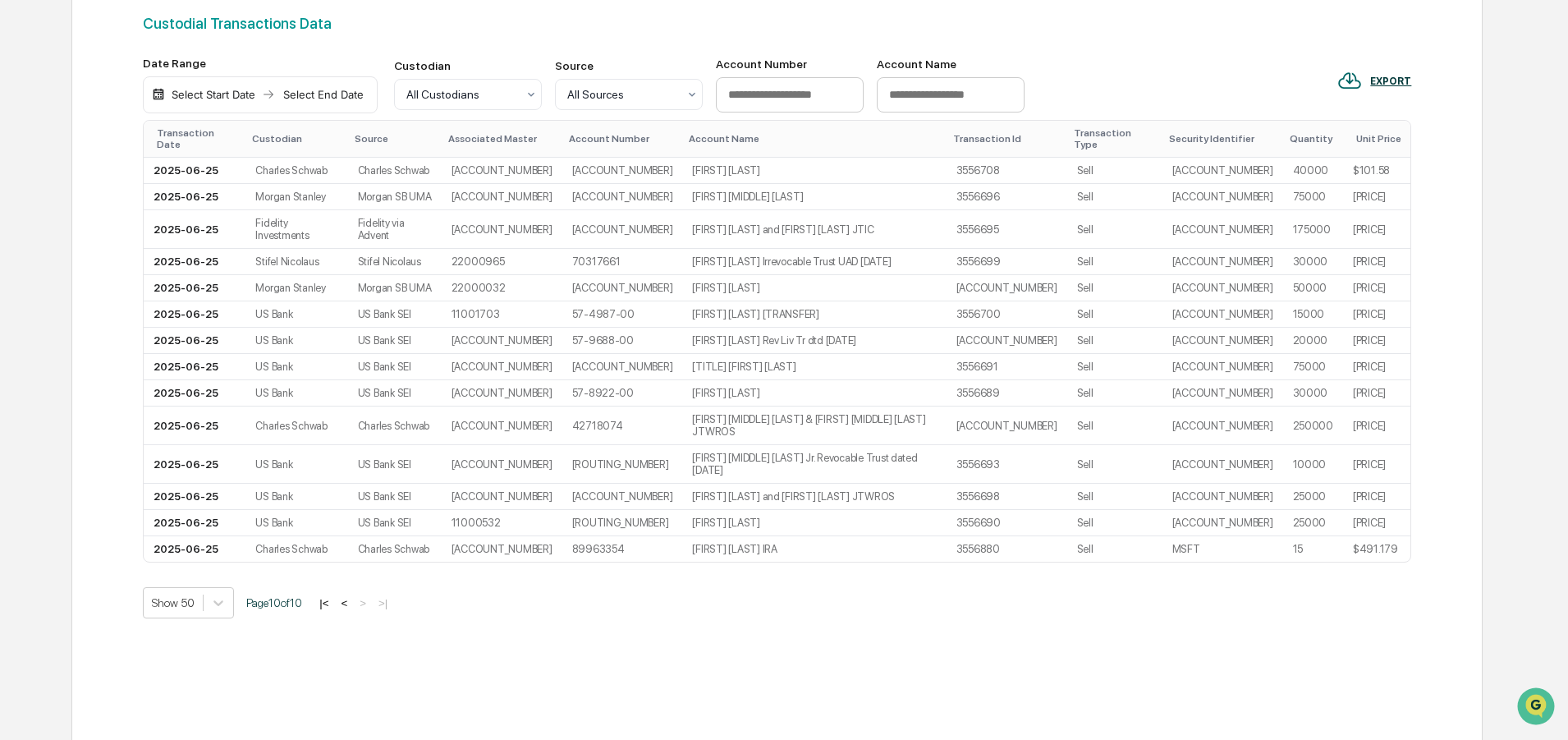 click on "Custodian All Custodians Source All Sources Account Number Account Name EXPORT Transaction Date Custodian Source Associated Master Account Number Account Name Transaction Id Transaction Type Security Identifier Quantity Unit Price [DATE] Charles Schwab Charles Schwab [ACCOUNT_NUMBER] [ACCOUNT_NUMBER] [FIRST] [LAST] [ACCOUNT_NUMBER] Sell [ACCOUNT_NUMBER] [QUANTITY] $[PRICE] [DATE] Morgan Stanley Morgan SB UMA [ACCOUNT_NUMBER] [ACCOUNT_NUMBER] [FIRST] [LAST] [ACCOUNT_NUMBER] Sell [ACCOUNT_NUMBER] [QUANTITY] $[PRICE] [DATE] Fidelity Investments Fidelity via Advent [ACCOUNT_NUMBER] [ACCOUNT_NUMBER] [FIRST] [LAST] and [FIRST] [LAST] JTIC [ACCOUNT_NUMBER] Sell [ACCOUNT_NUMBER] [QUANTITY] $[PRICE] [DATE] Stifel Nicolaus Stifel Nicolaus [ACCOUNT_NUMBER] [ACCOUNT_NUMBER] [FIRST] [LAST] Irrevocable Trust UAD [DATE] [ACCOUNT_NUMBER] Sell [ACCOUNT_NUMBER] [QUANTITY] $[PRICE] [DATE] Morgan Stanley Morgan SB UMA [ACCOUNT_NUMBER] [ACCOUNT_NUMBER] [FIRST] [LAST] [ACCOUNT_NUMBER] Sell [ACCOUNT_NUMBER] [QUANTITY] $[PRICE] [DATE] US Bank US Bank SEI [ACCOUNT_NUMBER] [ACCOUNT_NUMBER] [FIRST] [LAST] Transfer on Death [ACCOUNT_NUMBER]" at bounding box center (777, 380) 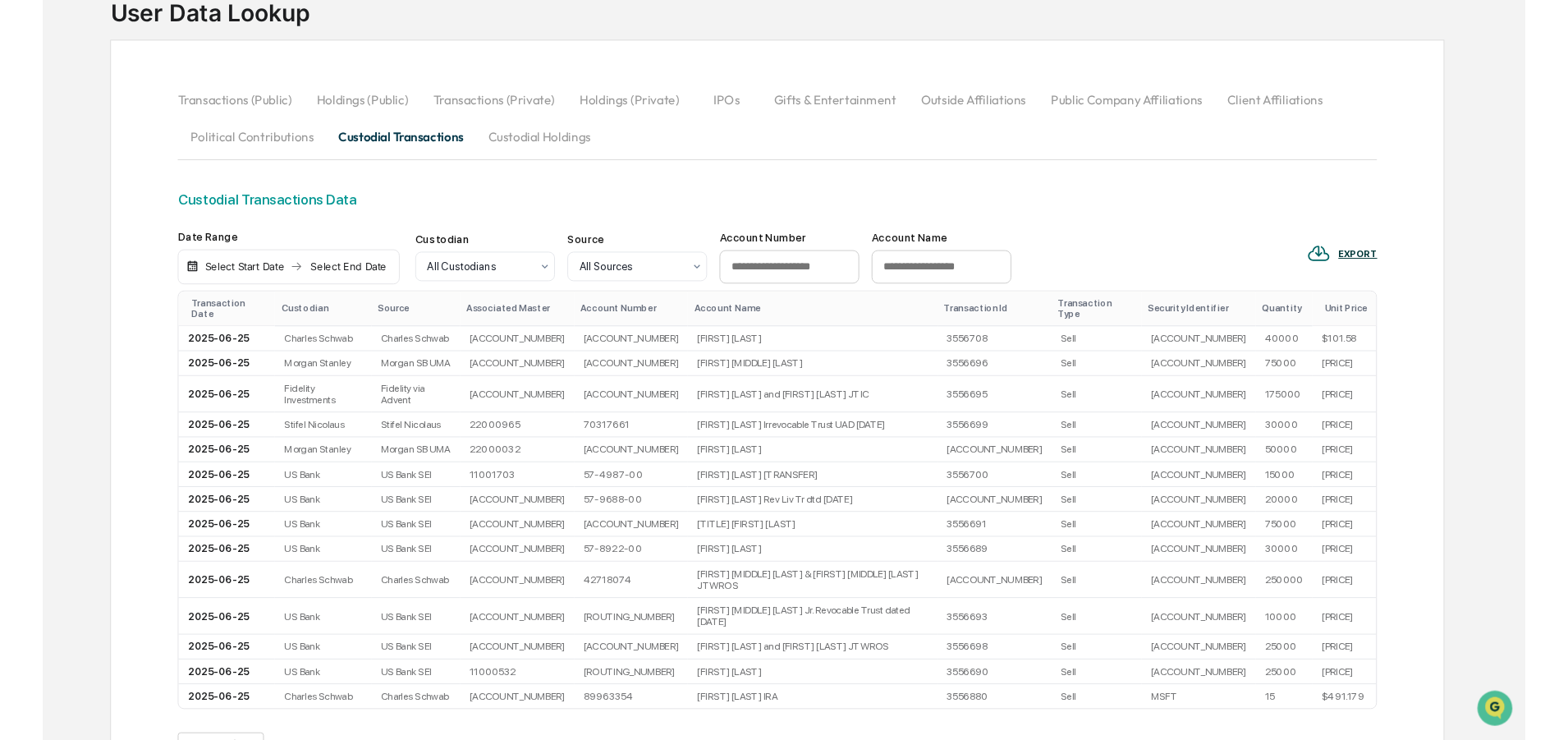 scroll, scrollTop: 0, scrollLeft: 0, axis: both 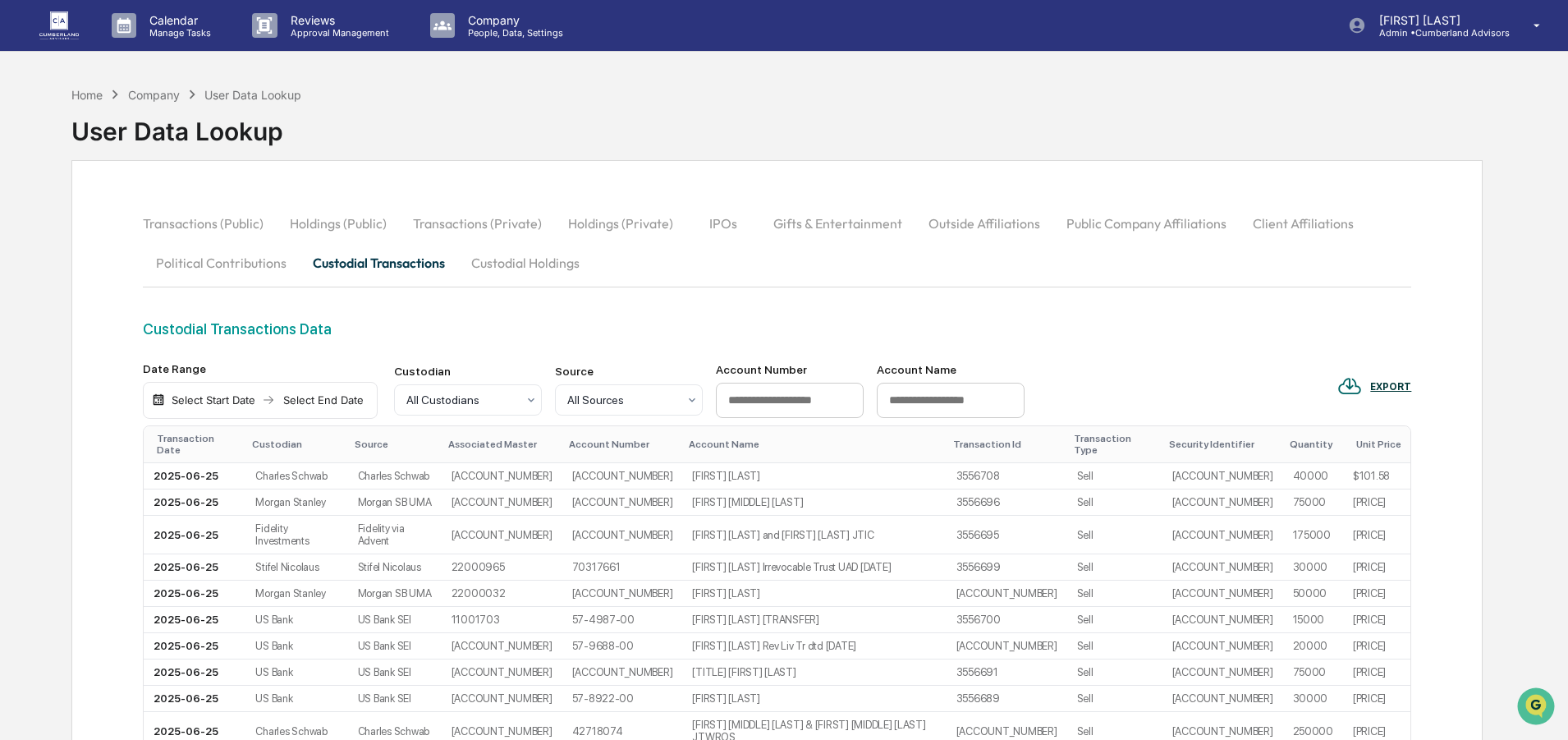 click on "Custodial Holdings" at bounding box center [525, 263] 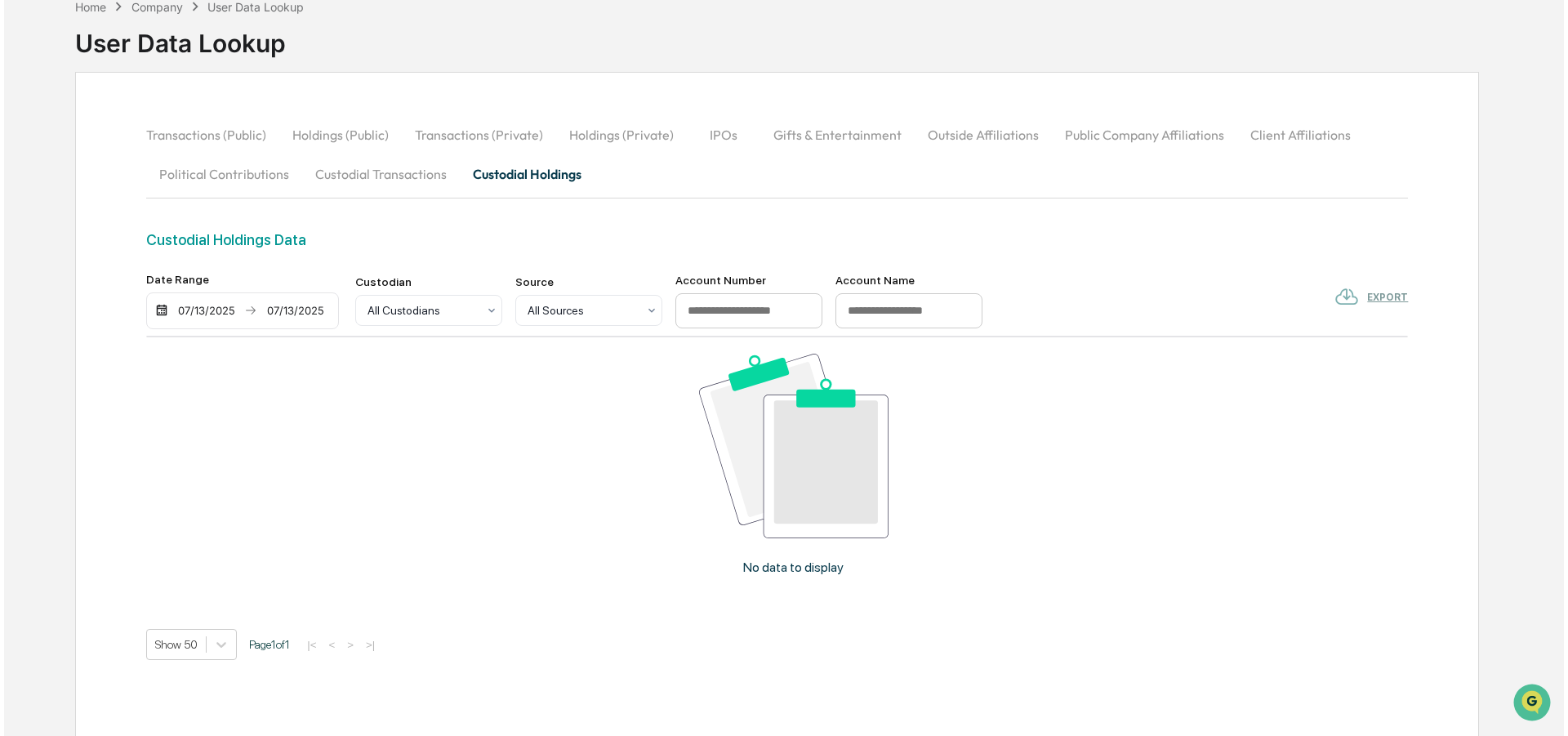 scroll, scrollTop: 181, scrollLeft: 0, axis: vertical 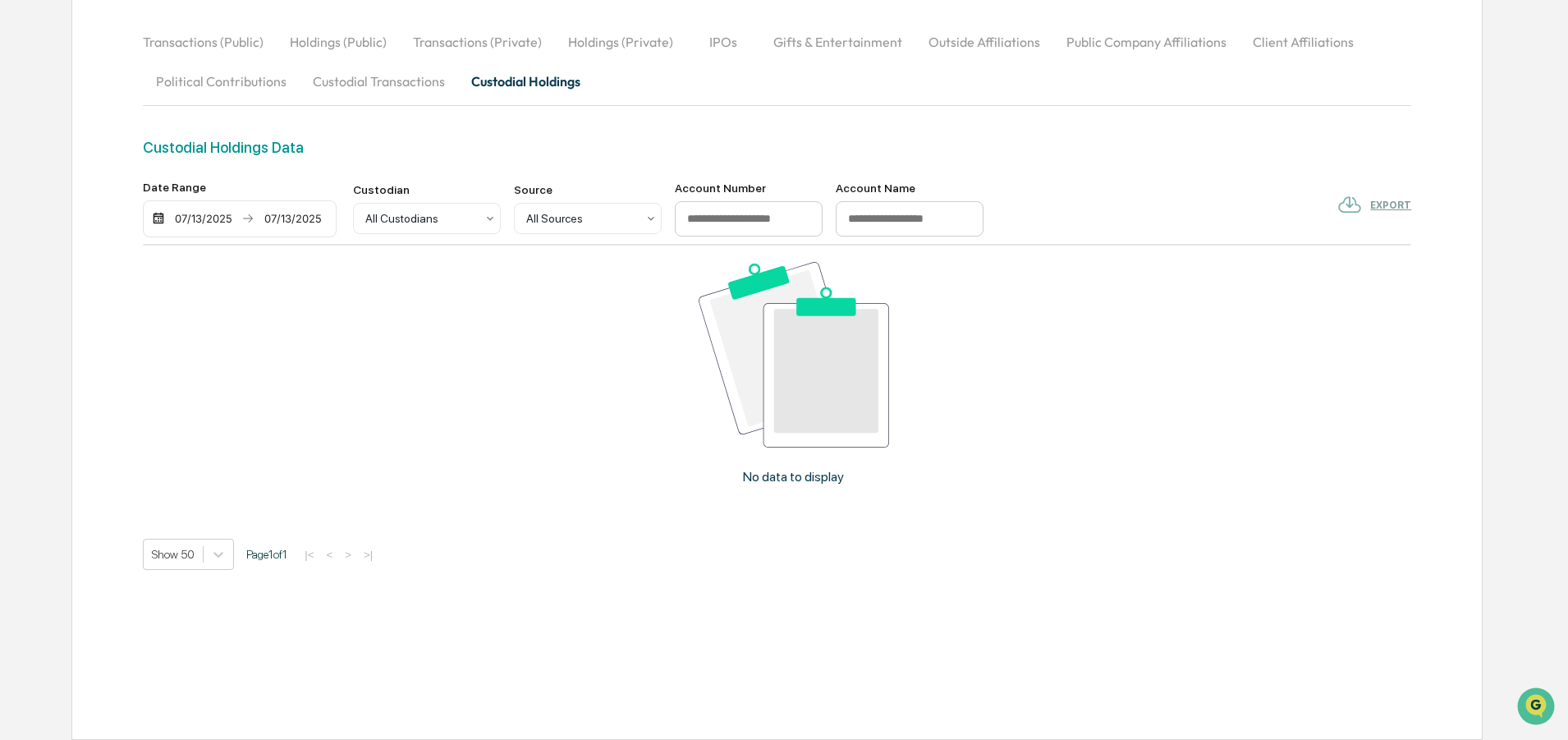 click on "07/13/2025" at bounding box center (292, 218) 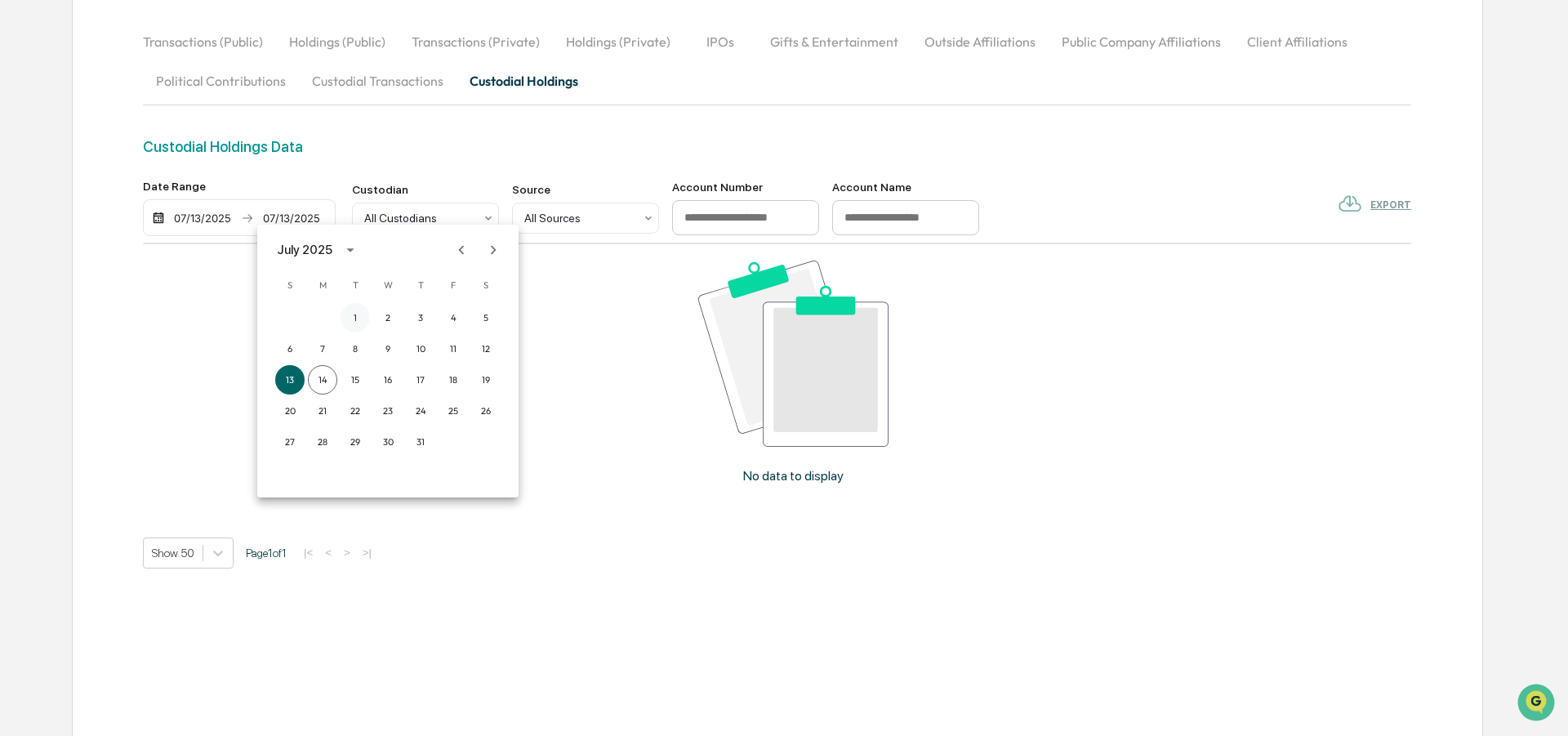 click on "1" at bounding box center (355, 318) 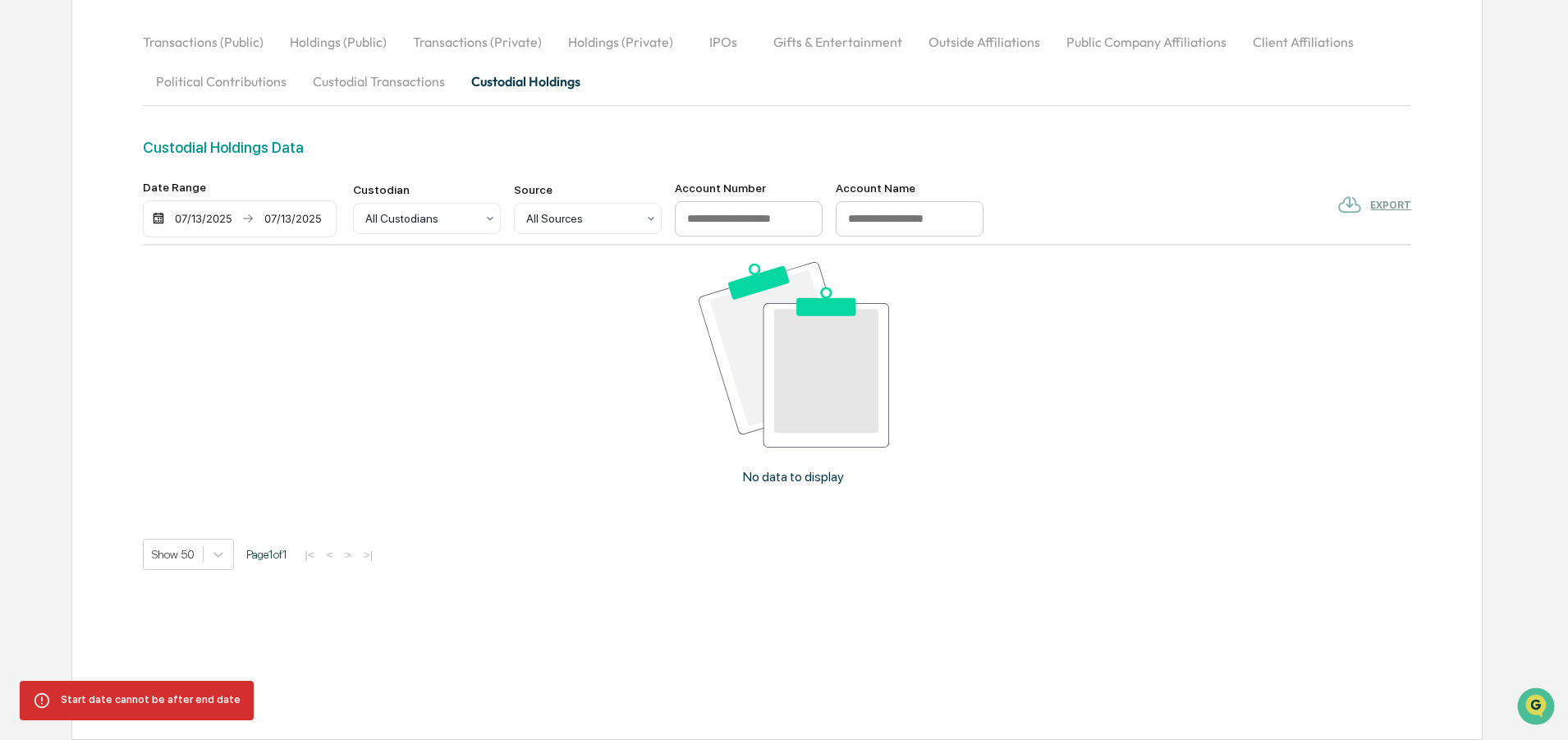 click on "No data to display" at bounding box center (793, 379) 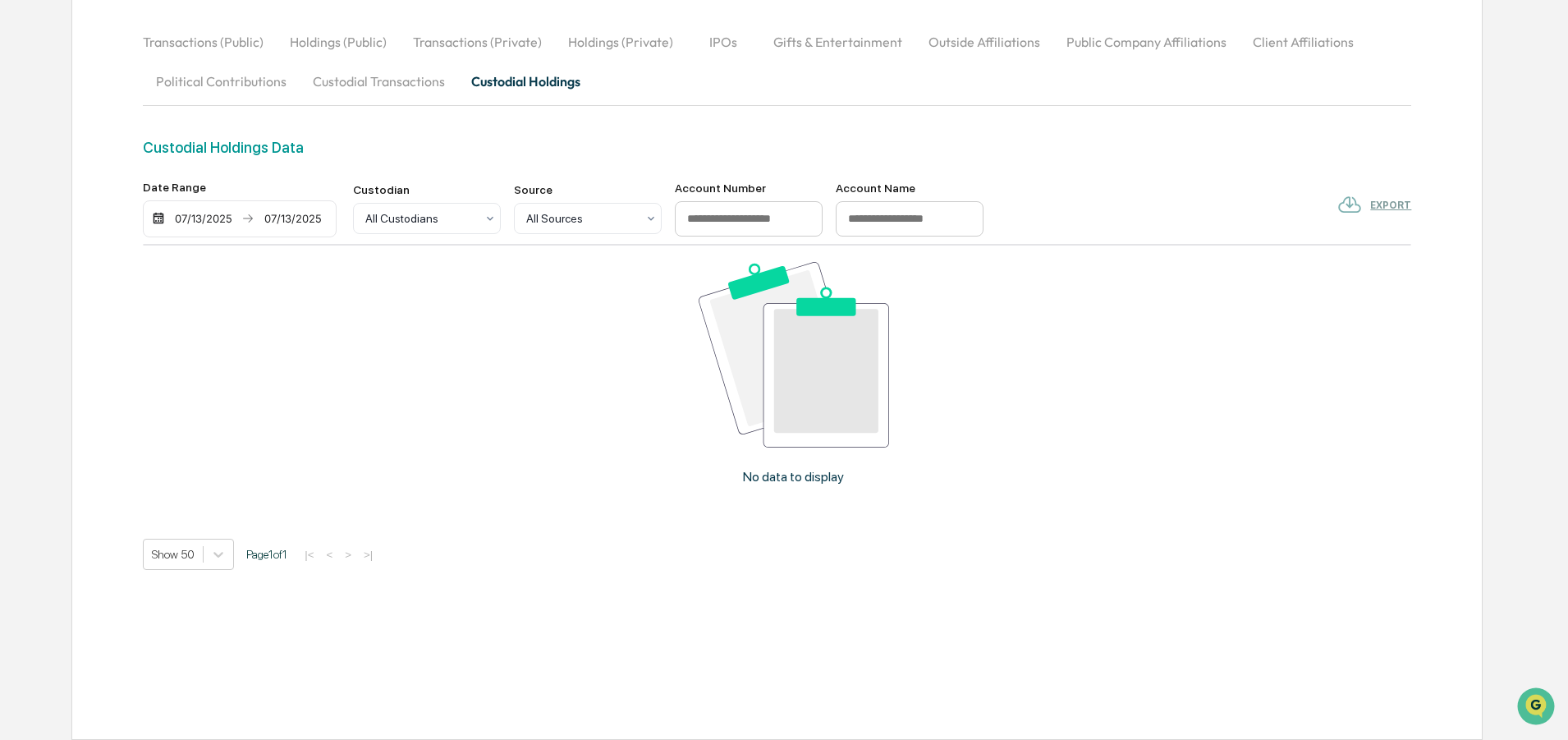 click on "07/13/2025" at bounding box center (203, 218) 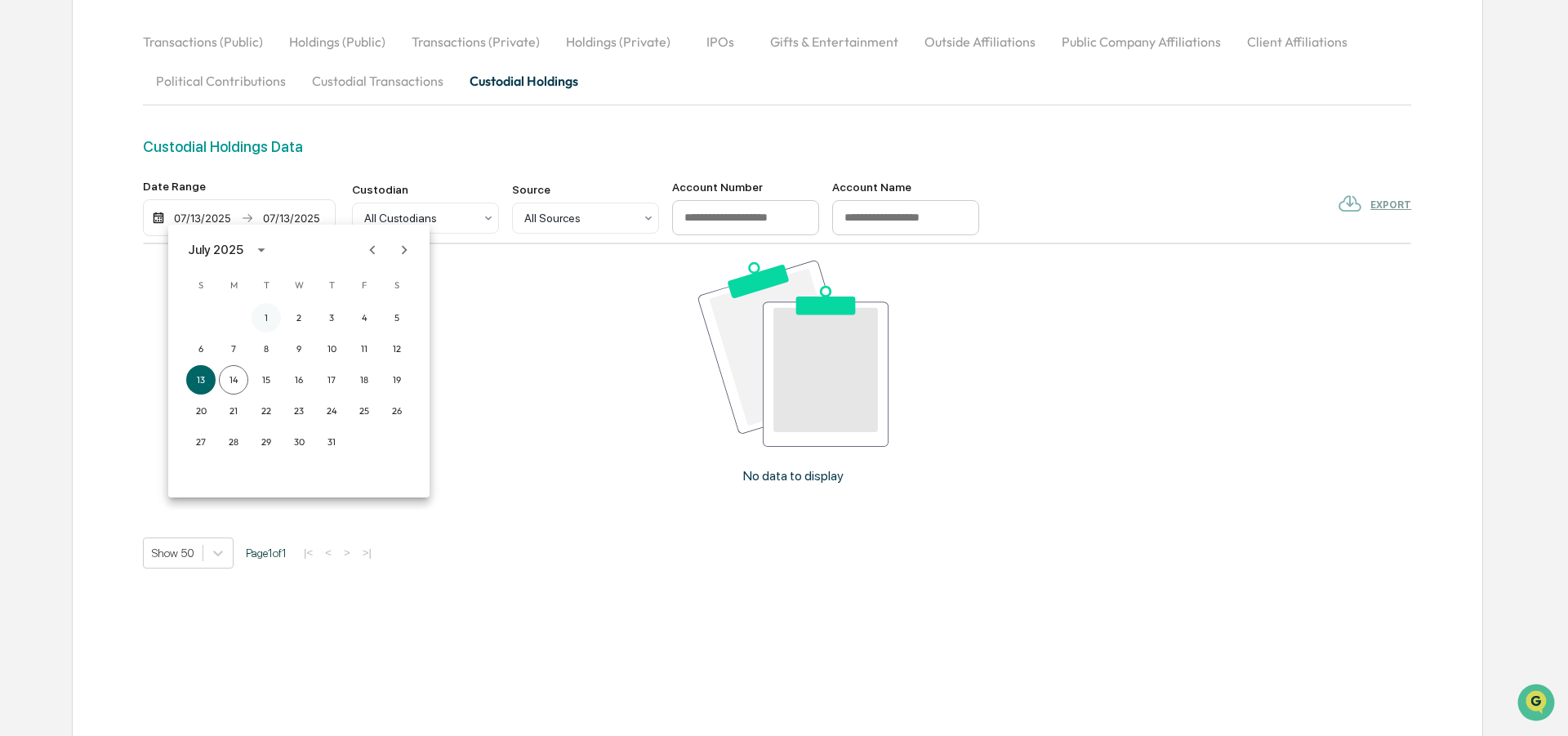 click on "1" at bounding box center [266, 318] 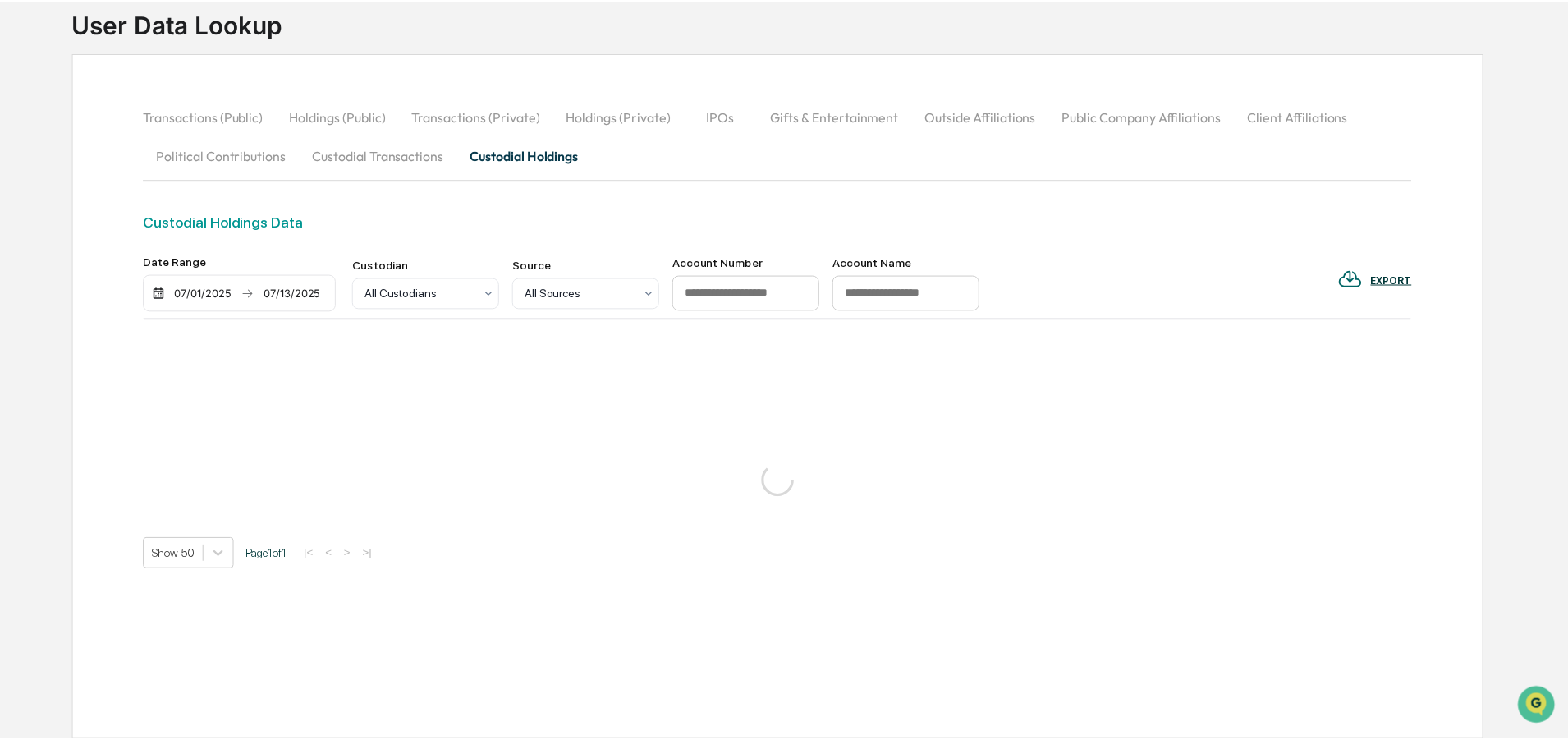 scroll, scrollTop: 106, scrollLeft: 0, axis: vertical 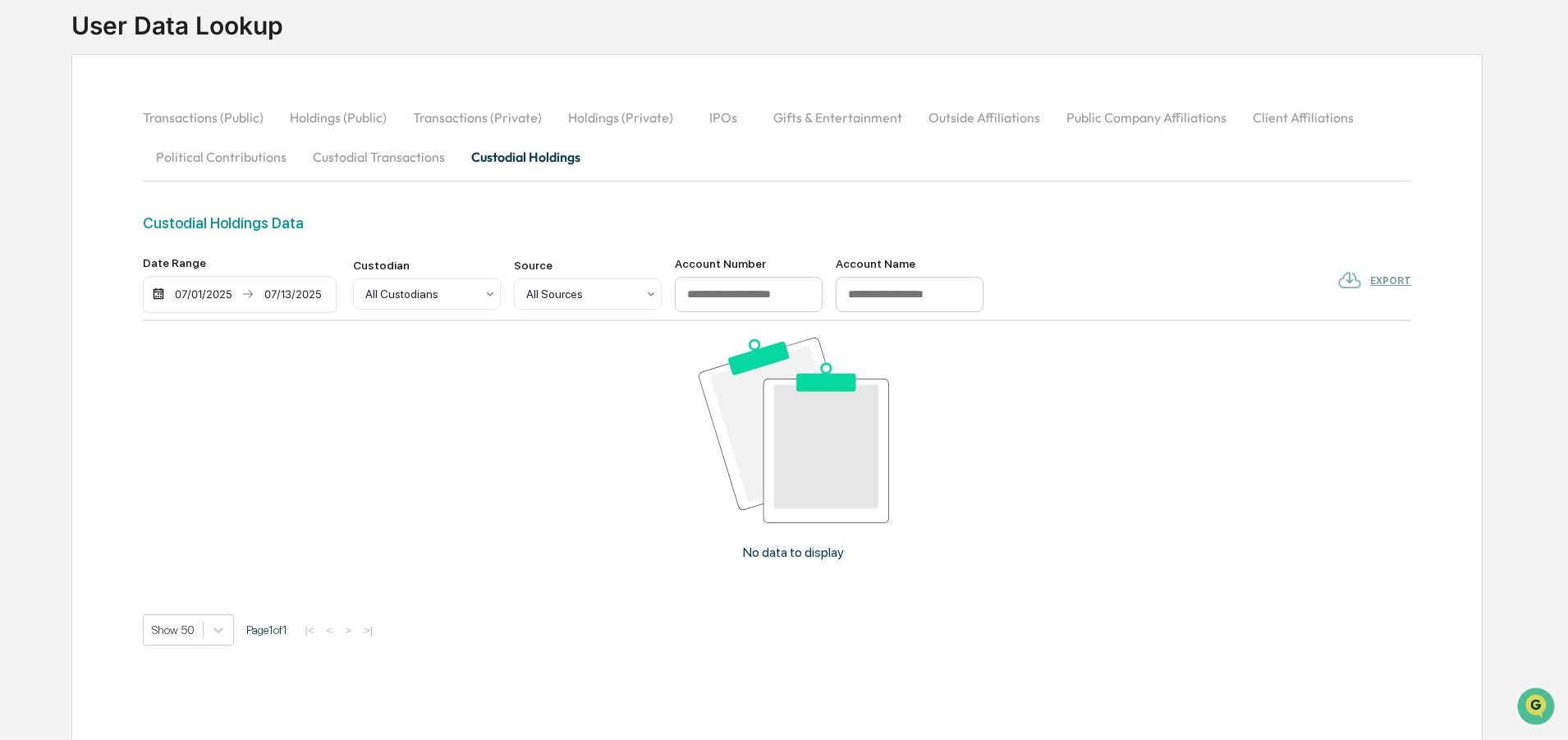 click on "07/13/2025" at bounding box center [292, 294] 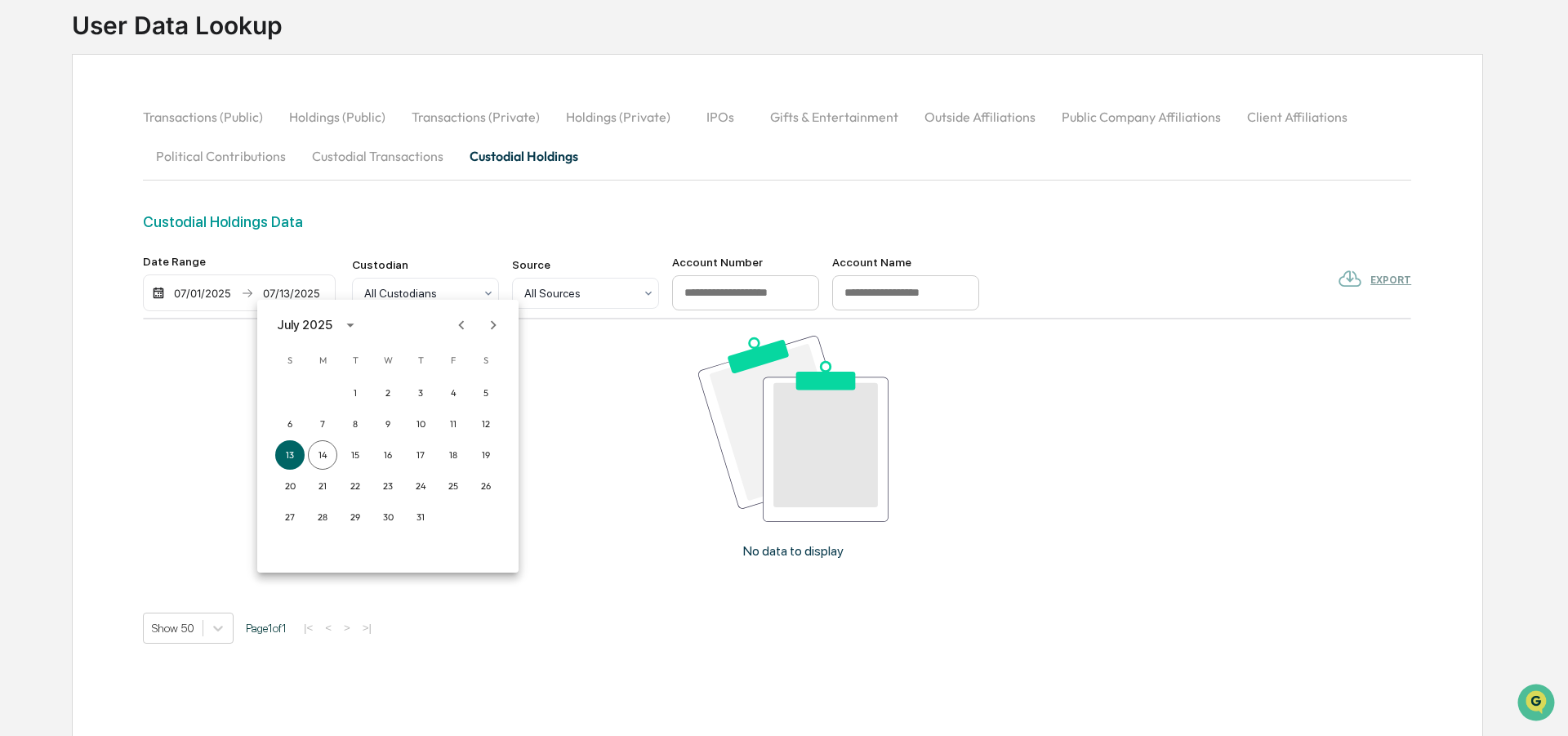 click 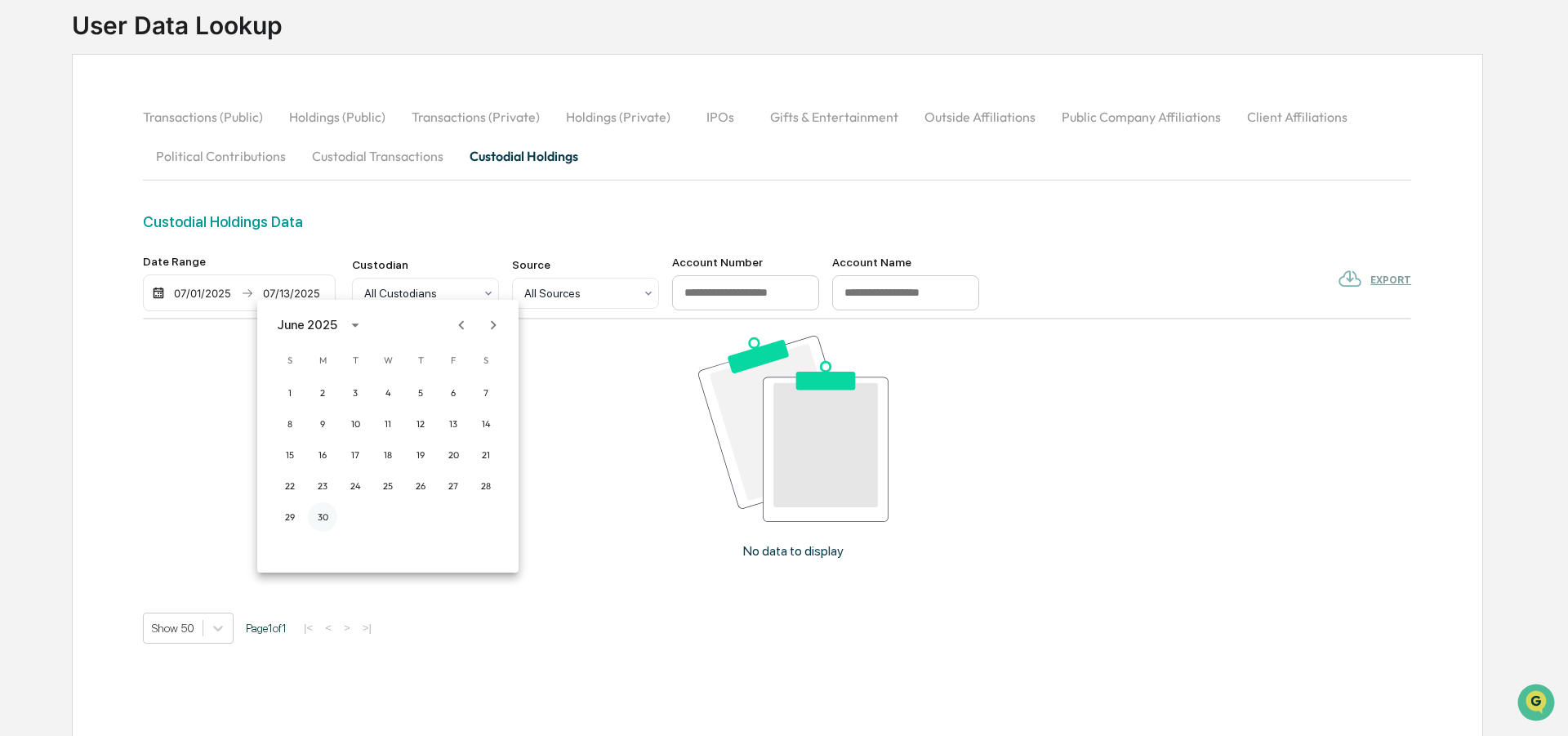 click on "30" at bounding box center [323, 517] 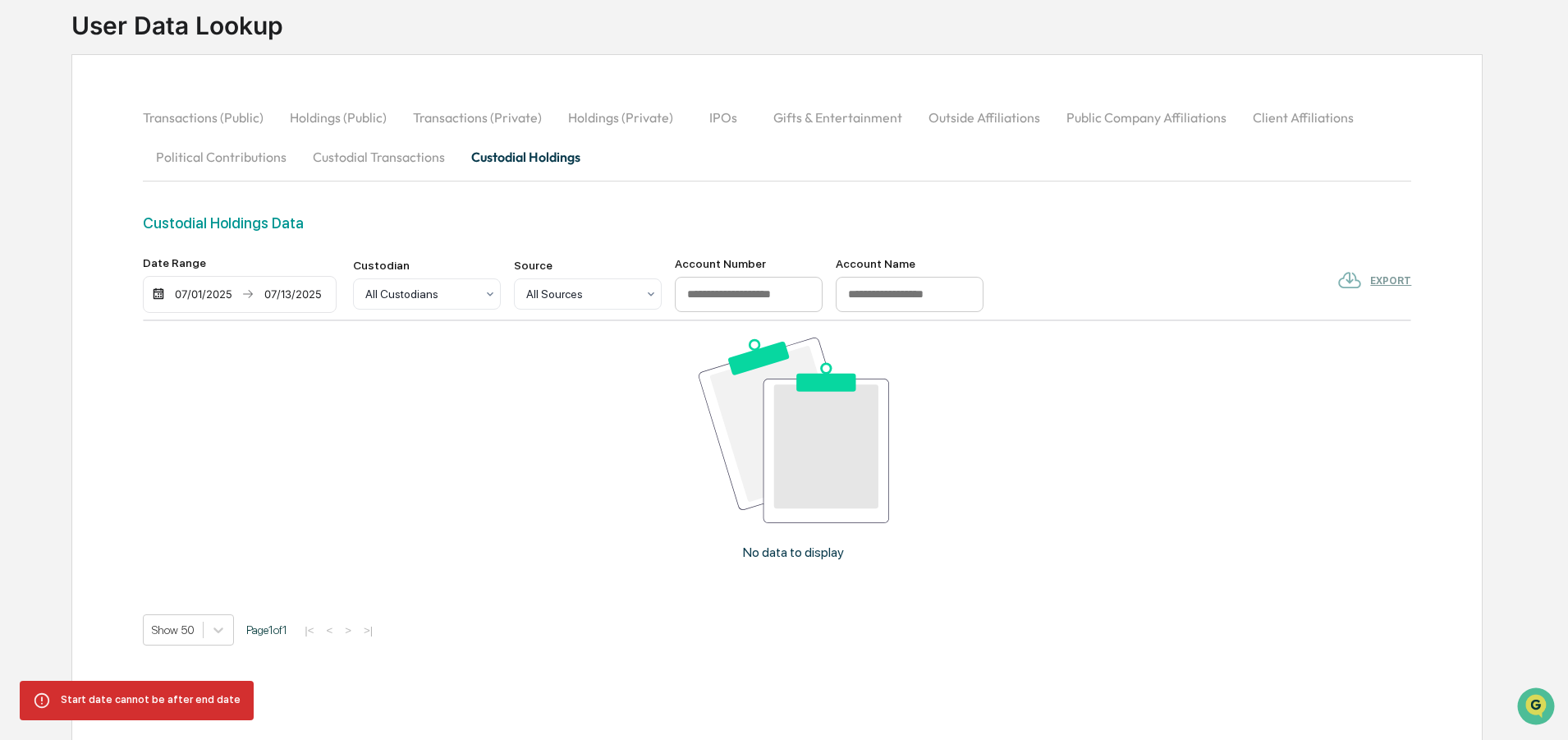 click on "07/13/2025" at bounding box center [292, 294] 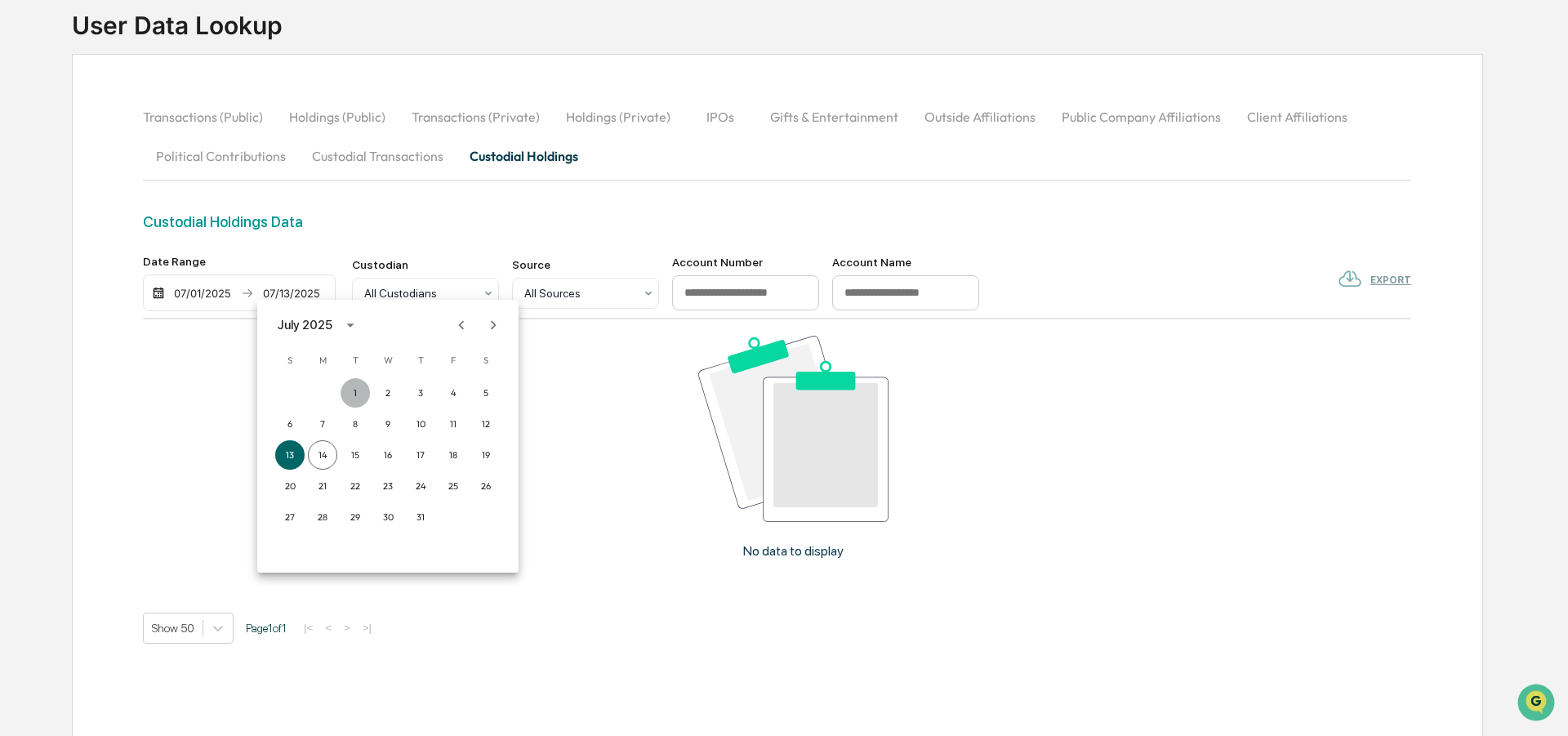 click on "1" at bounding box center (355, 393) 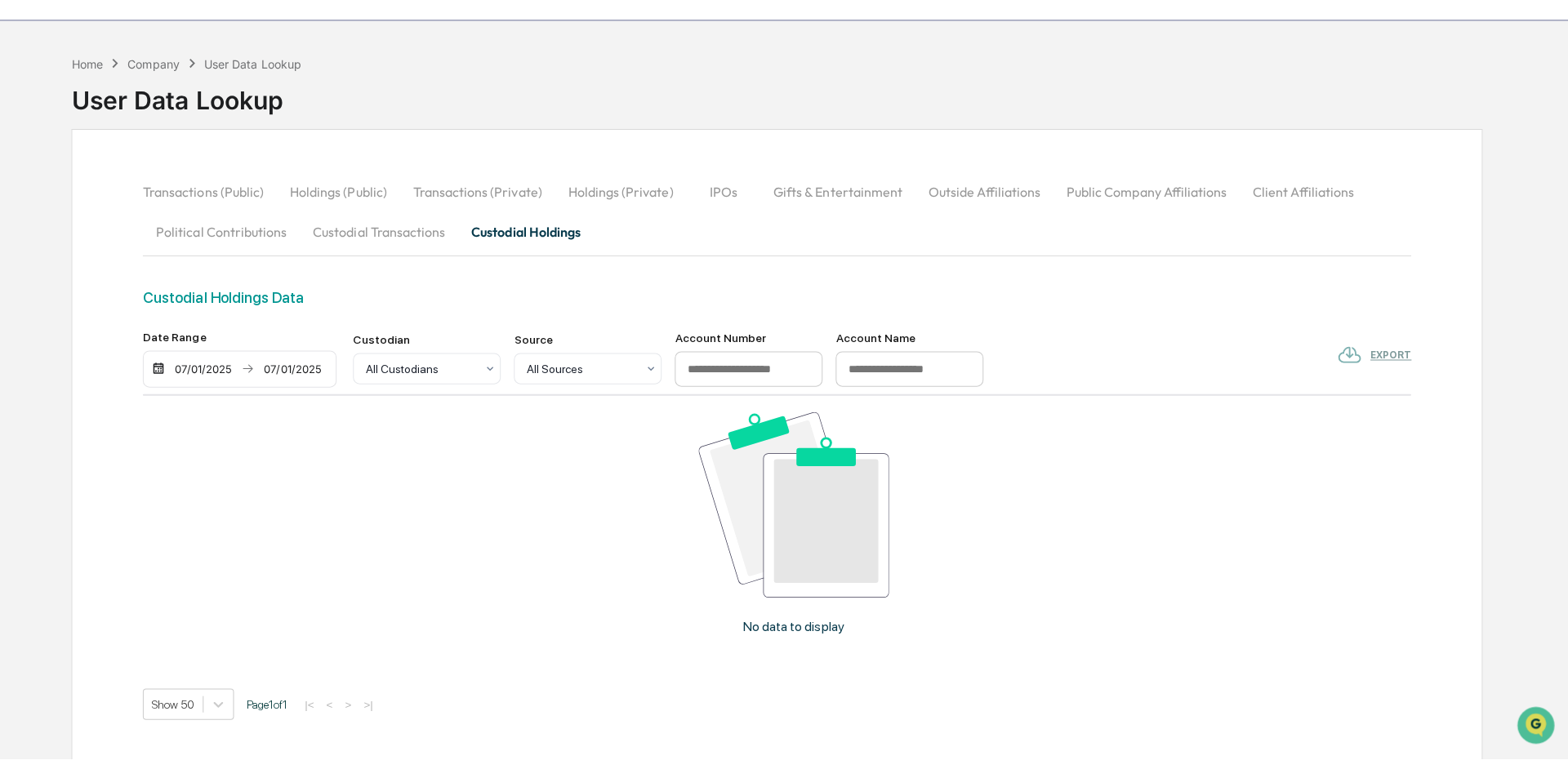 scroll, scrollTop: 0, scrollLeft: 0, axis: both 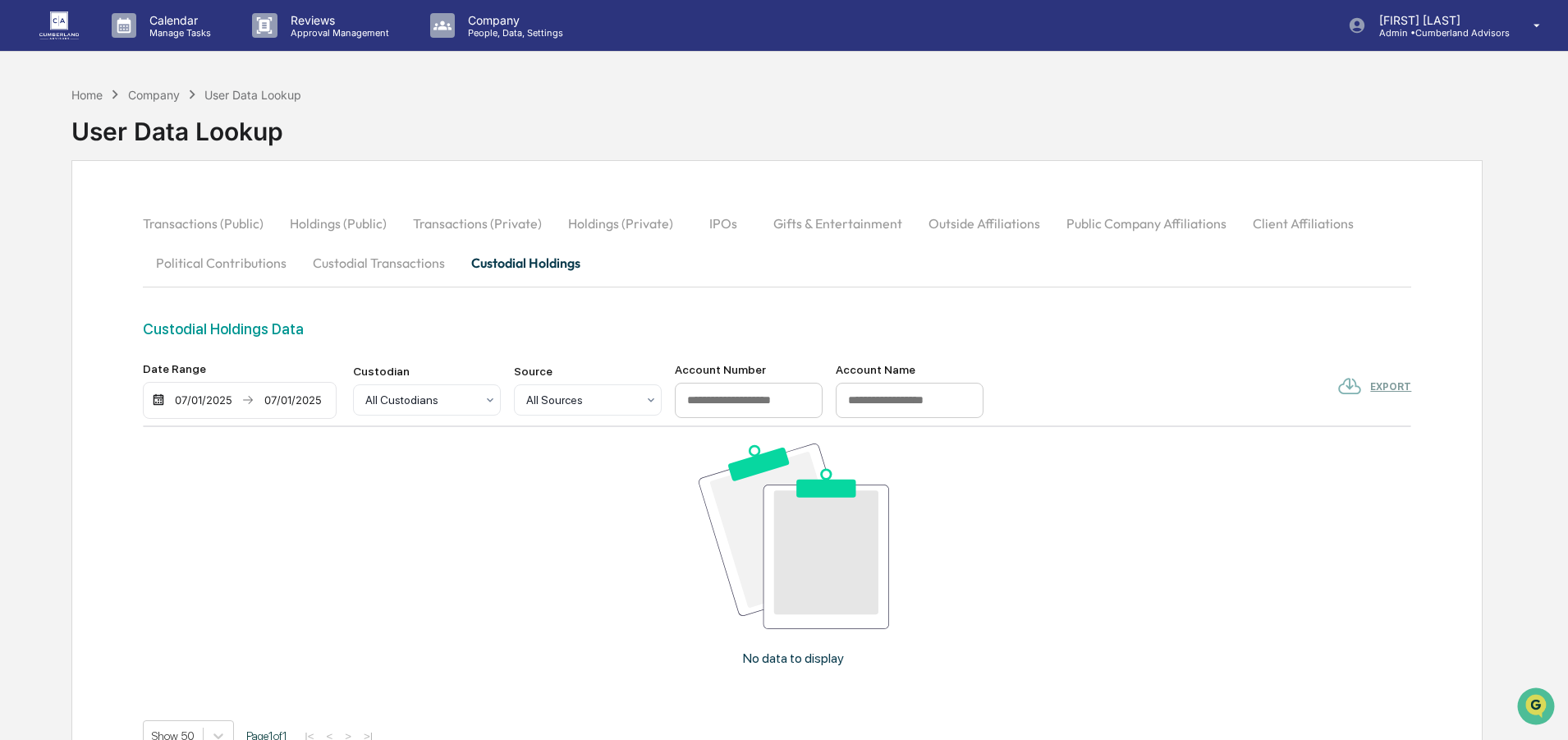 click at bounding box center (59, 25) 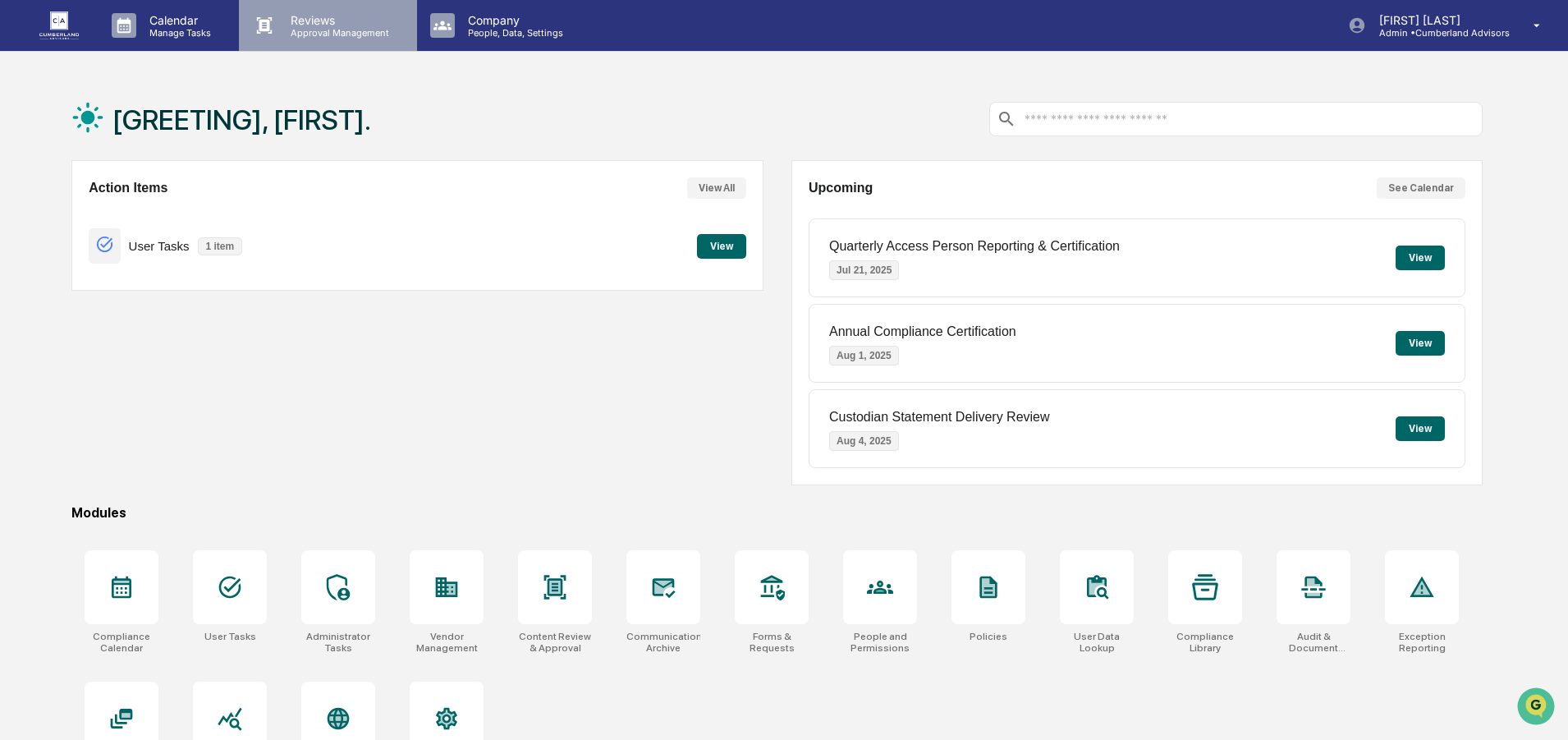 click on "Reviews Approval Management" at bounding box center [328, 25] 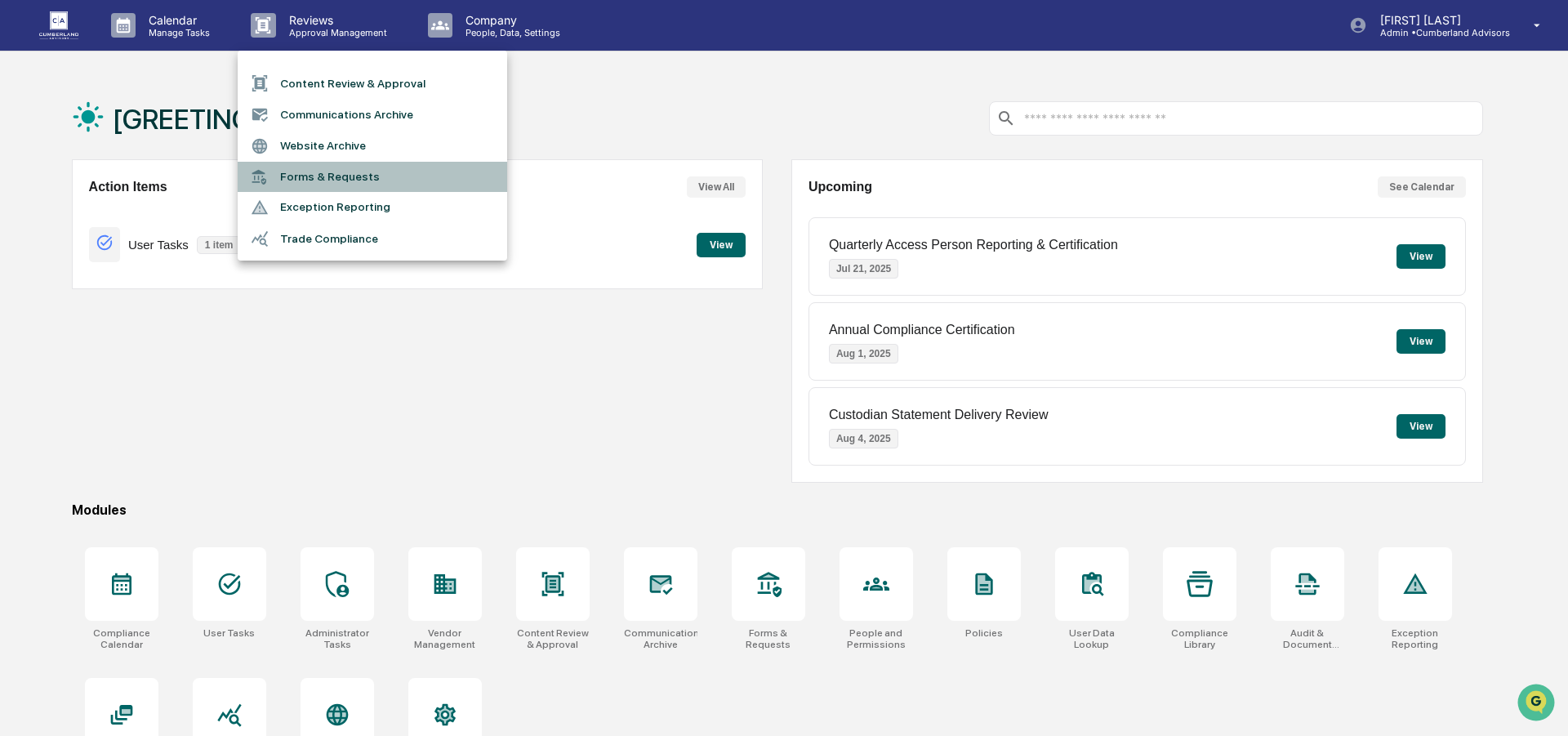 click on "Forms & Requests" at bounding box center (372, 176) 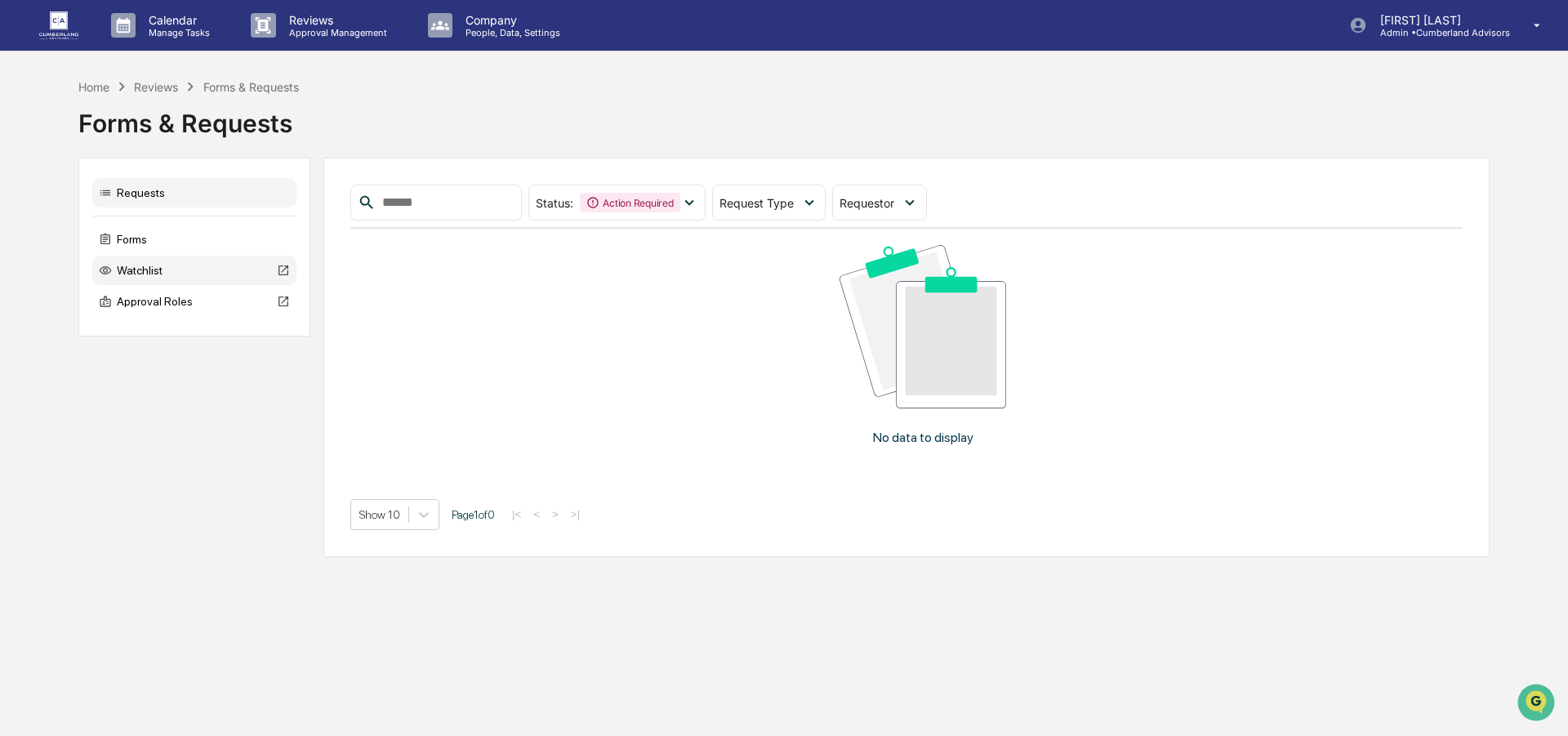 click on "Watchlist" at bounding box center [194, 270] 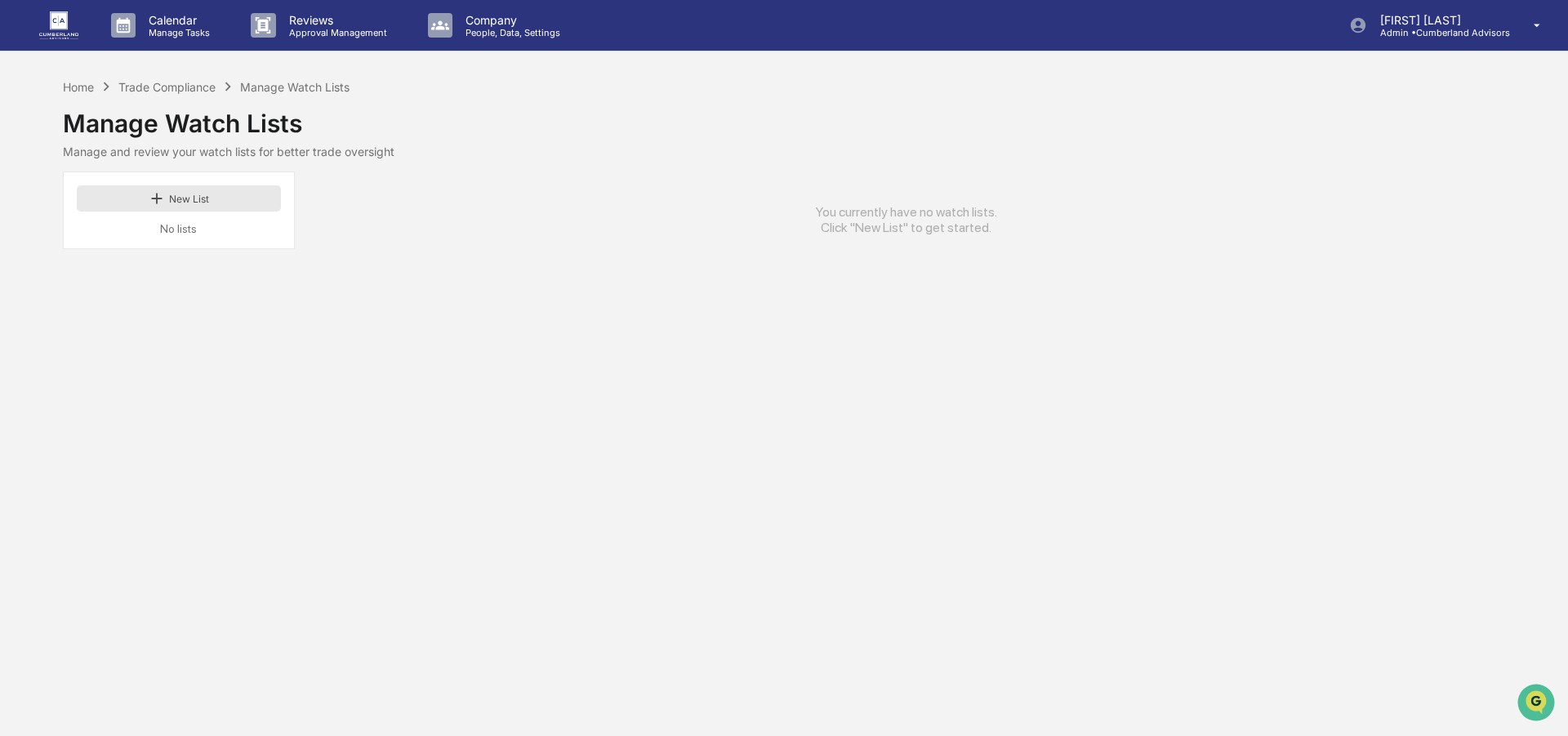 click 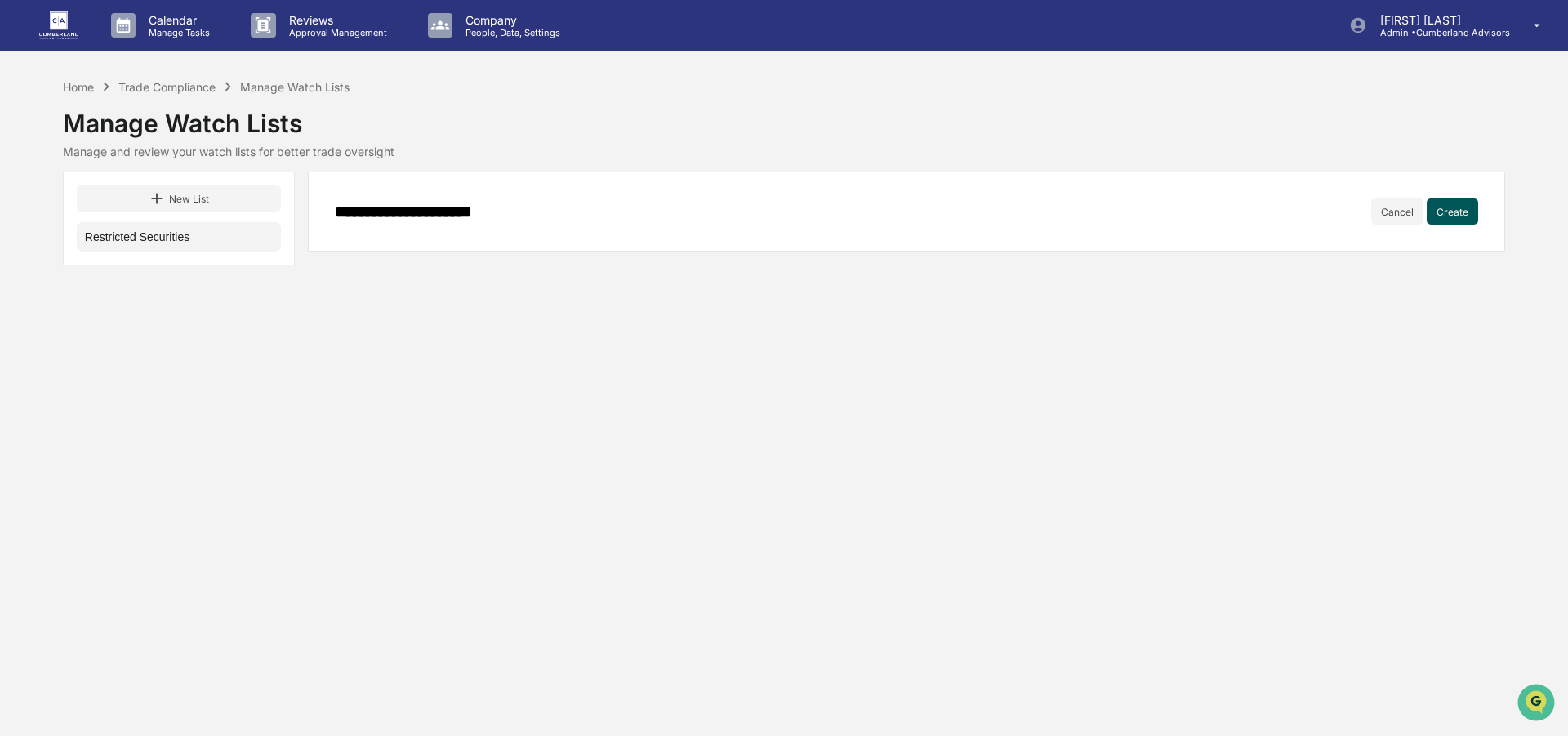 type on "**********" 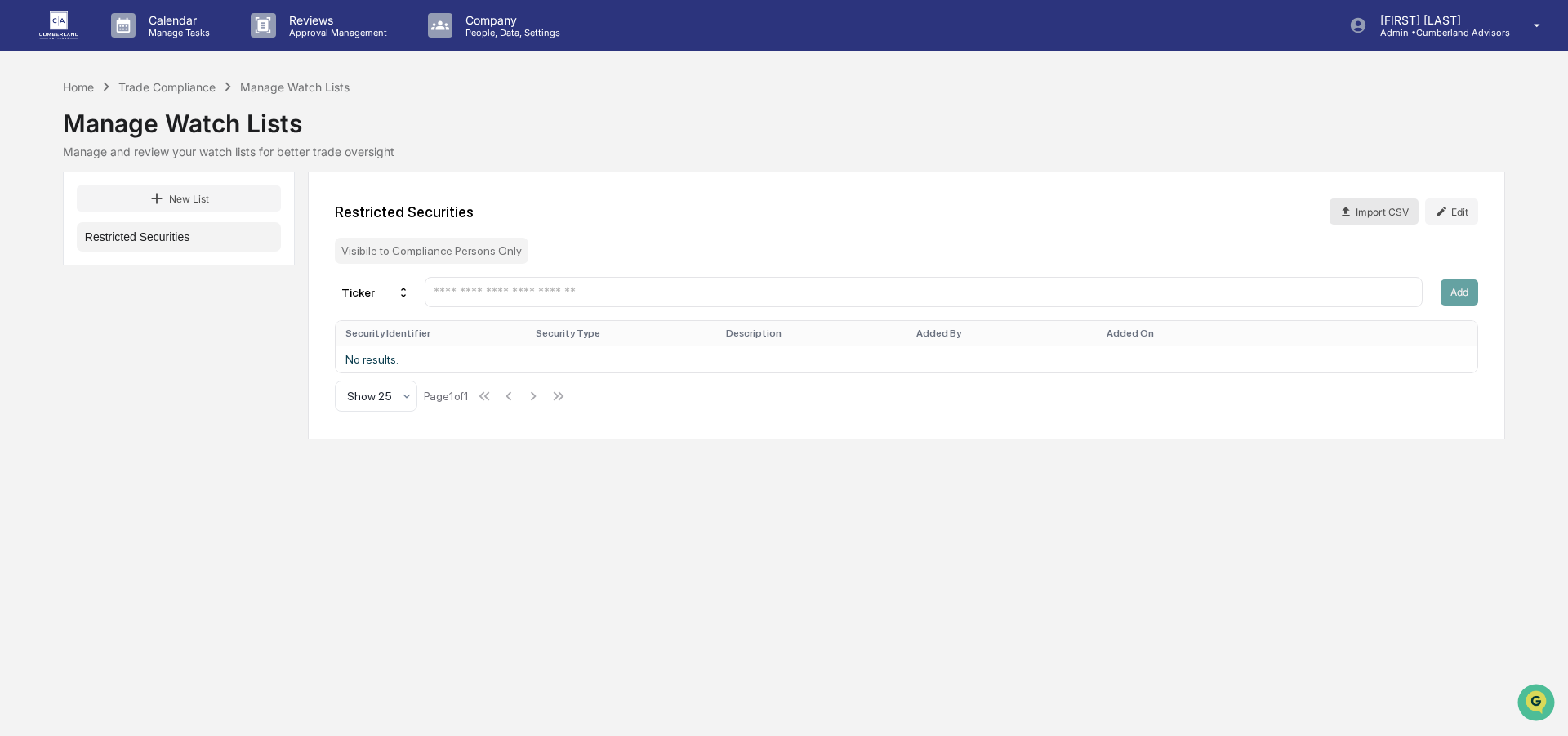 click on "Import CSV" at bounding box center (1374, 212) 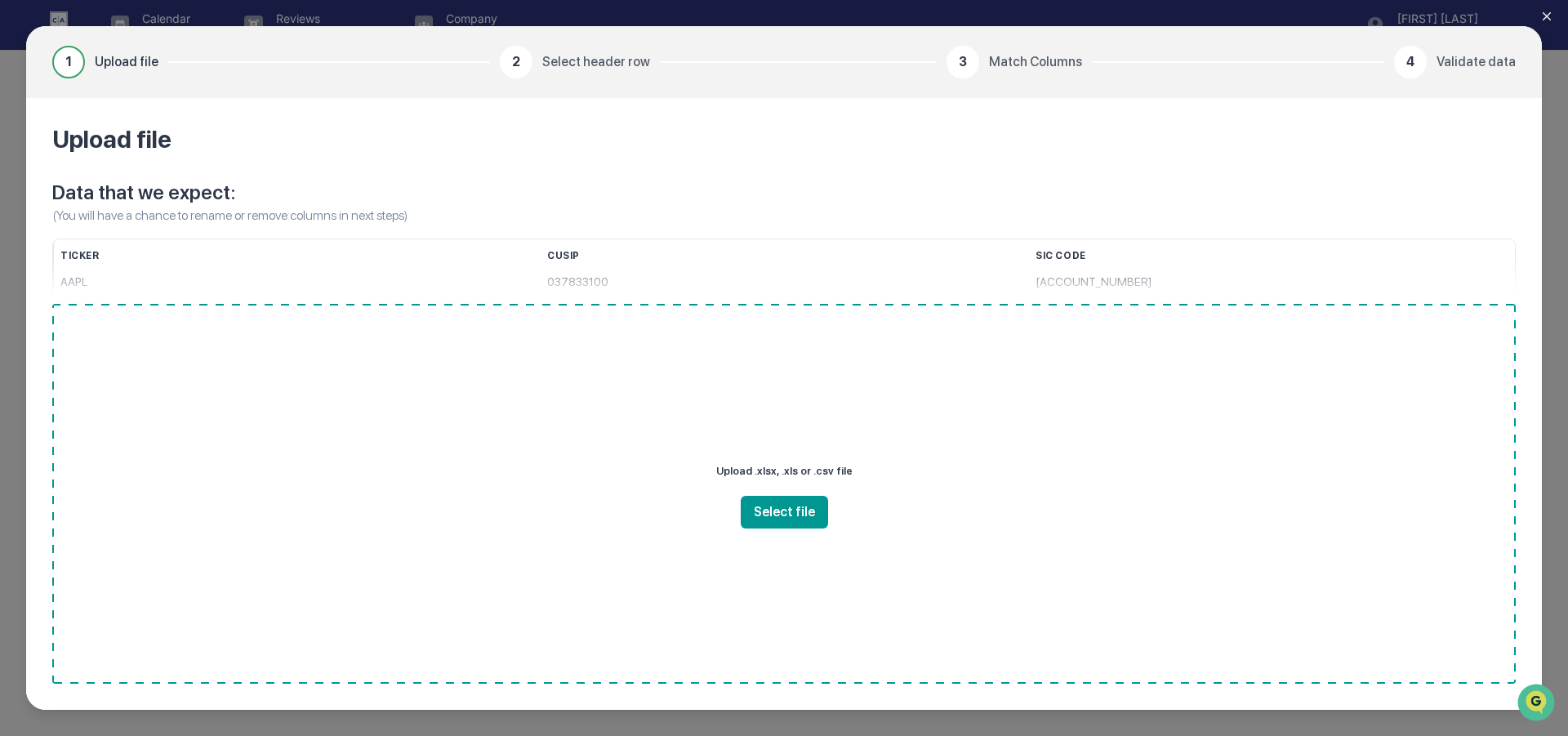 click at bounding box center (1557, 16) 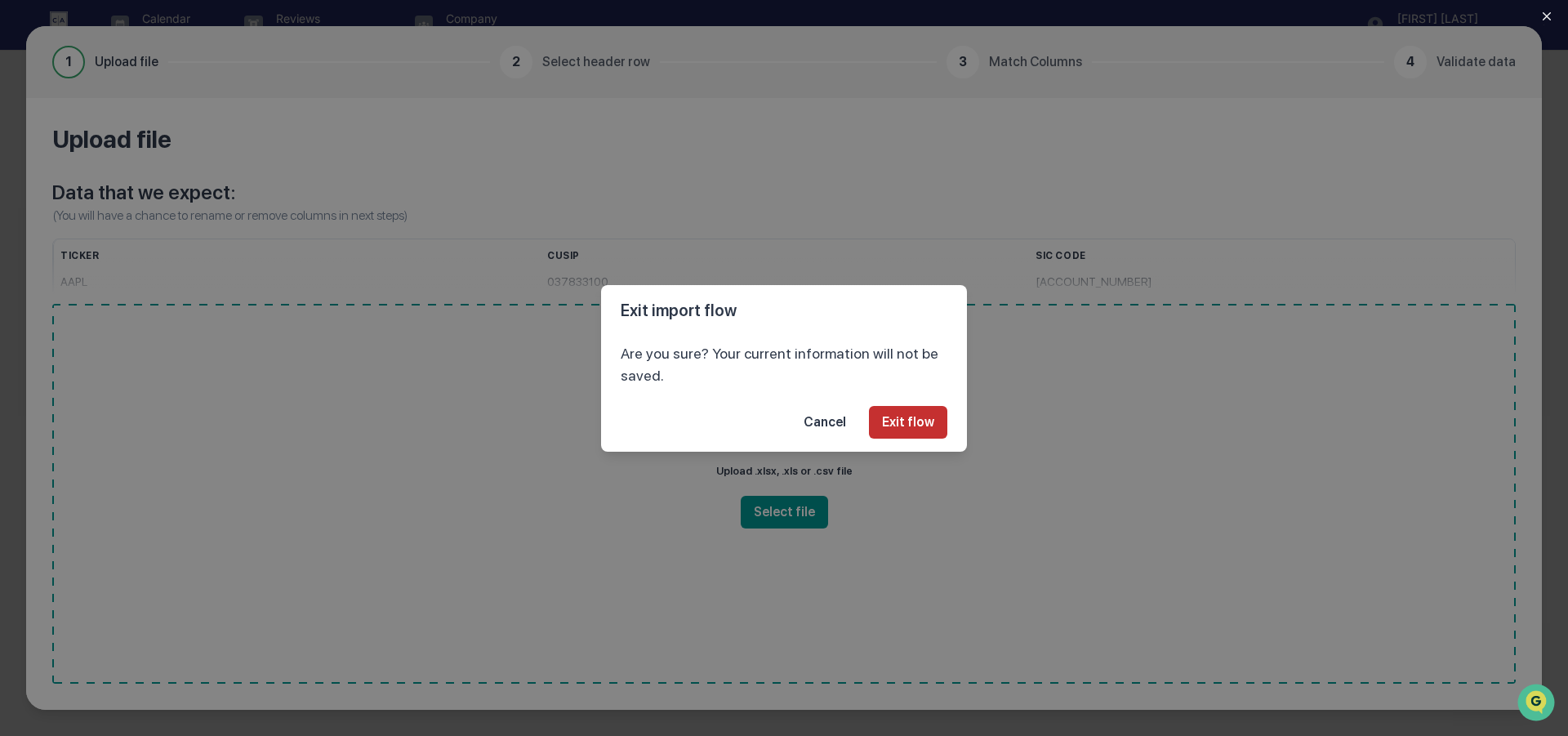 click on "Exit flow" at bounding box center (908, 422) 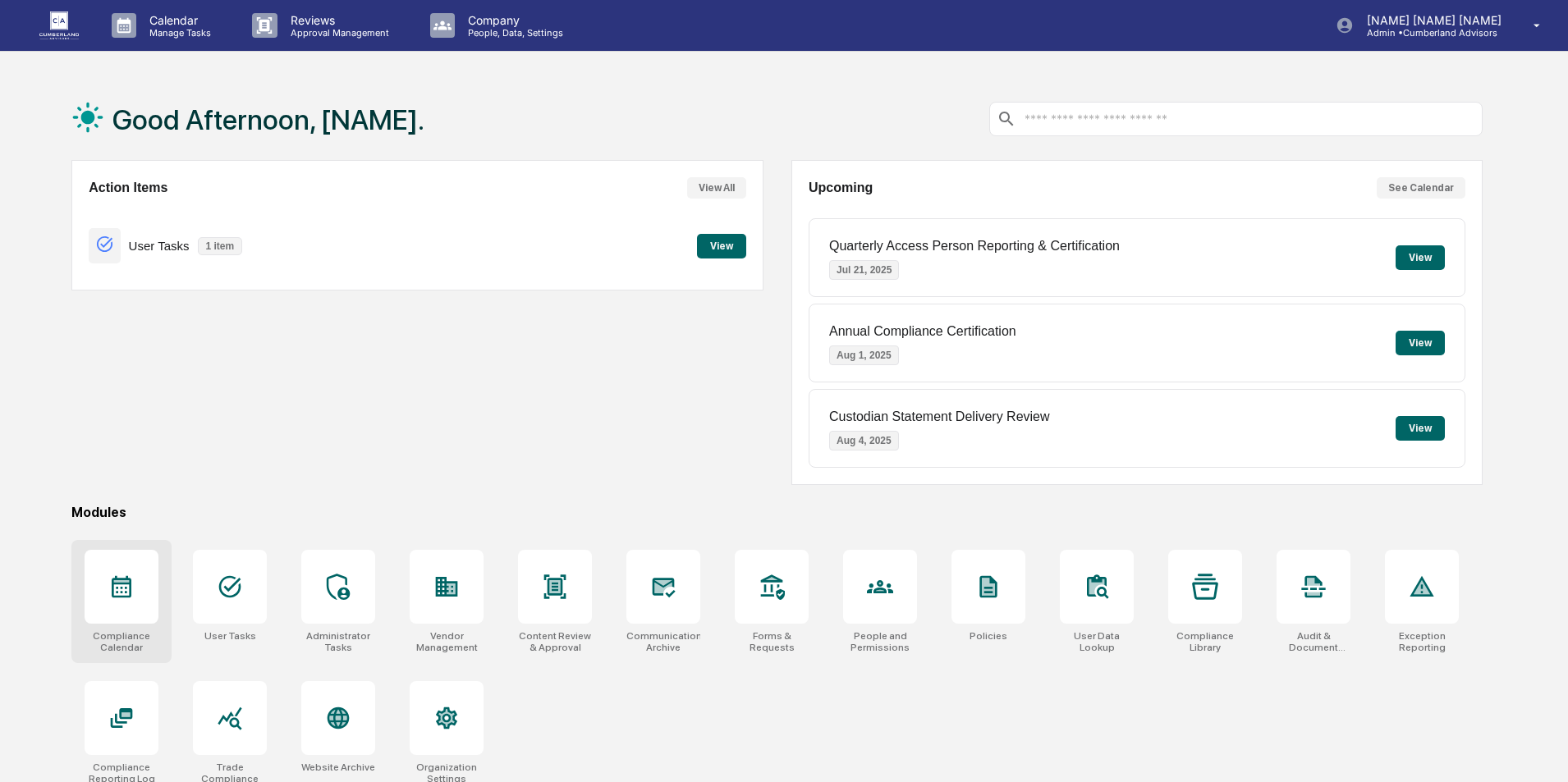 scroll, scrollTop: 0, scrollLeft: 0, axis: both 